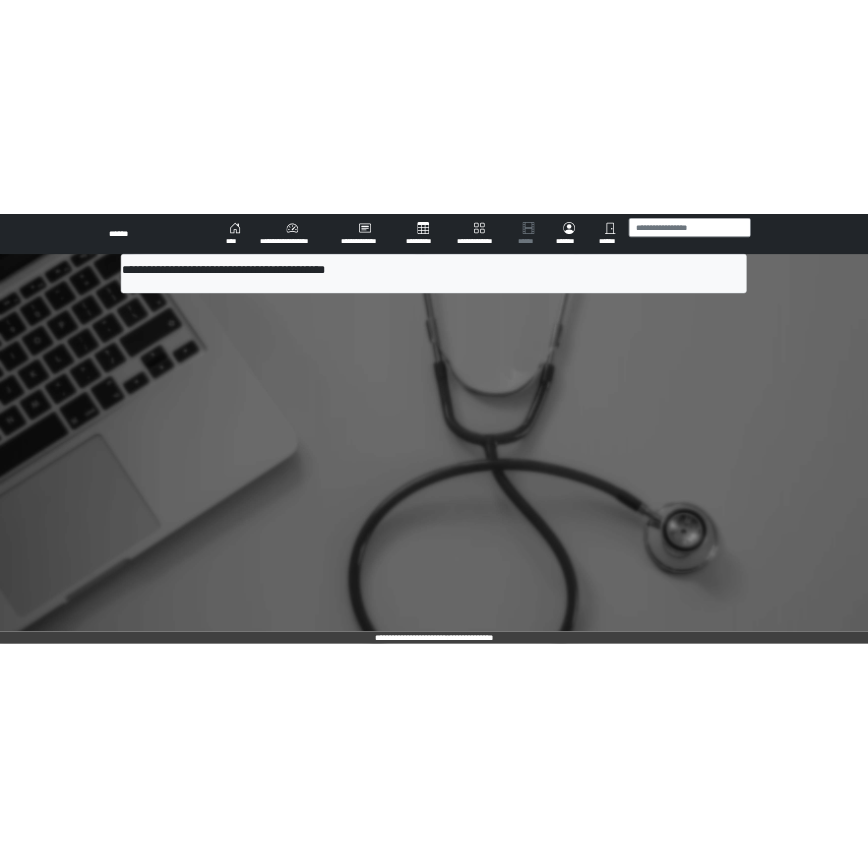 scroll, scrollTop: 0, scrollLeft: 0, axis: both 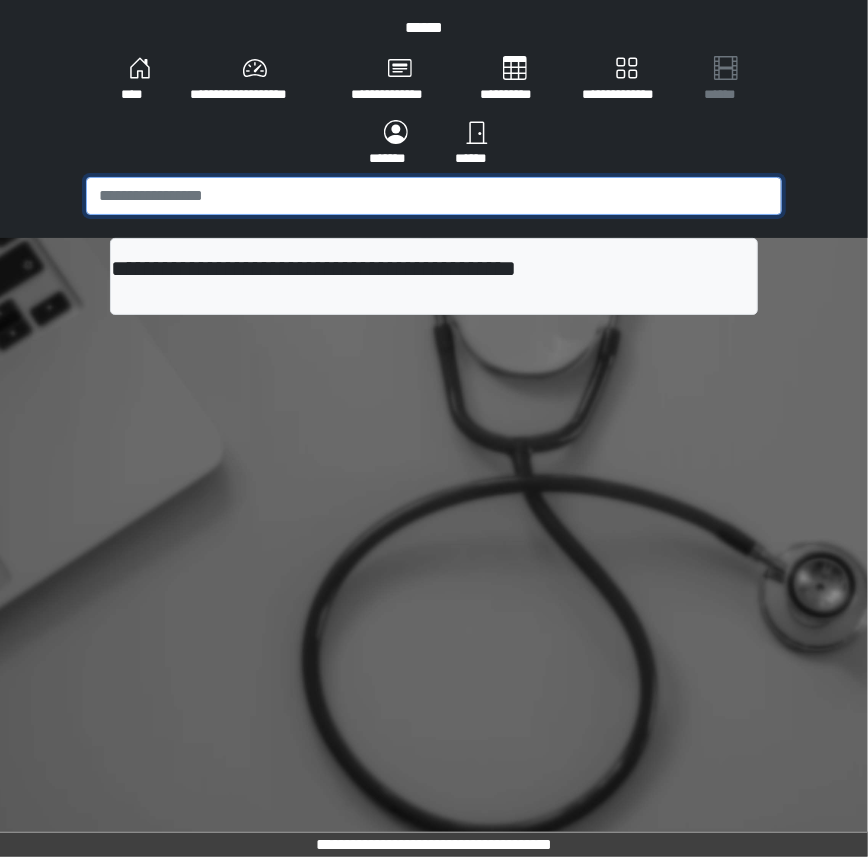 click at bounding box center [434, 196] 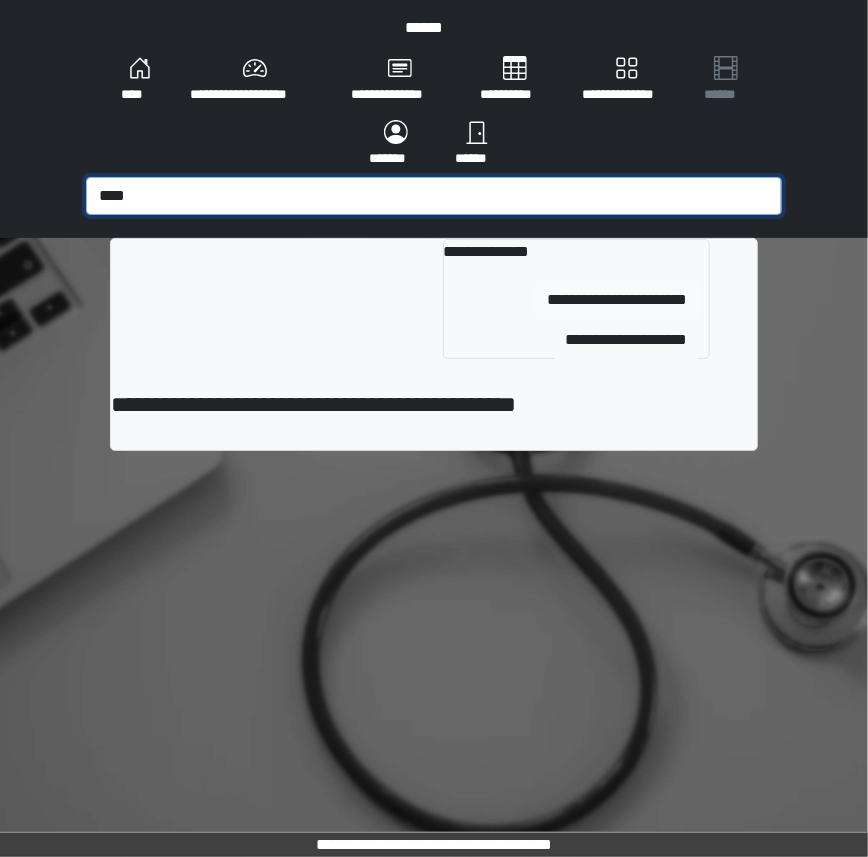 type on "****" 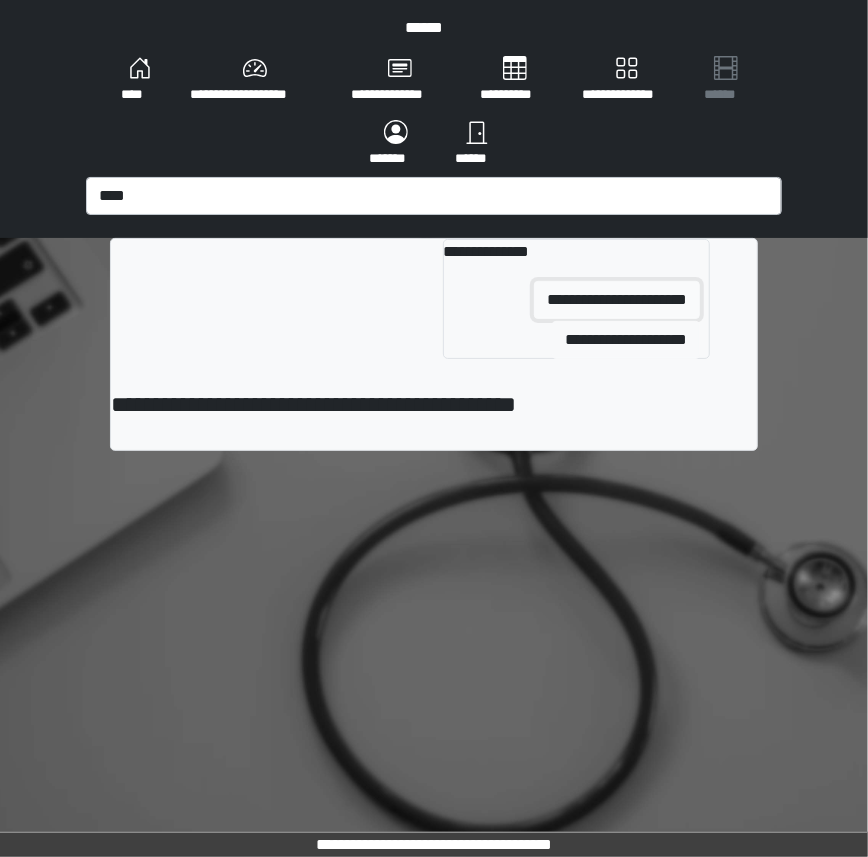 click on "**********" at bounding box center [617, 300] 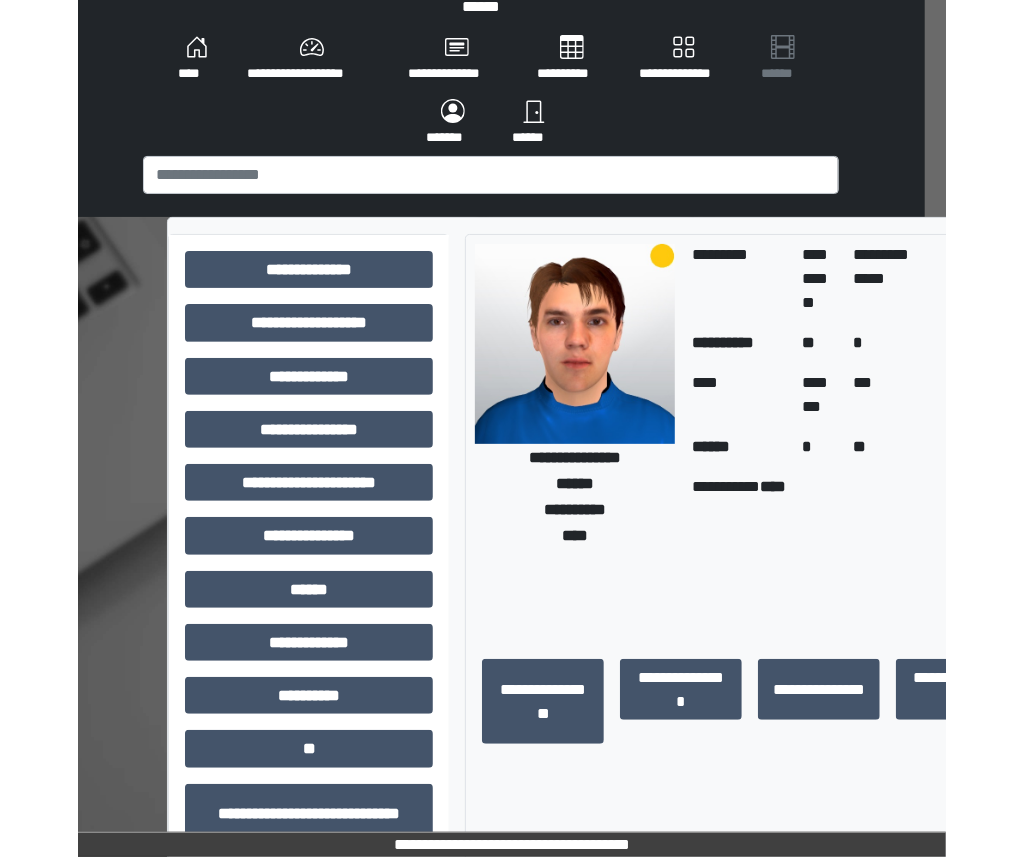 scroll, scrollTop: 21, scrollLeft: 67, axis: both 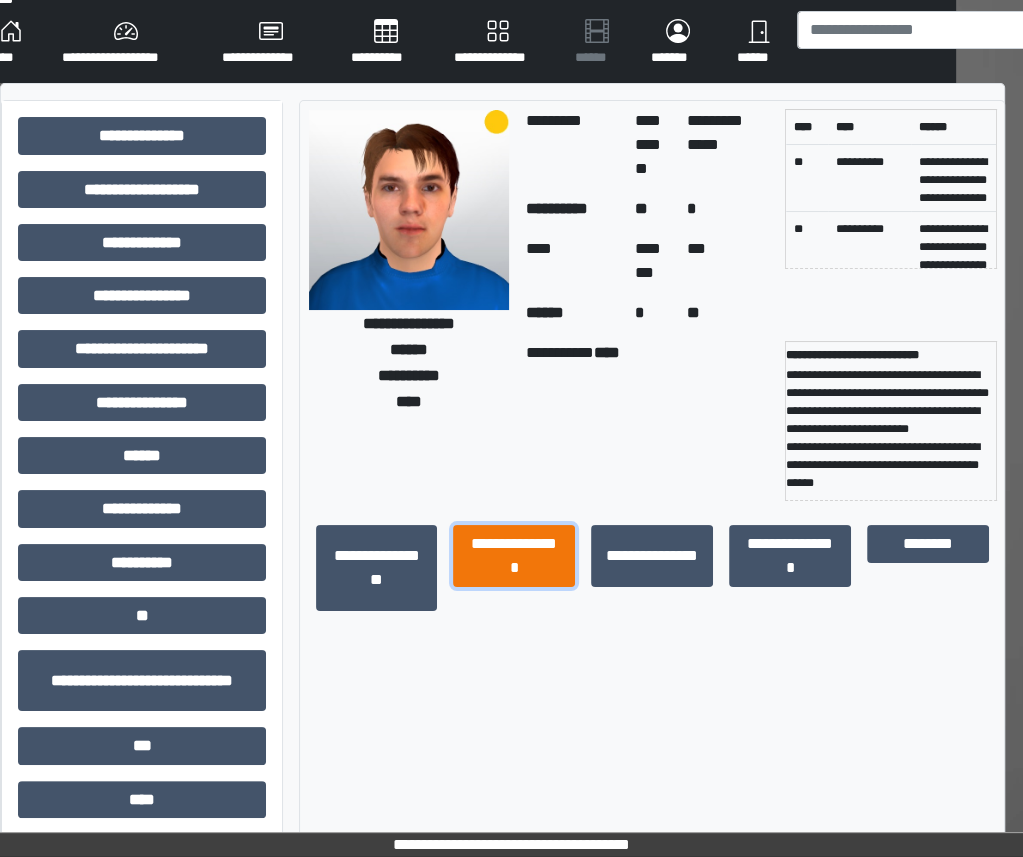 click on "**********" at bounding box center (514, 555) 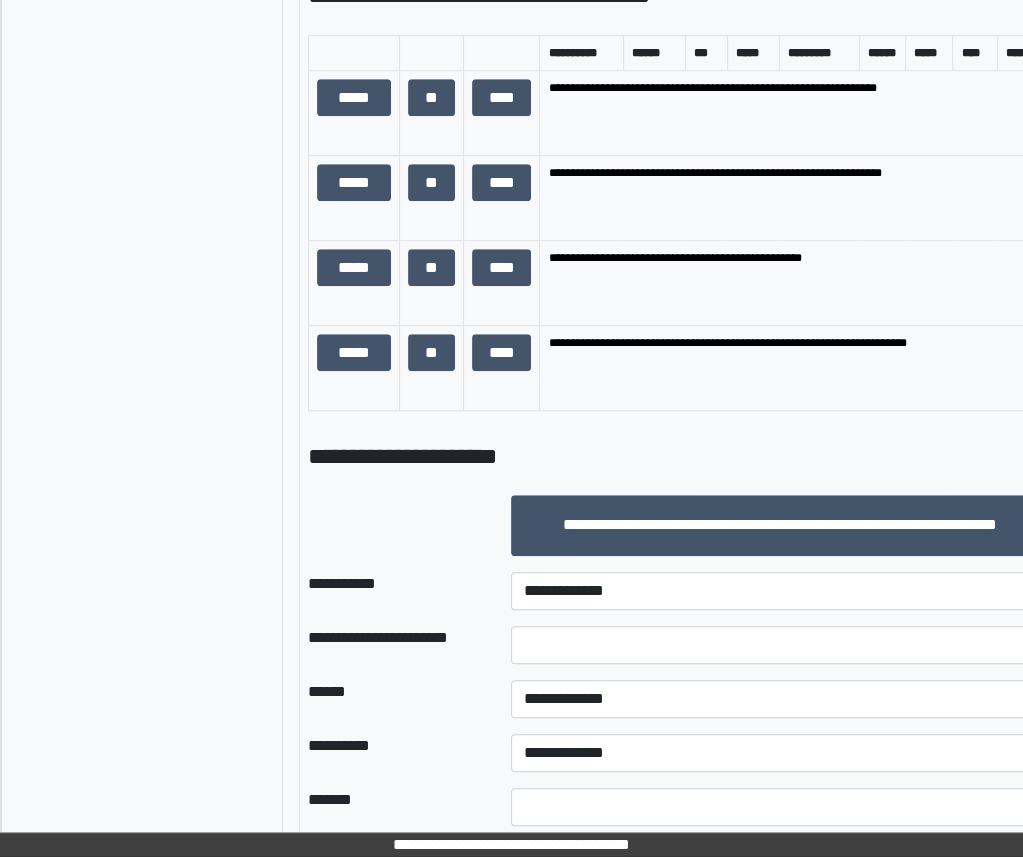 scroll, scrollTop: 1352, scrollLeft: 67, axis: both 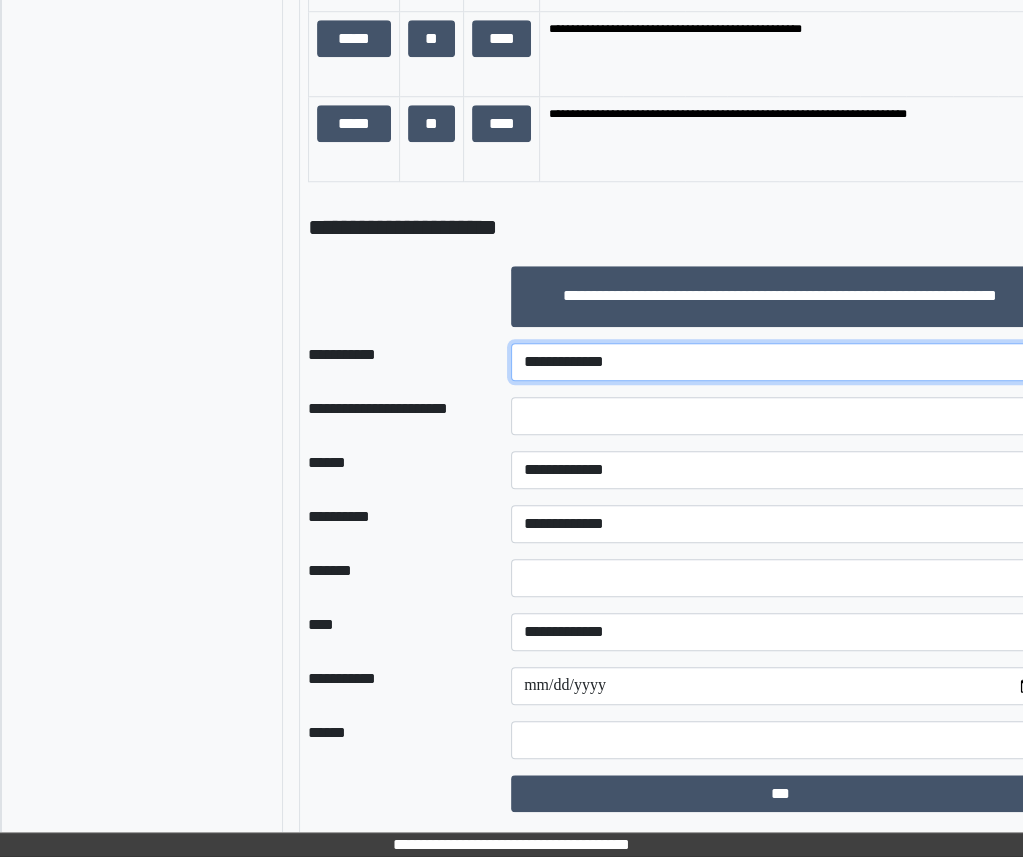 click on "**********" at bounding box center [780, 362] 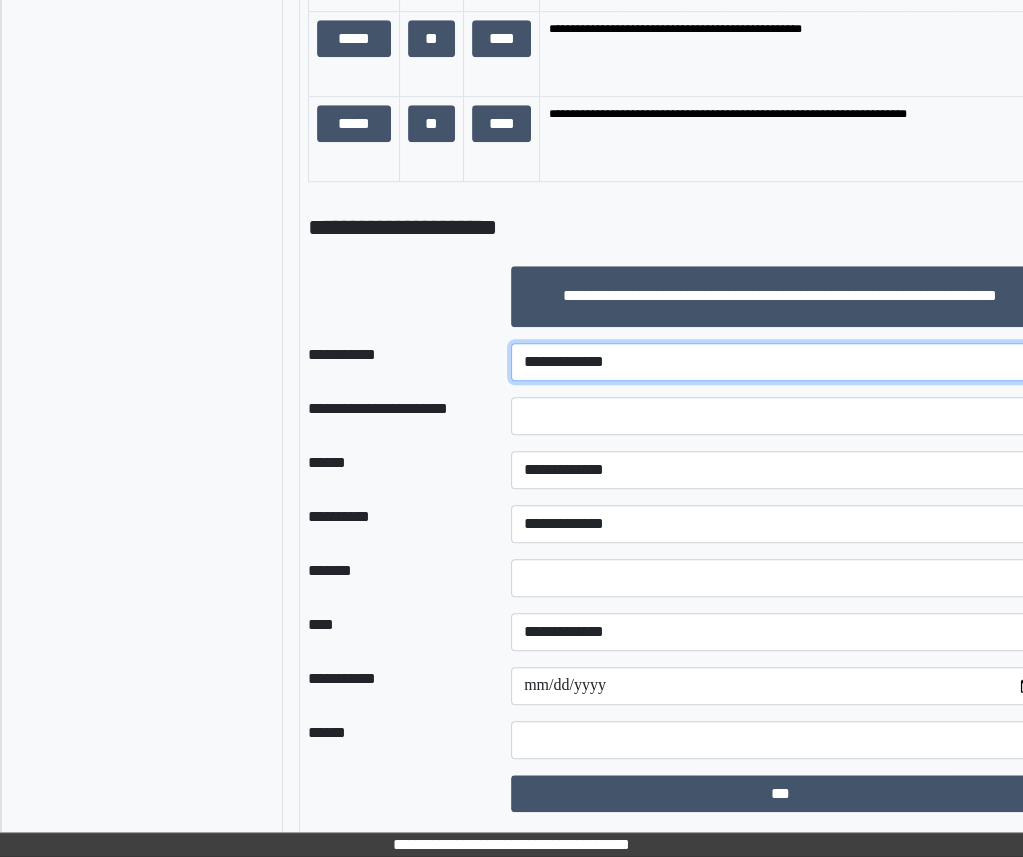 select on "***" 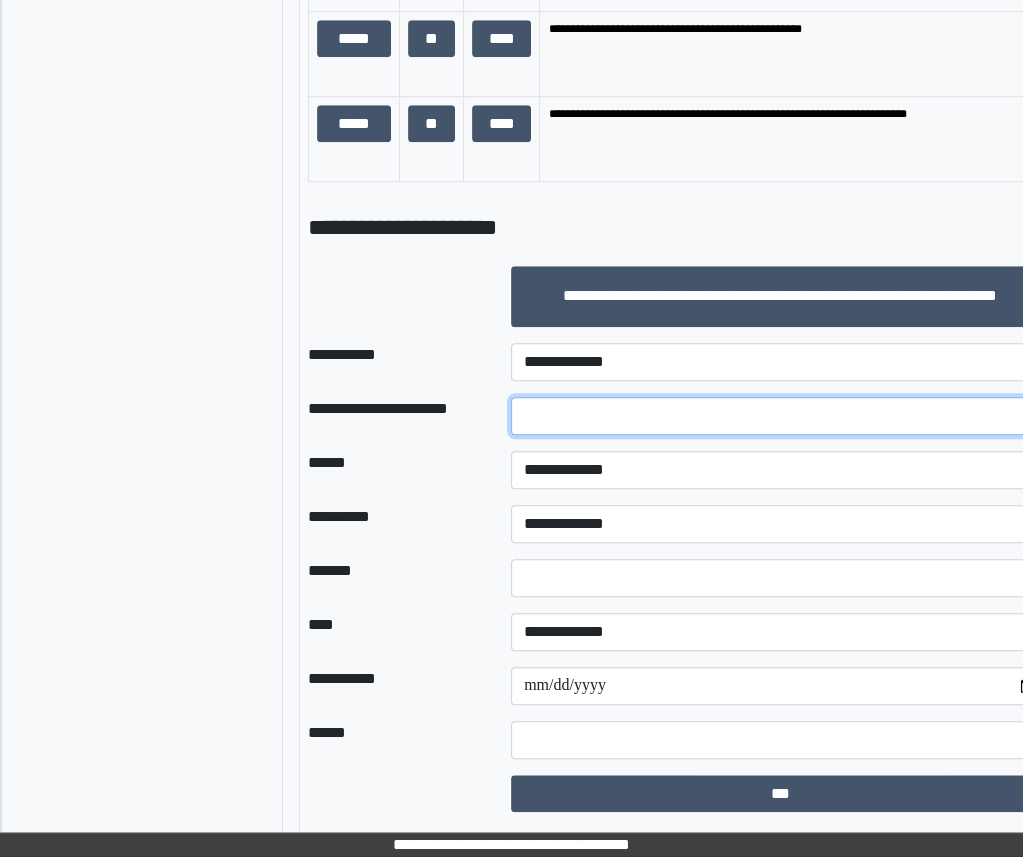 click at bounding box center (780, 416) 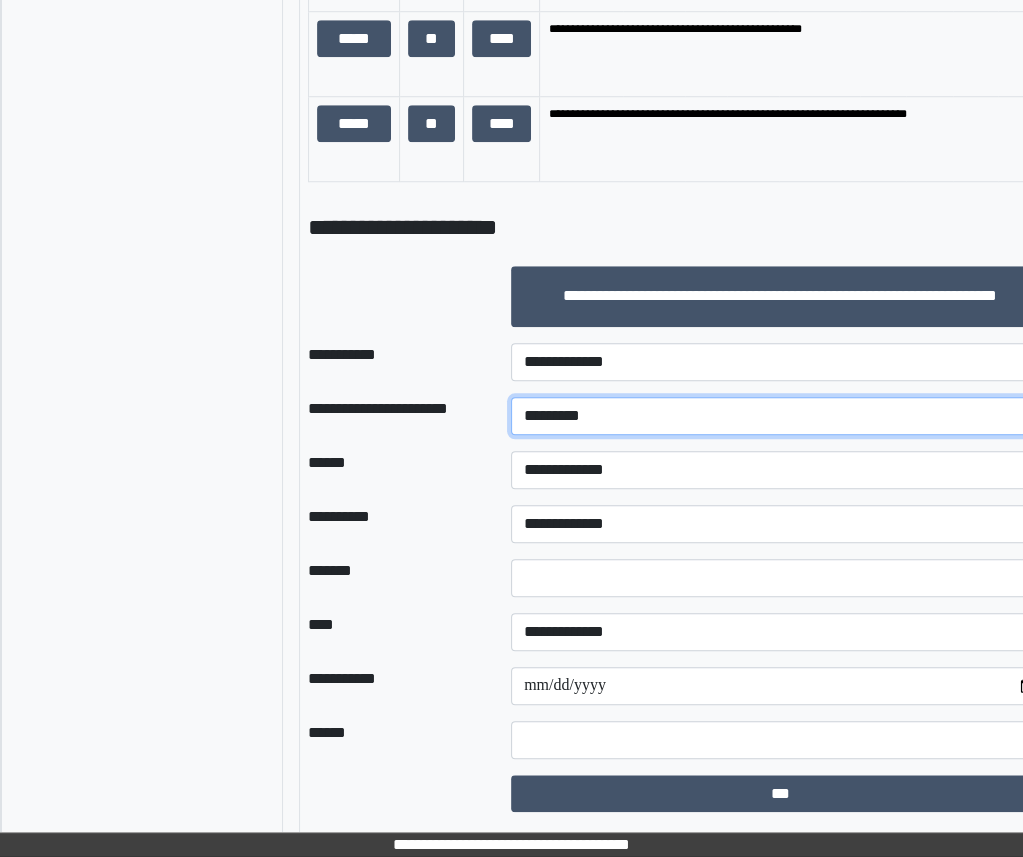 type on "*********" 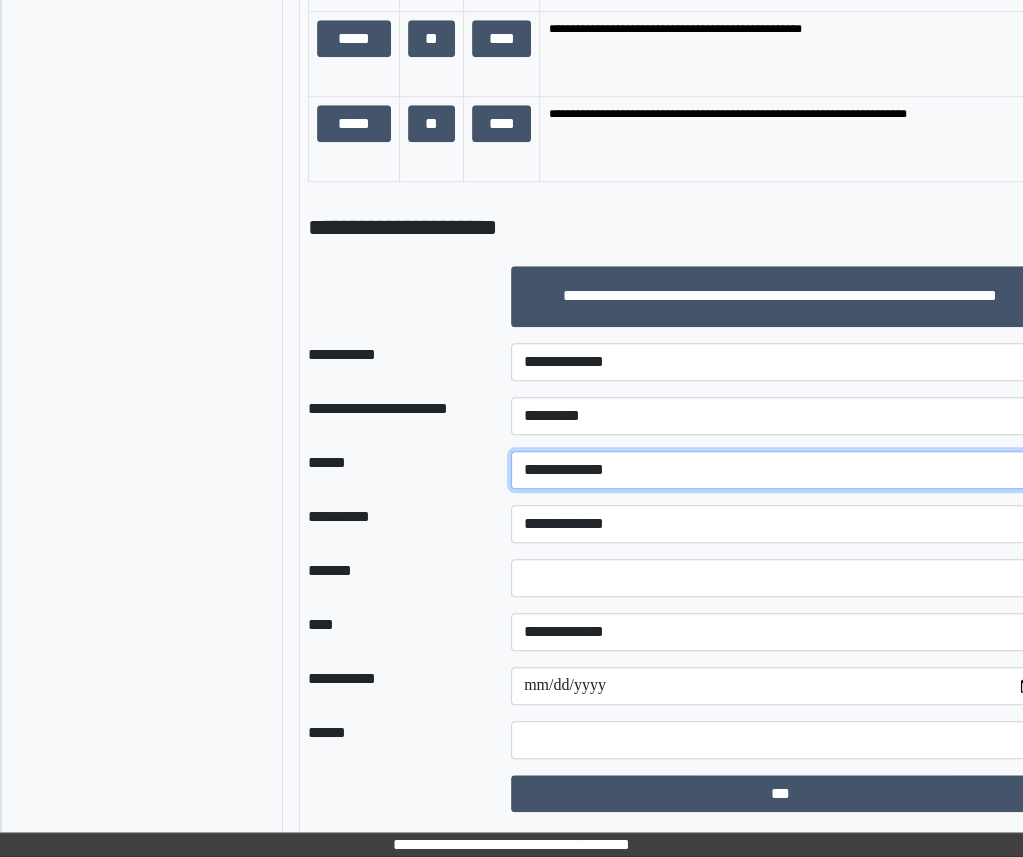 click on "**********" at bounding box center [780, 470] 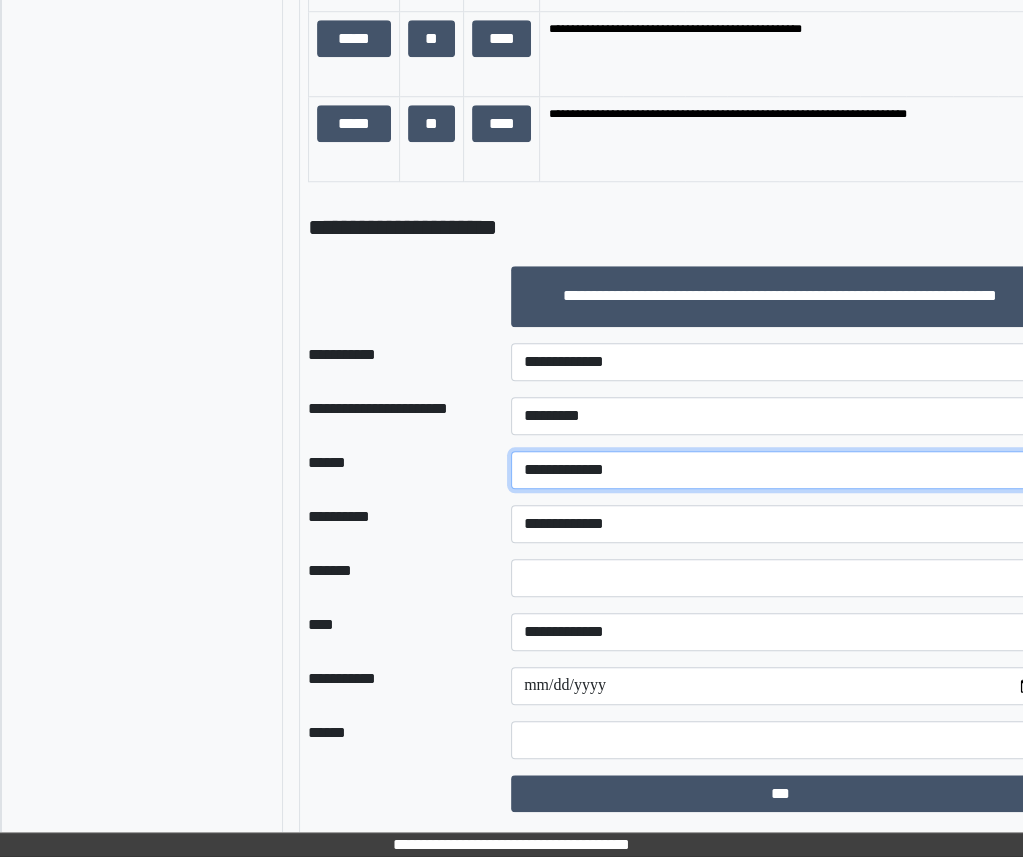 select on "*" 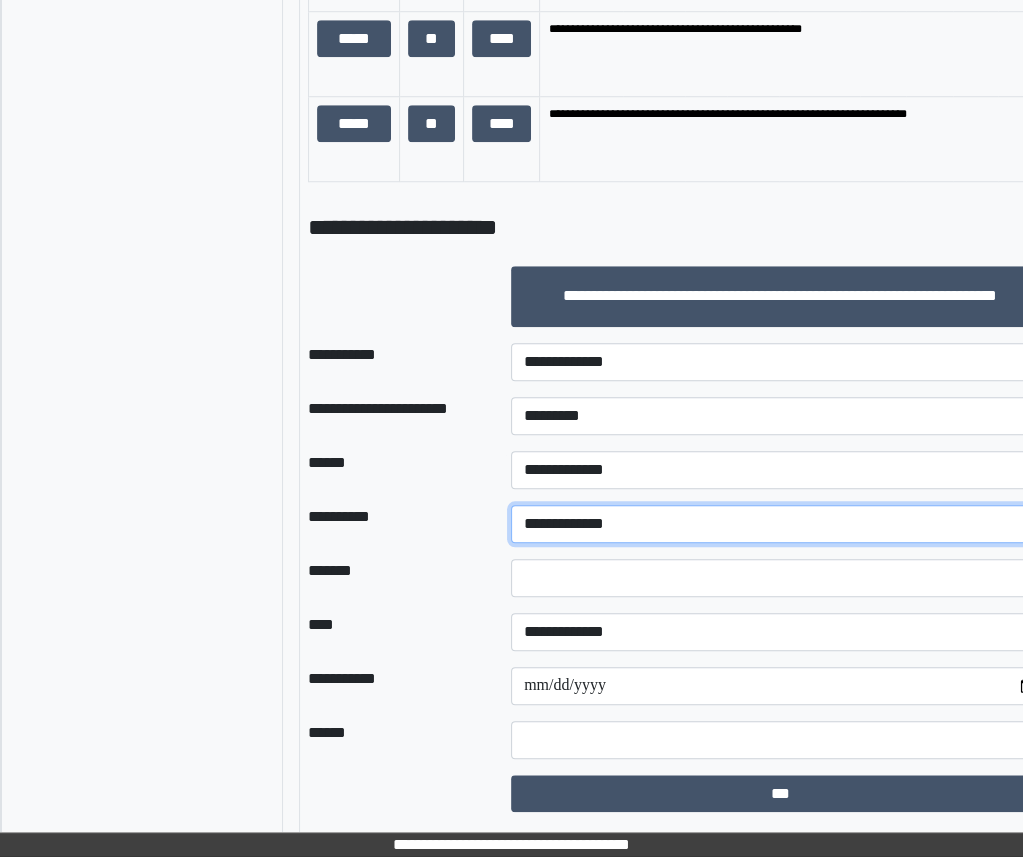 click on "**********" at bounding box center (780, 524) 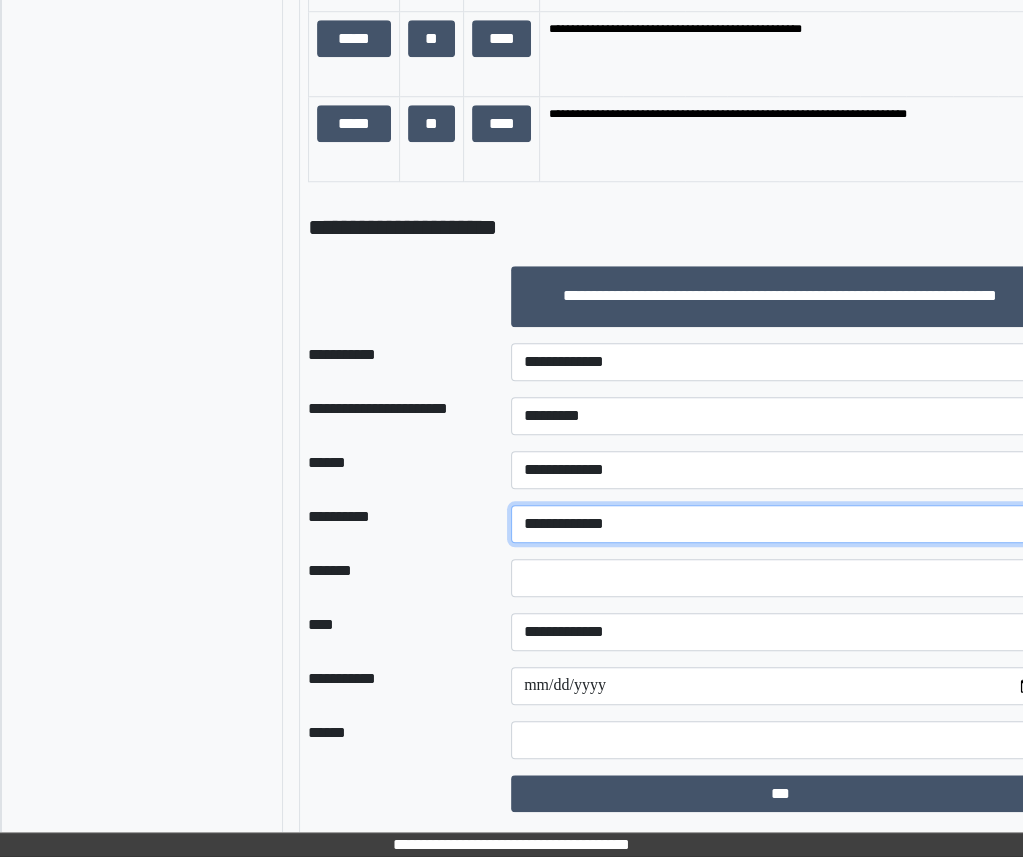 select on "*" 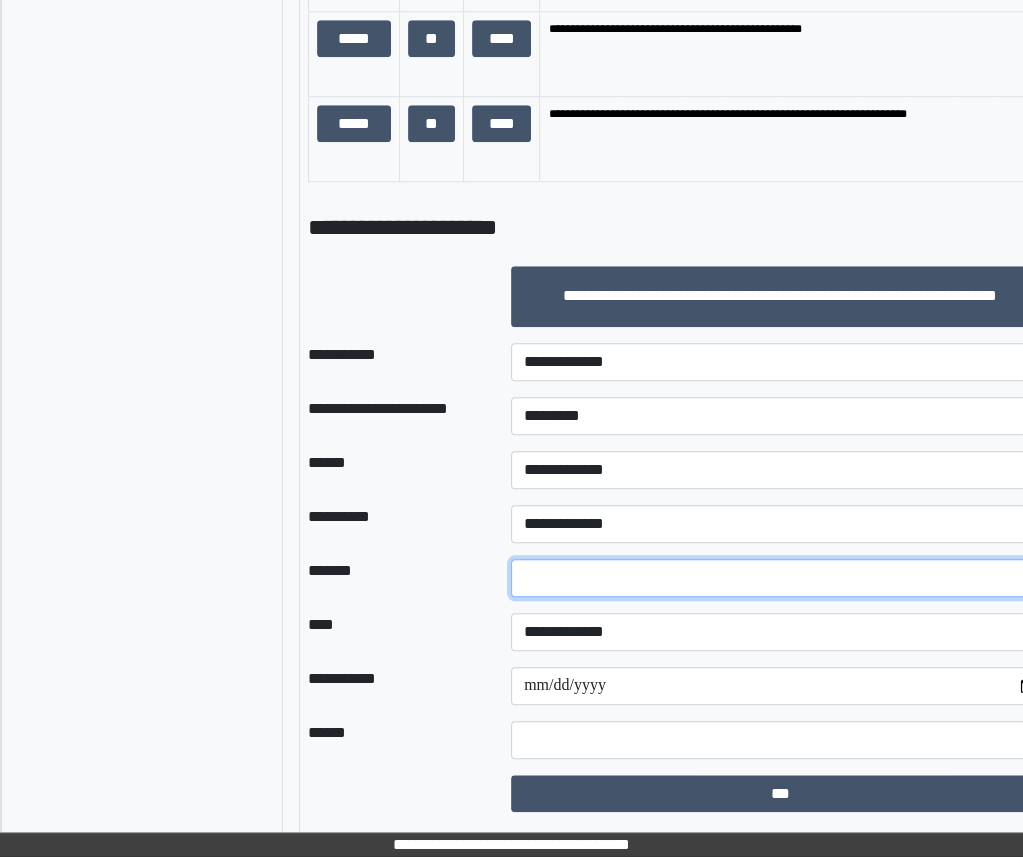 click at bounding box center (780, 578) 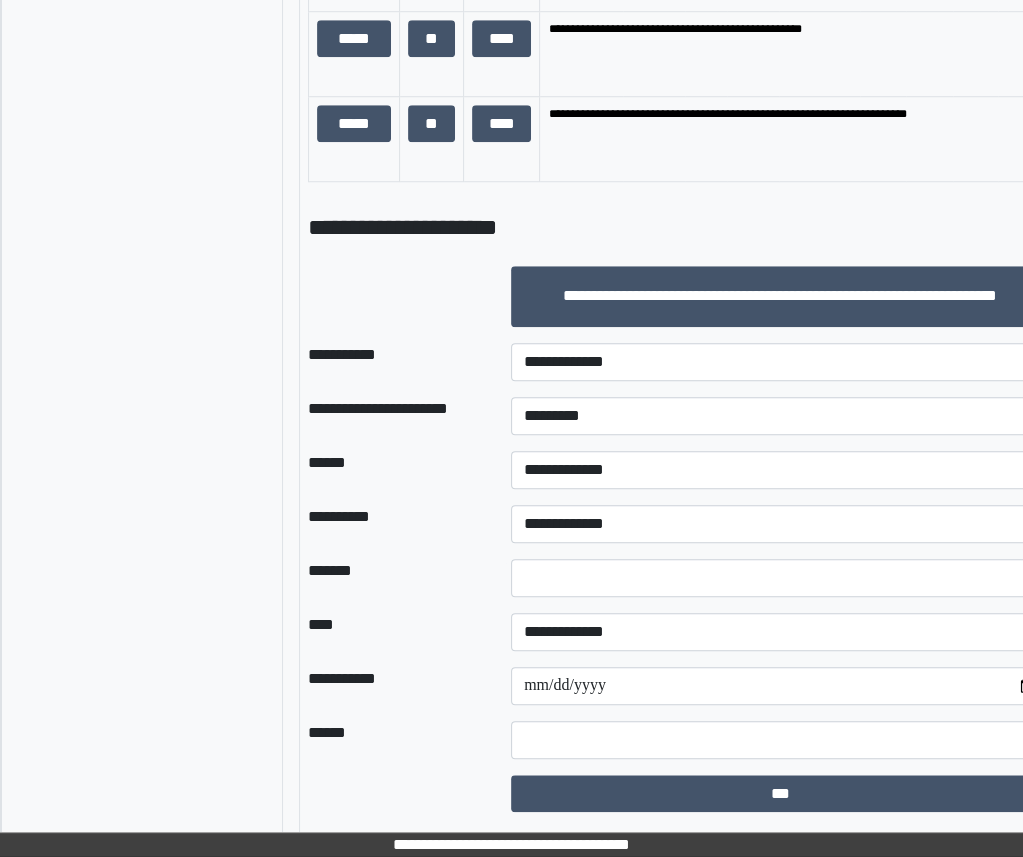 click on "**" at bounding box center (780, 578) 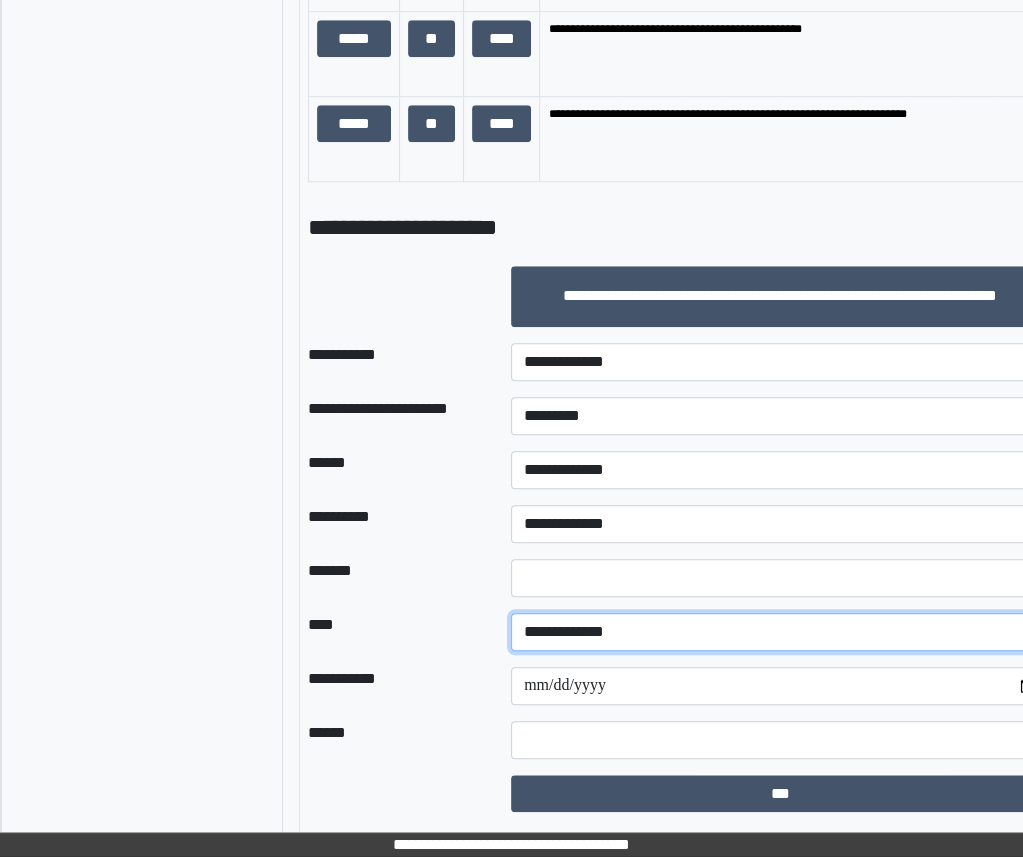 select on "*" 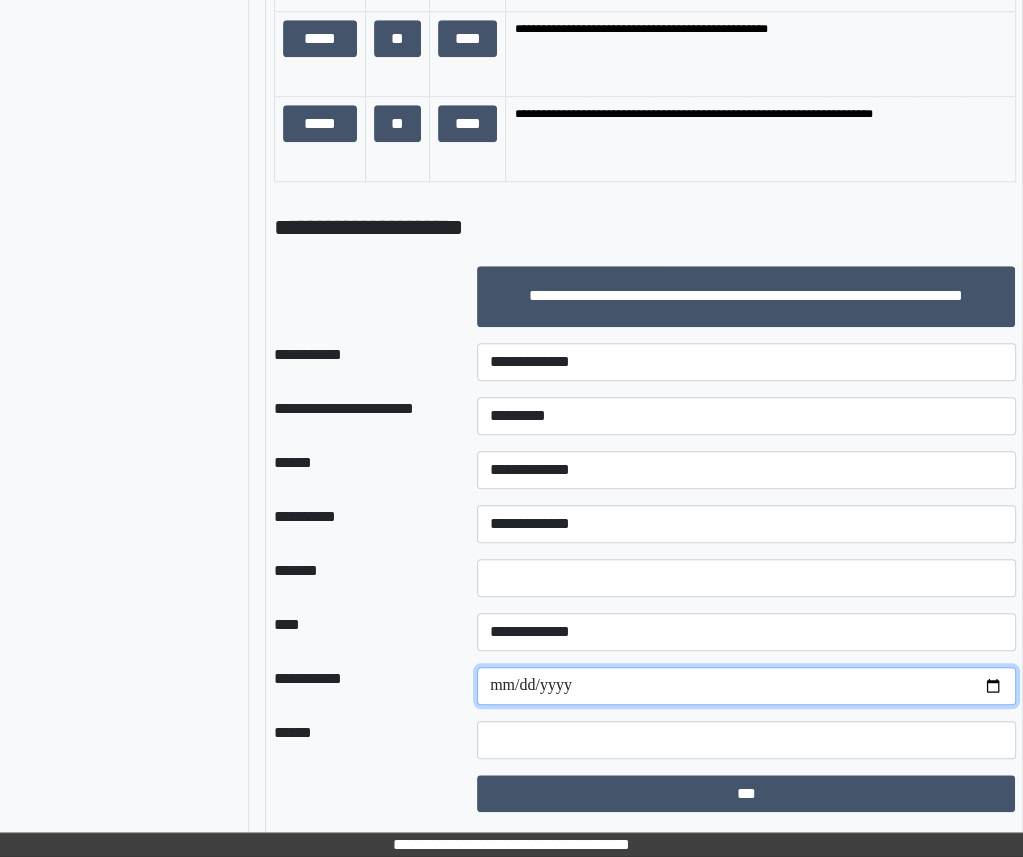 click at bounding box center (746, 686) 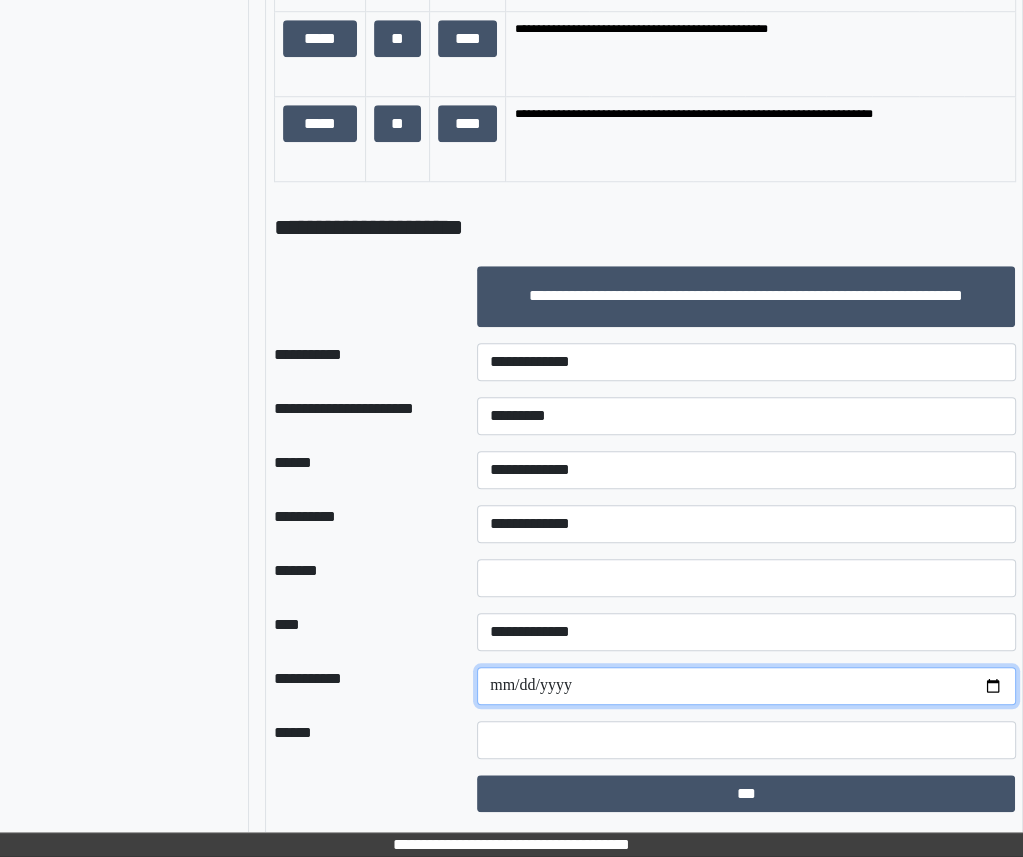 scroll, scrollTop: 1391, scrollLeft: 101, axis: both 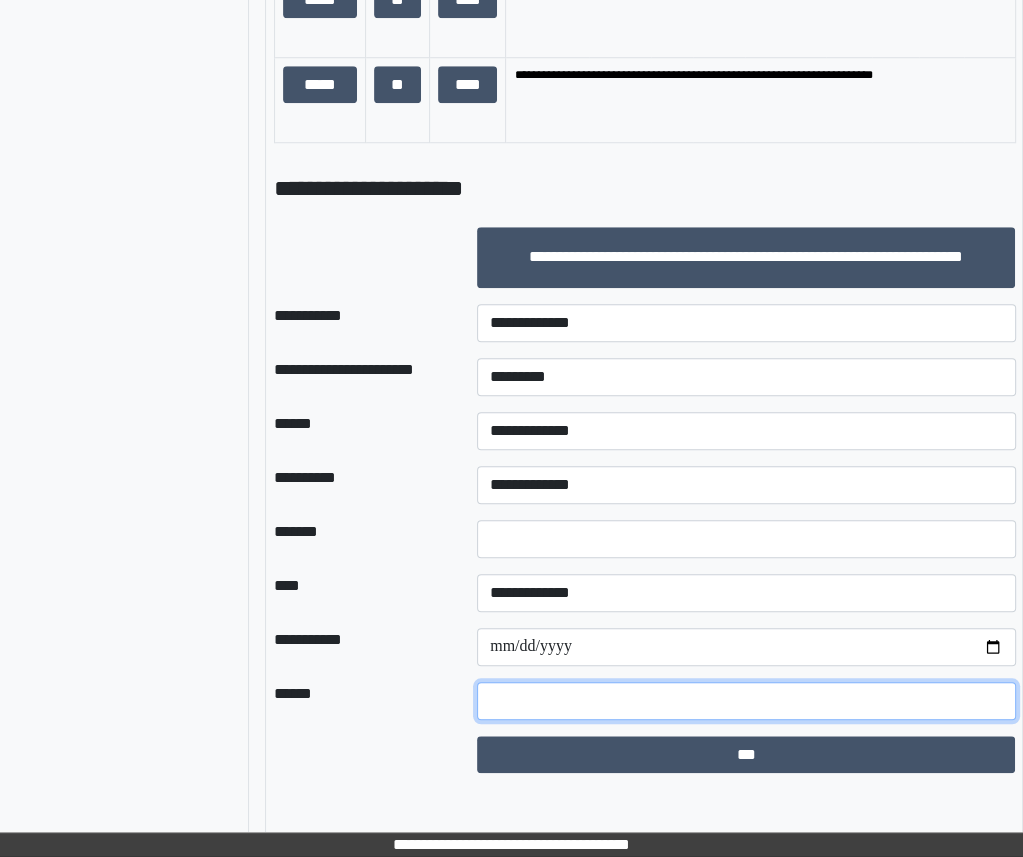 click at bounding box center (746, 701) 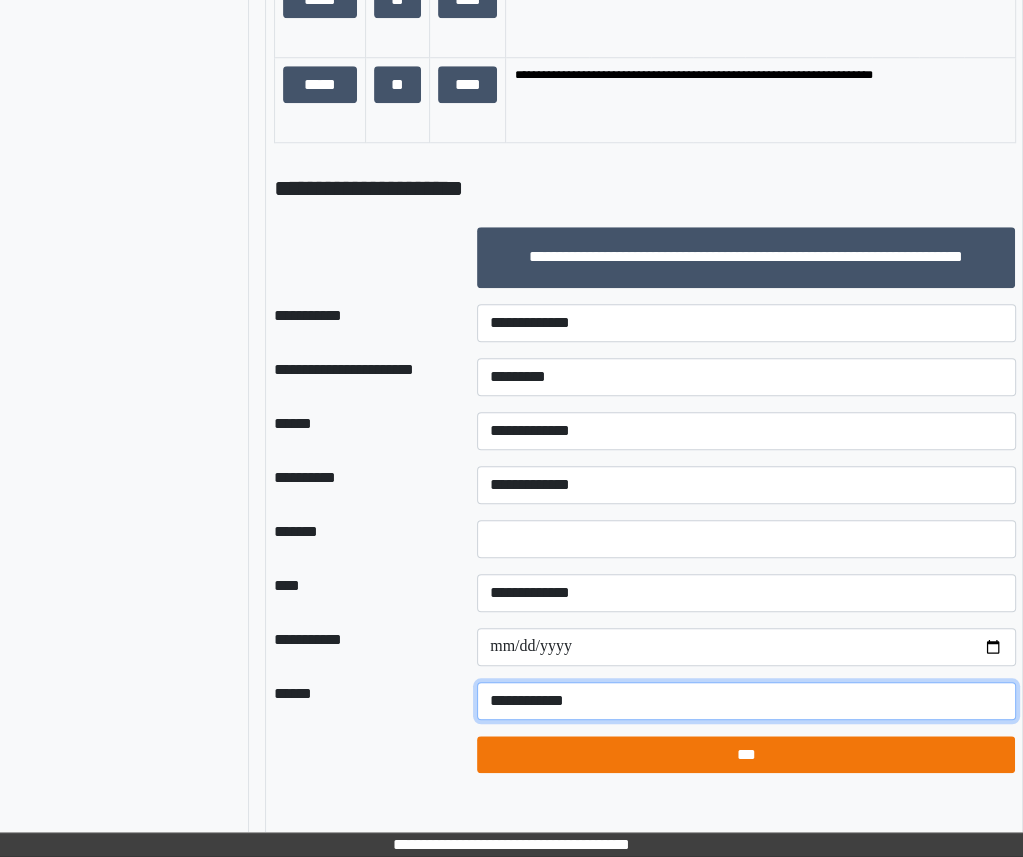 type on "**********" 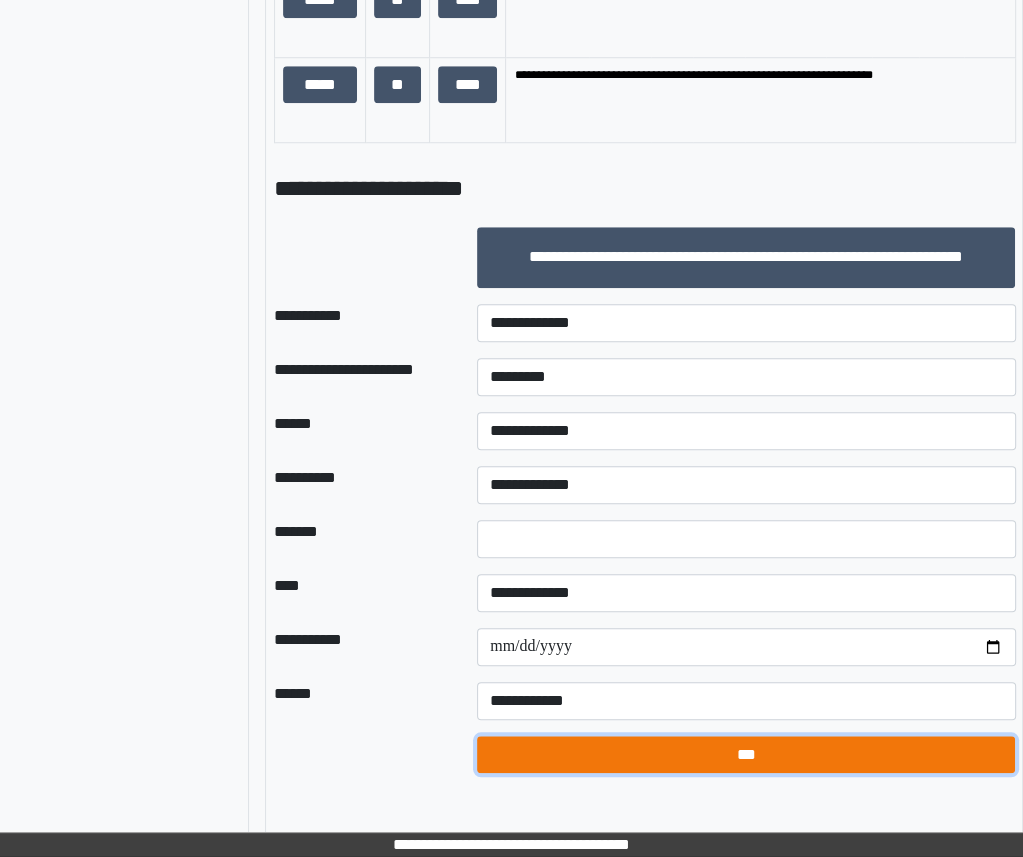 click on "***" at bounding box center [746, 754] 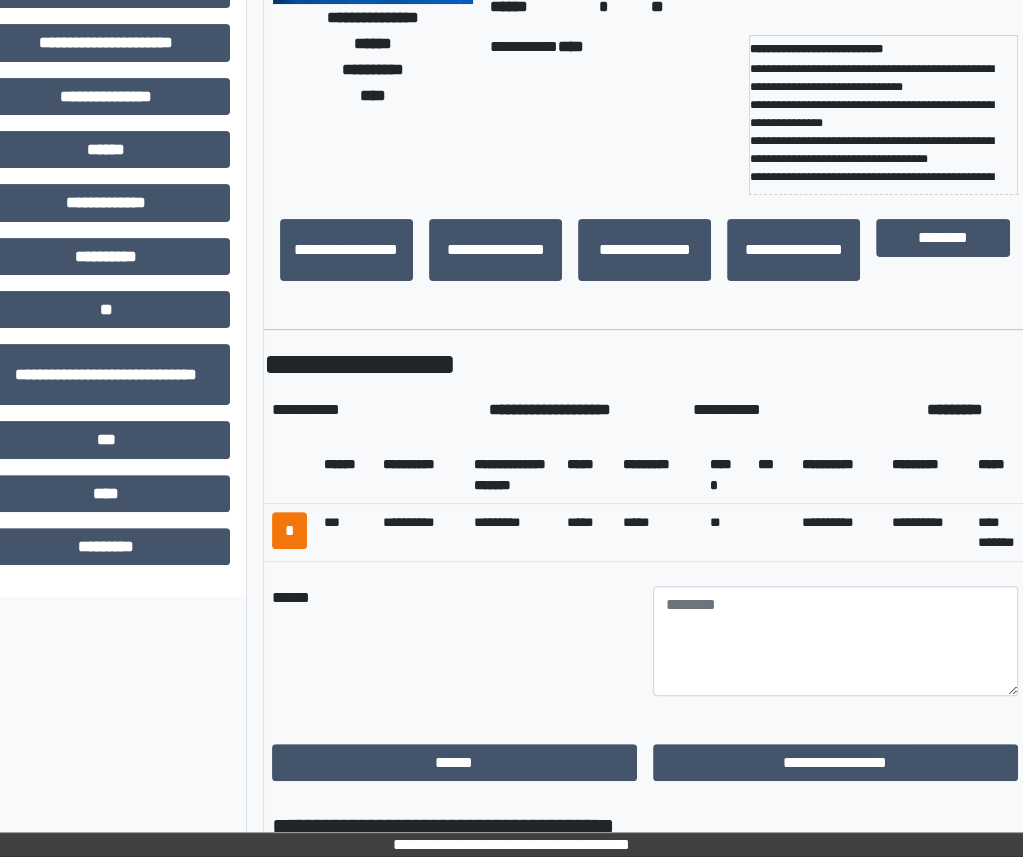 scroll, scrollTop: 329, scrollLeft: 105, axis: both 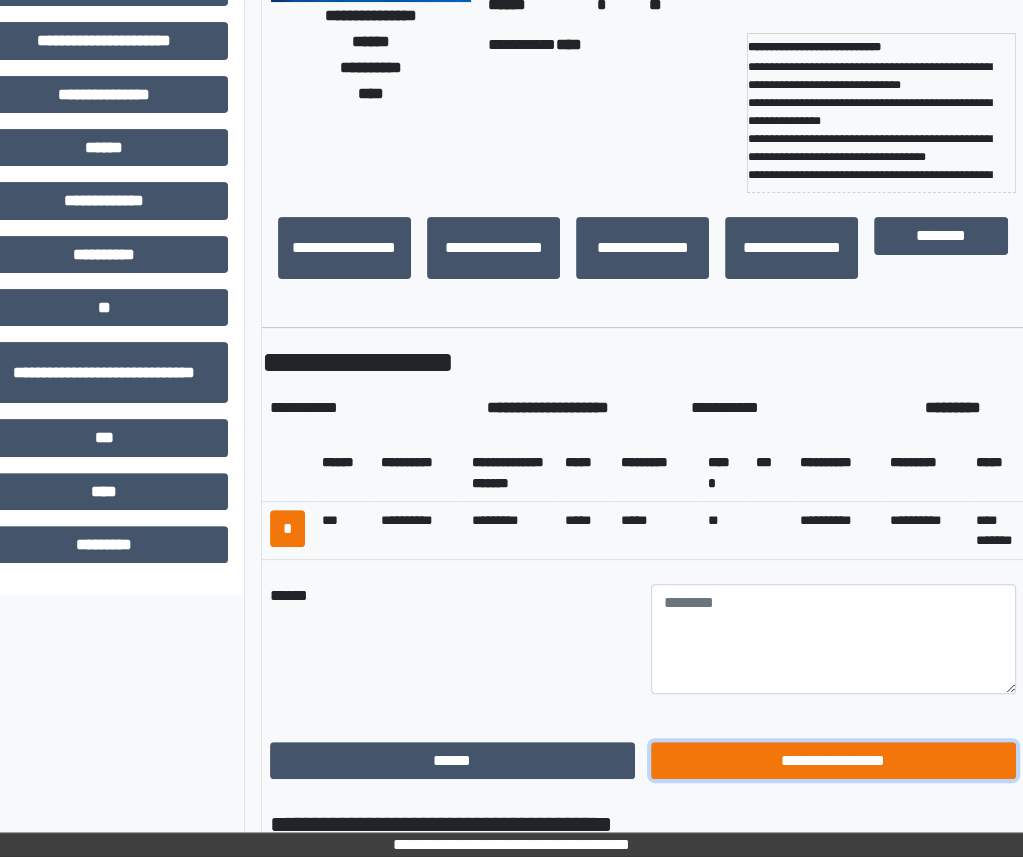 click on "**********" at bounding box center (833, 760) 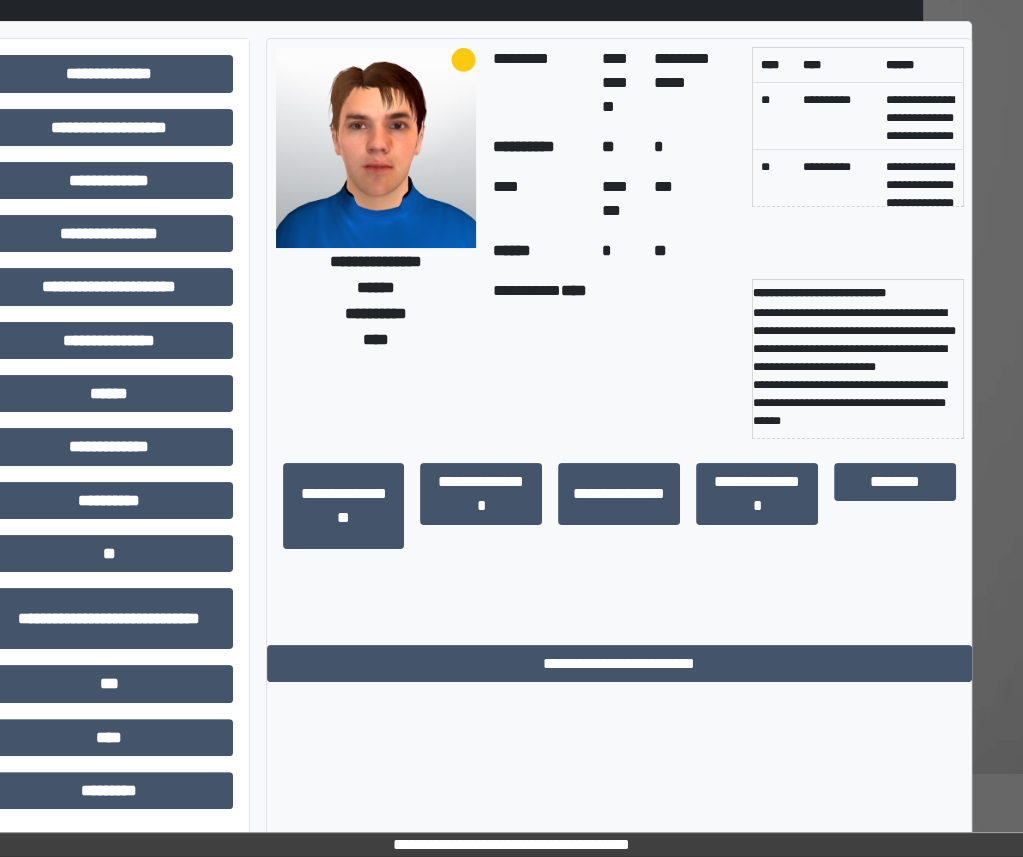 scroll, scrollTop: 76, scrollLeft: 100, axis: both 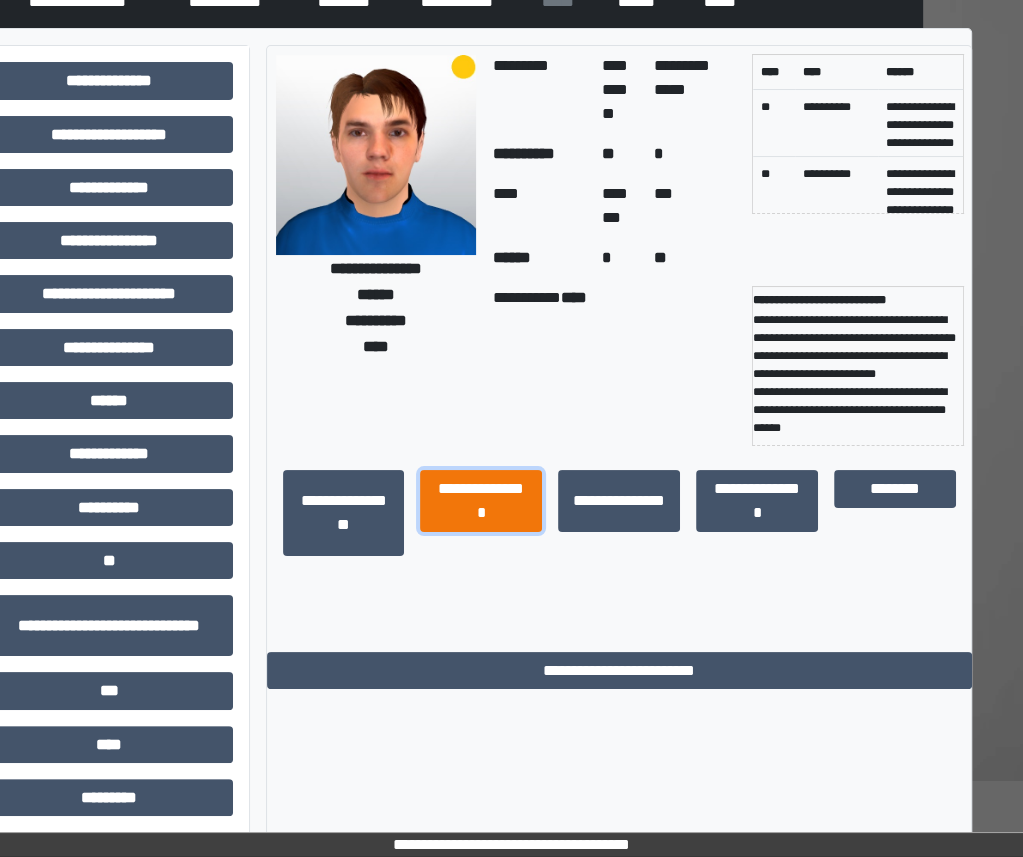 click on "**********" at bounding box center [481, 500] 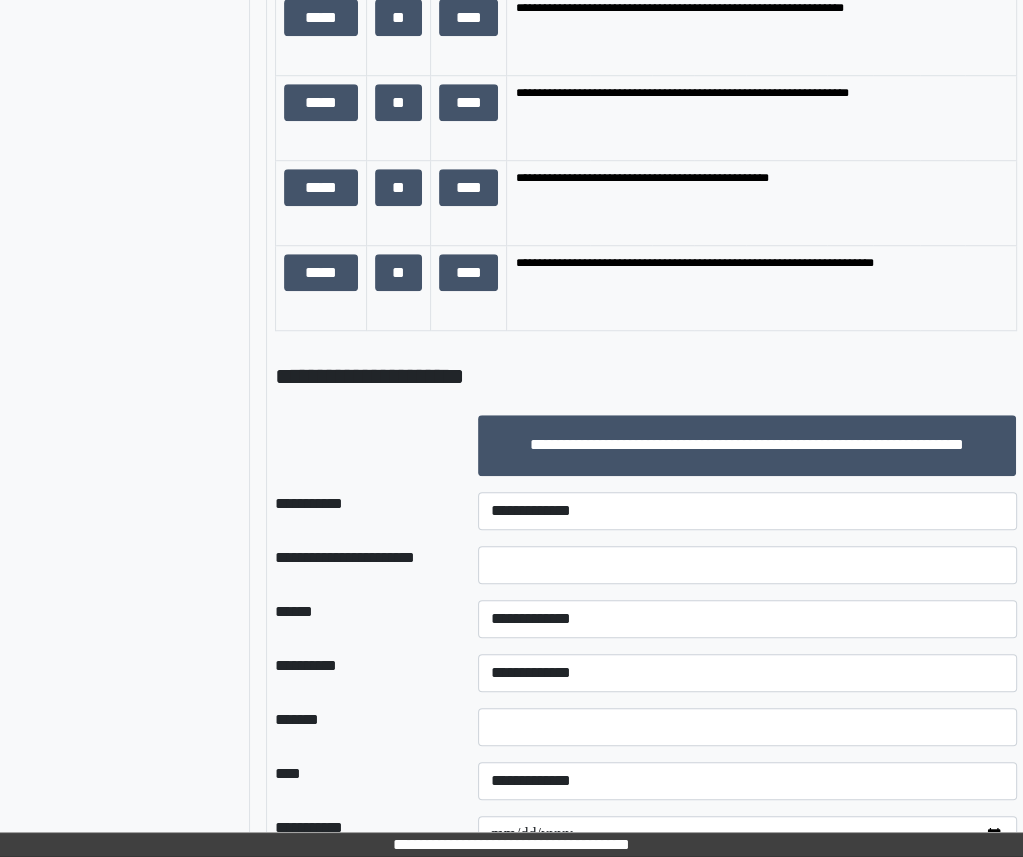 scroll, scrollTop: 982, scrollLeft: 100, axis: both 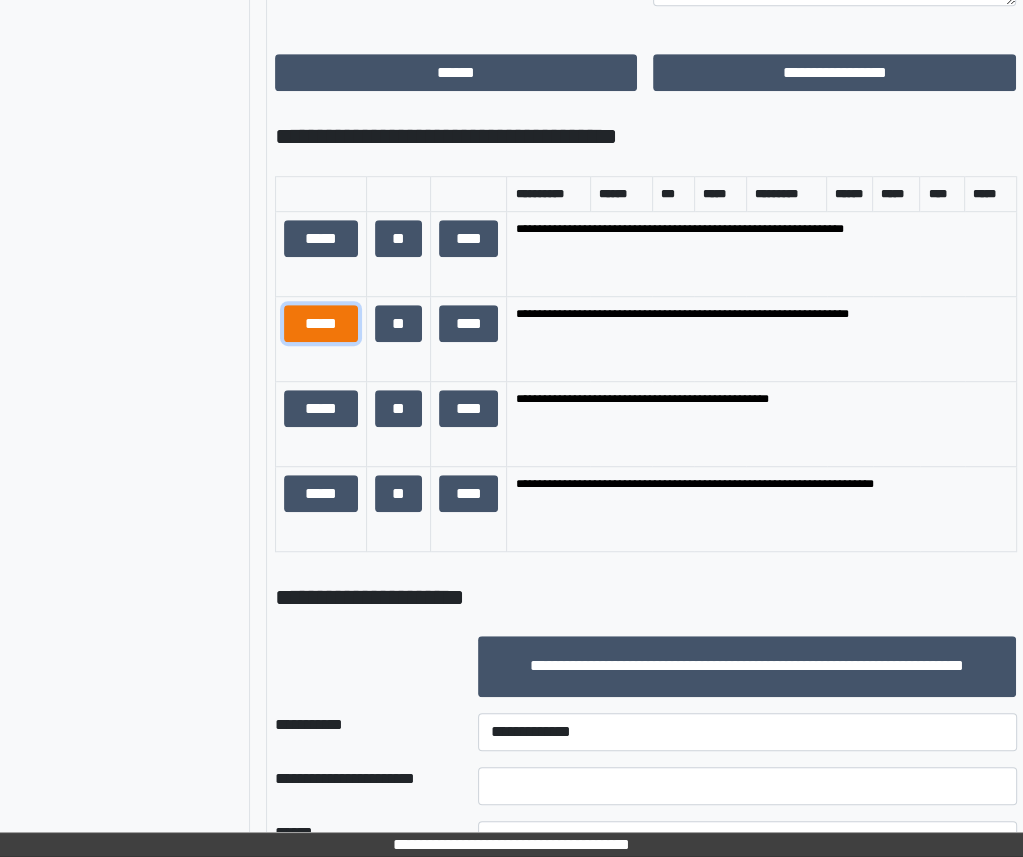 click on "*****" at bounding box center [321, 323] 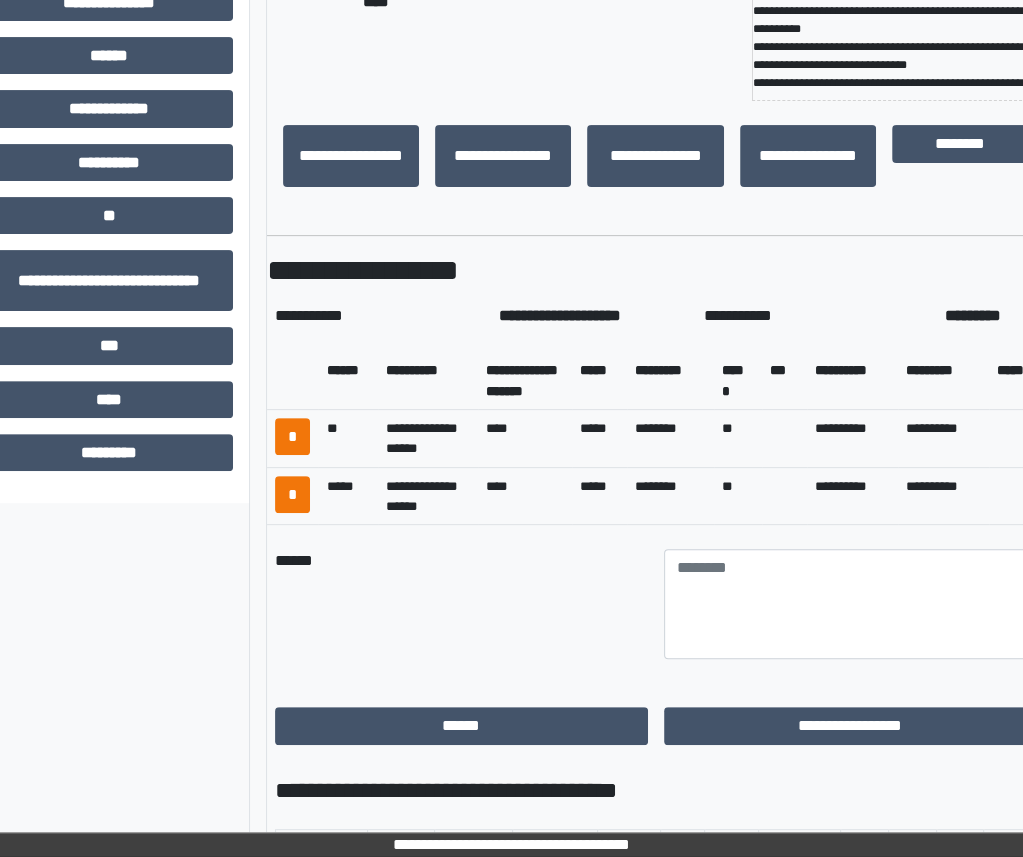 scroll, scrollTop: 408, scrollLeft: 100, axis: both 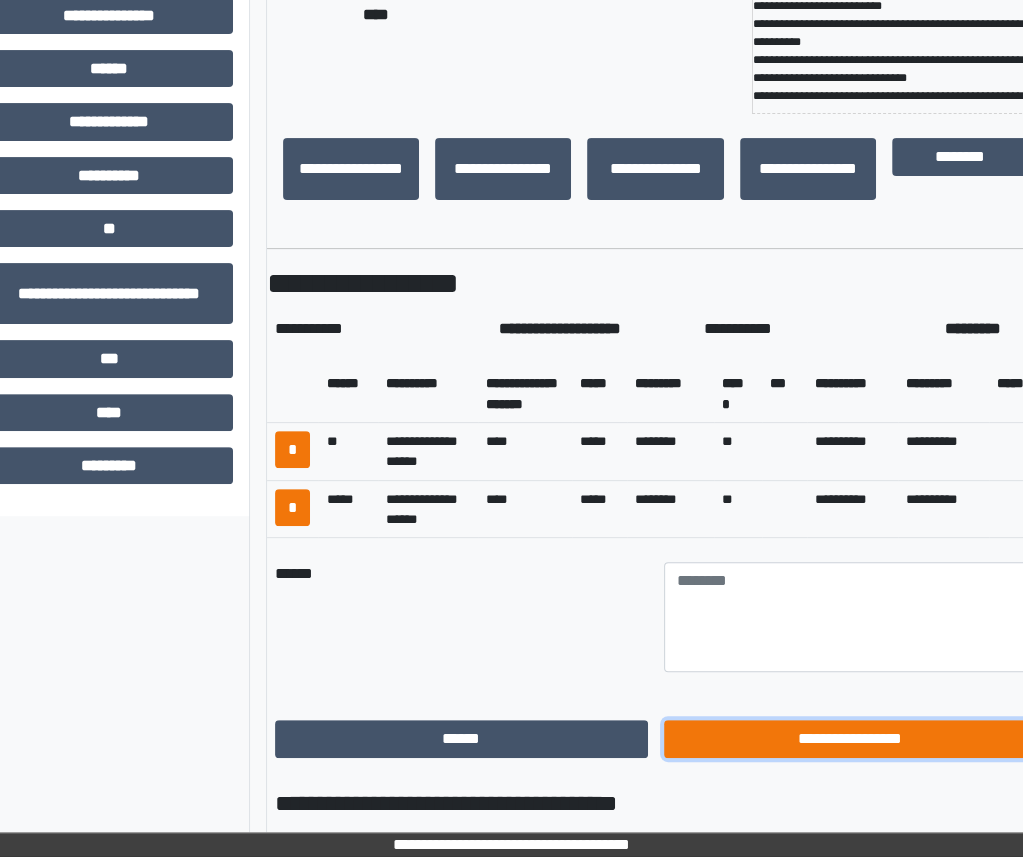 click on "**********" at bounding box center (850, 738) 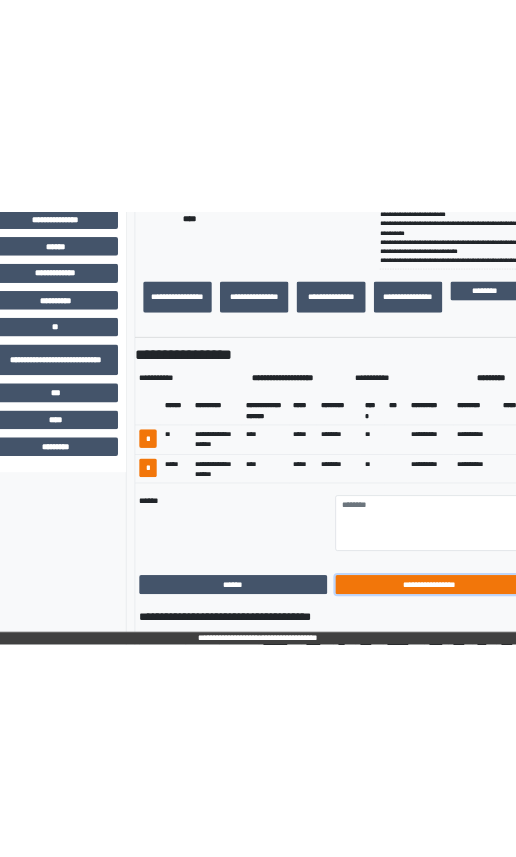 scroll, scrollTop: 83, scrollLeft: 100, axis: both 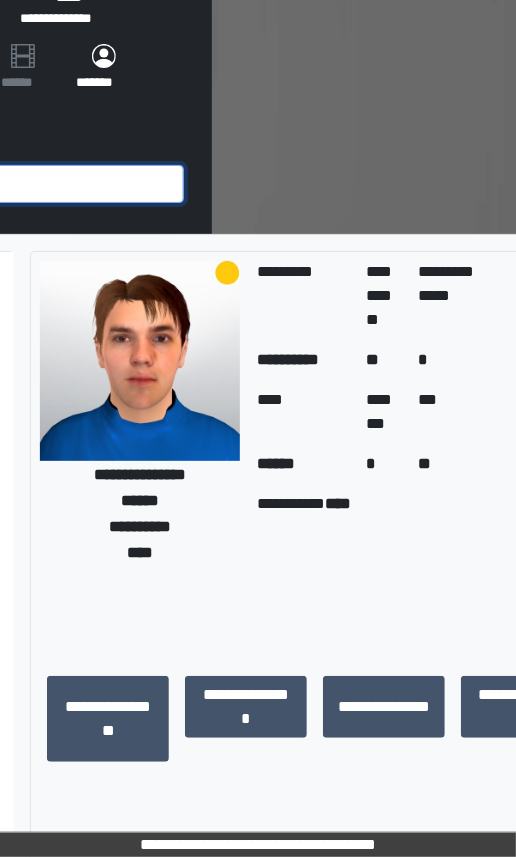 click at bounding box center (-46, 184) 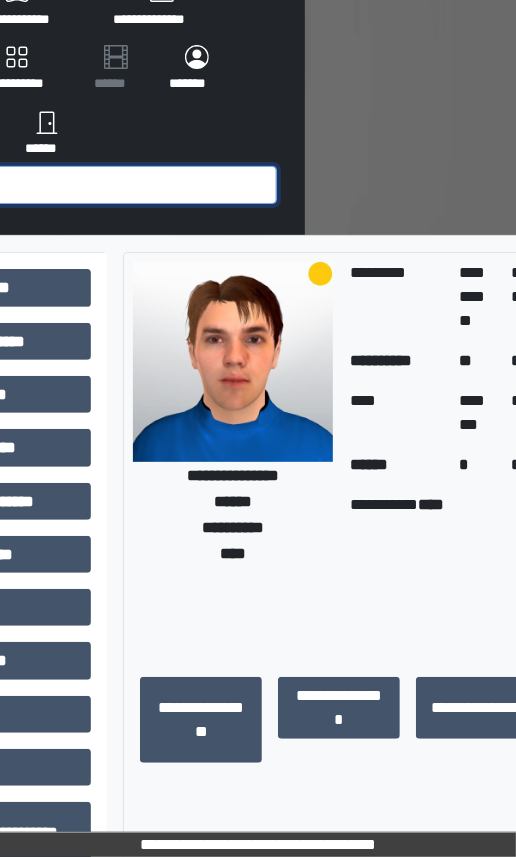 scroll, scrollTop: 83, scrollLeft: 0, axis: vertical 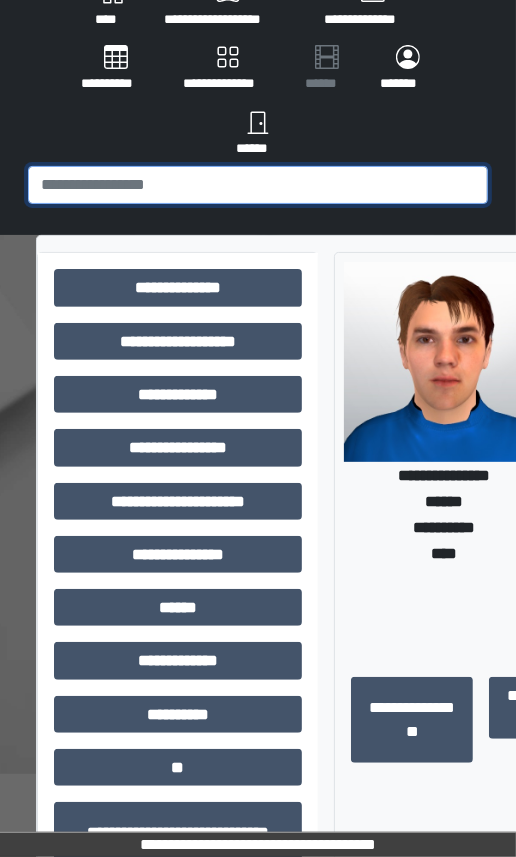click at bounding box center [258, 185] 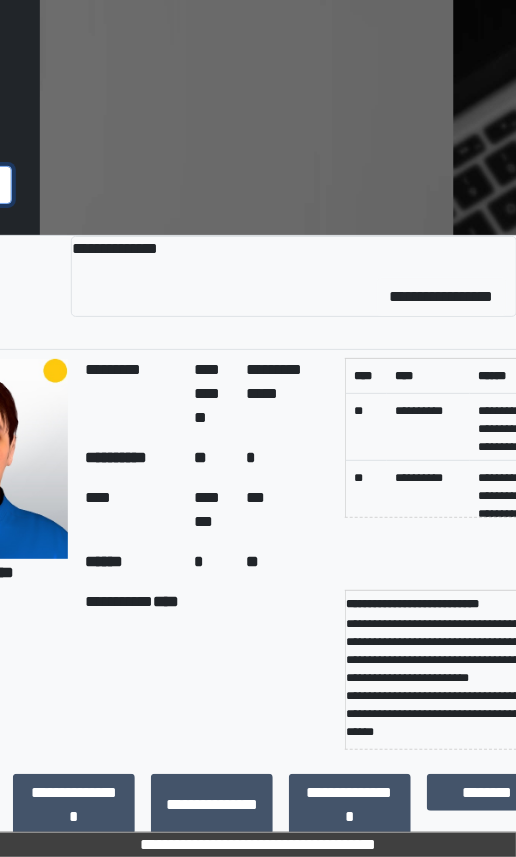 scroll, scrollTop: 83, scrollLeft: 524, axis: both 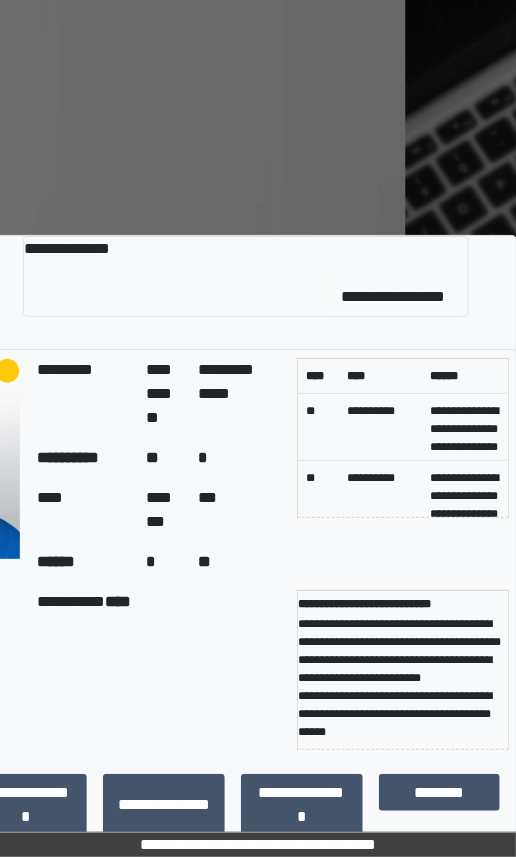 type on "*****" 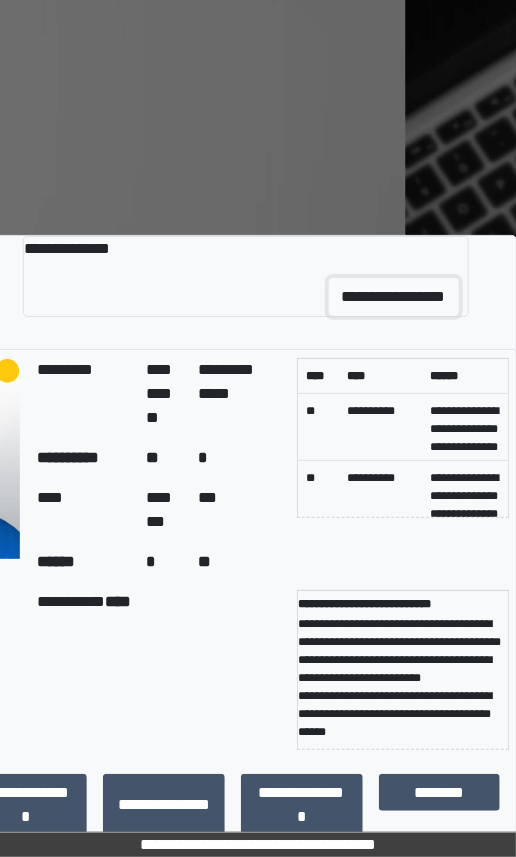 click on "**********" at bounding box center (394, 297) 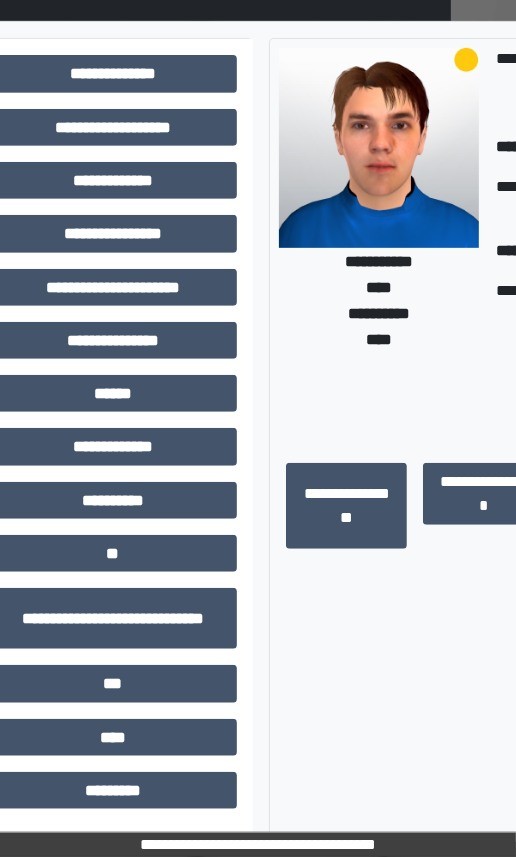 scroll, scrollTop: 297, scrollLeft: 46, axis: both 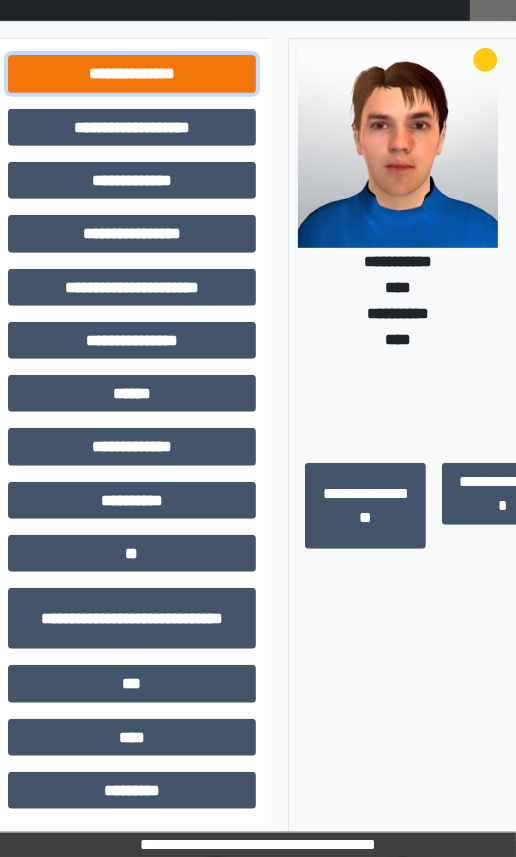 click on "**********" at bounding box center [132, 73] 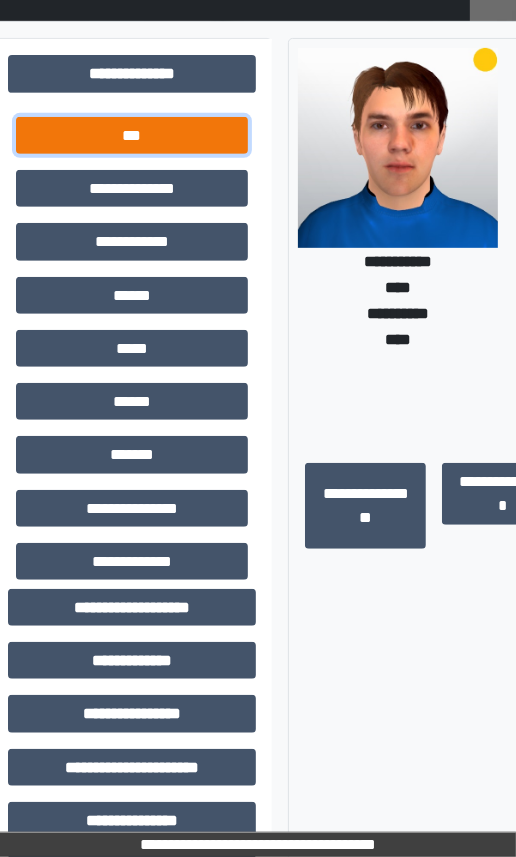 click on "***" at bounding box center (132, 135) 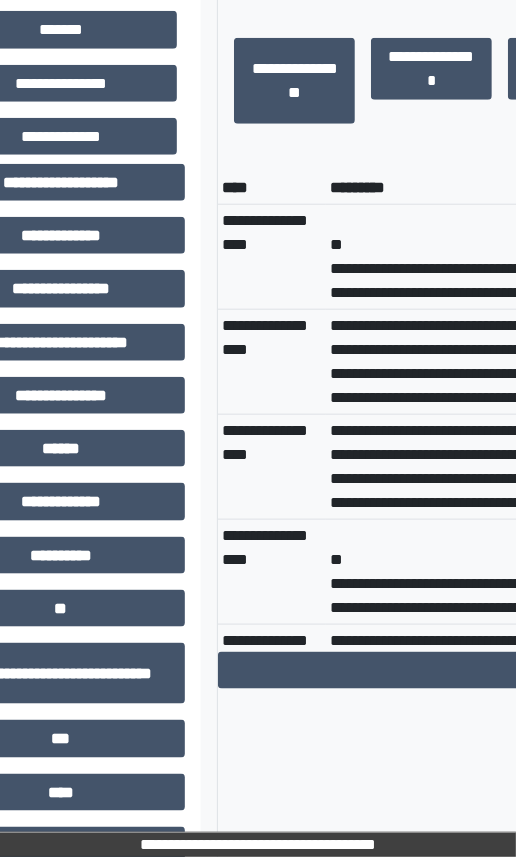 scroll, scrollTop: 724, scrollLeft: 117, axis: both 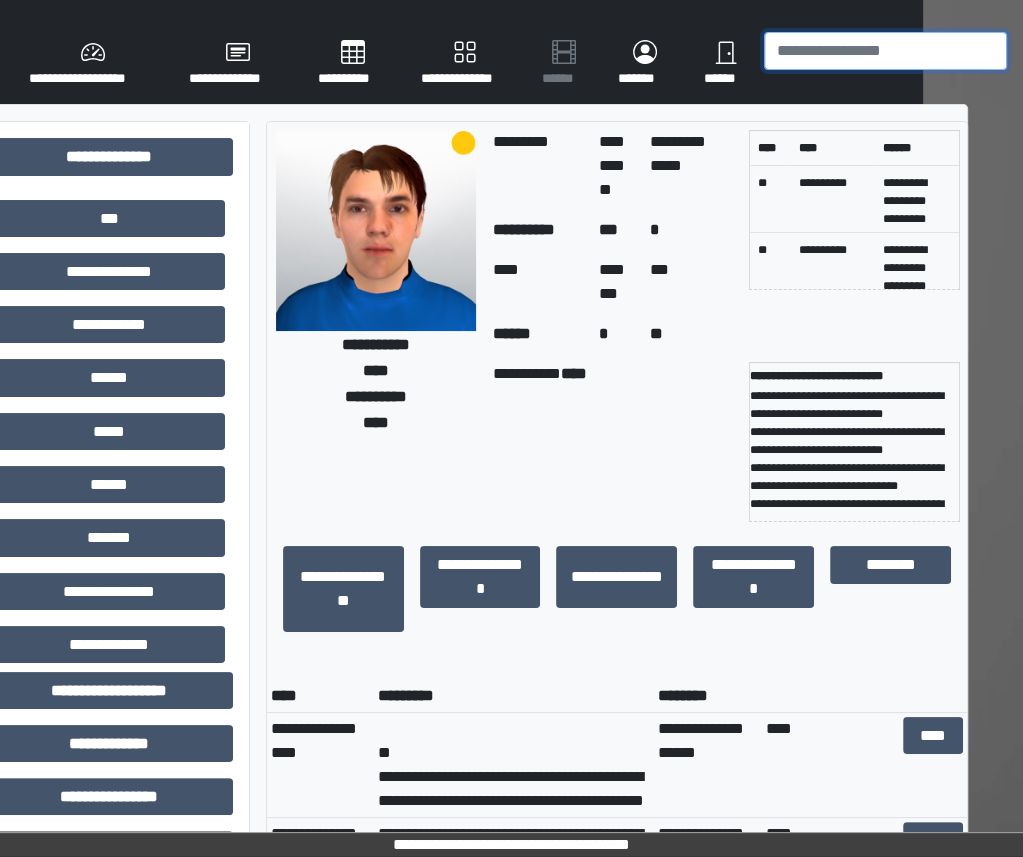 click at bounding box center [885, 51] 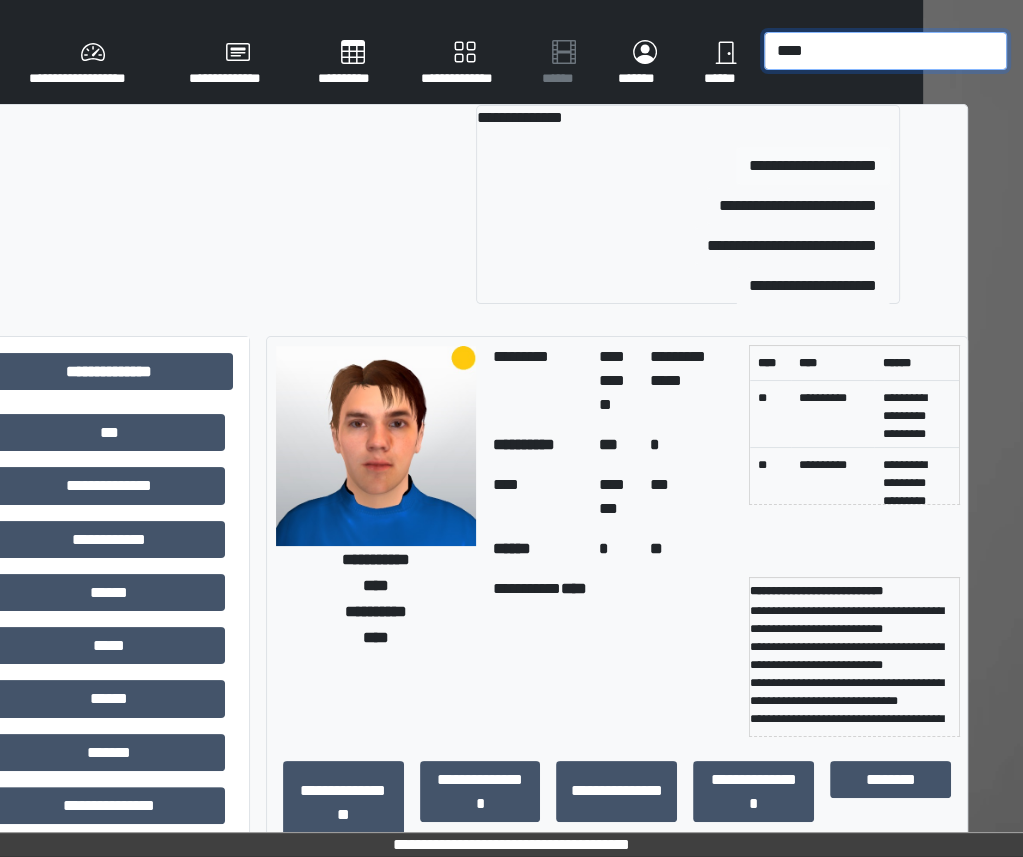 type on "****" 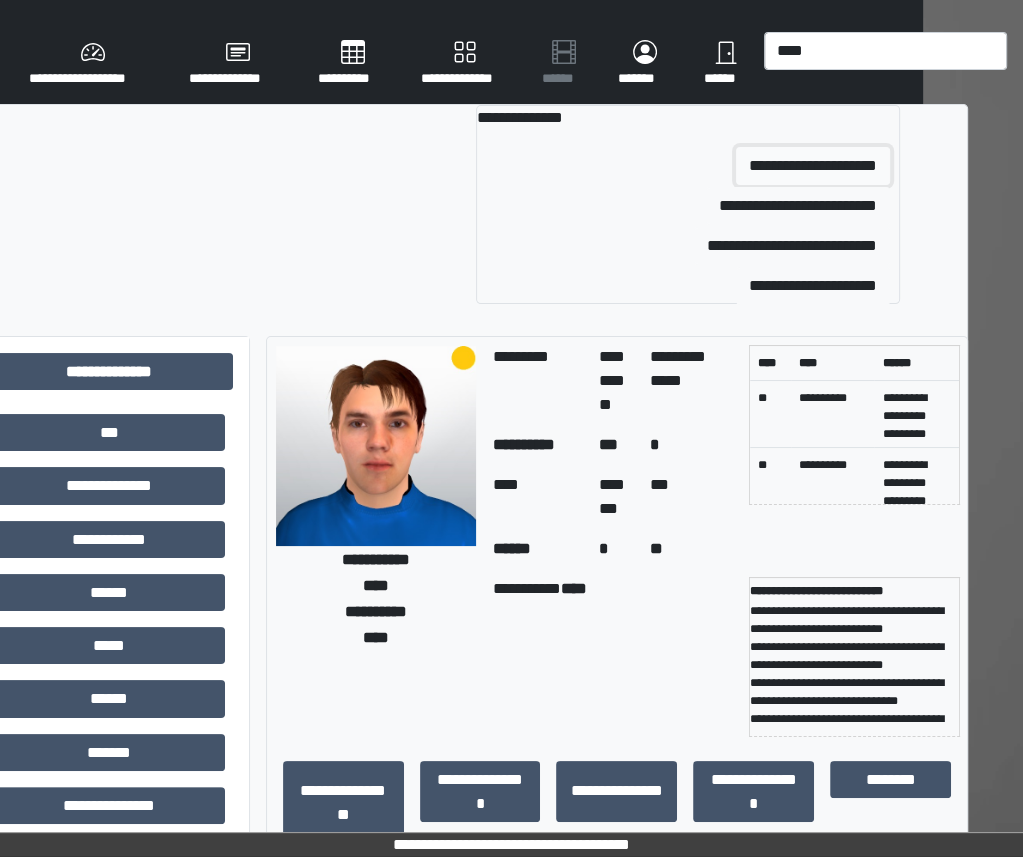 click on "**********" at bounding box center (813, 166) 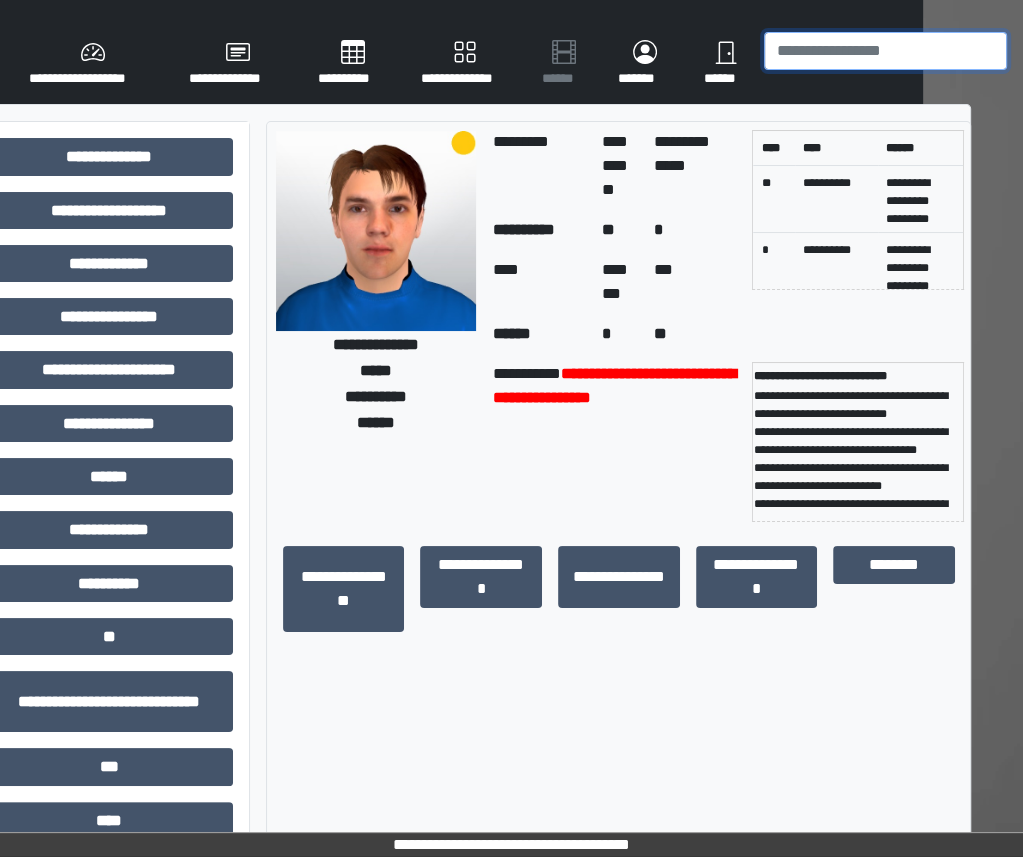 click at bounding box center (885, 51) 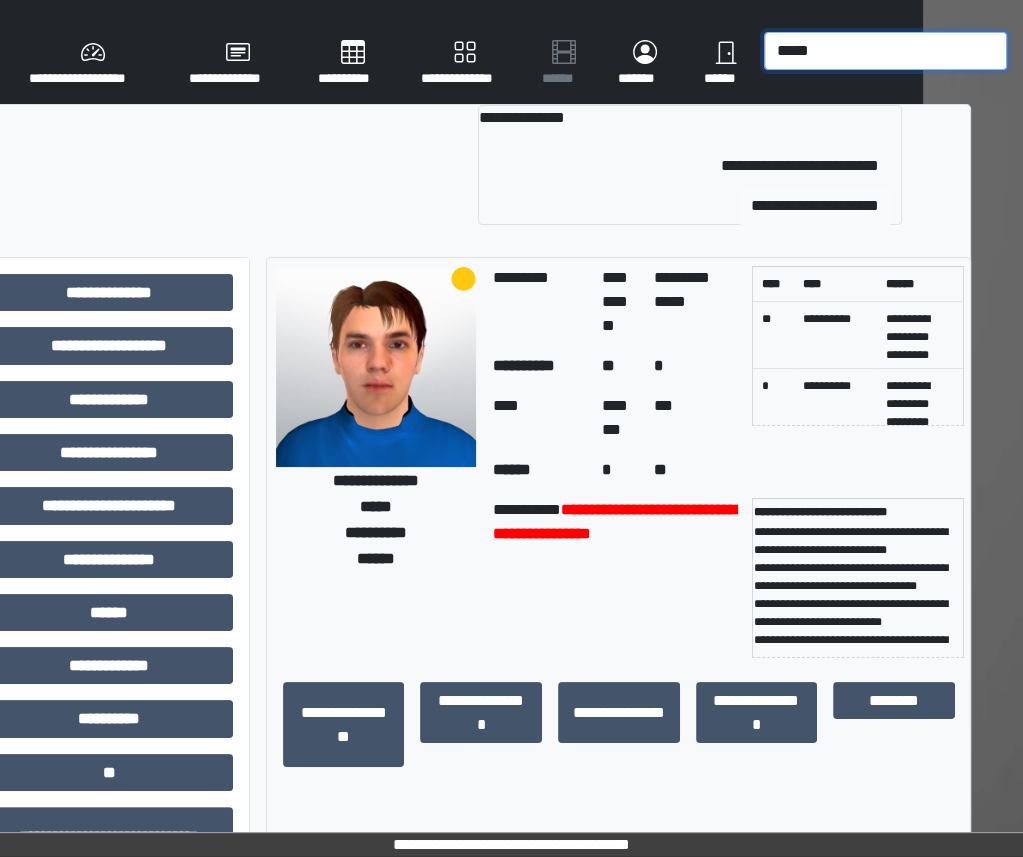 type on "*****" 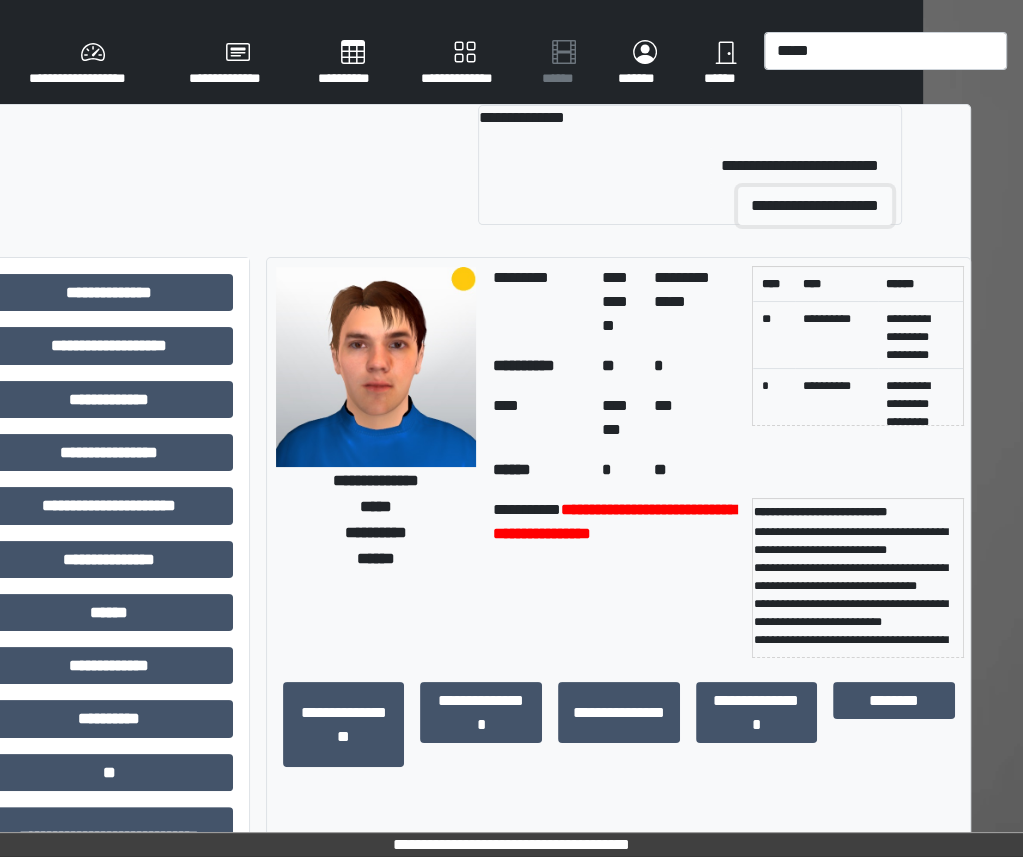 click on "**********" at bounding box center [815, 206] 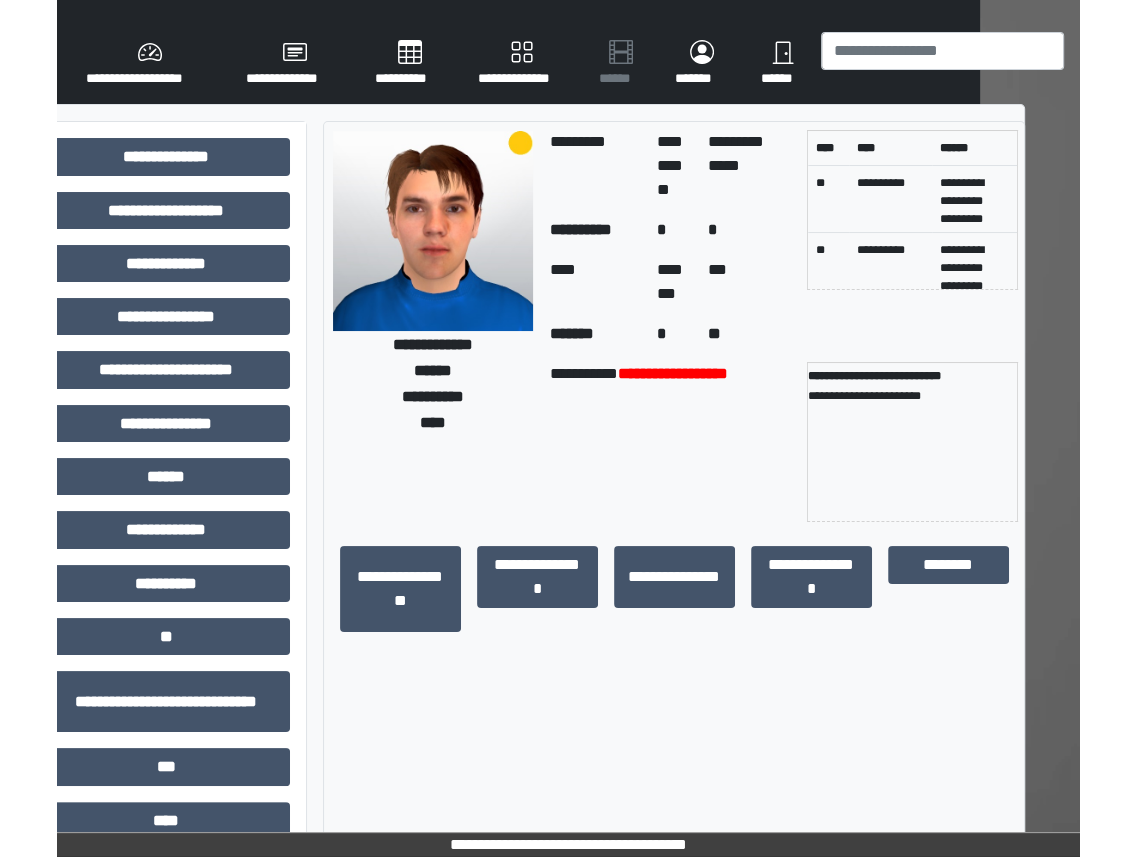 scroll, scrollTop: 0, scrollLeft: 43, axis: horizontal 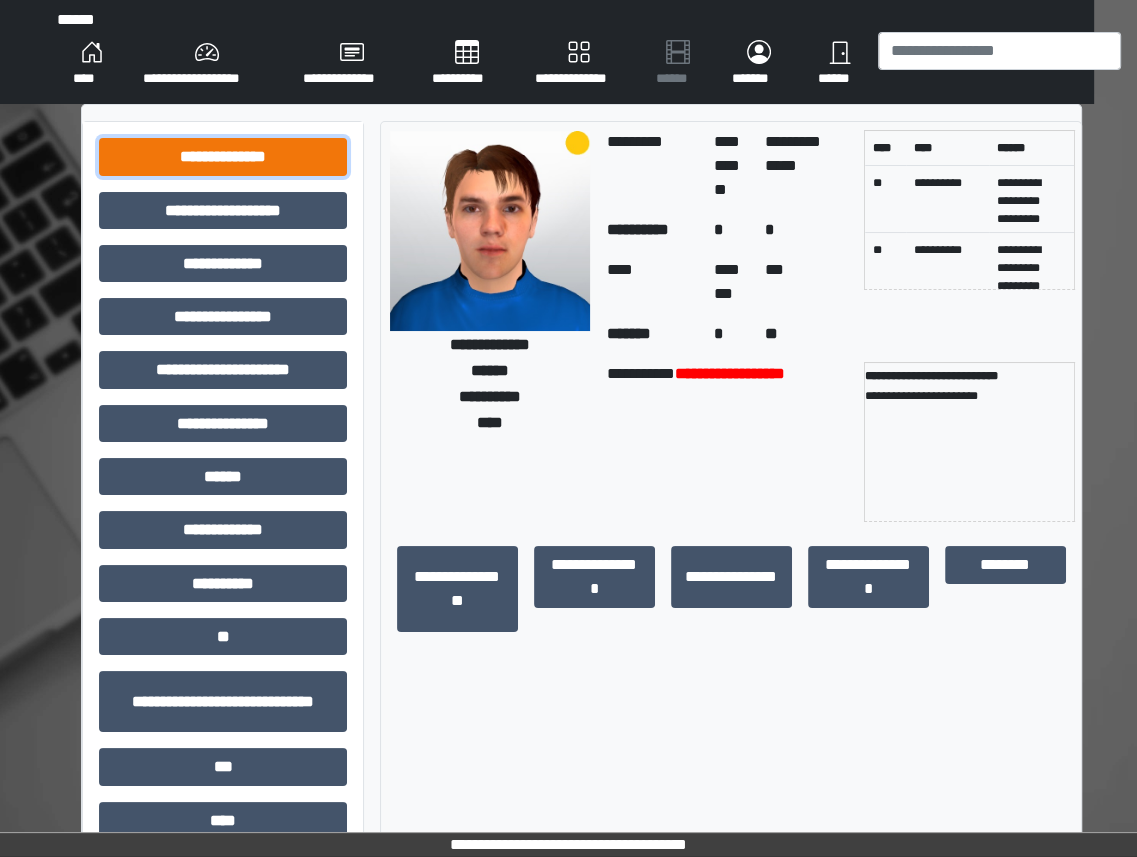 click on "**********" at bounding box center [223, 156] 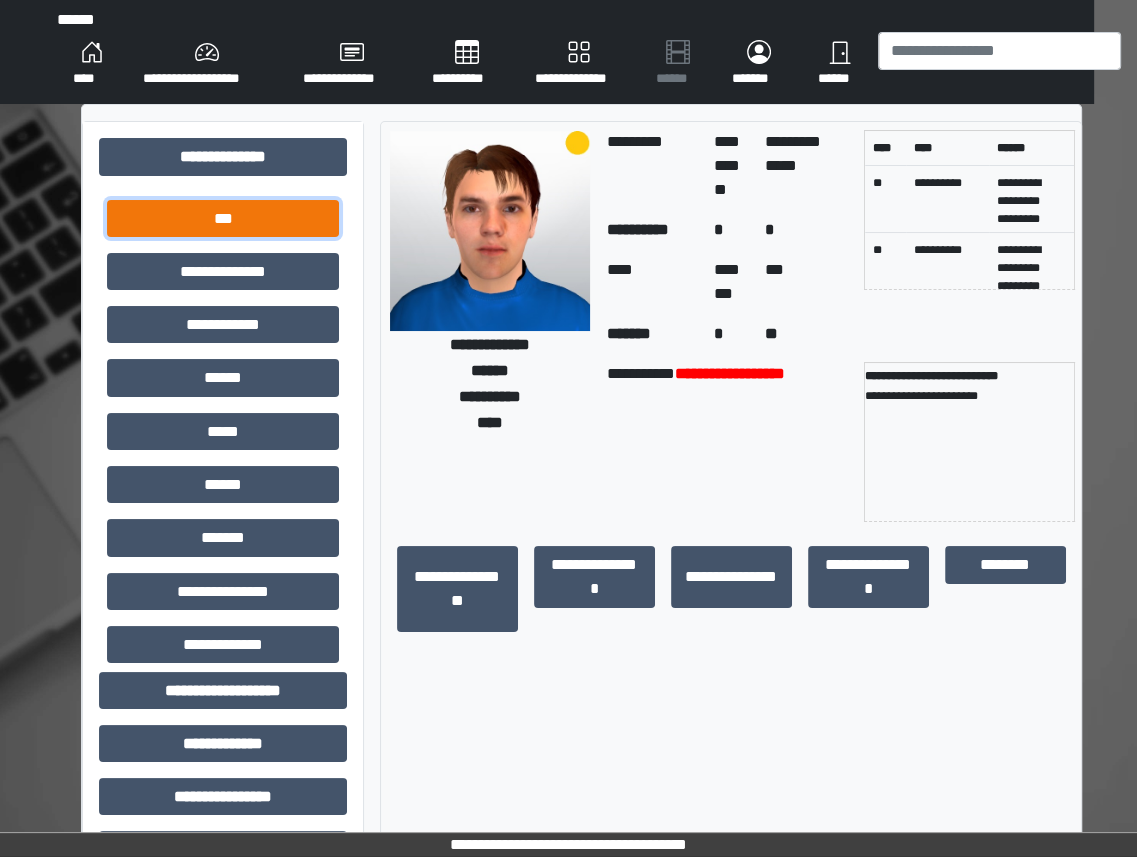 click on "***" at bounding box center (223, 218) 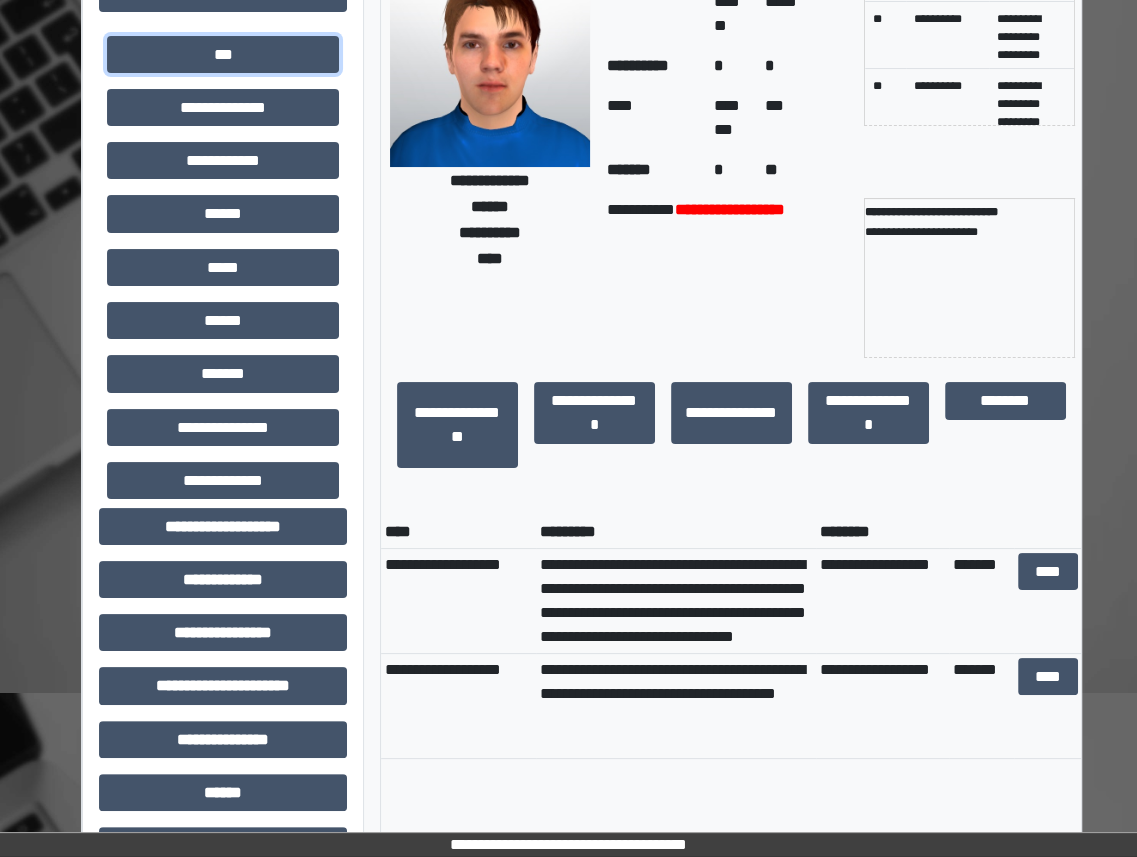 scroll, scrollTop: 247, scrollLeft: 43, axis: both 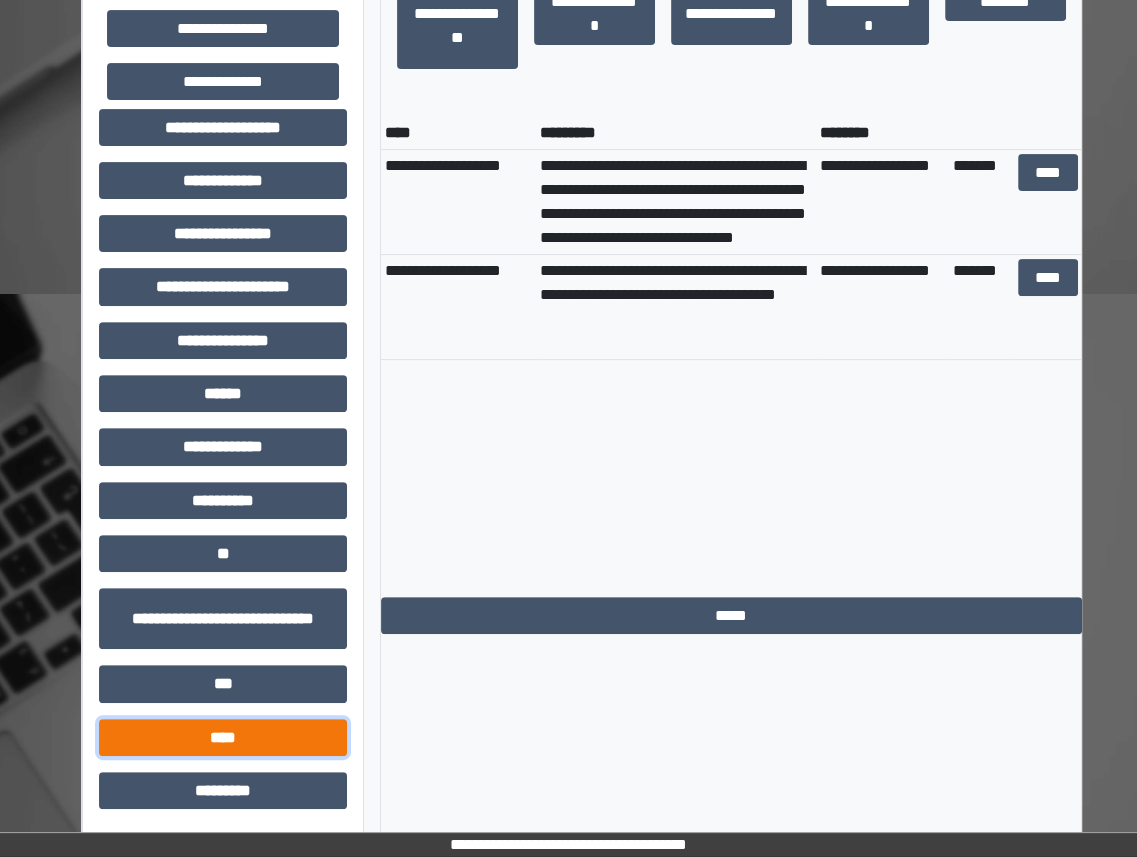 click on "****" at bounding box center (223, 737) 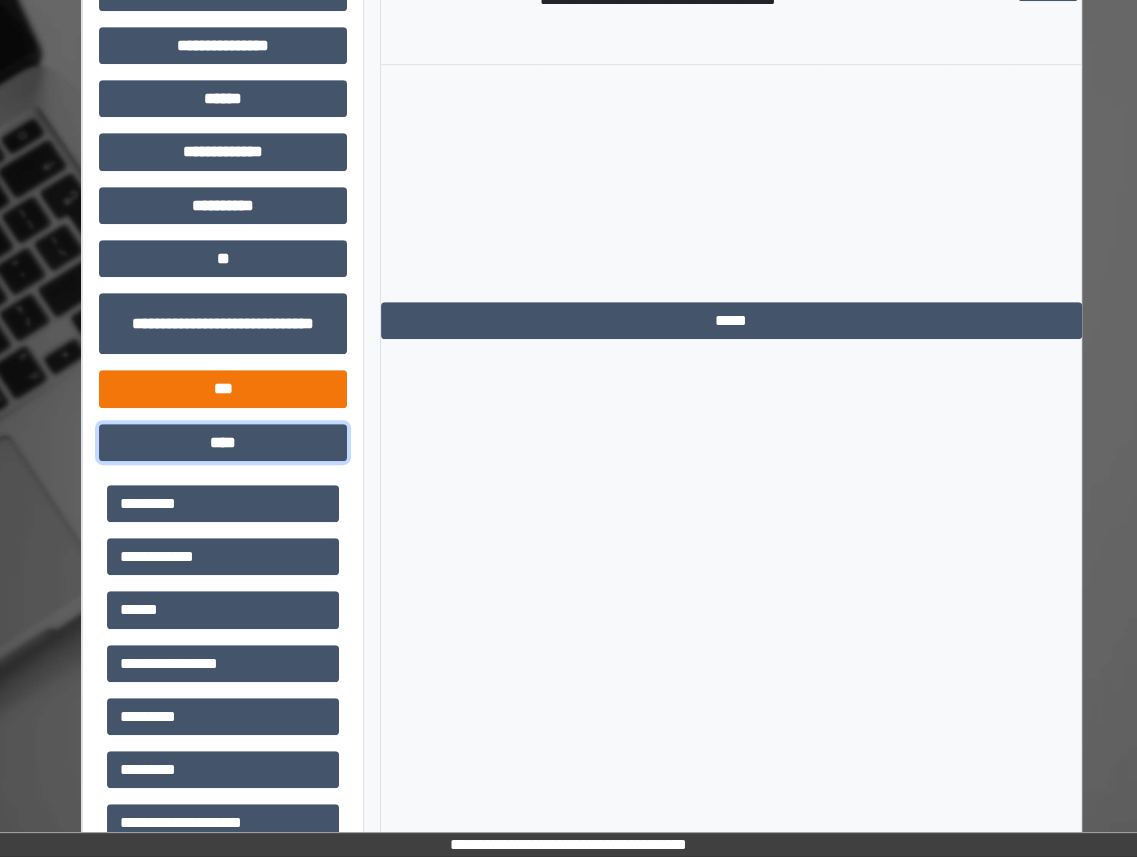 scroll, scrollTop: 1043, scrollLeft: 43, axis: both 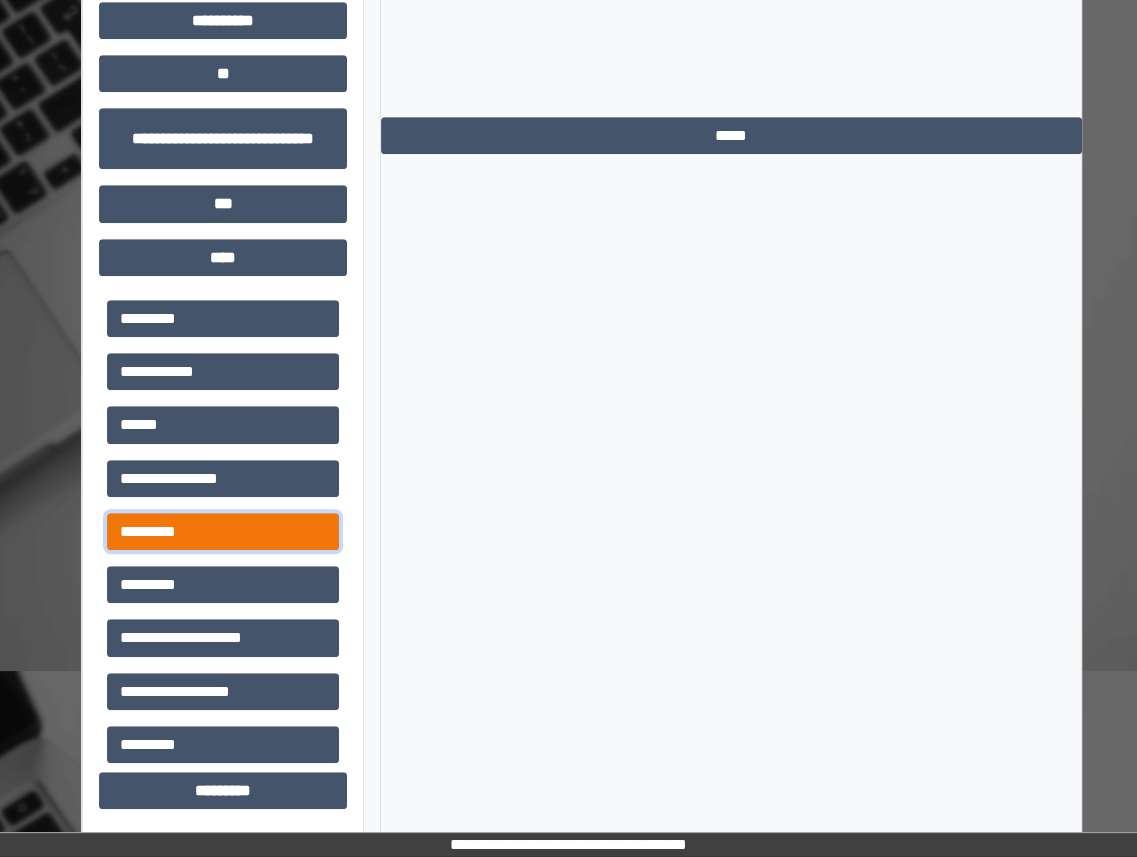click on "*********" at bounding box center (223, 531) 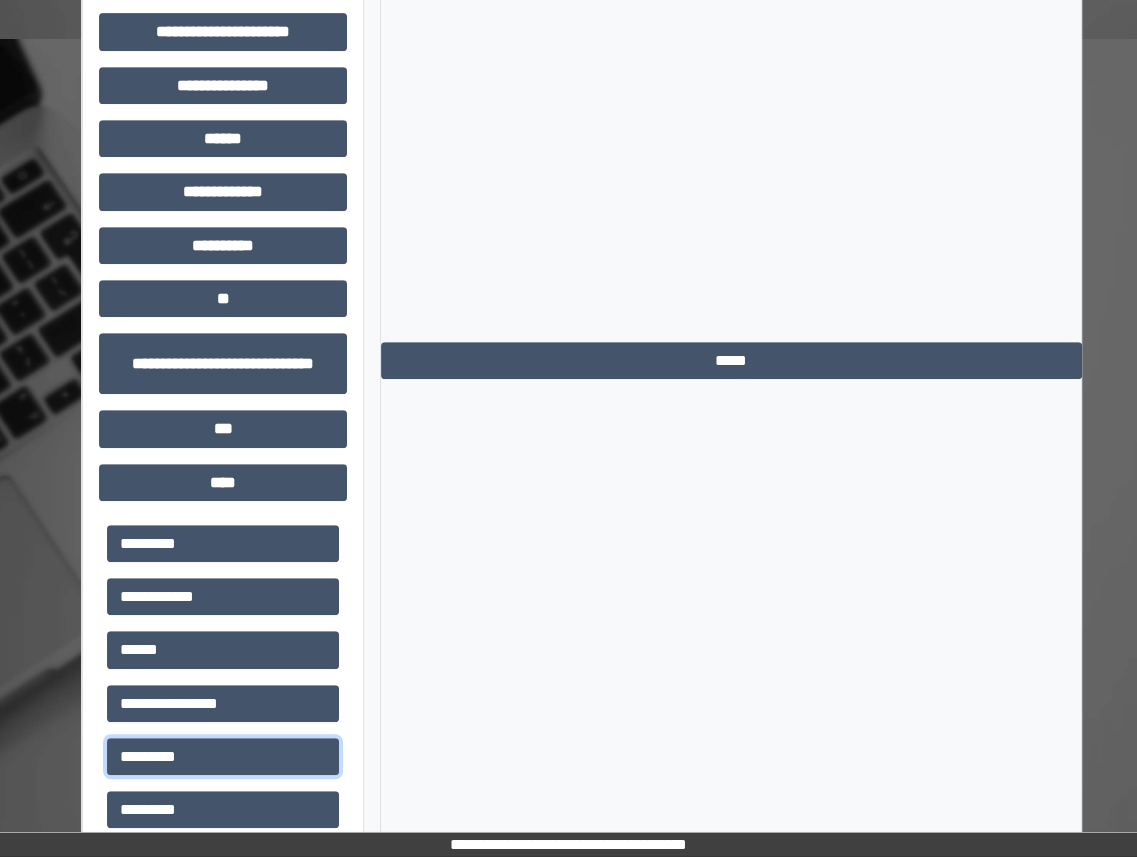 scroll, scrollTop: 1043, scrollLeft: 43, axis: both 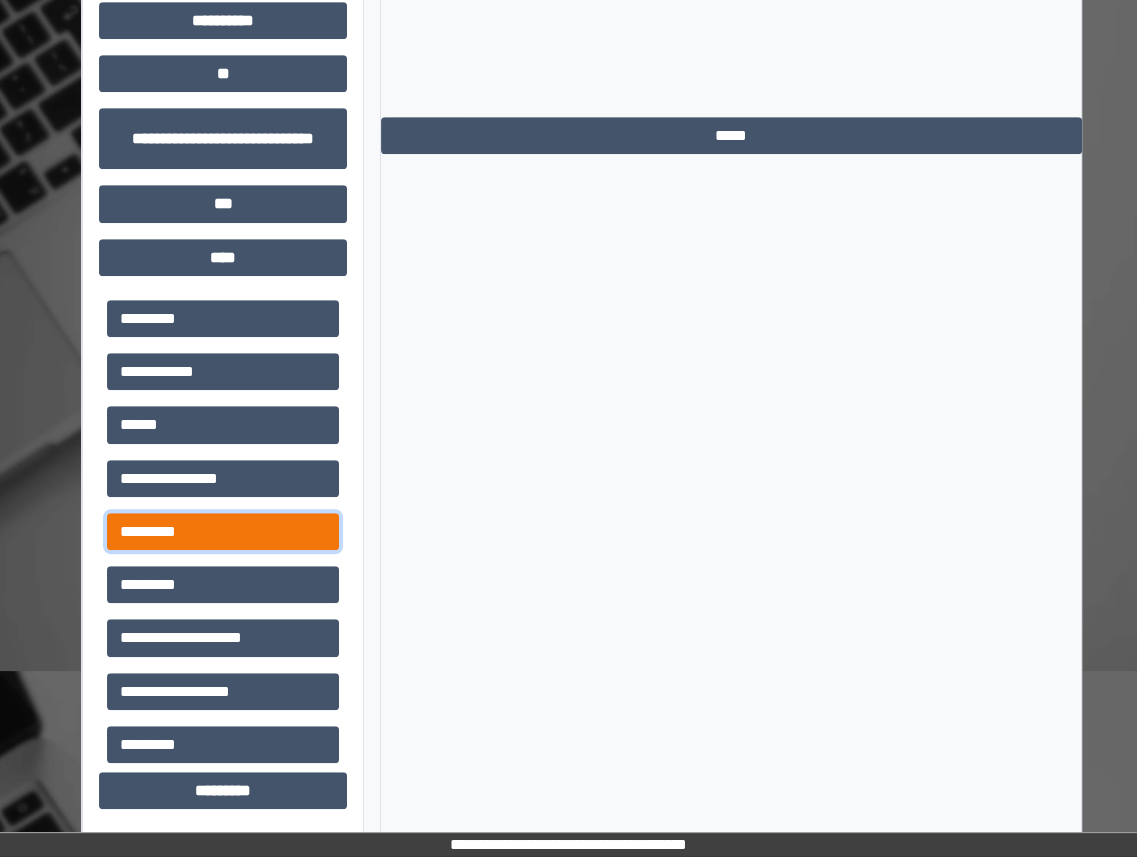 click on "*********" at bounding box center [223, 531] 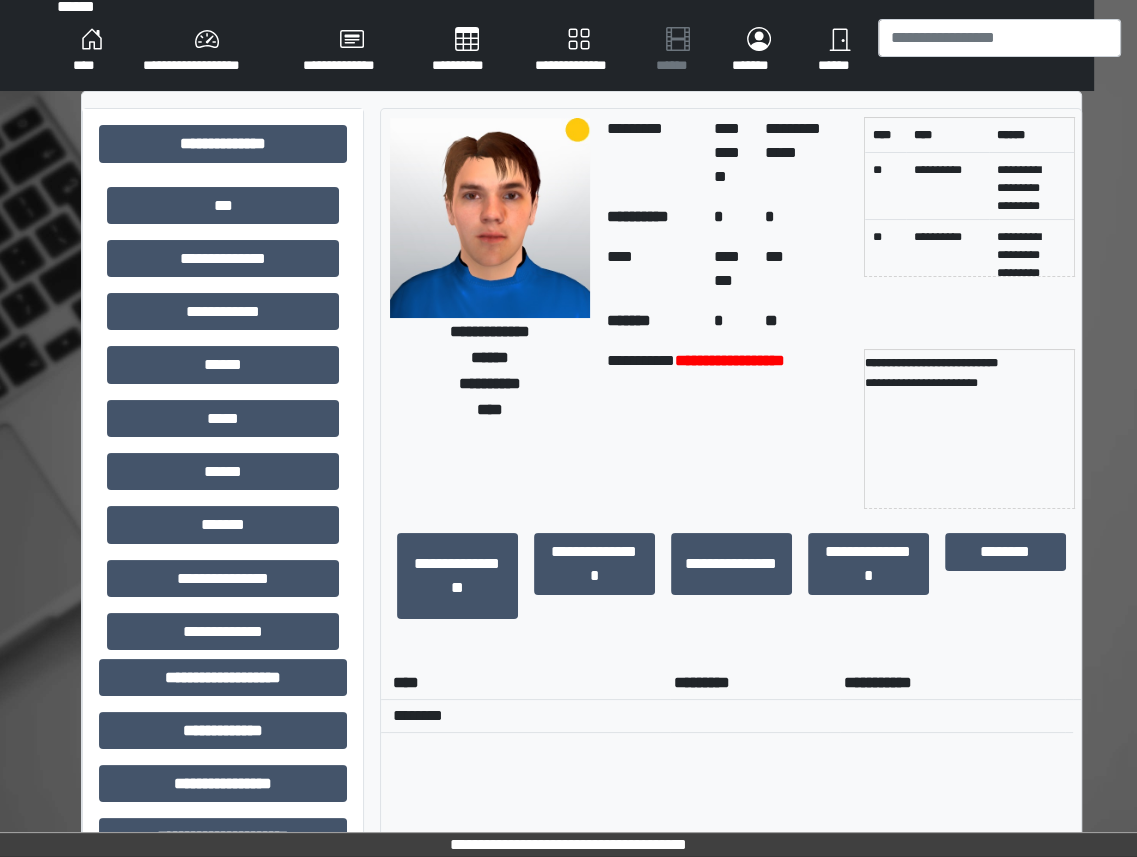 scroll, scrollTop: 86, scrollLeft: 43, axis: both 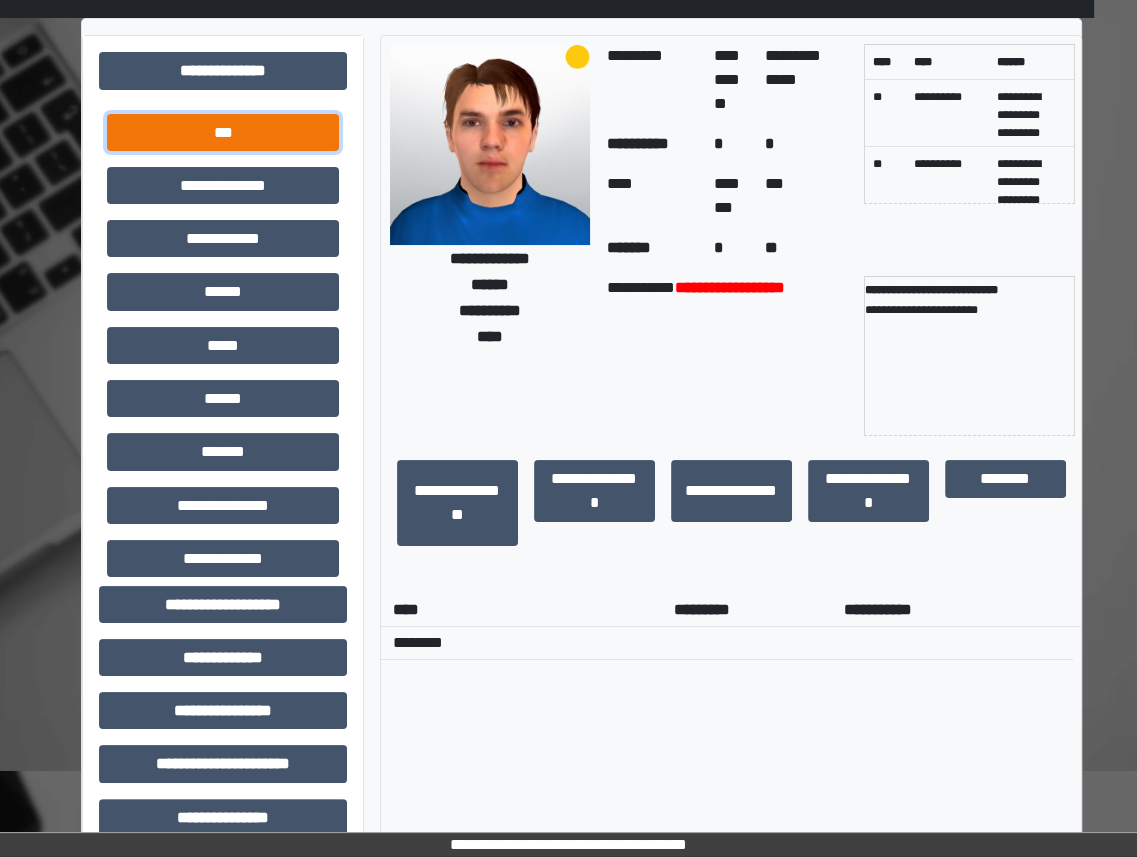 click on "***" at bounding box center [223, 132] 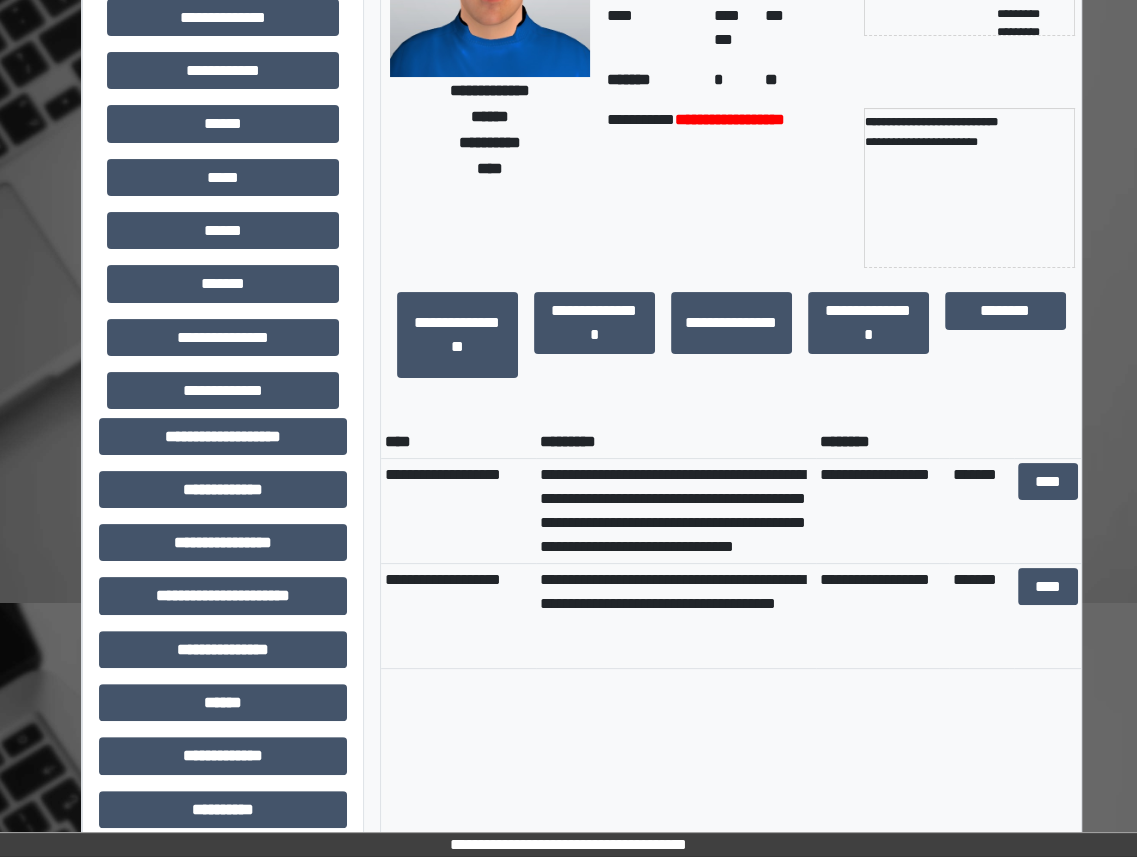 scroll, scrollTop: 320, scrollLeft: 43, axis: both 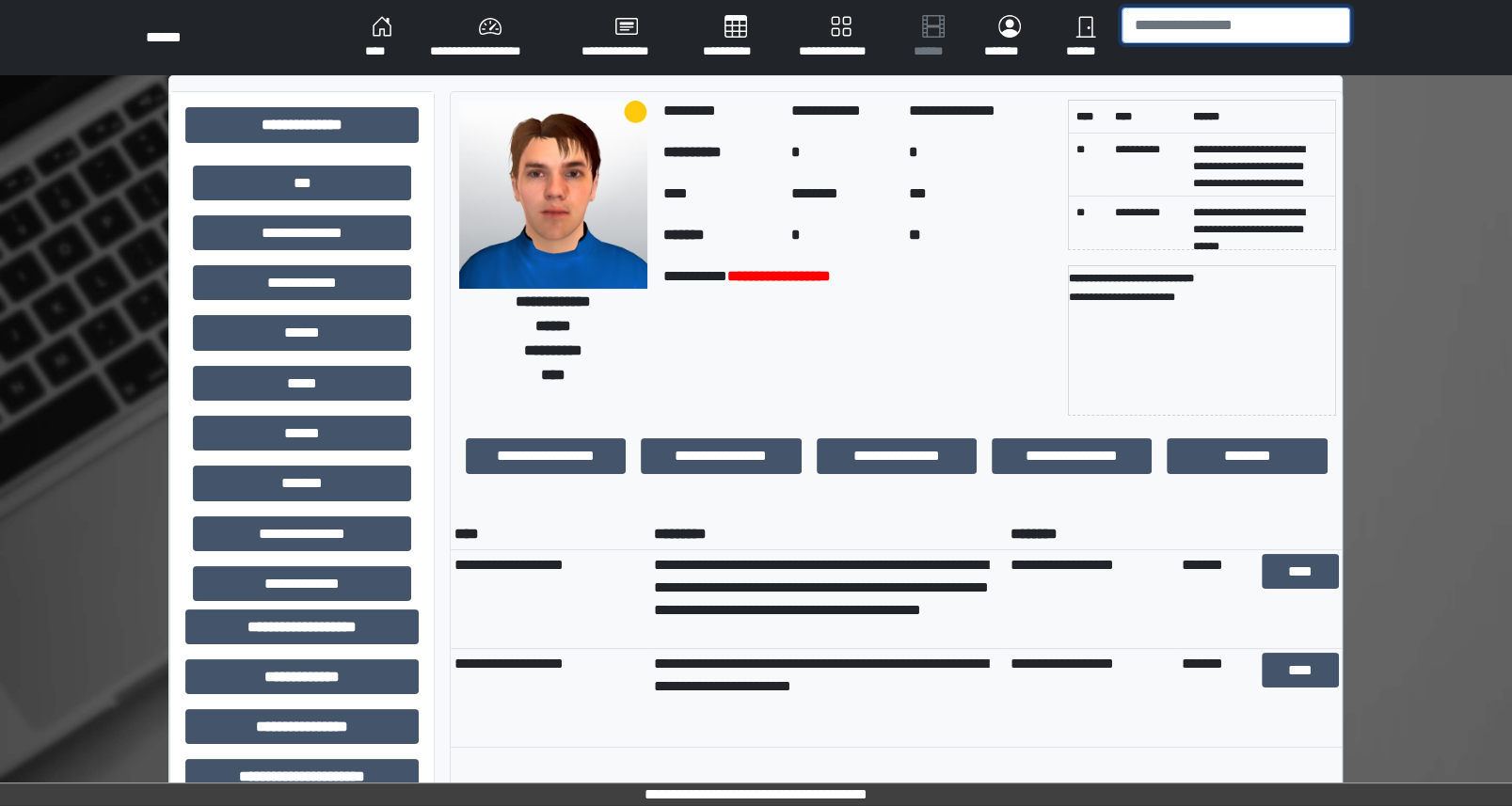 click at bounding box center (1235, 25) 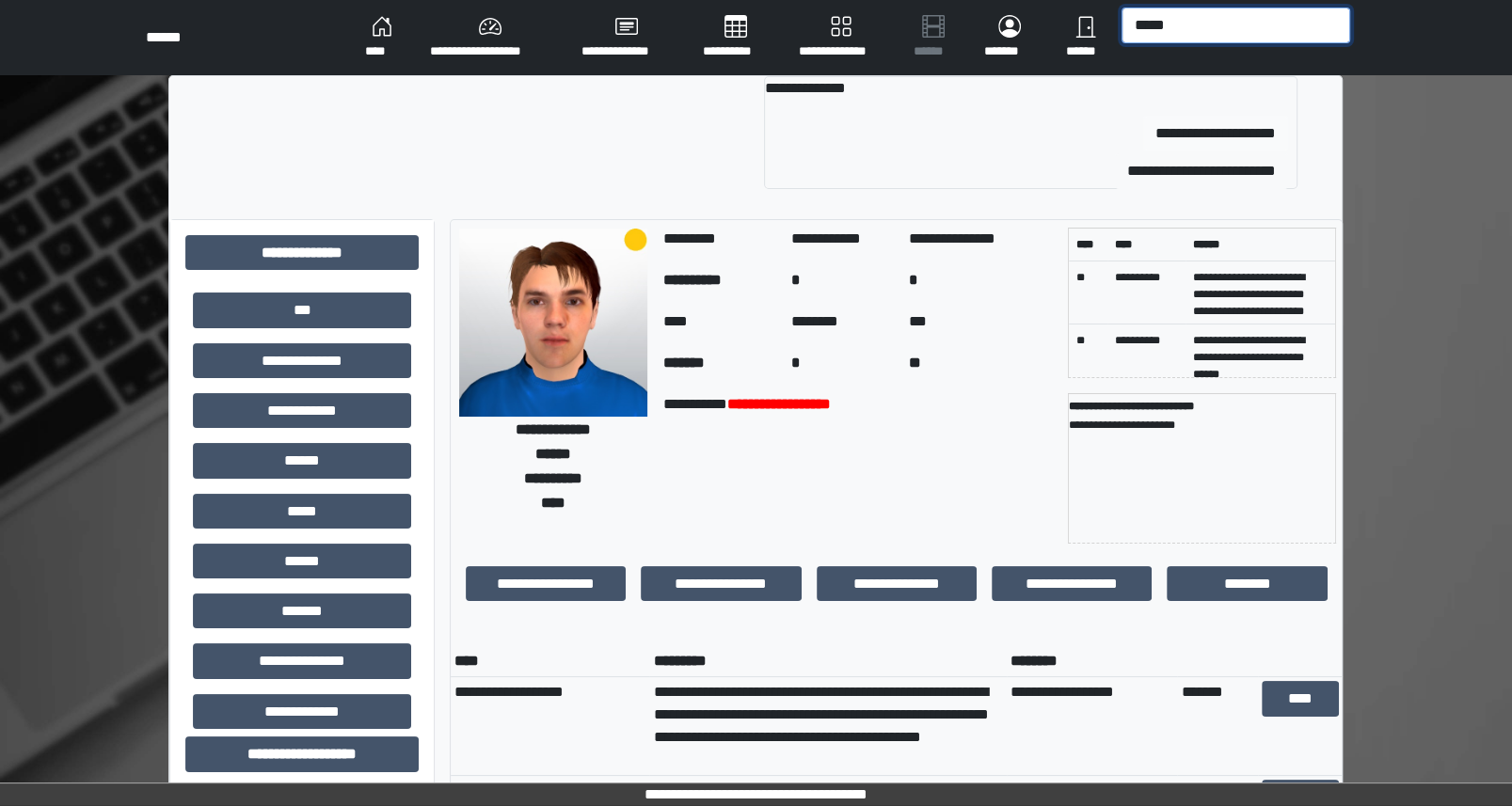 type on "*****" 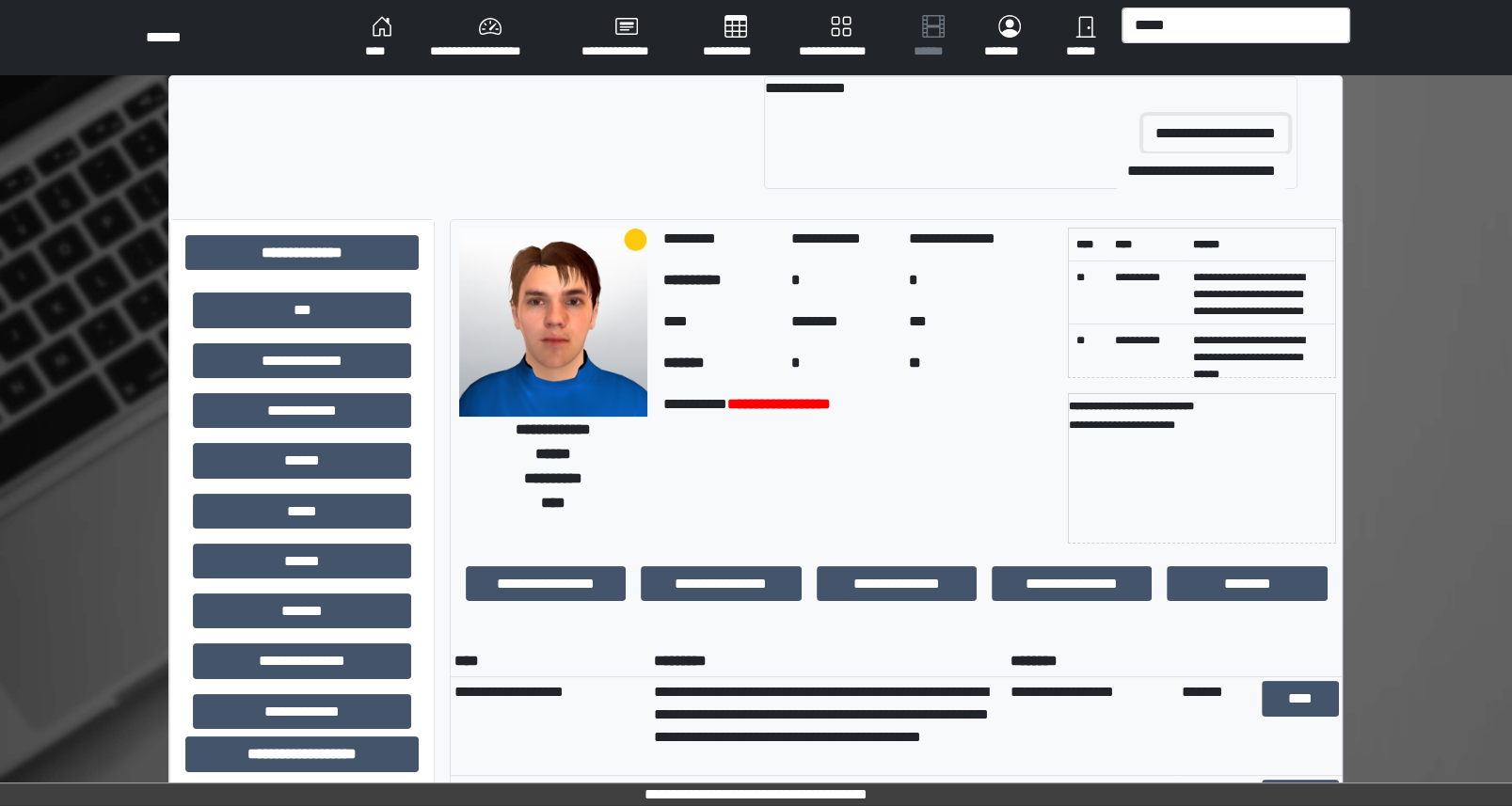 click on "**********" at bounding box center (1216, 134) 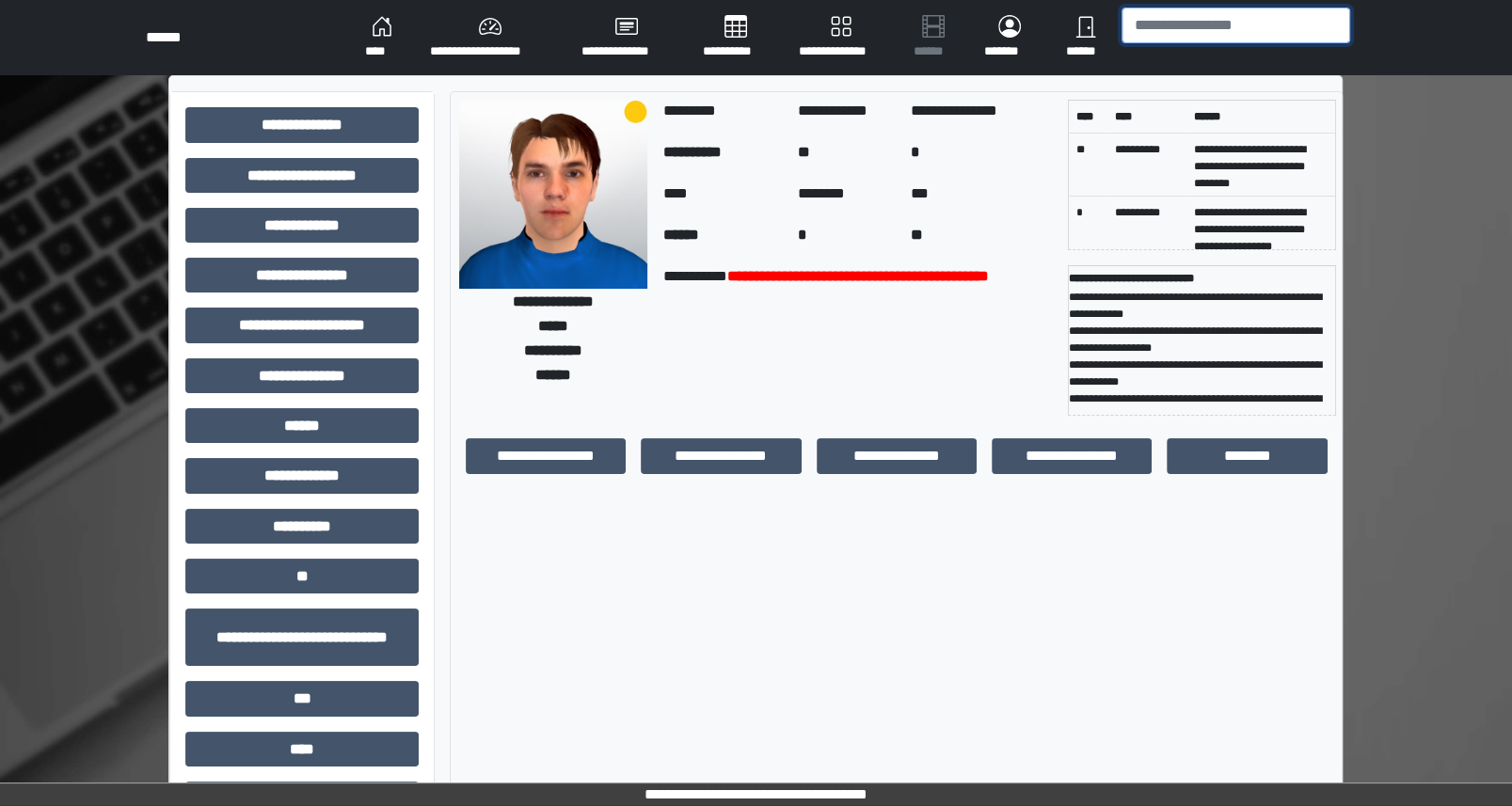 click at bounding box center (1235, 25) 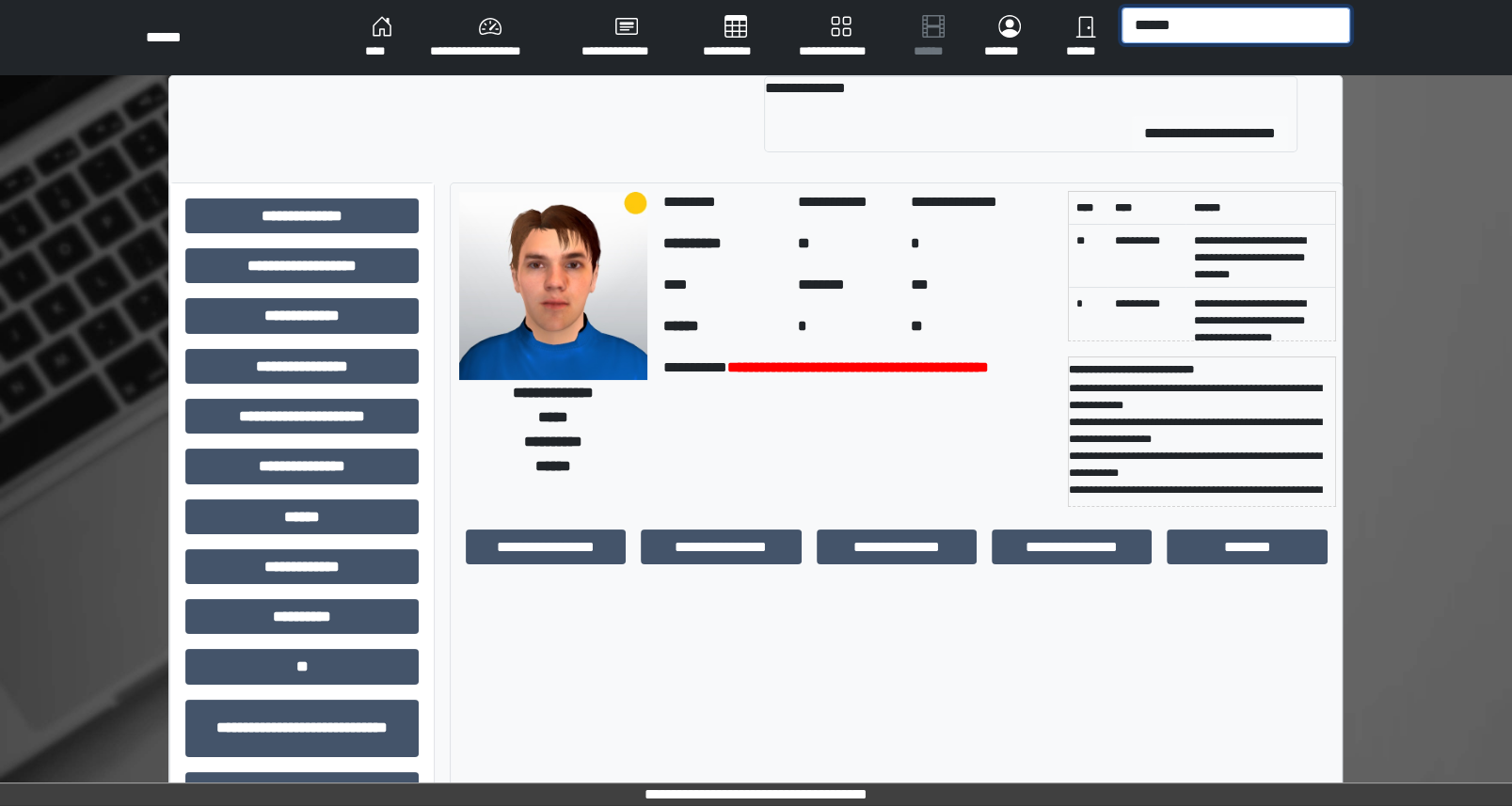 type on "******" 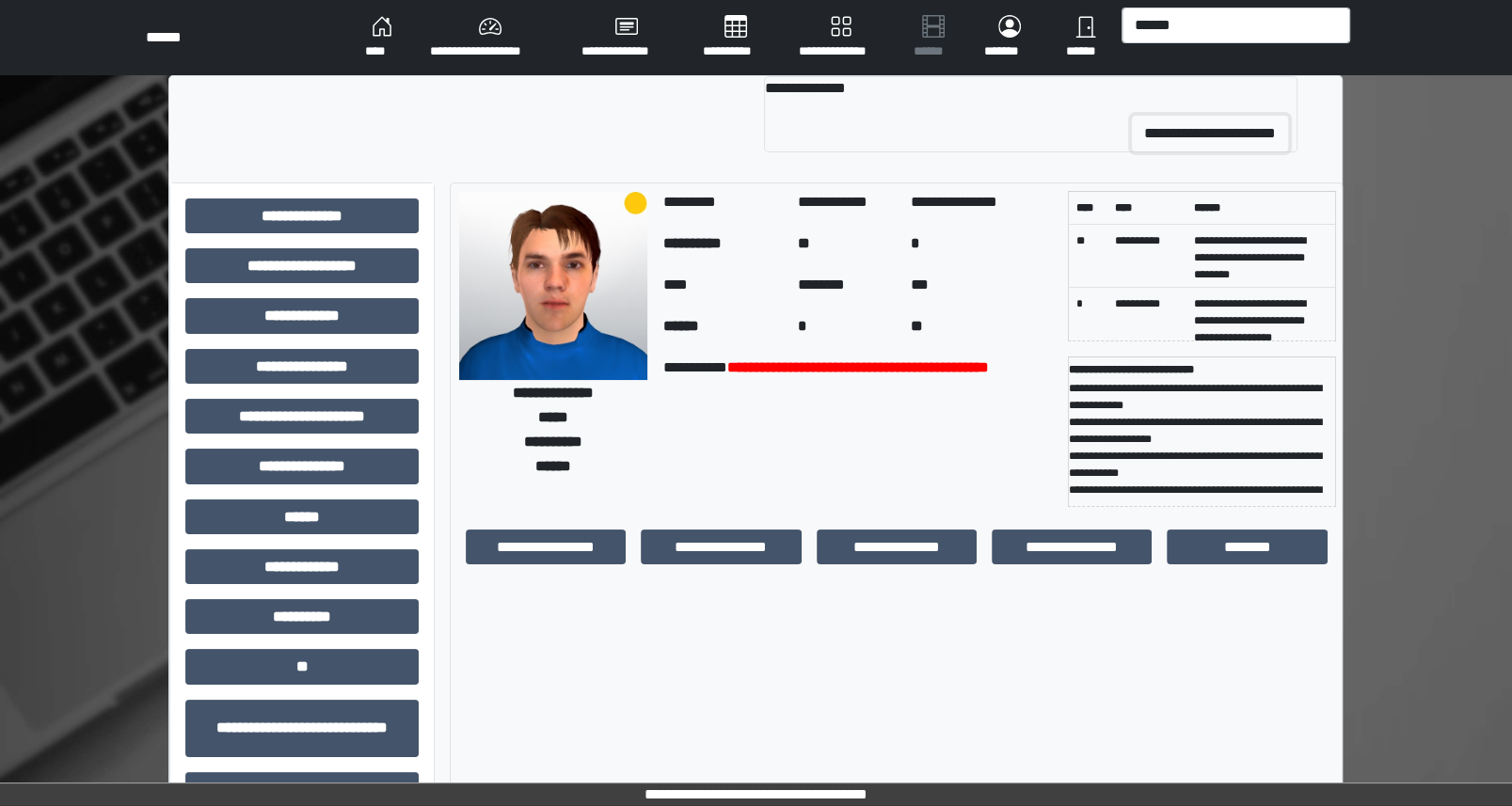 click on "**********" at bounding box center [1210, 134] 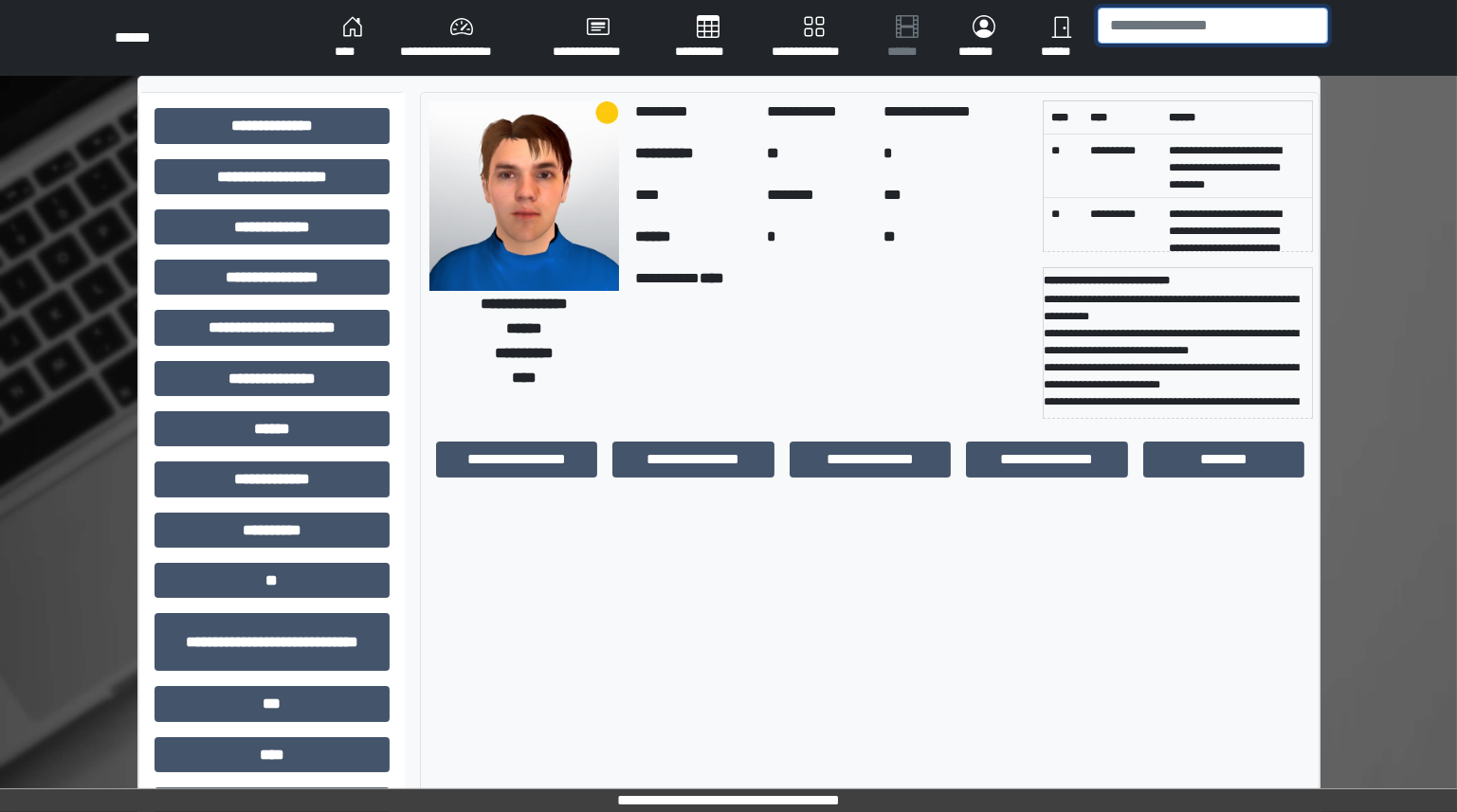 click at bounding box center [1212, 26] 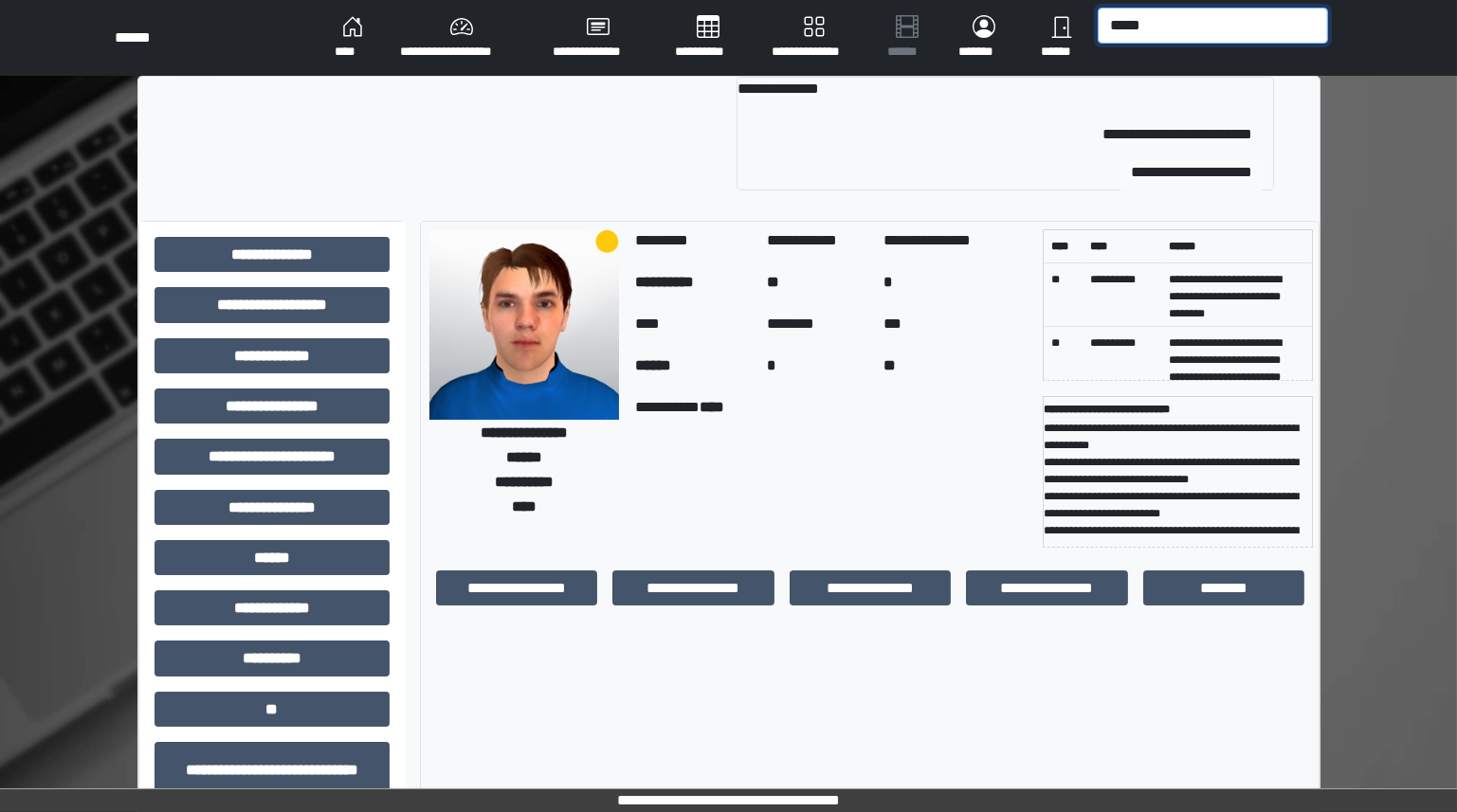 type on "*****" 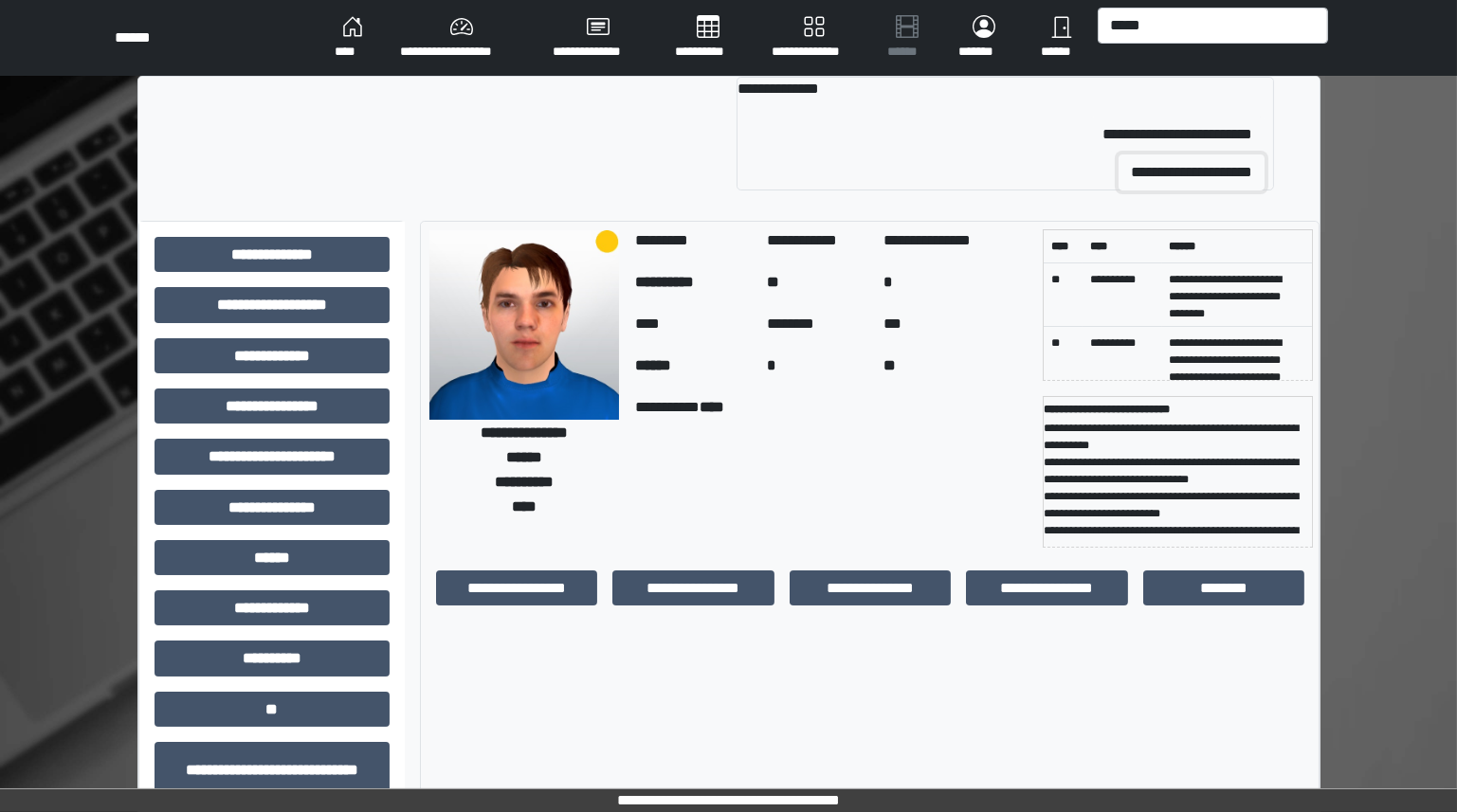 click on "**********" at bounding box center [1192, 172] 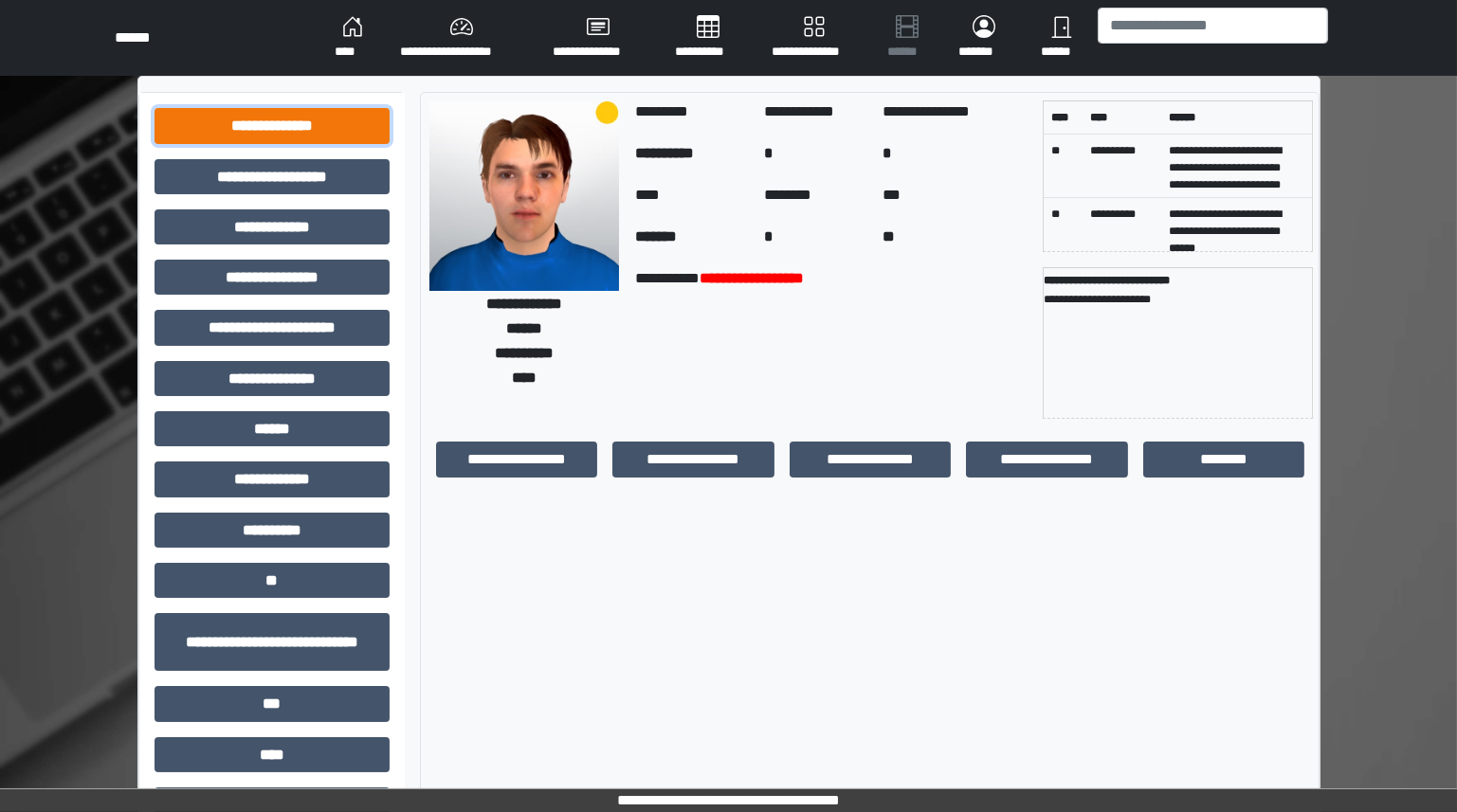 click on "**********" at bounding box center (272, 125) 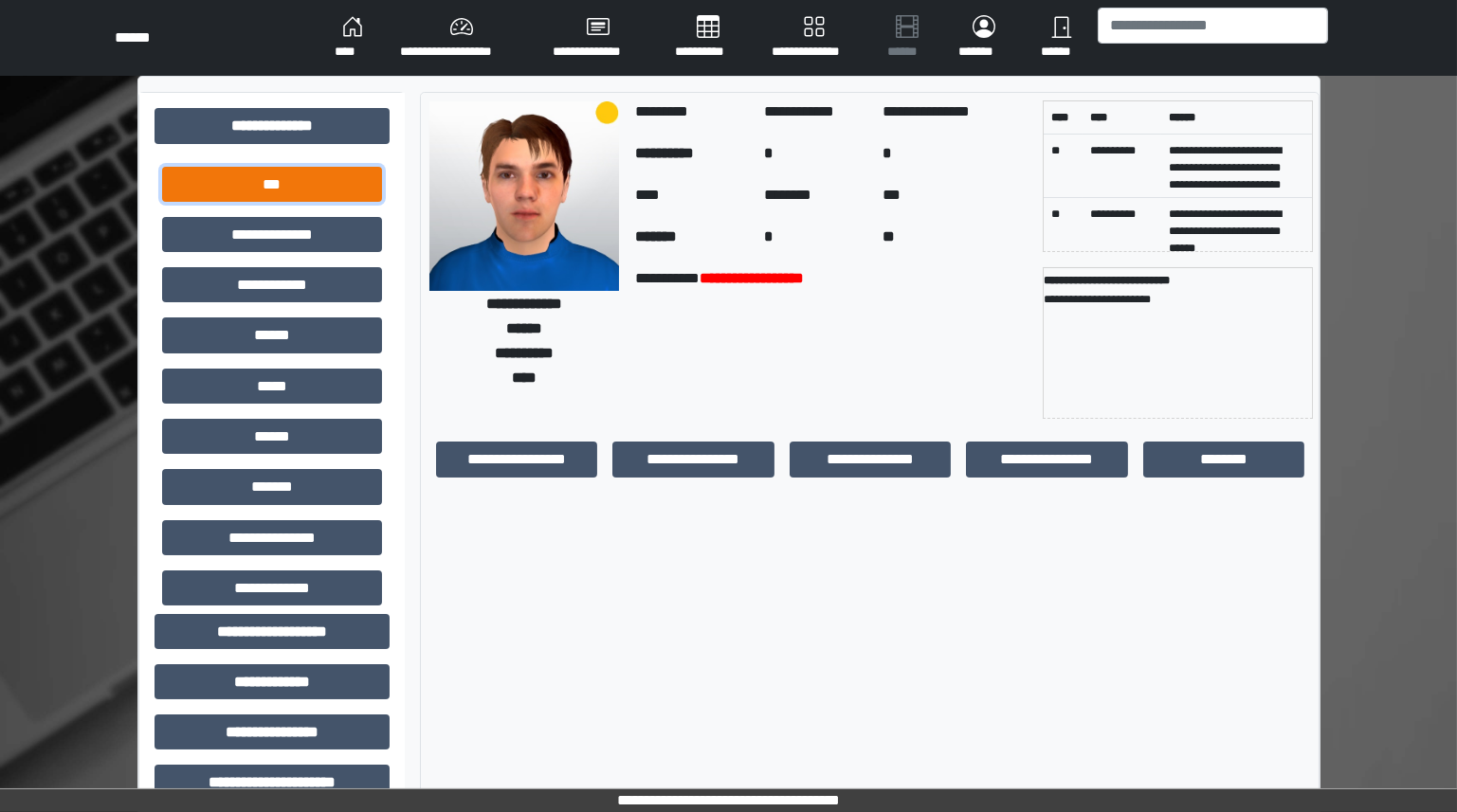 click on "***" at bounding box center [272, 184] 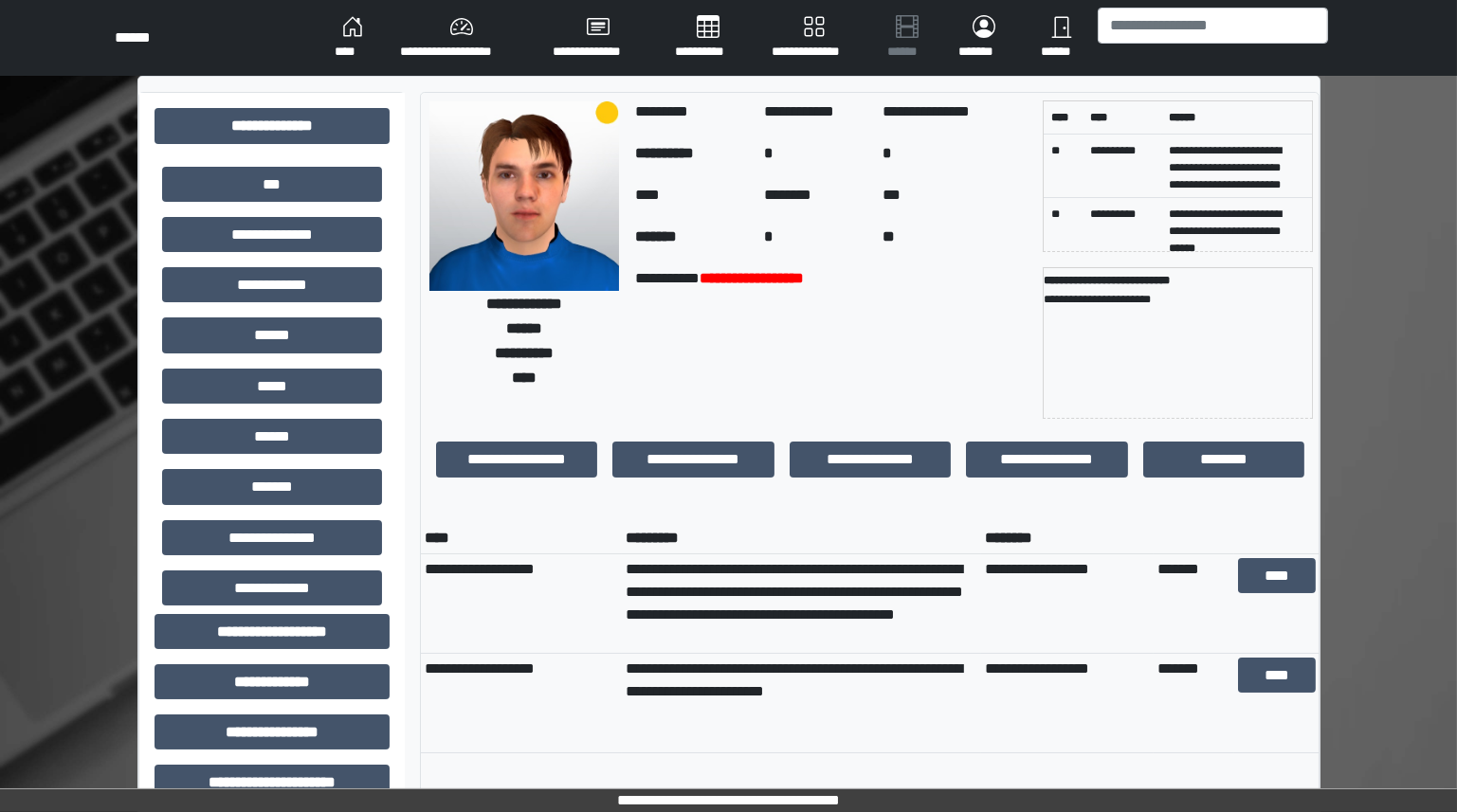 click on "**********" at bounding box center (517, 459) 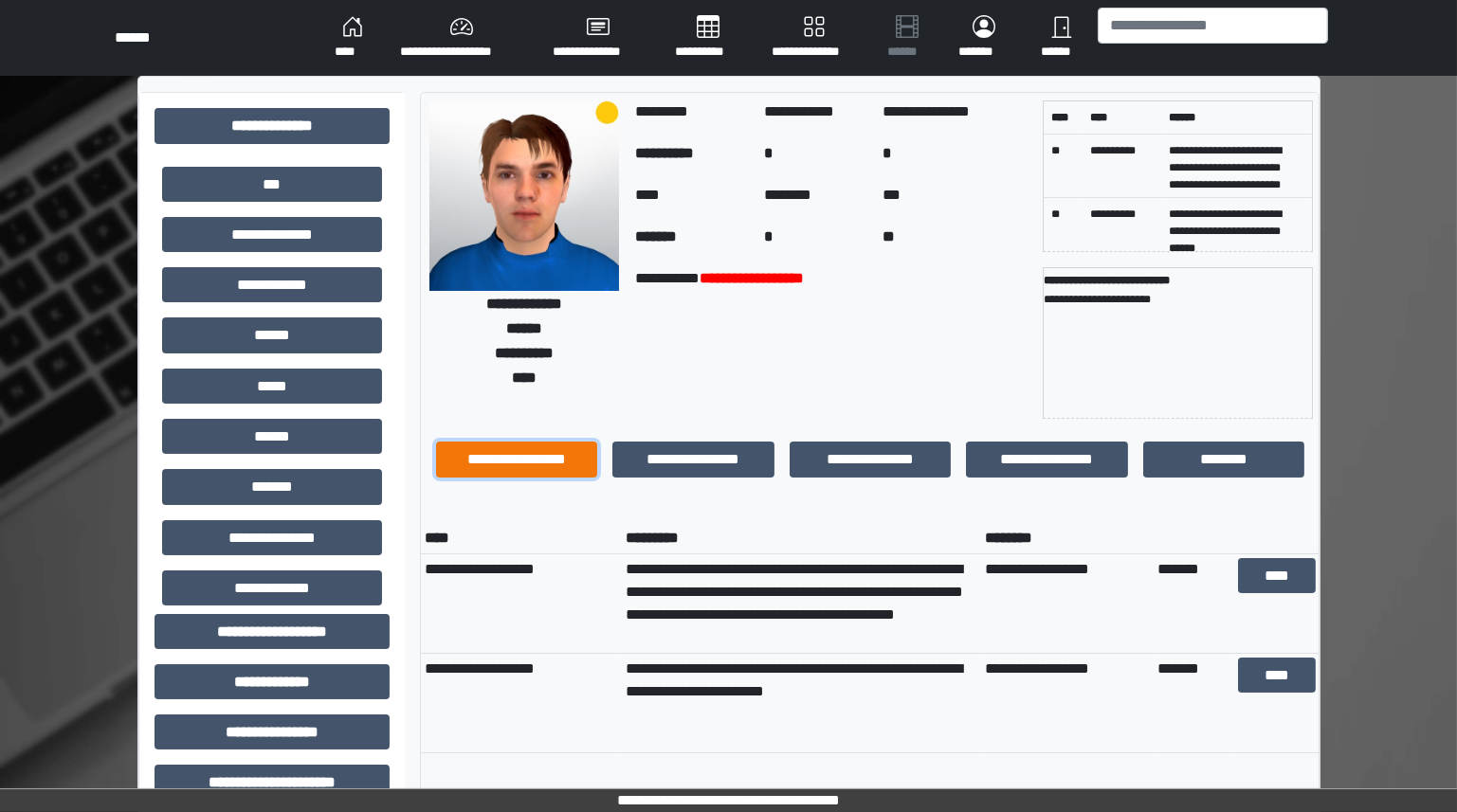 click on "**********" at bounding box center [517, 459] 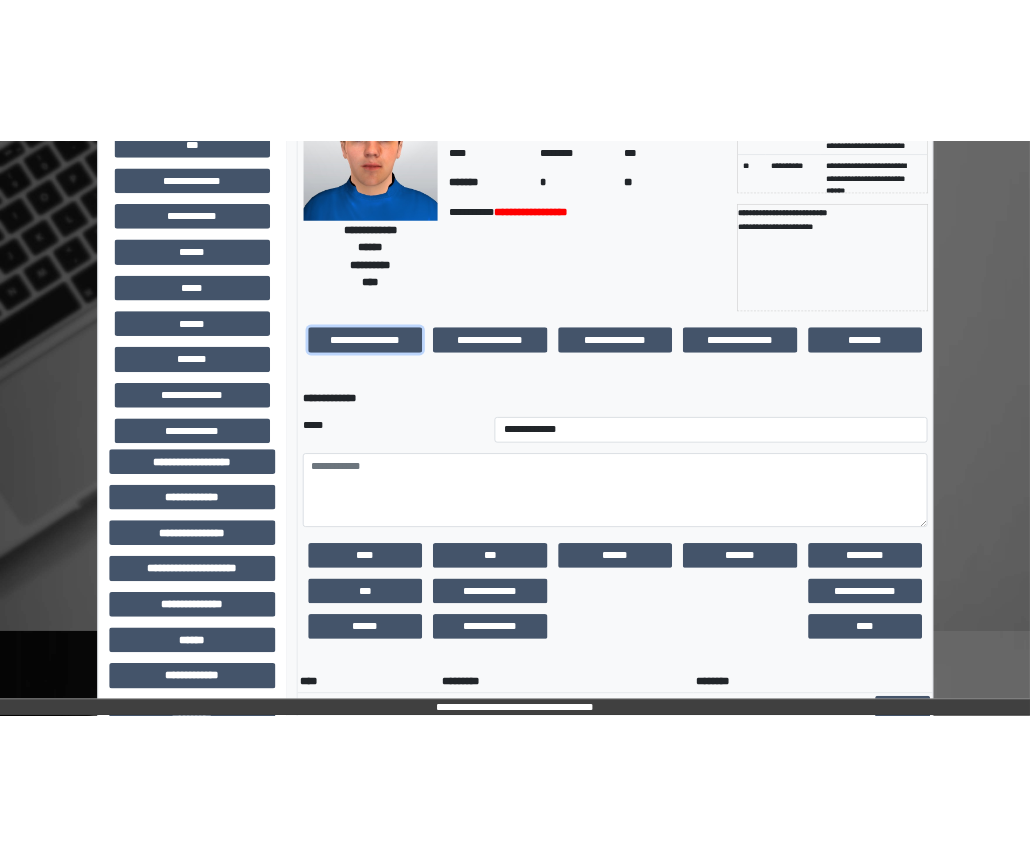 scroll, scrollTop: 206, scrollLeft: 0, axis: vertical 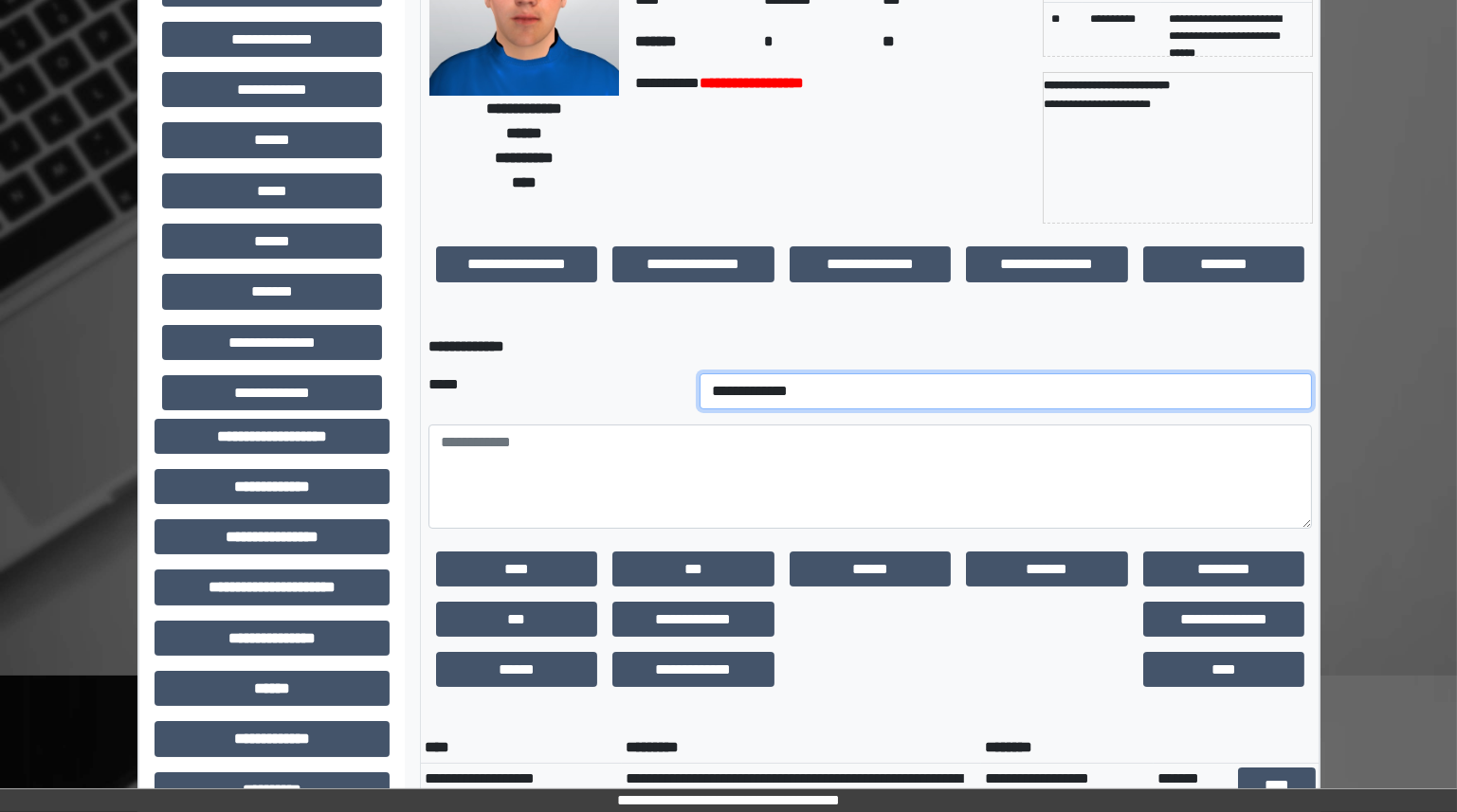 click on "**********" at bounding box center (1006, 391) 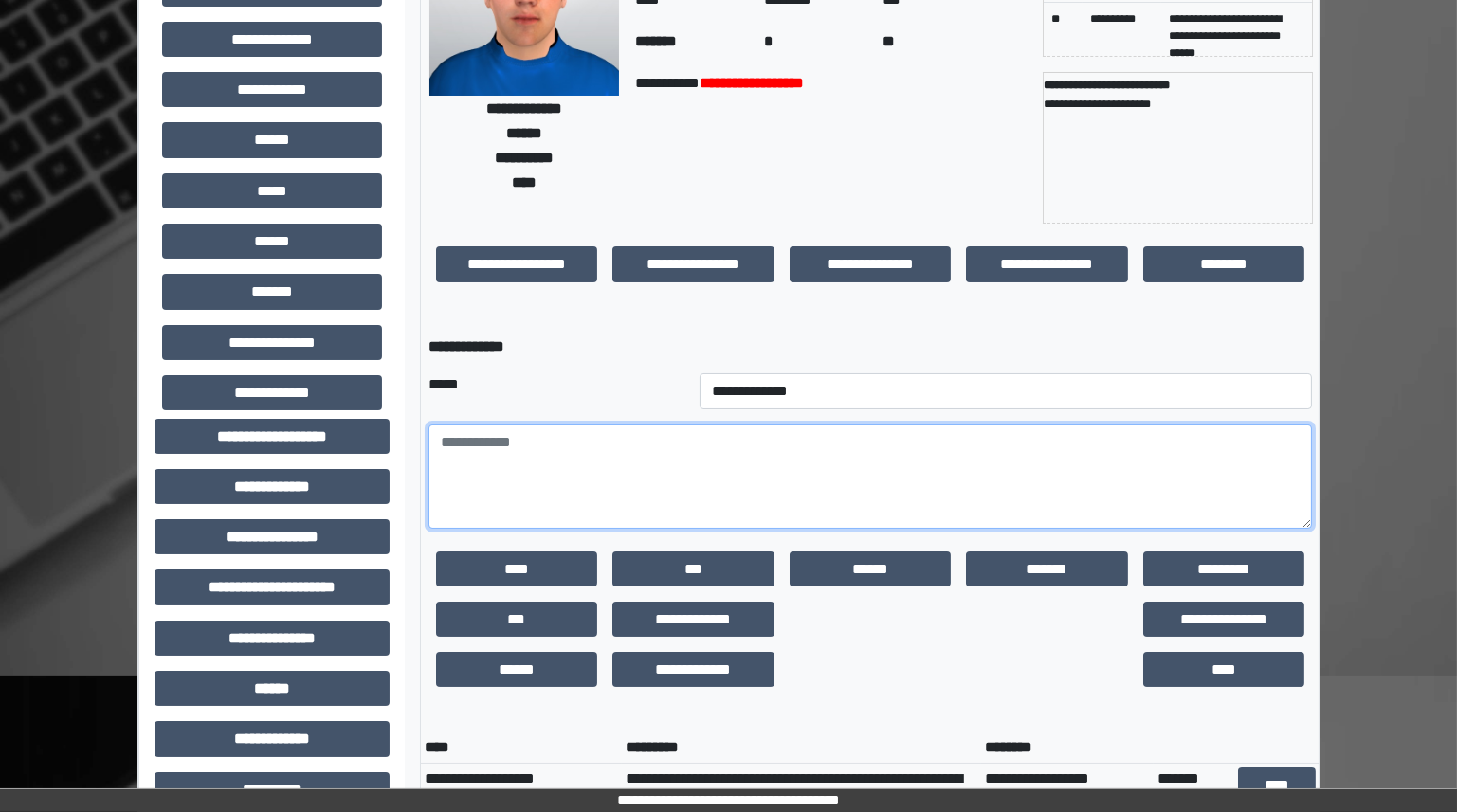 click at bounding box center (870, 477) 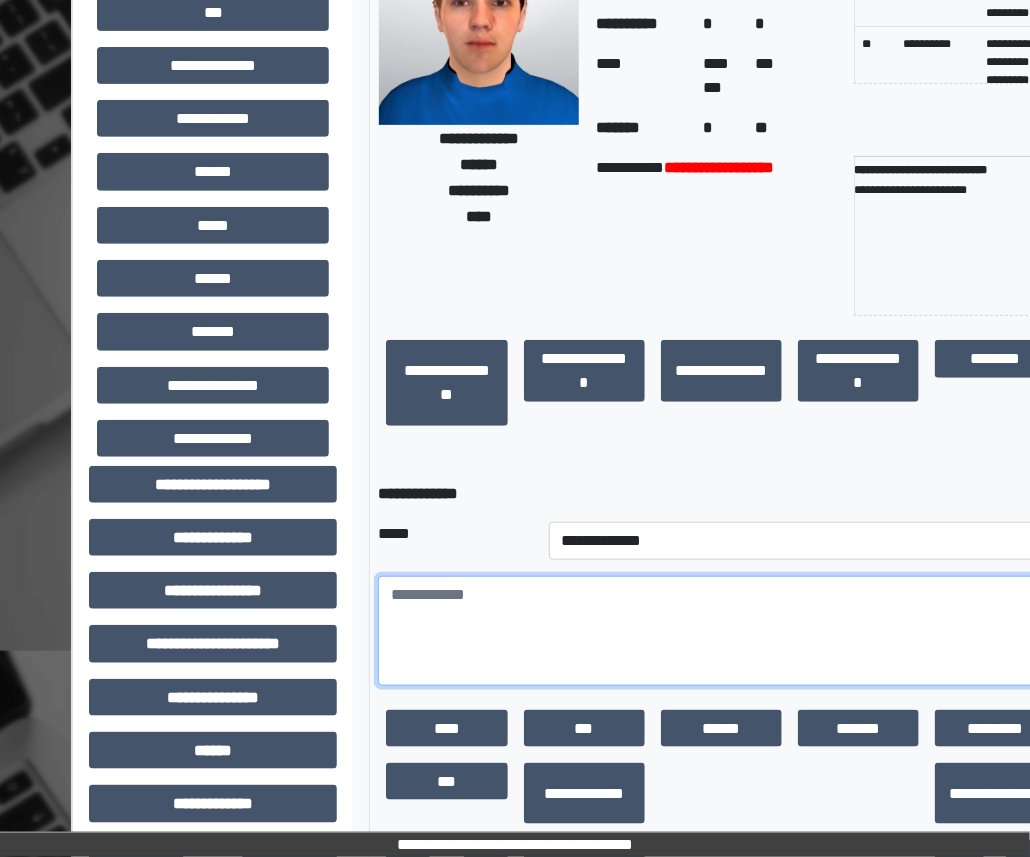 click at bounding box center [720, 631] 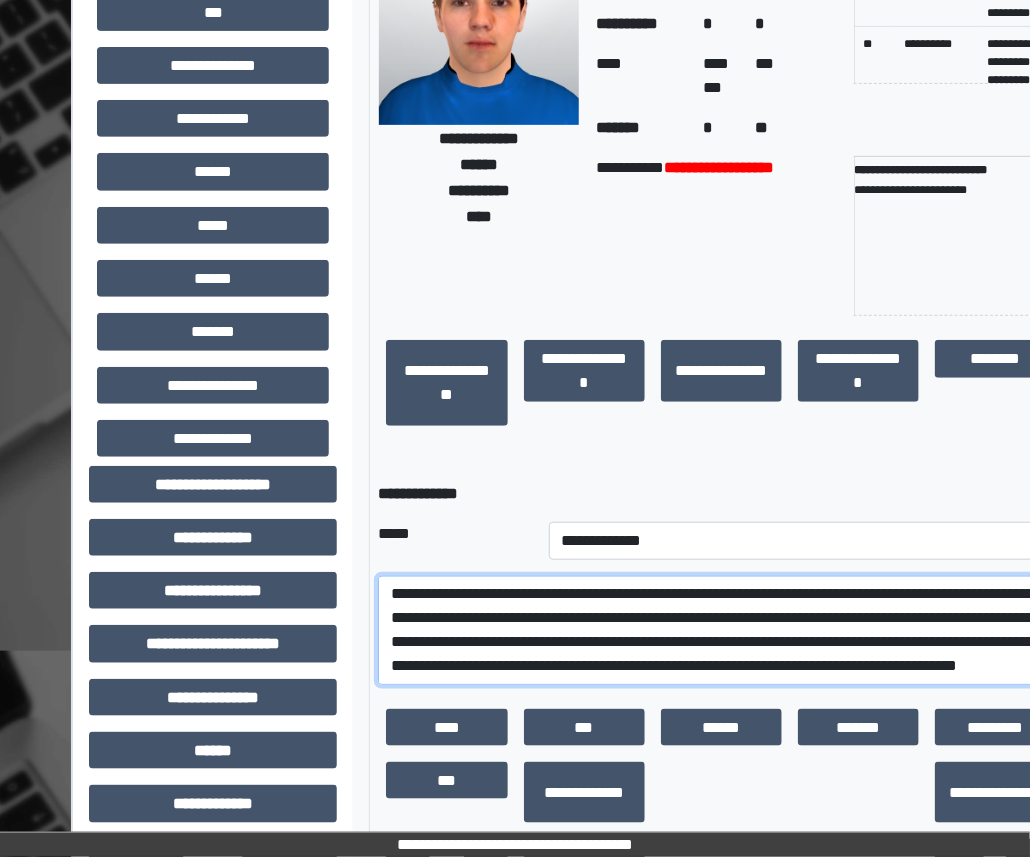 scroll, scrollTop: 0, scrollLeft: 0, axis: both 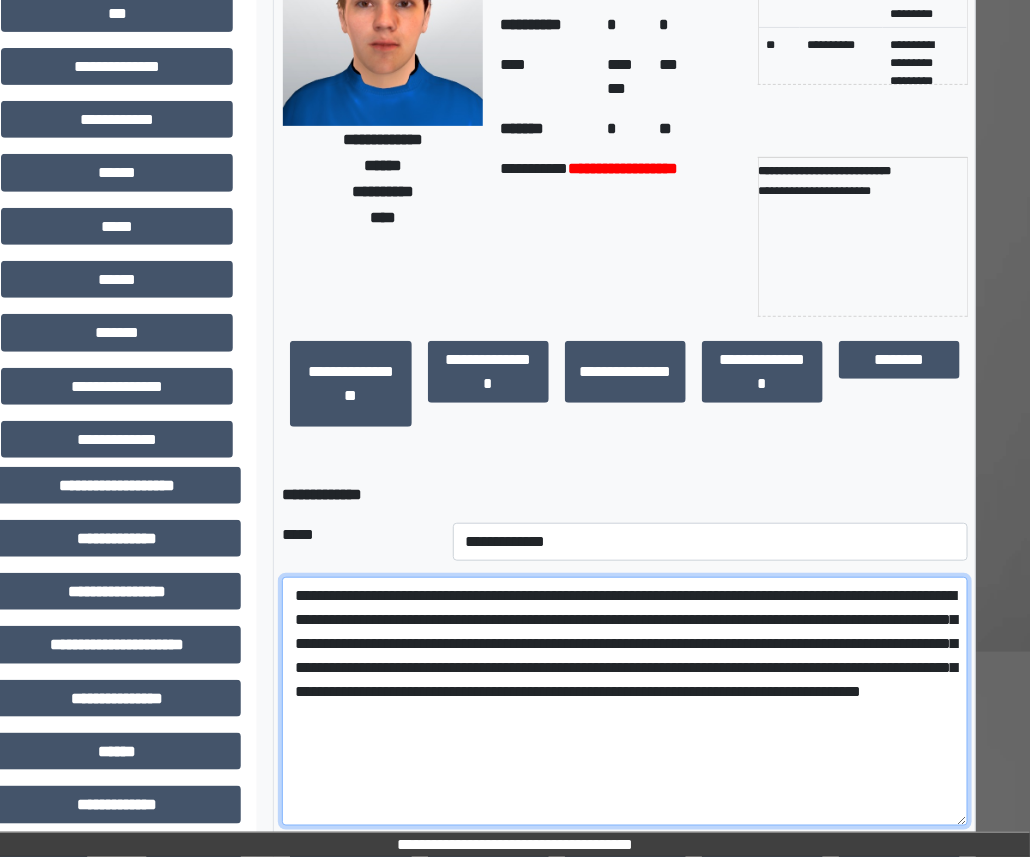 drag, startPoint x: 961, startPoint y: 671, endPoint x: 979, endPoint y: 811, distance: 141.1524 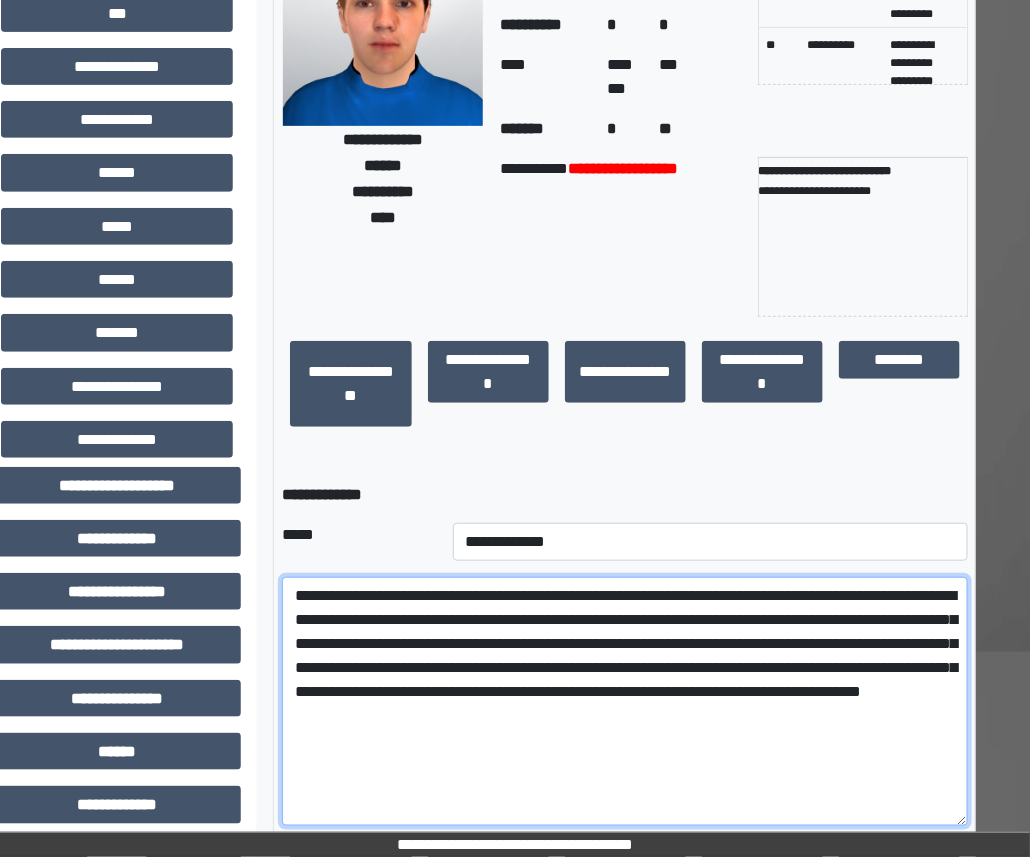 scroll, scrollTop: 222, scrollLeft: 96, axis: both 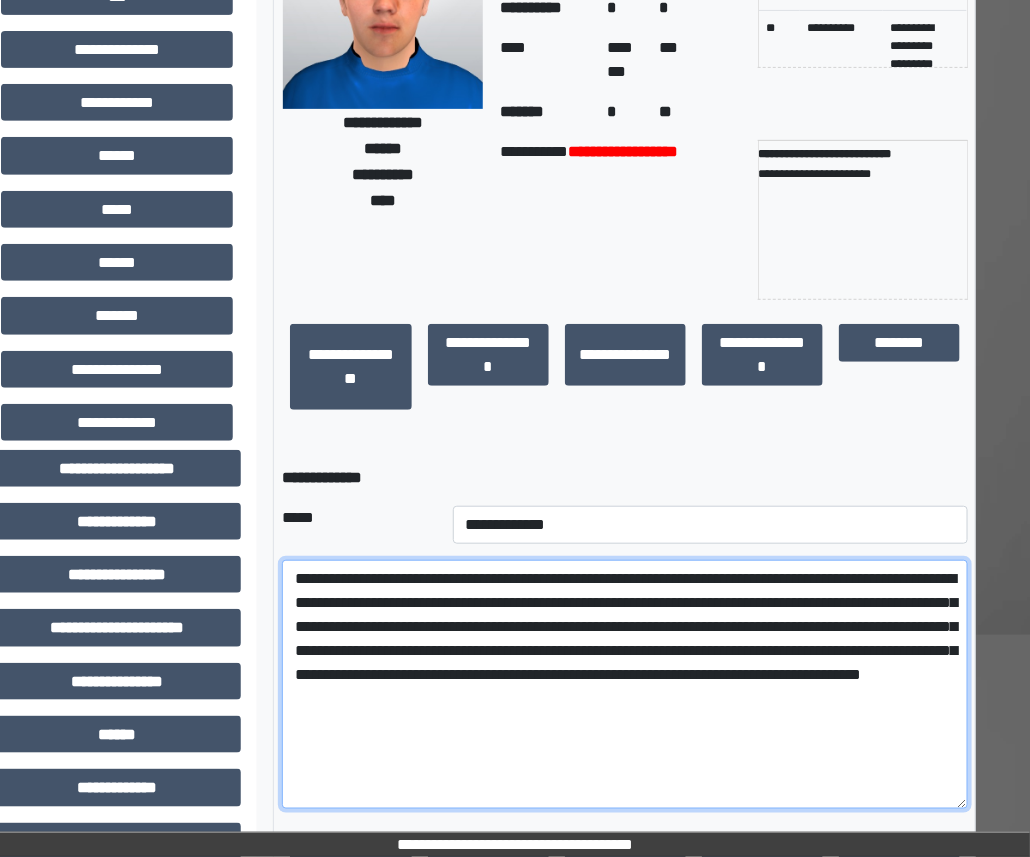click on "**********" at bounding box center (624, 684) 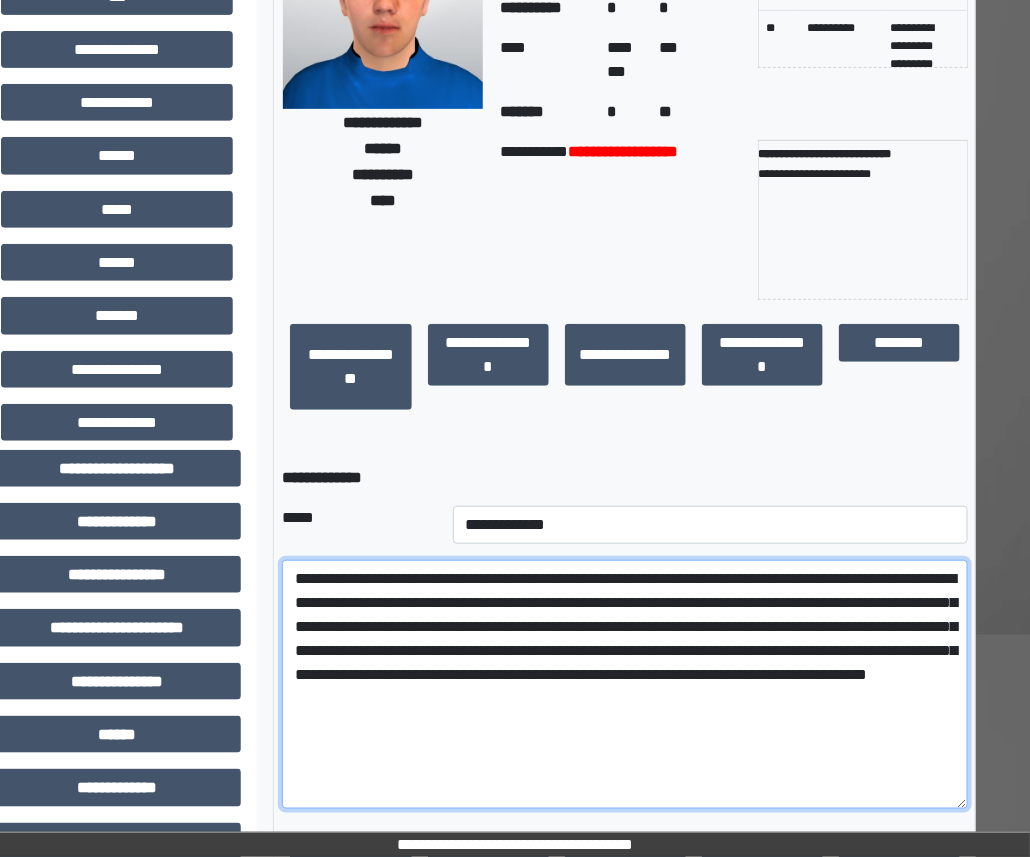 paste on "**********" 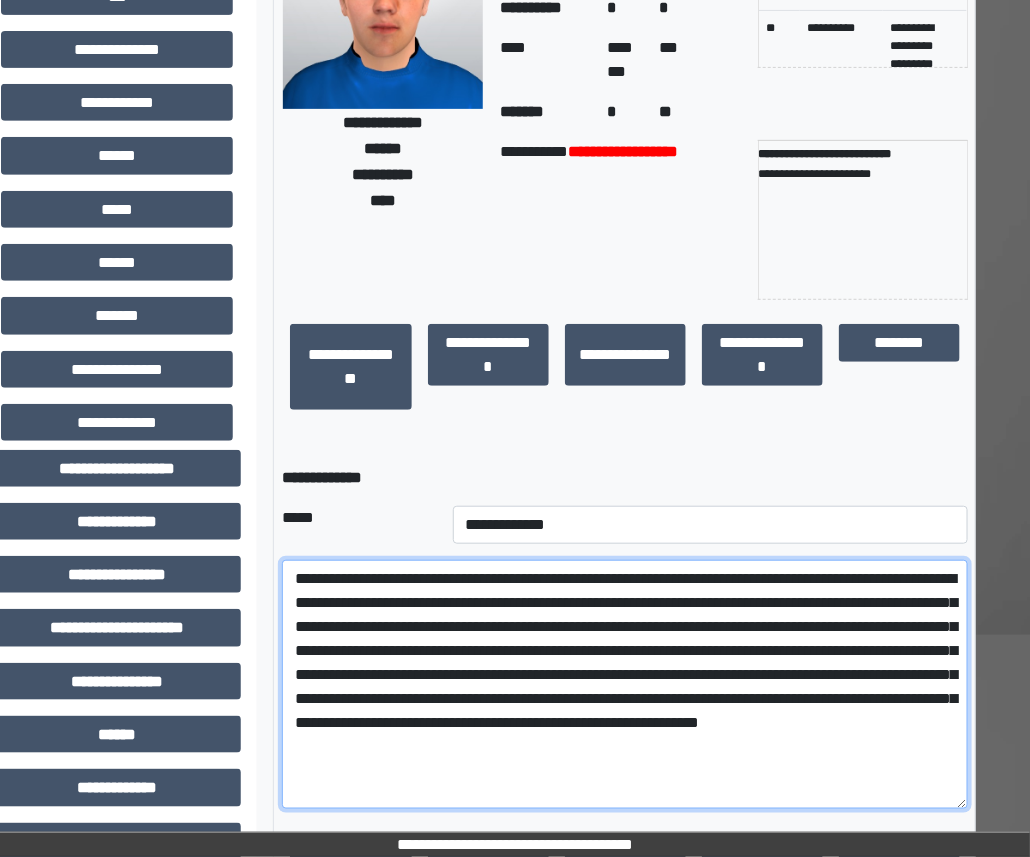 scroll, scrollTop: 228, scrollLeft: 96, axis: both 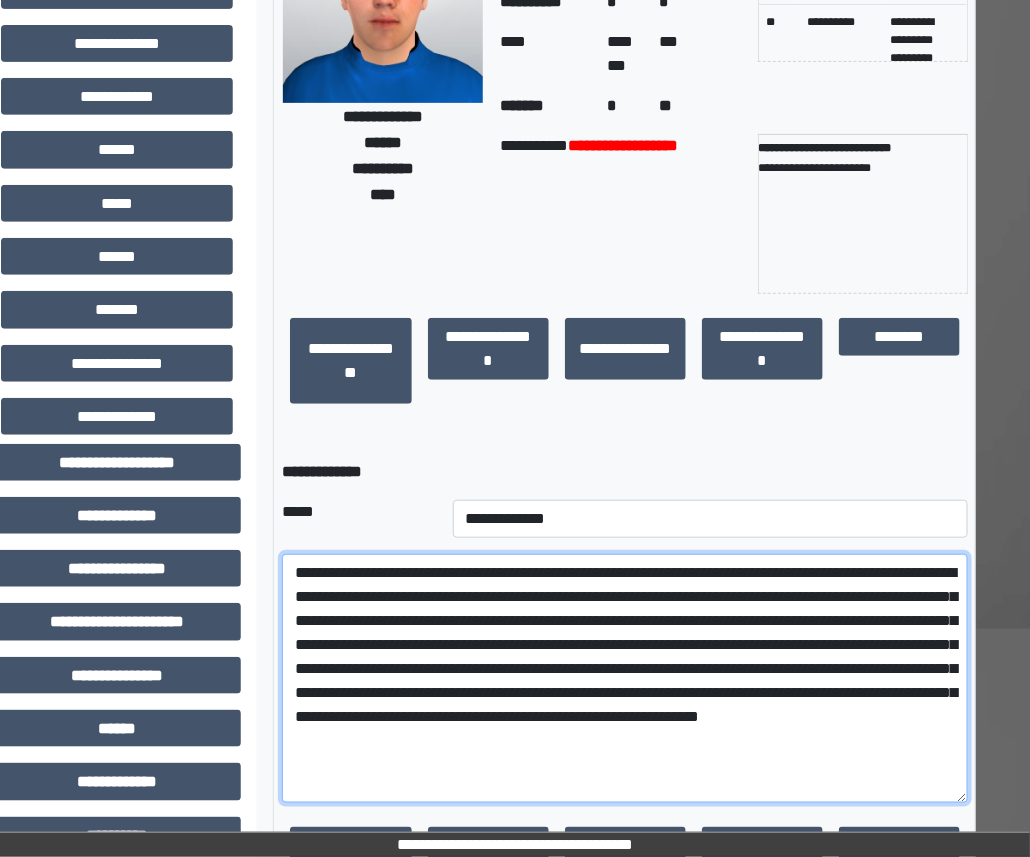 click on "**********" at bounding box center (624, 678) 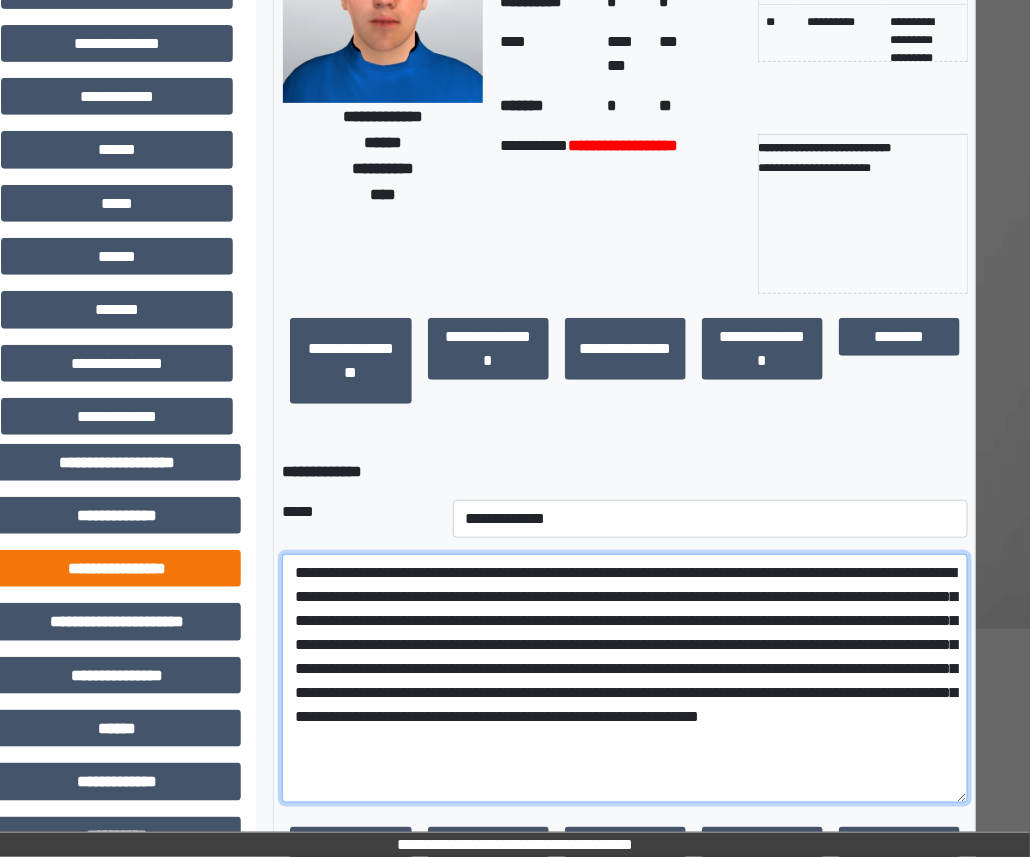 type on "**********" 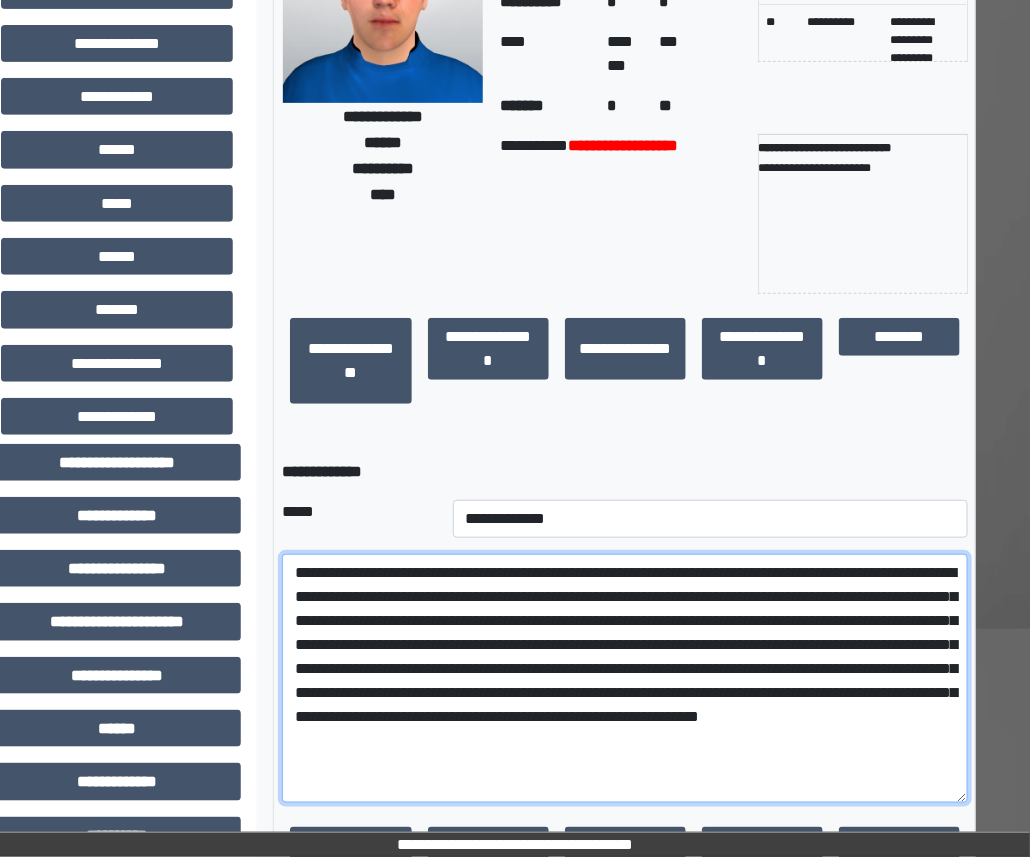 click on "**********" at bounding box center [624, 678] 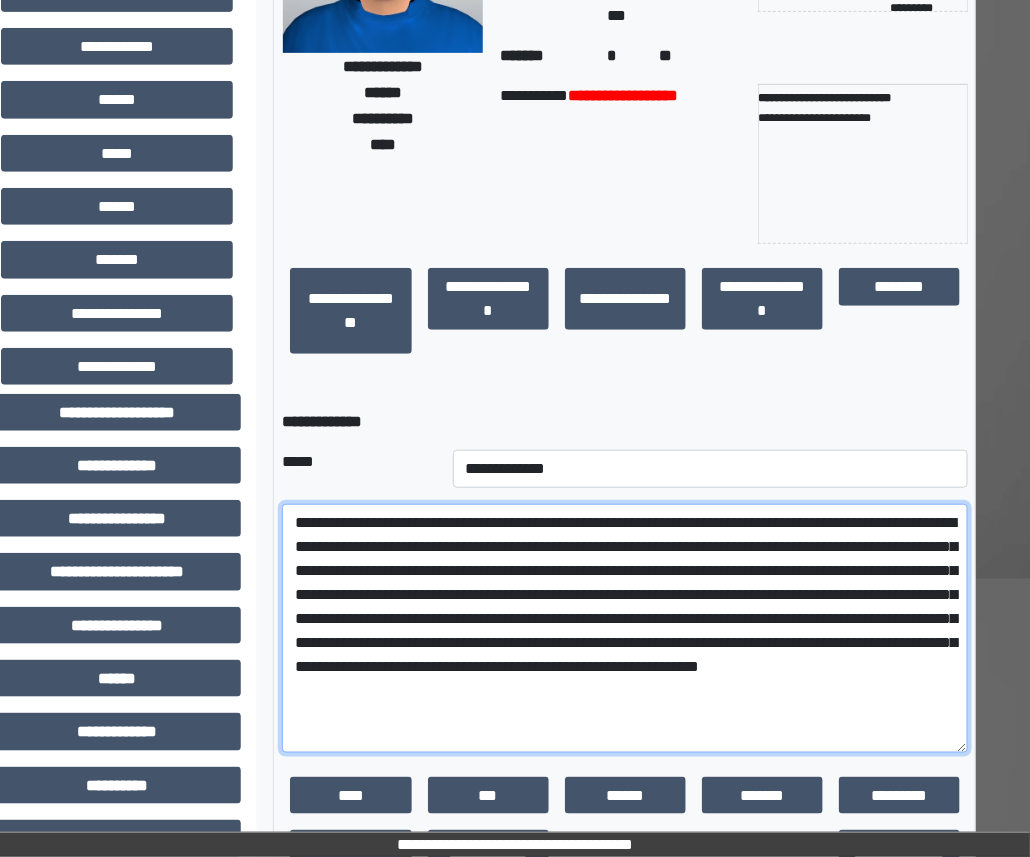 scroll, scrollTop: 281, scrollLeft: 96, axis: both 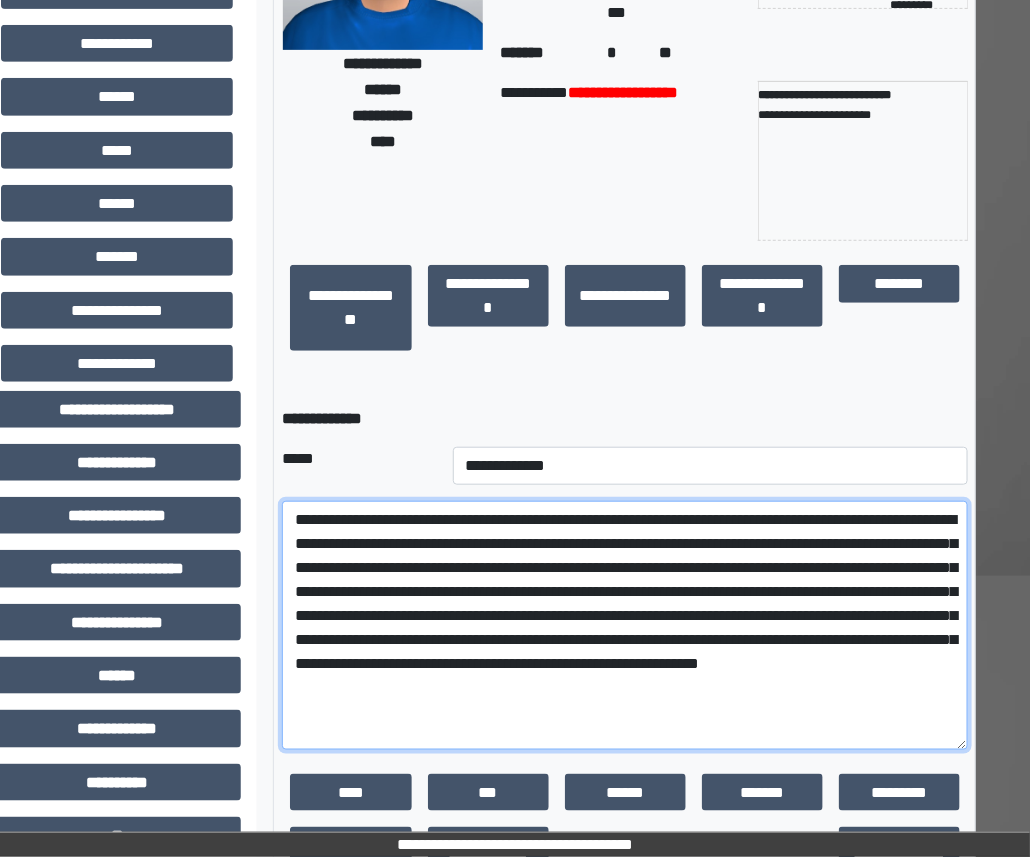 click on "**********" at bounding box center [624, 625] 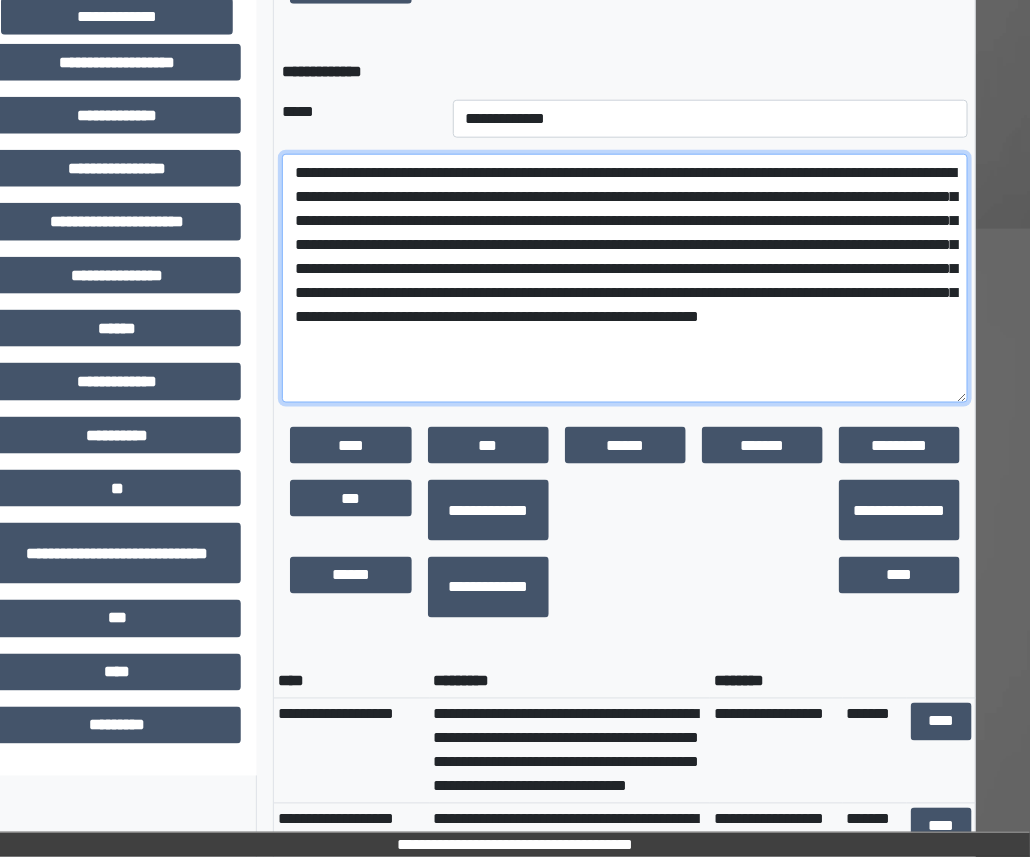 scroll, scrollTop: 632, scrollLeft: 96, axis: both 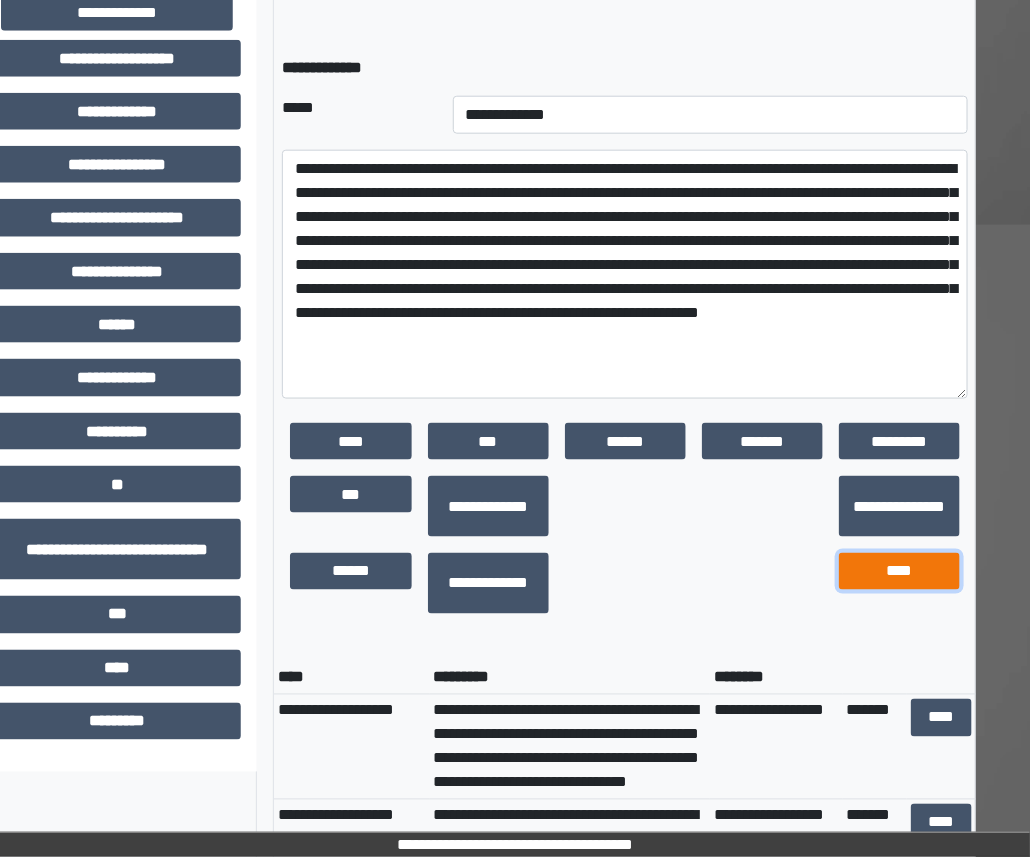 click on "****" at bounding box center [899, 571] 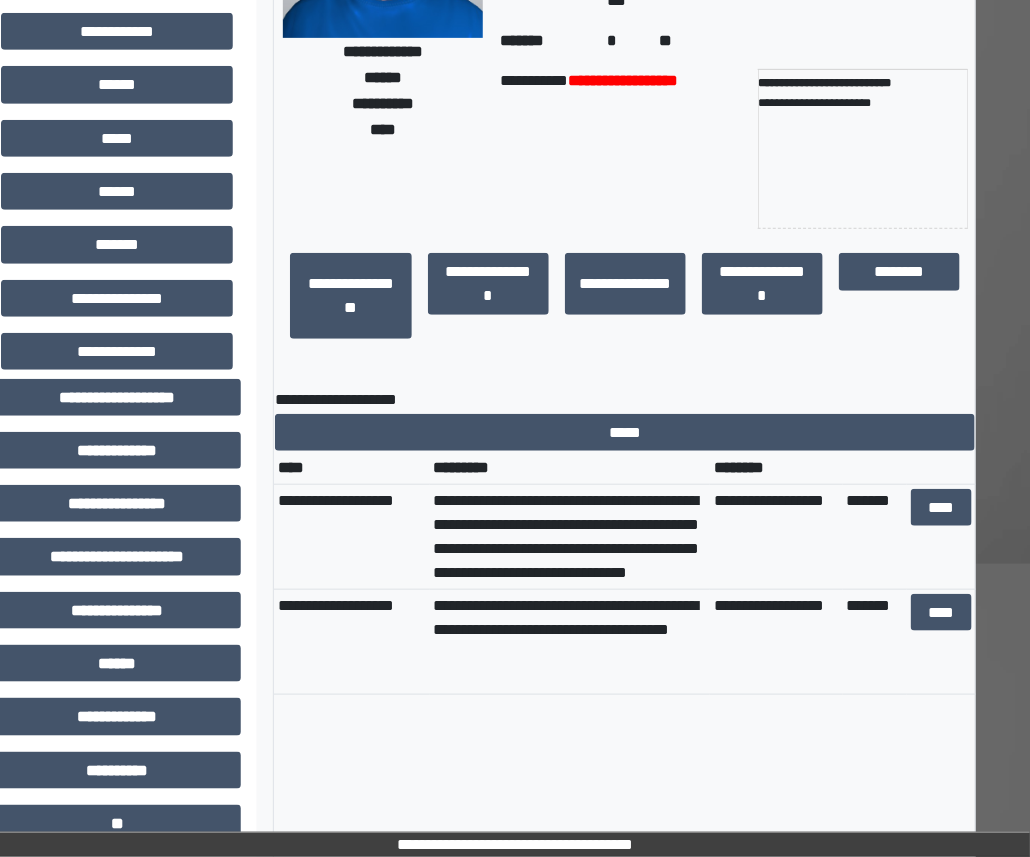 scroll, scrollTop: 296, scrollLeft: 96, axis: both 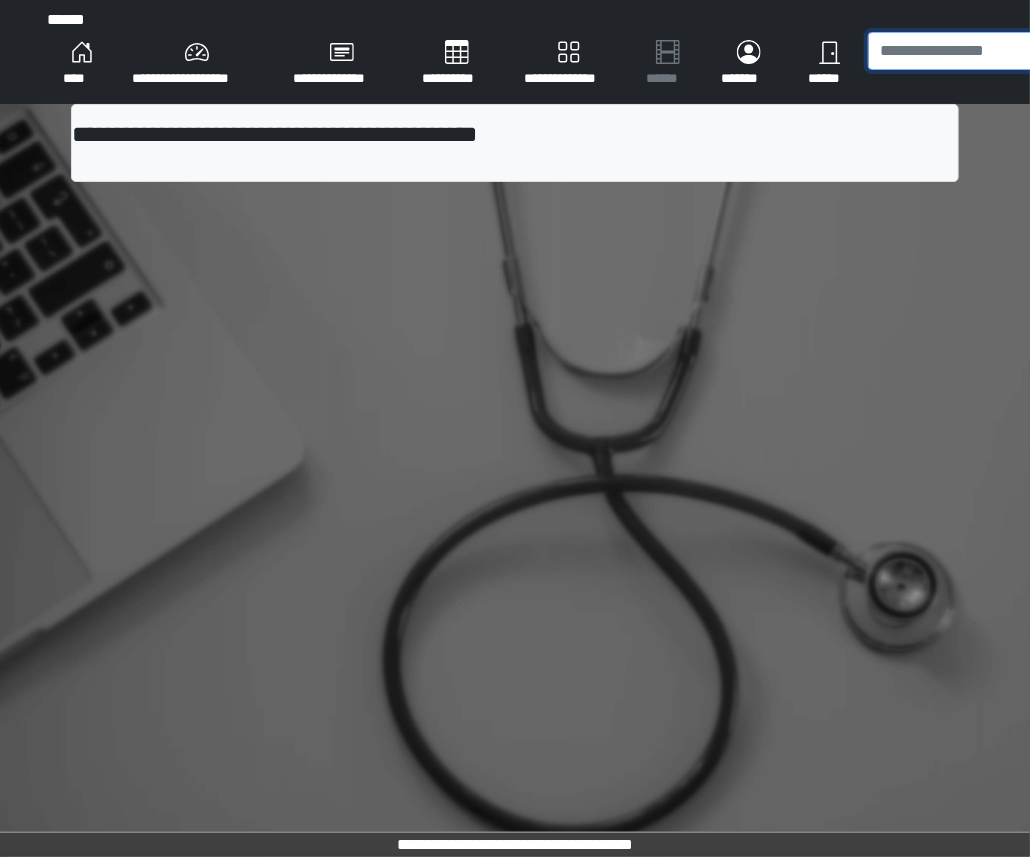 click at bounding box center [989, 51] 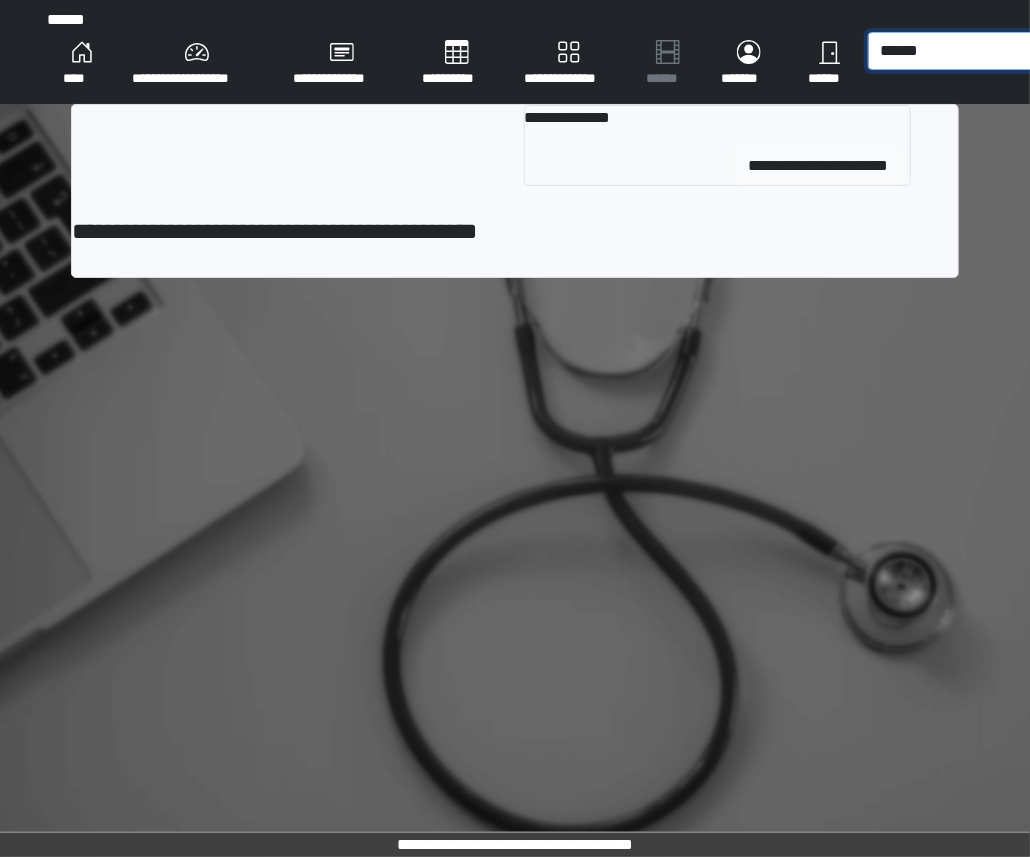 type on "******" 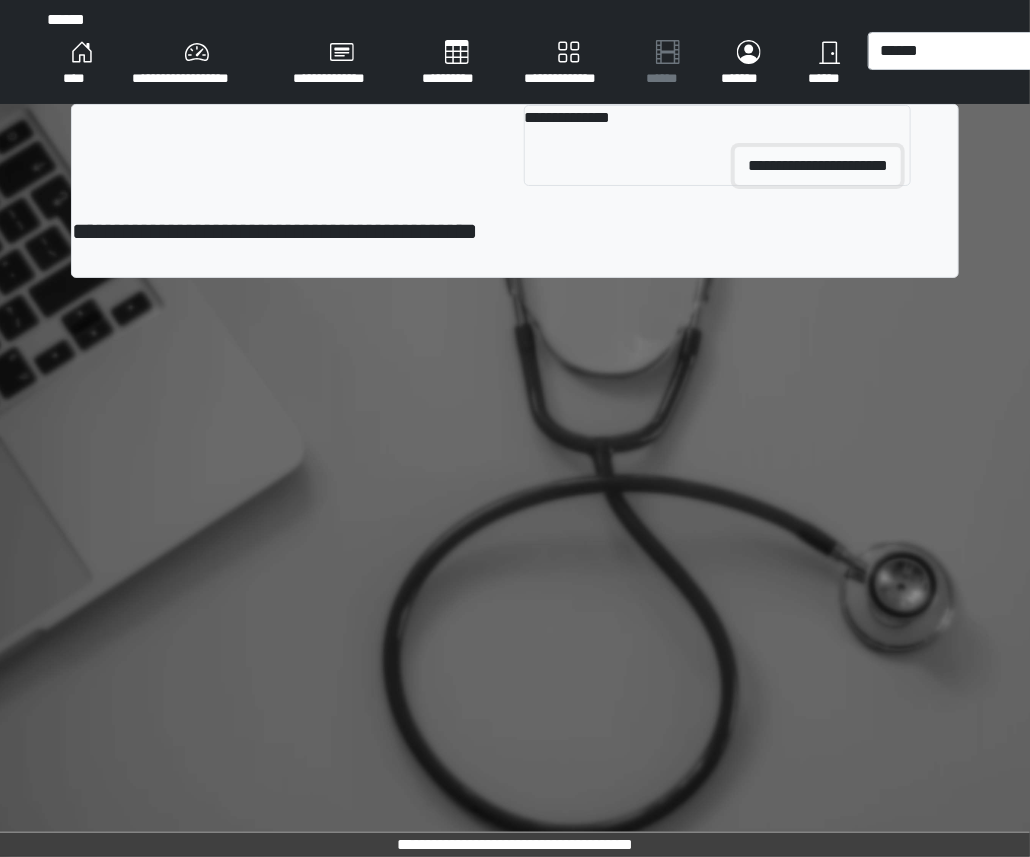 click on "**********" at bounding box center [818, 166] 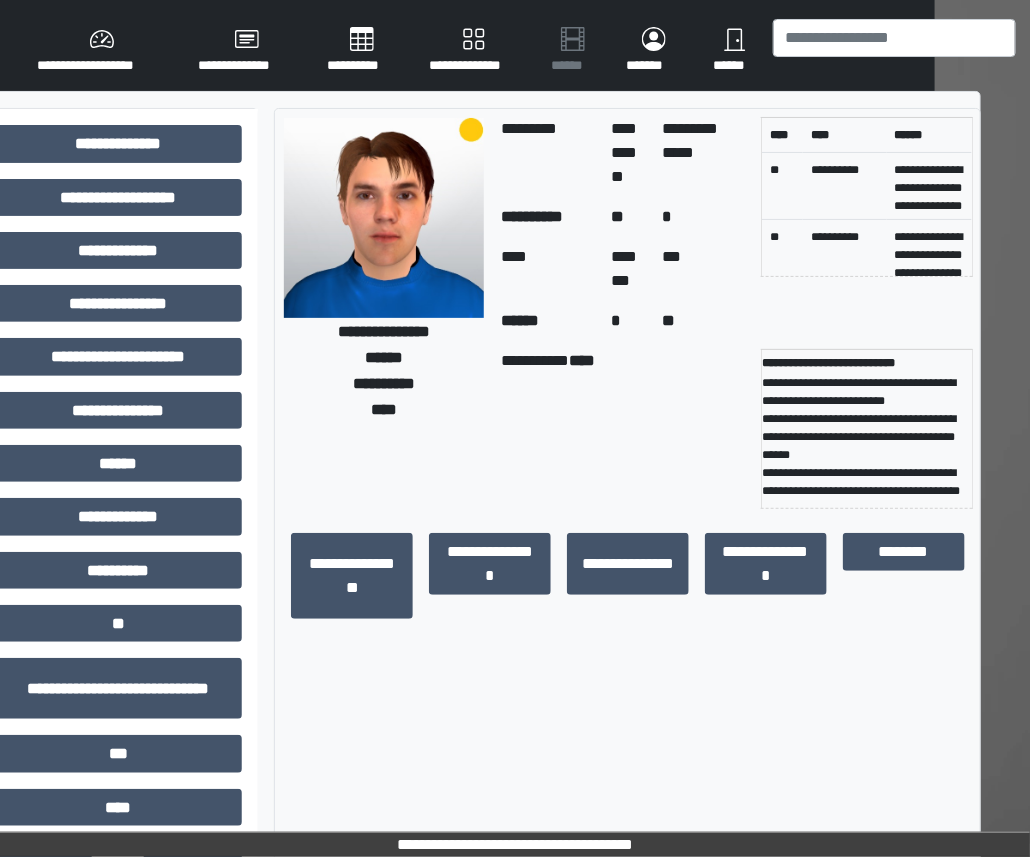 scroll, scrollTop: 13, scrollLeft: 96, axis: both 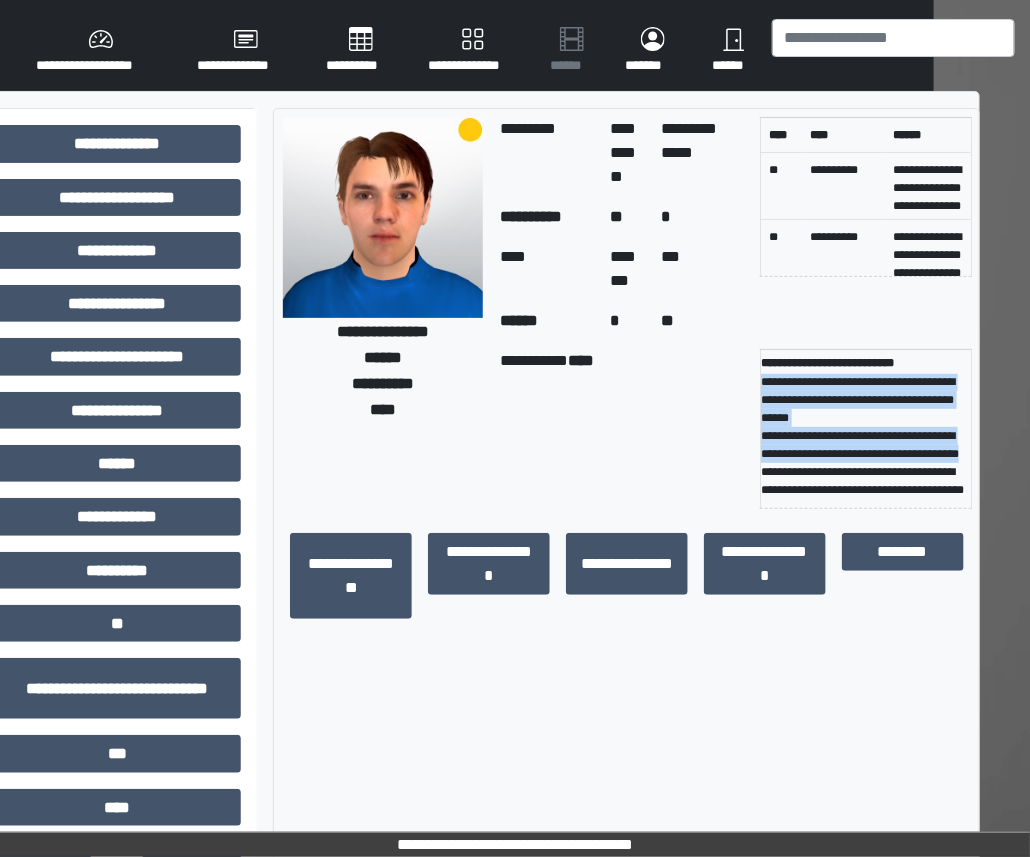 drag, startPoint x: 761, startPoint y: 379, endPoint x: 863, endPoint y: 441, distance: 119.36499 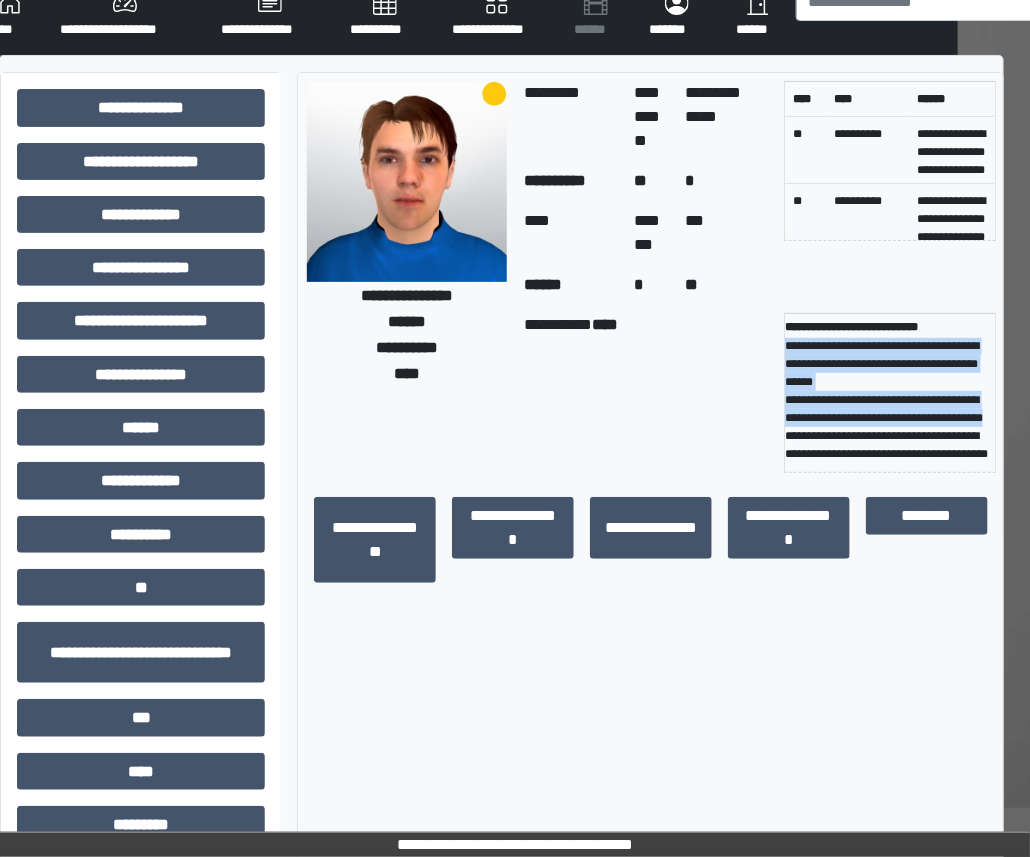 scroll, scrollTop: 45, scrollLeft: 65, axis: both 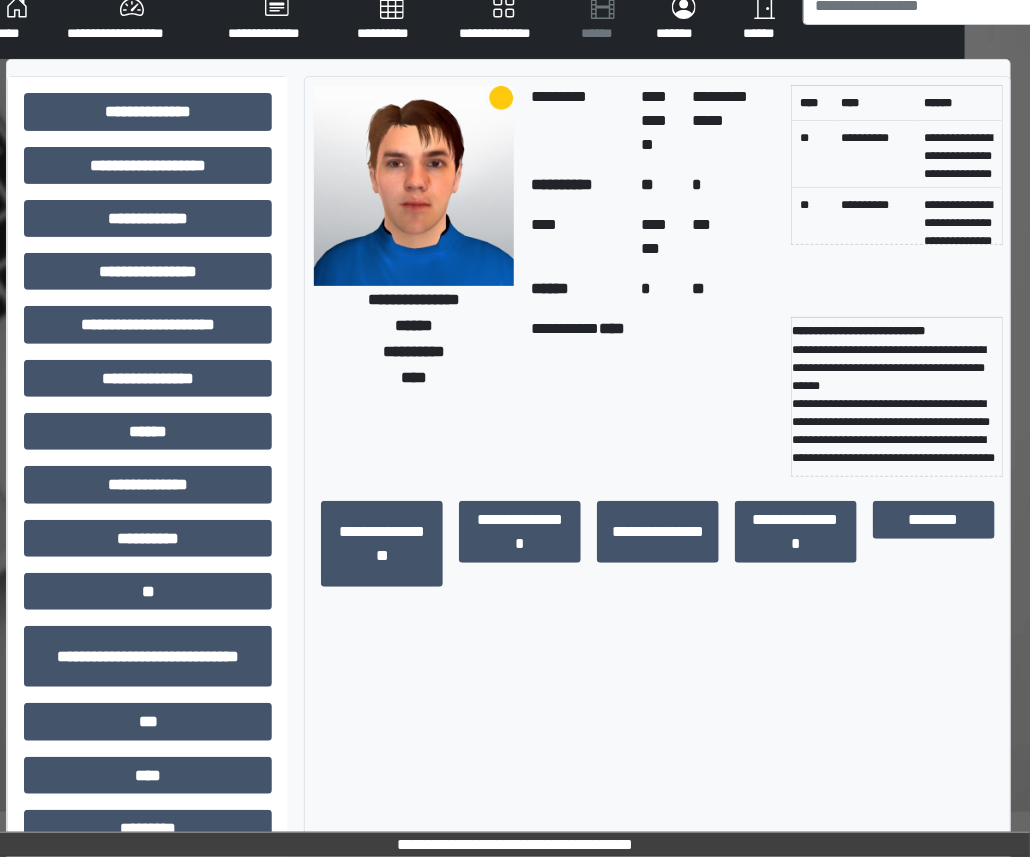 click on "**********" at bounding box center (414, 351) 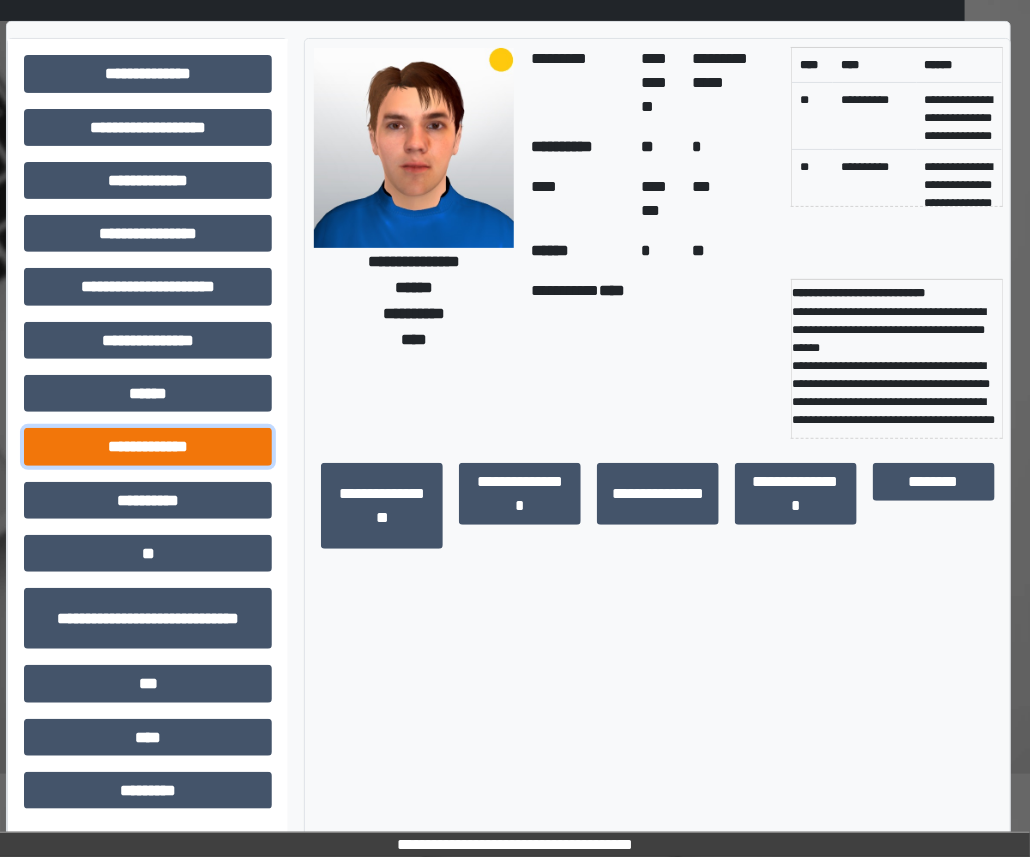 click on "**********" at bounding box center (148, 446) 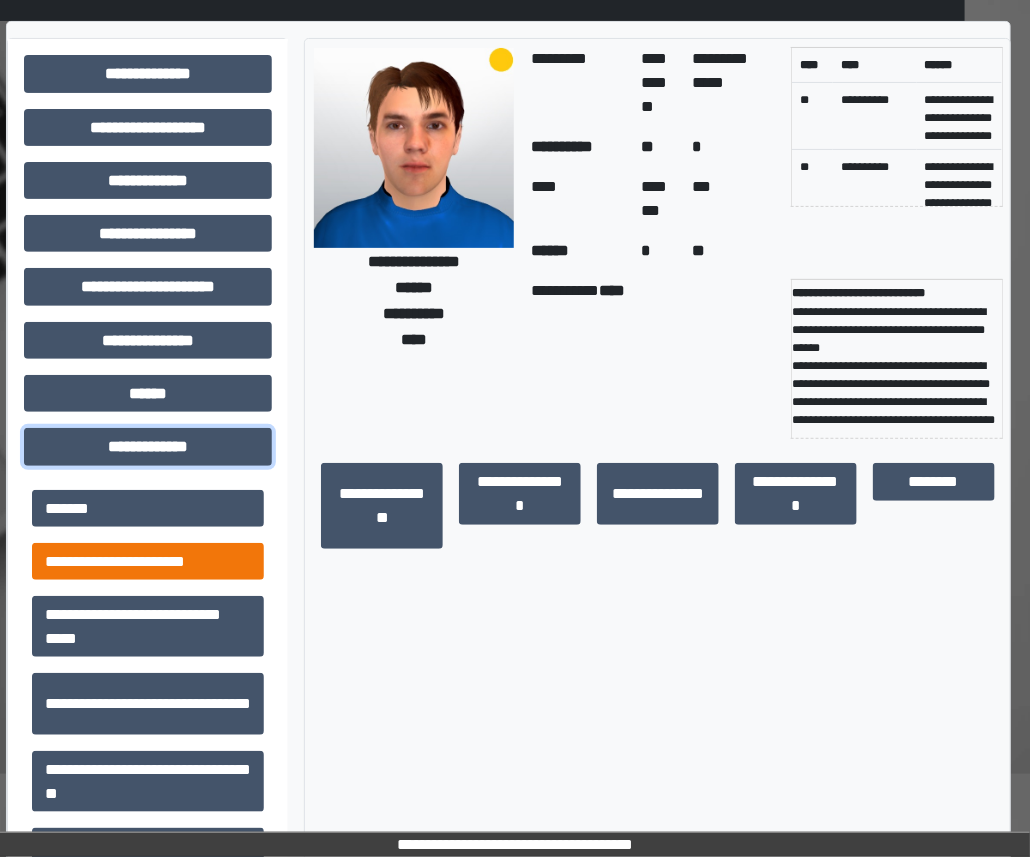 scroll, scrollTop: 697, scrollLeft: 0, axis: vertical 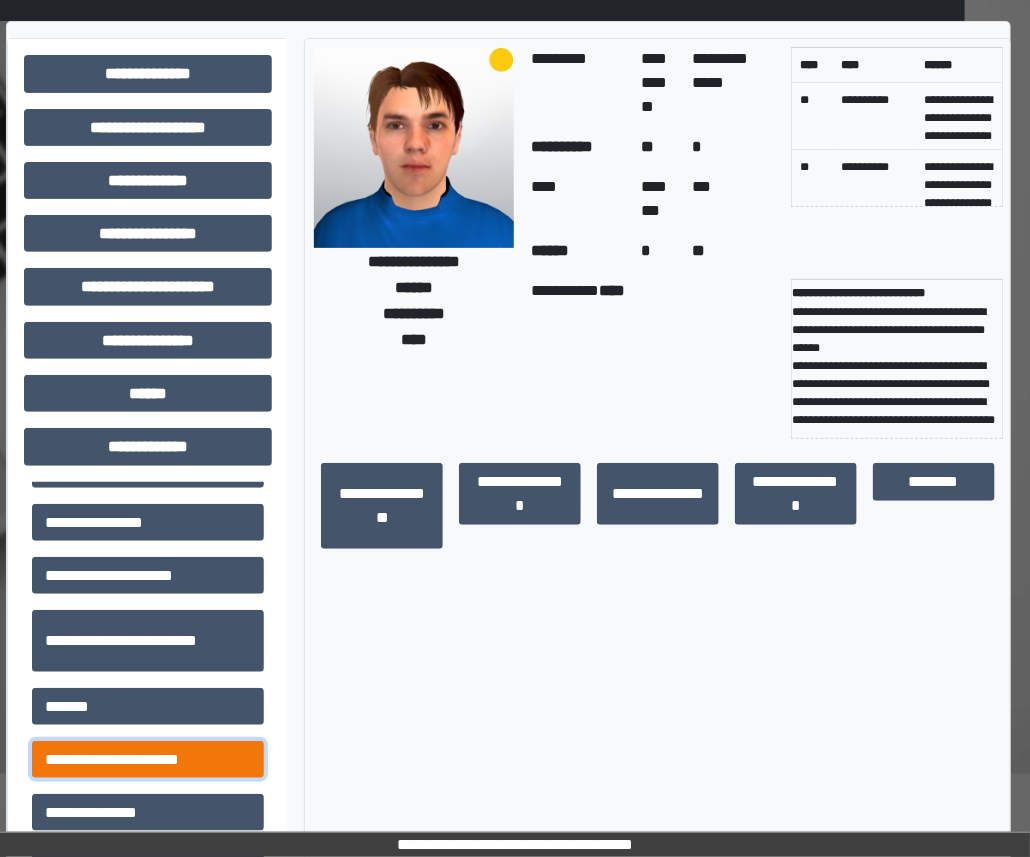 click on "**********" at bounding box center (148, 759) 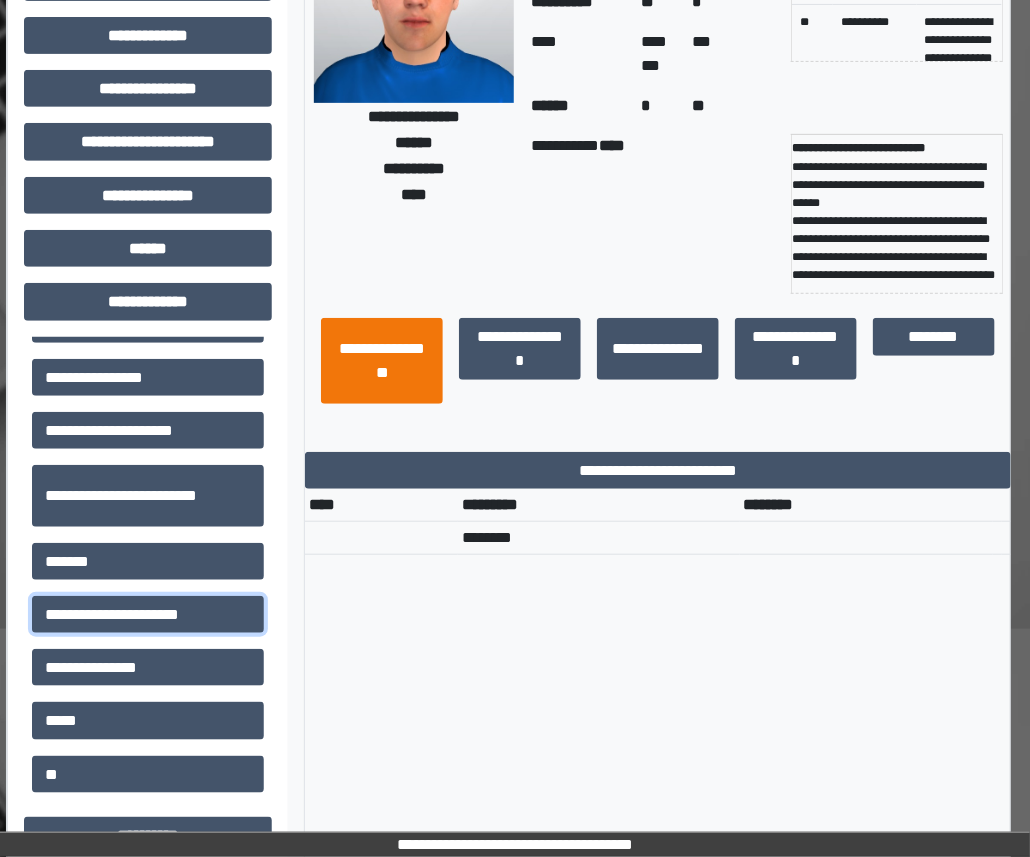 scroll, scrollTop: 409, scrollLeft: 65, axis: both 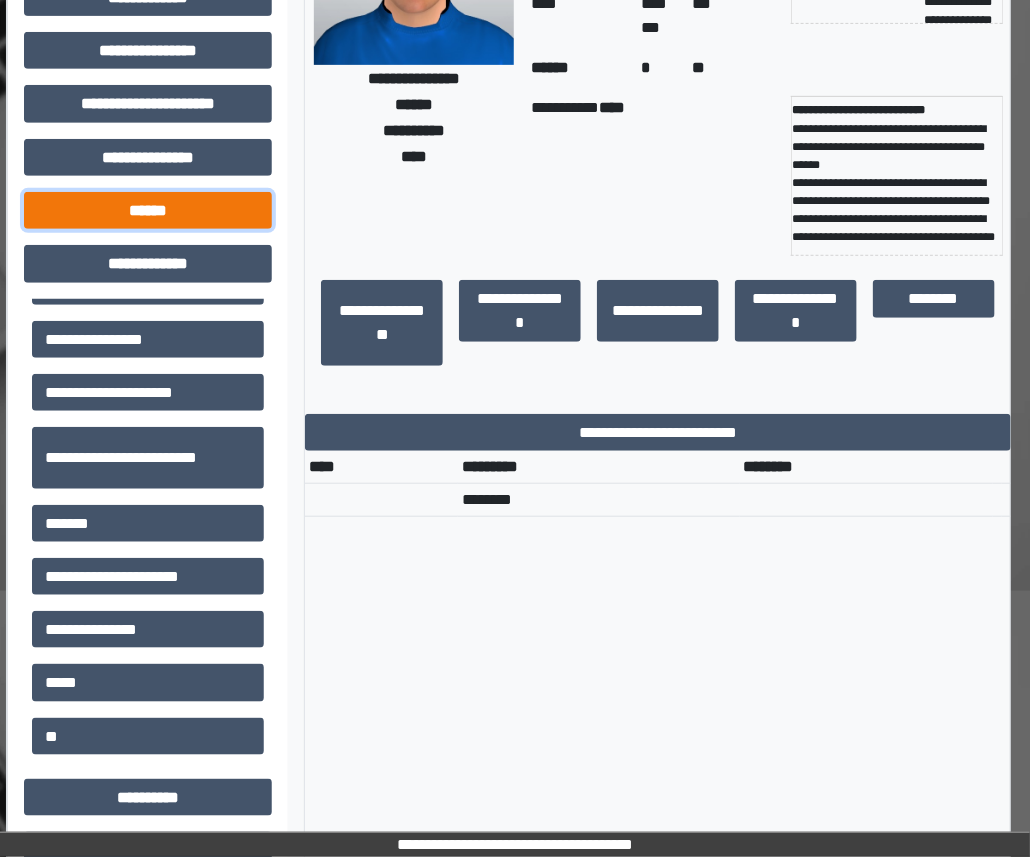 click on "******" at bounding box center [148, 210] 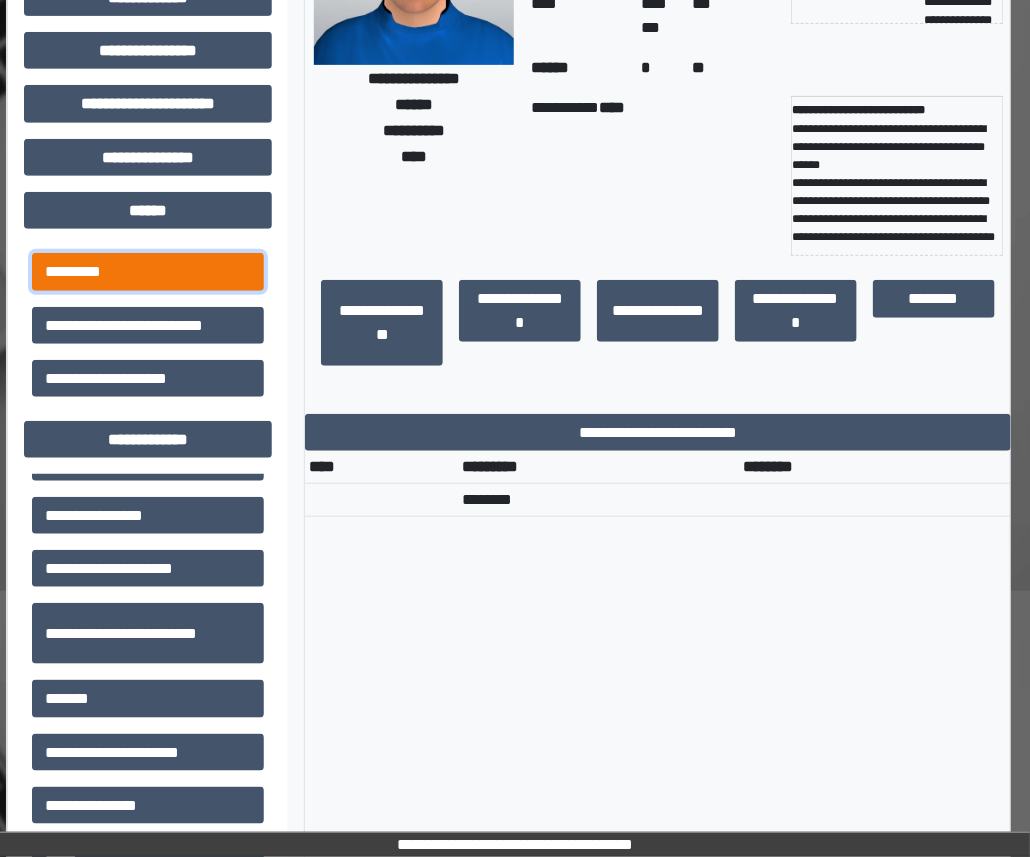 click on "*********" at bounding box center (148, 271) 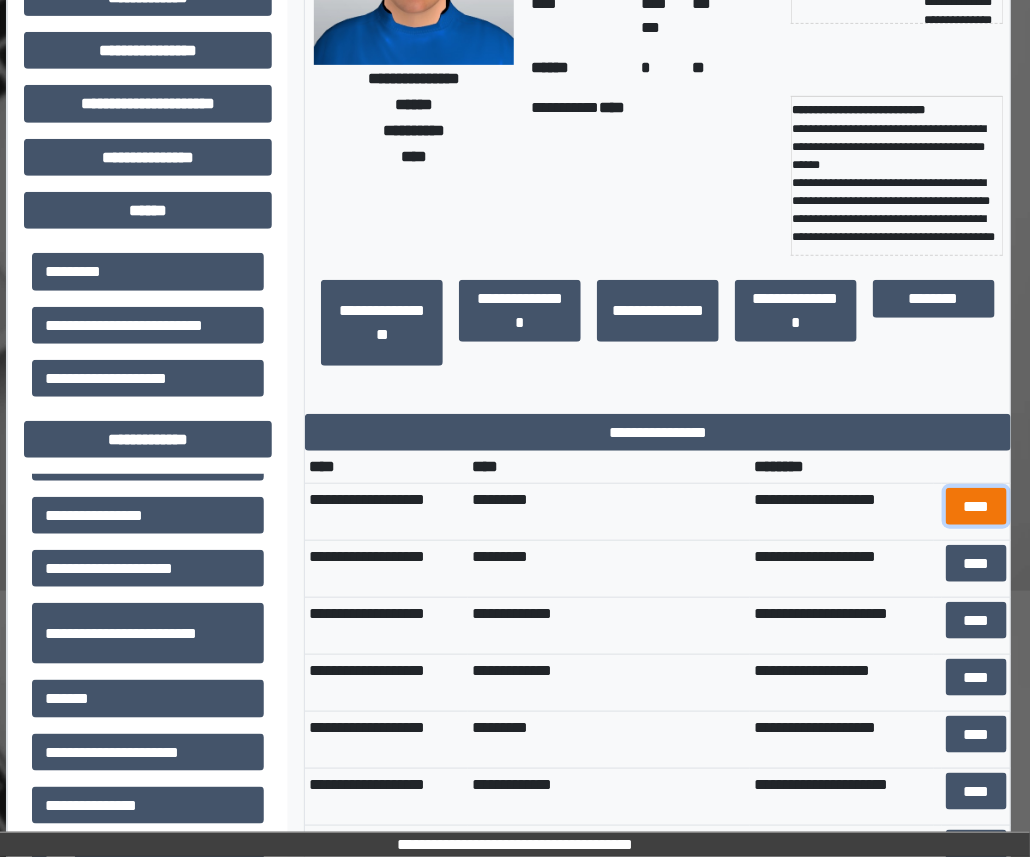 click on "****" at bounding box center [976, 506] 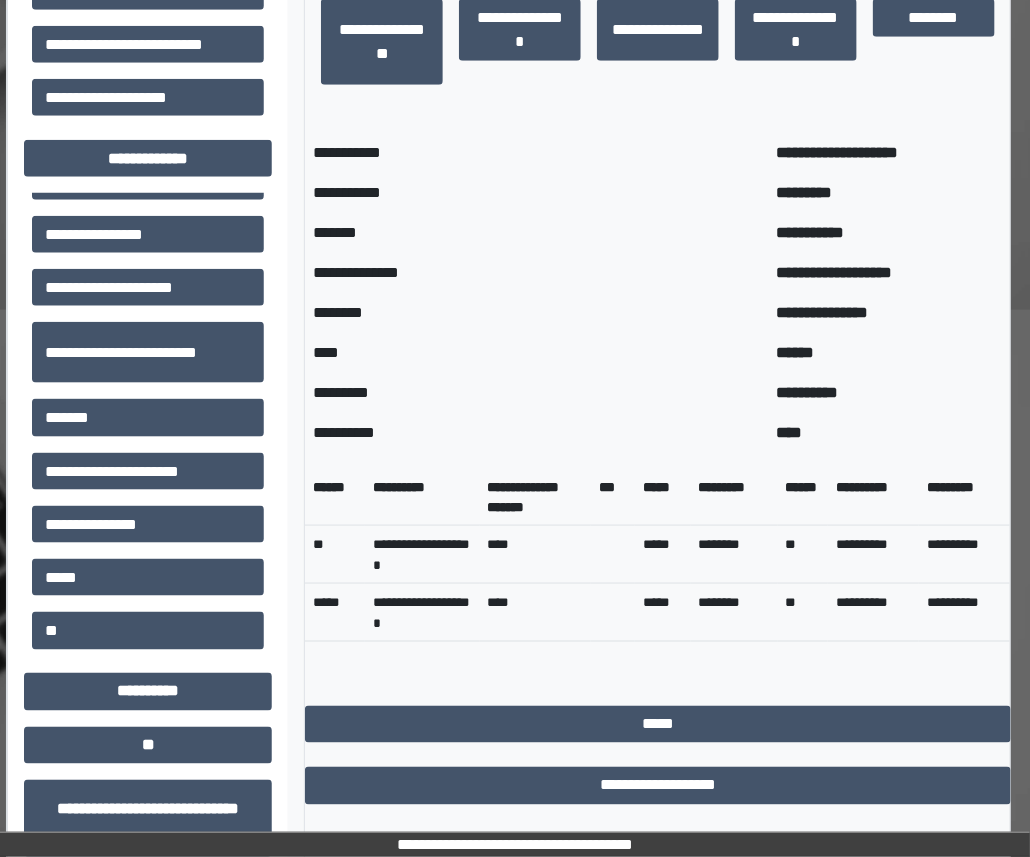 scroll, scrollTop: 539, scrollLeft: 64, axis: both 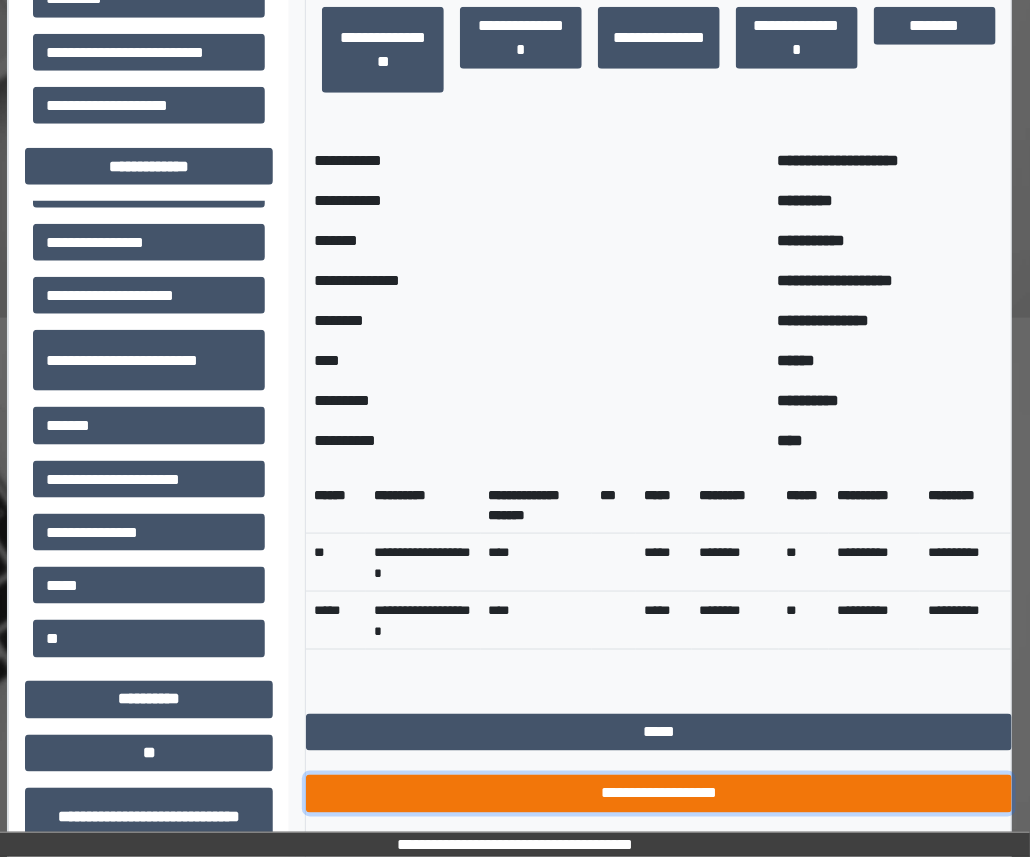 click on "**********" at bounding box center [658, 793] 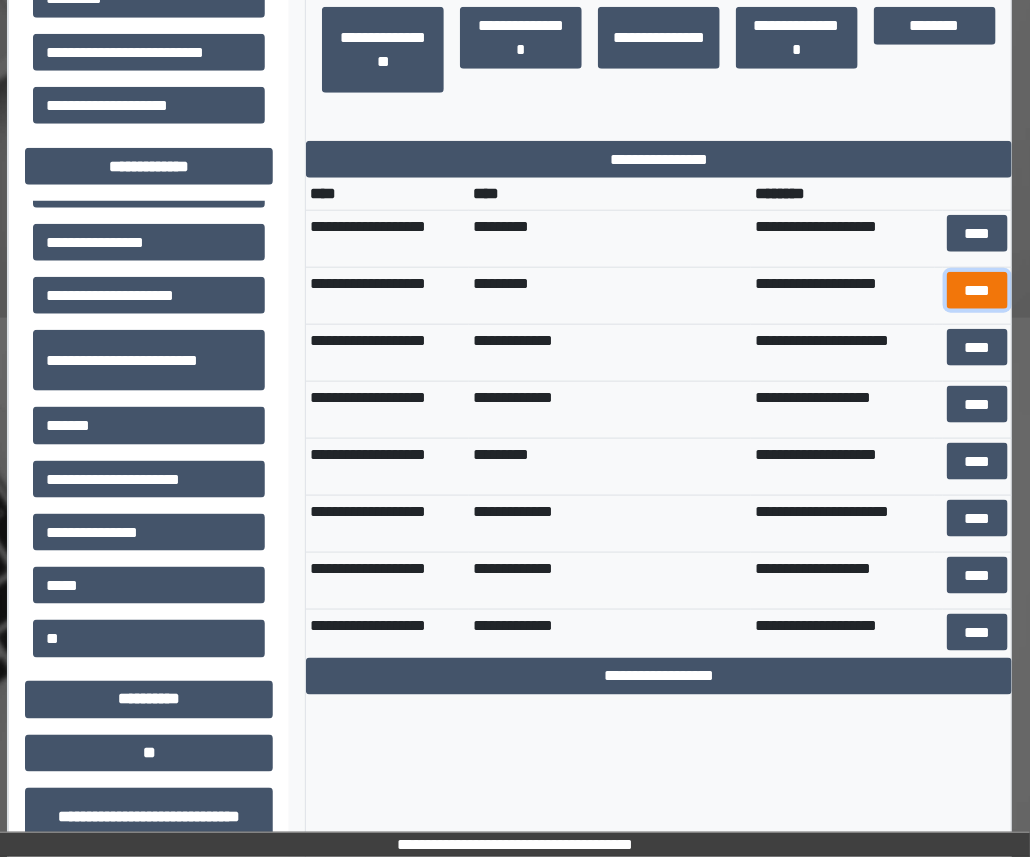 click on "****" at bounding box center (977, 290) 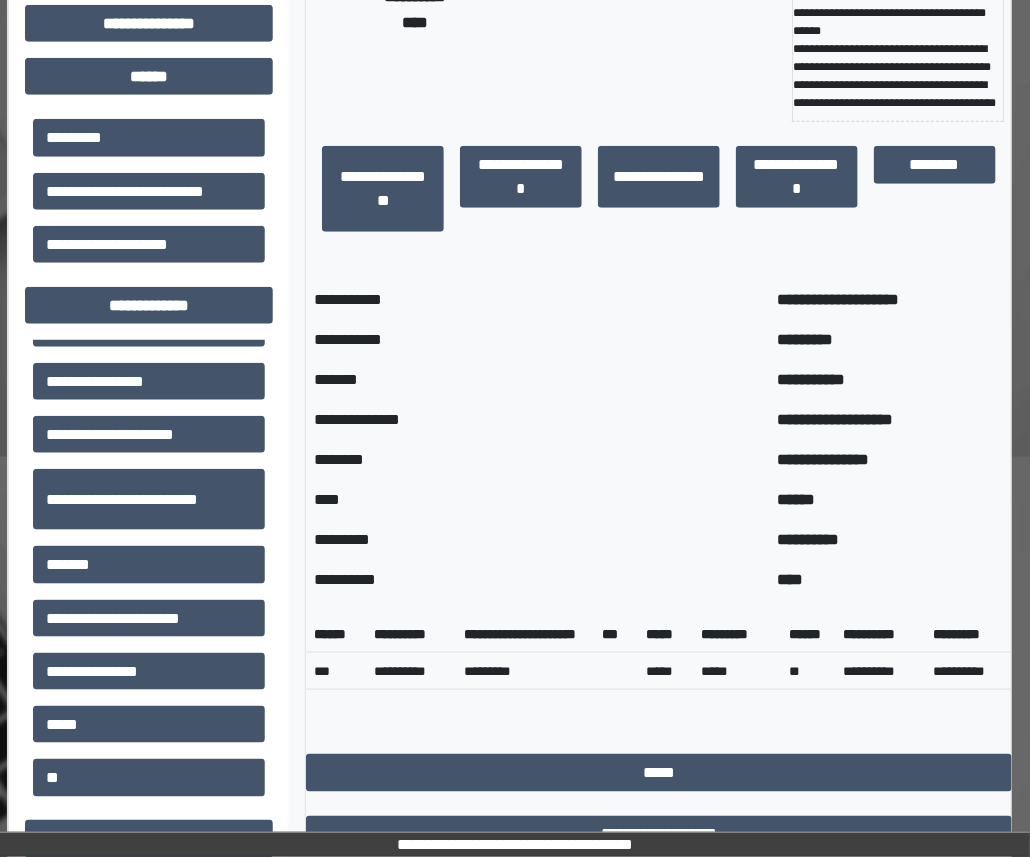 scroll, scrollTop: 53, scrollLeft: 64, axis: both 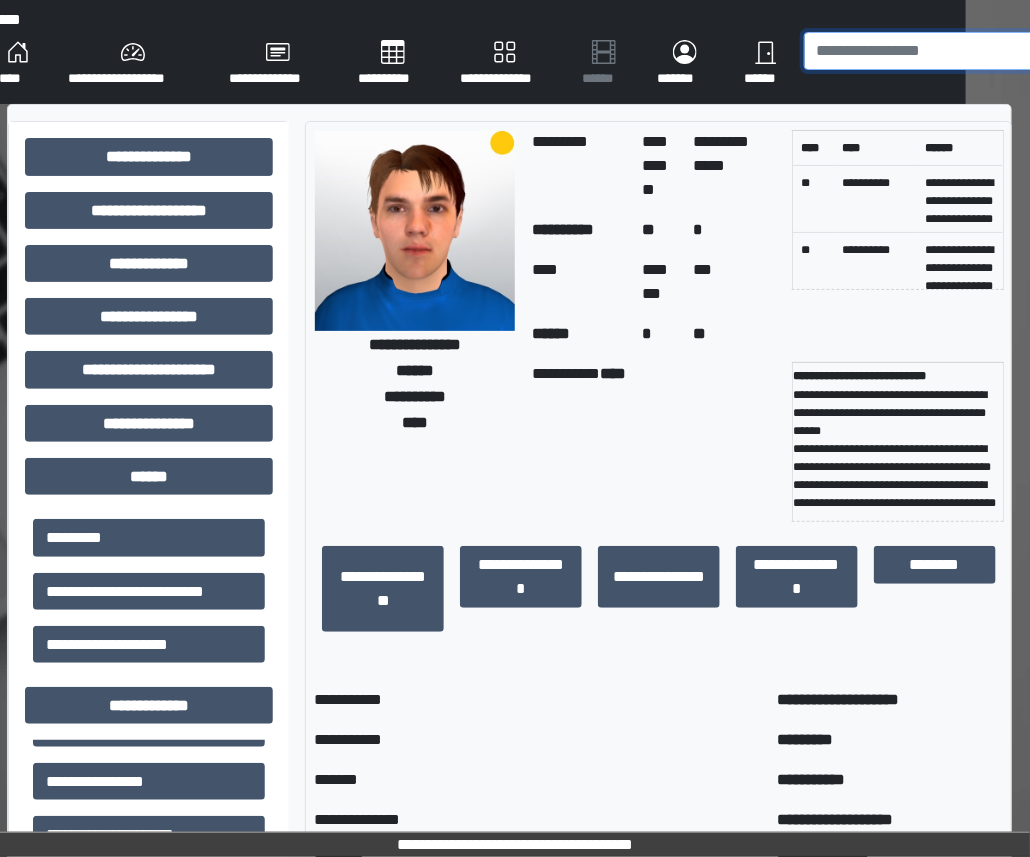 click at bounding box center [925, 51] 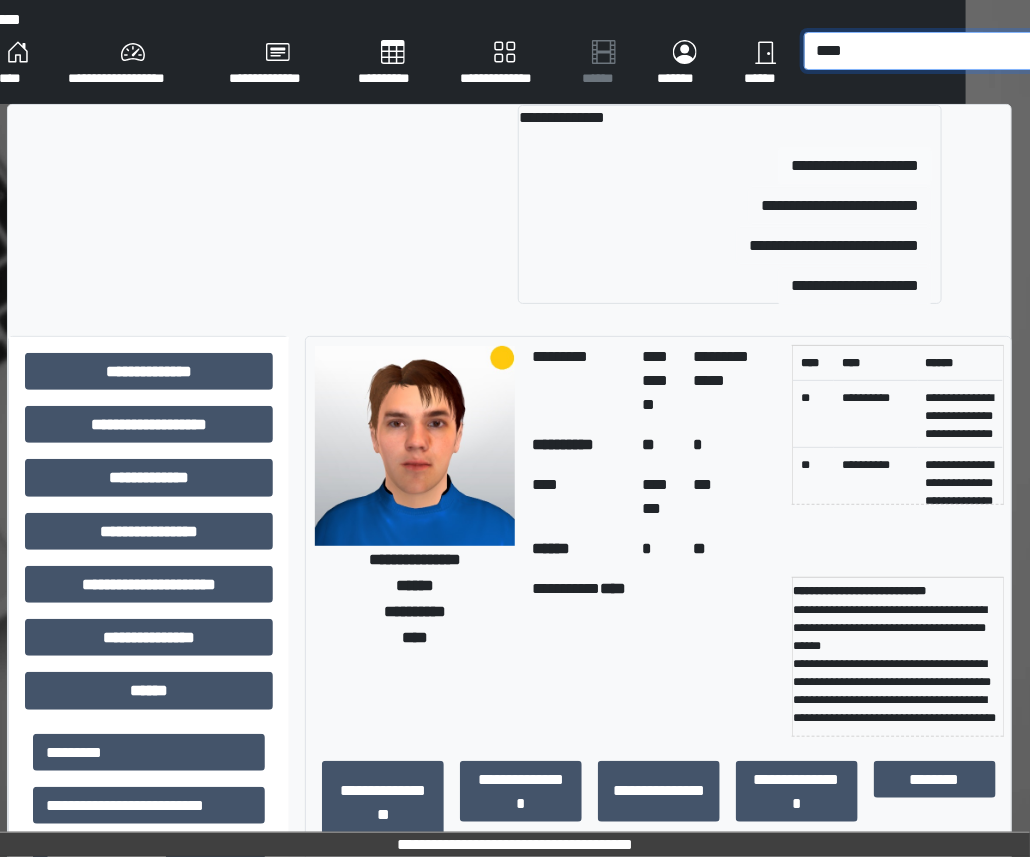 type on "****" 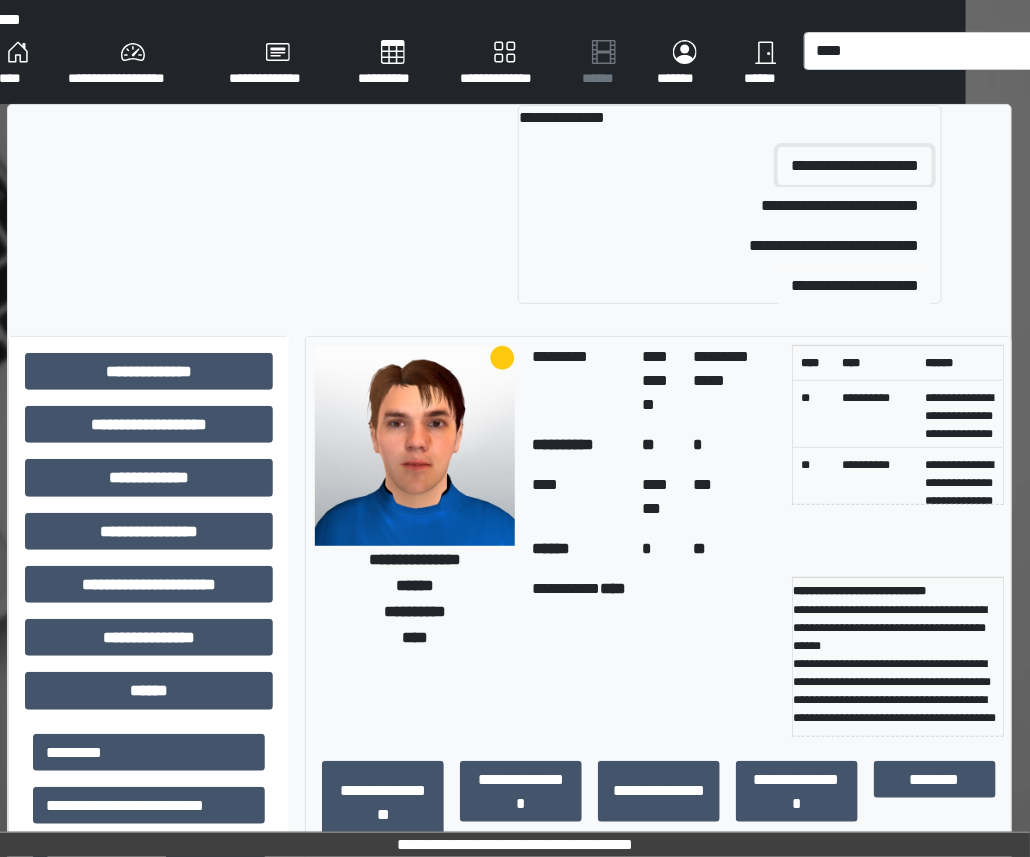 click on "**********" at bounding box center (855, 166) 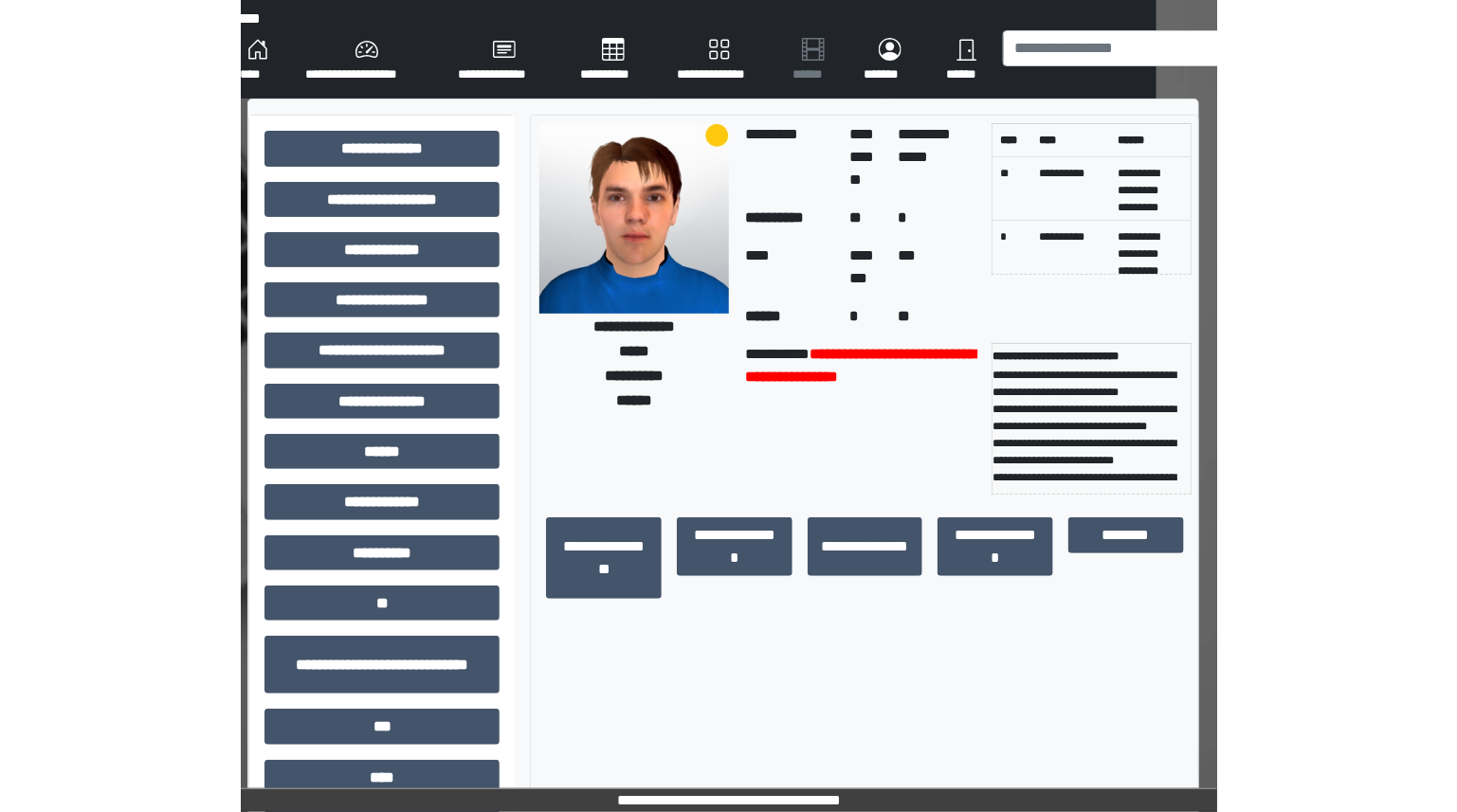 scroll, scrollTop: 0, scrollLeft: 0, axis: both 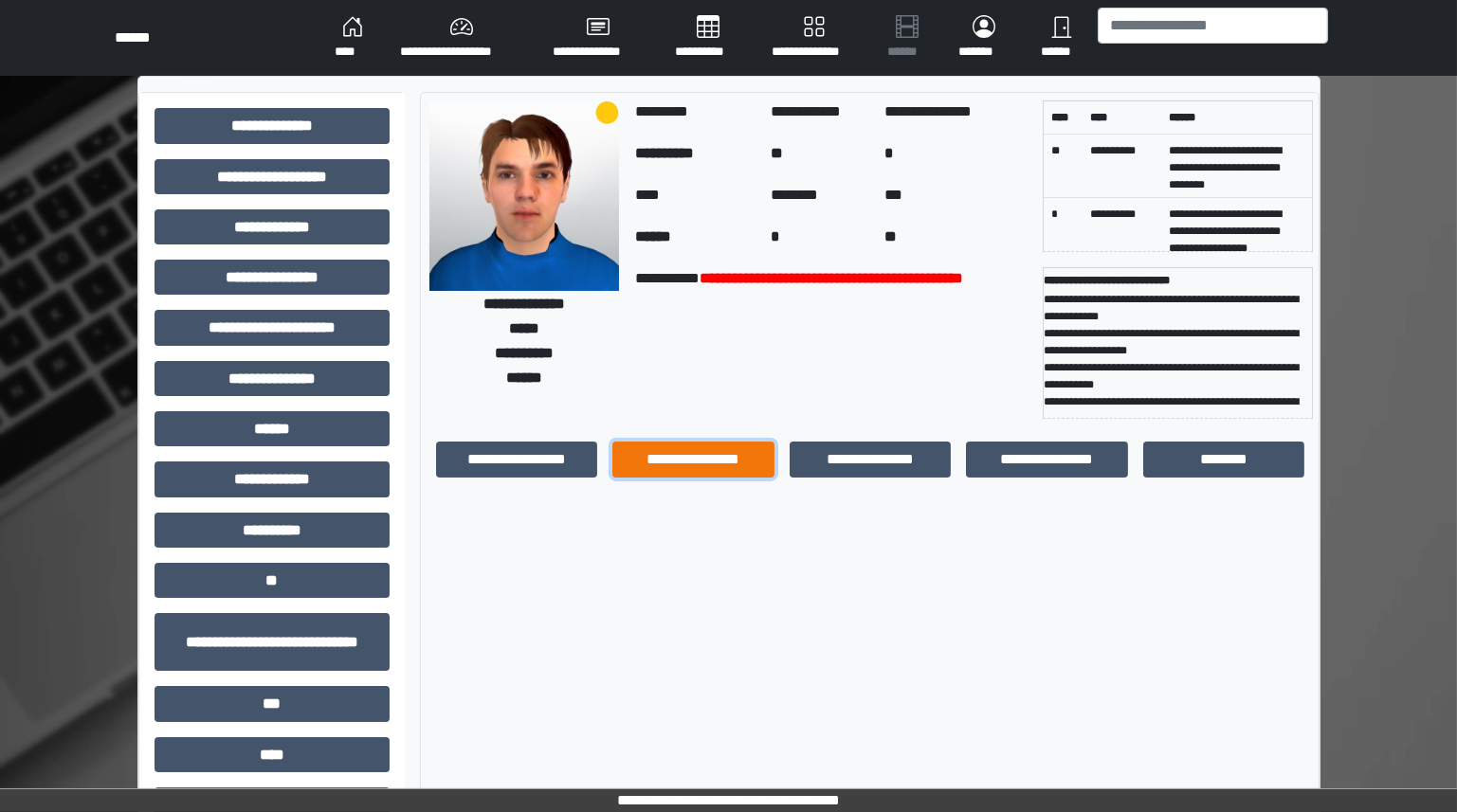 click on "**********" at bounding box center [693, 459] 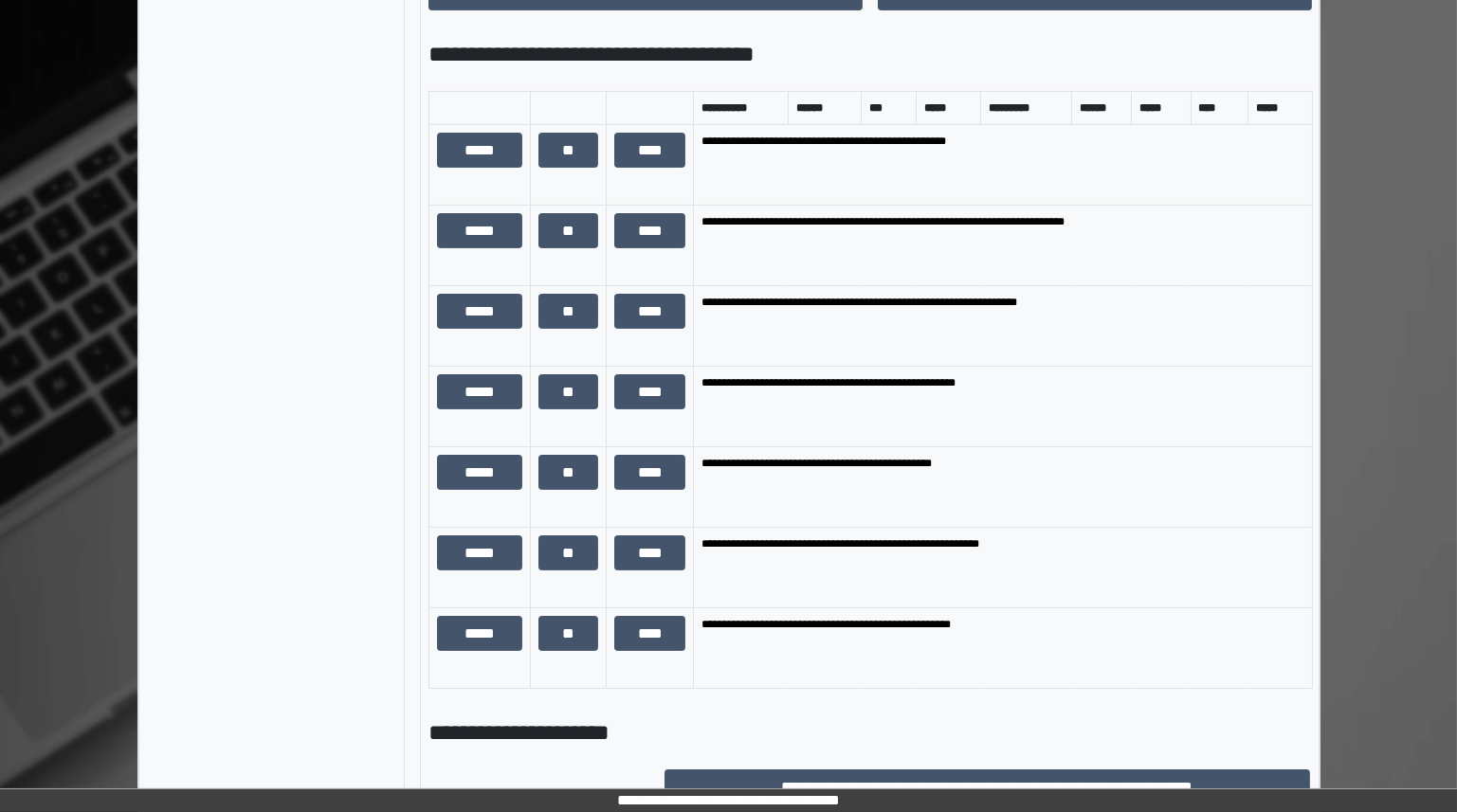 scroll, scrollTop: 919, scrollLeft: 0, axis: vertical 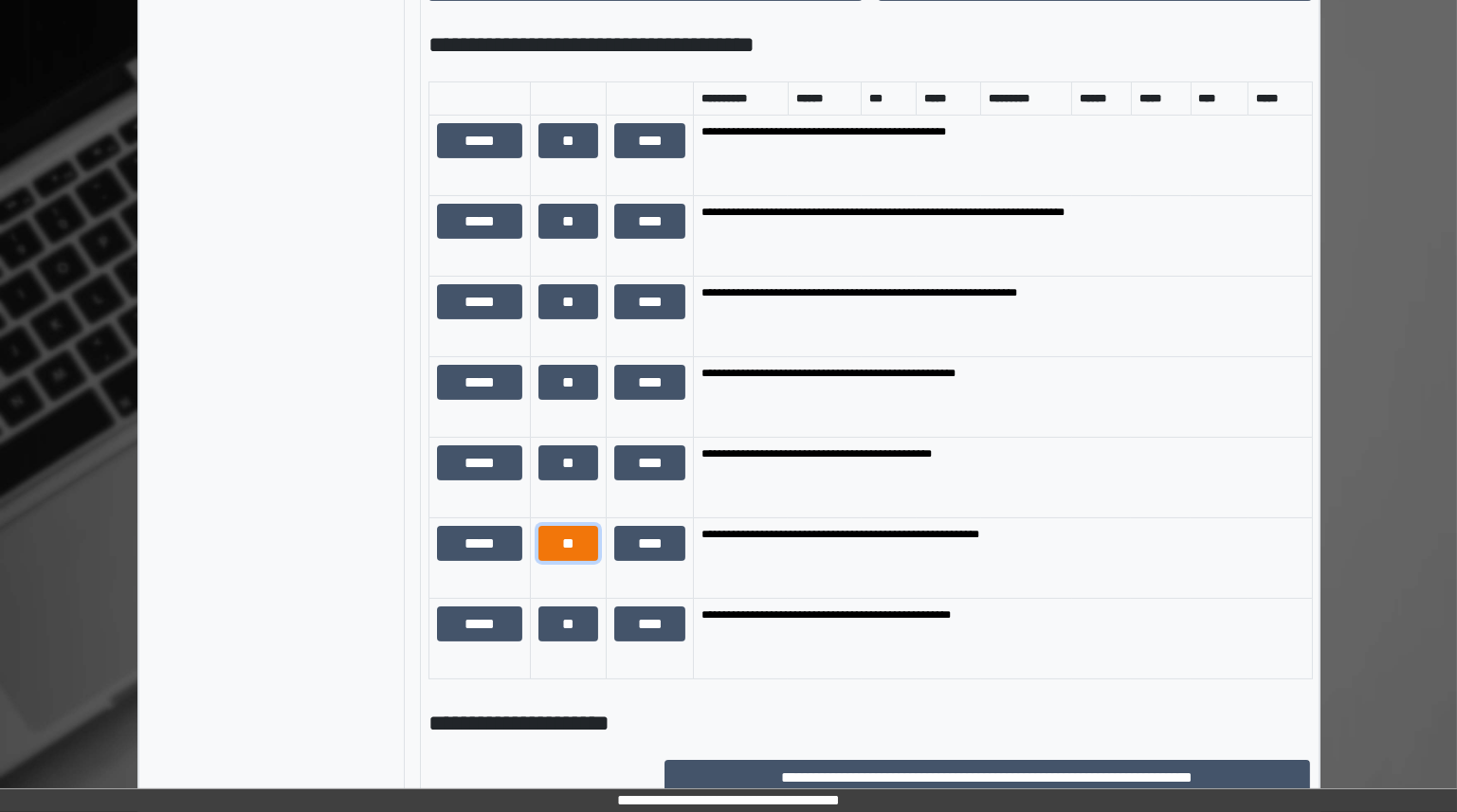click on "**" at bounding box center [569, 543] 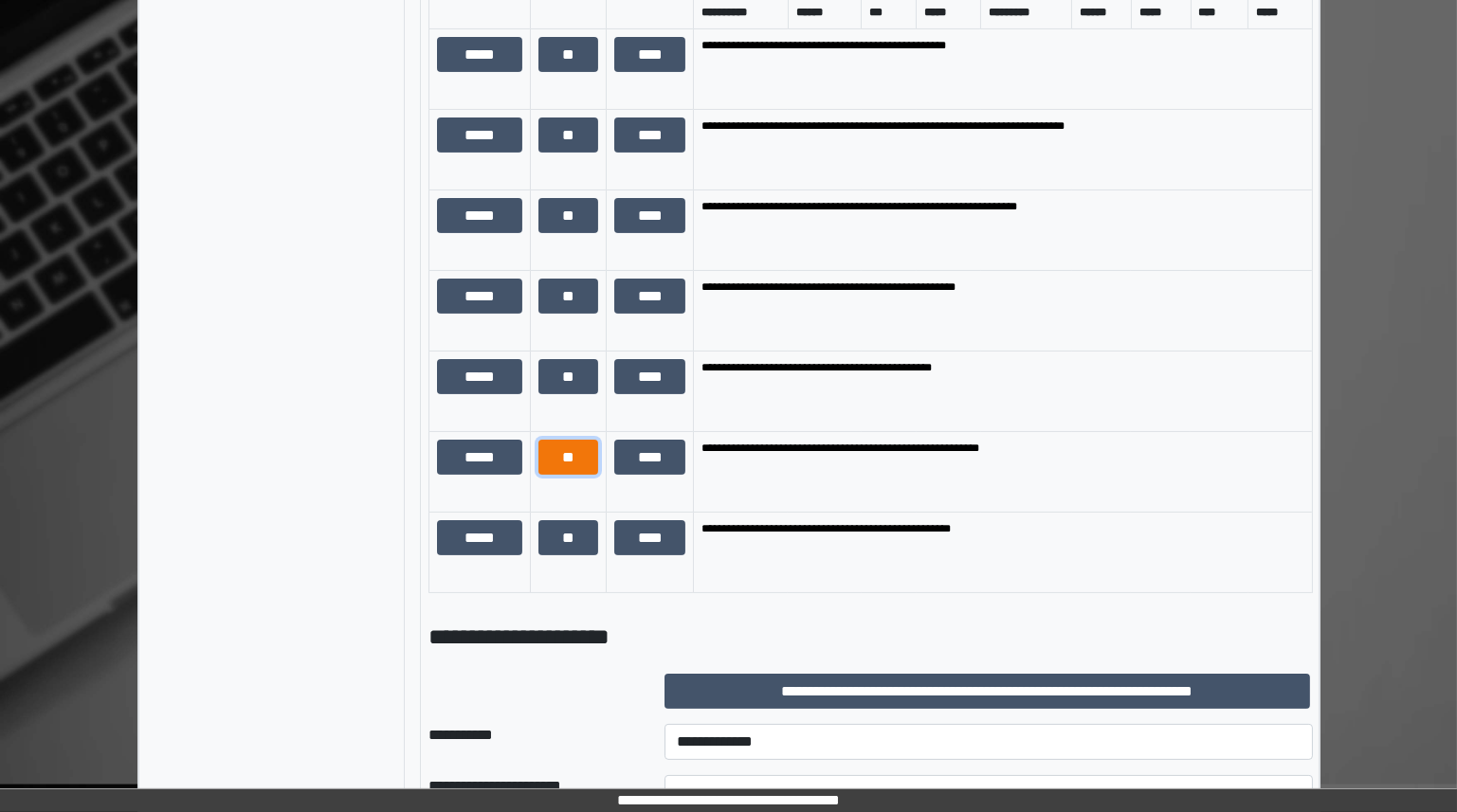 scroll, scrollTop: 1400, scrollLeft: 0, axis: vertical 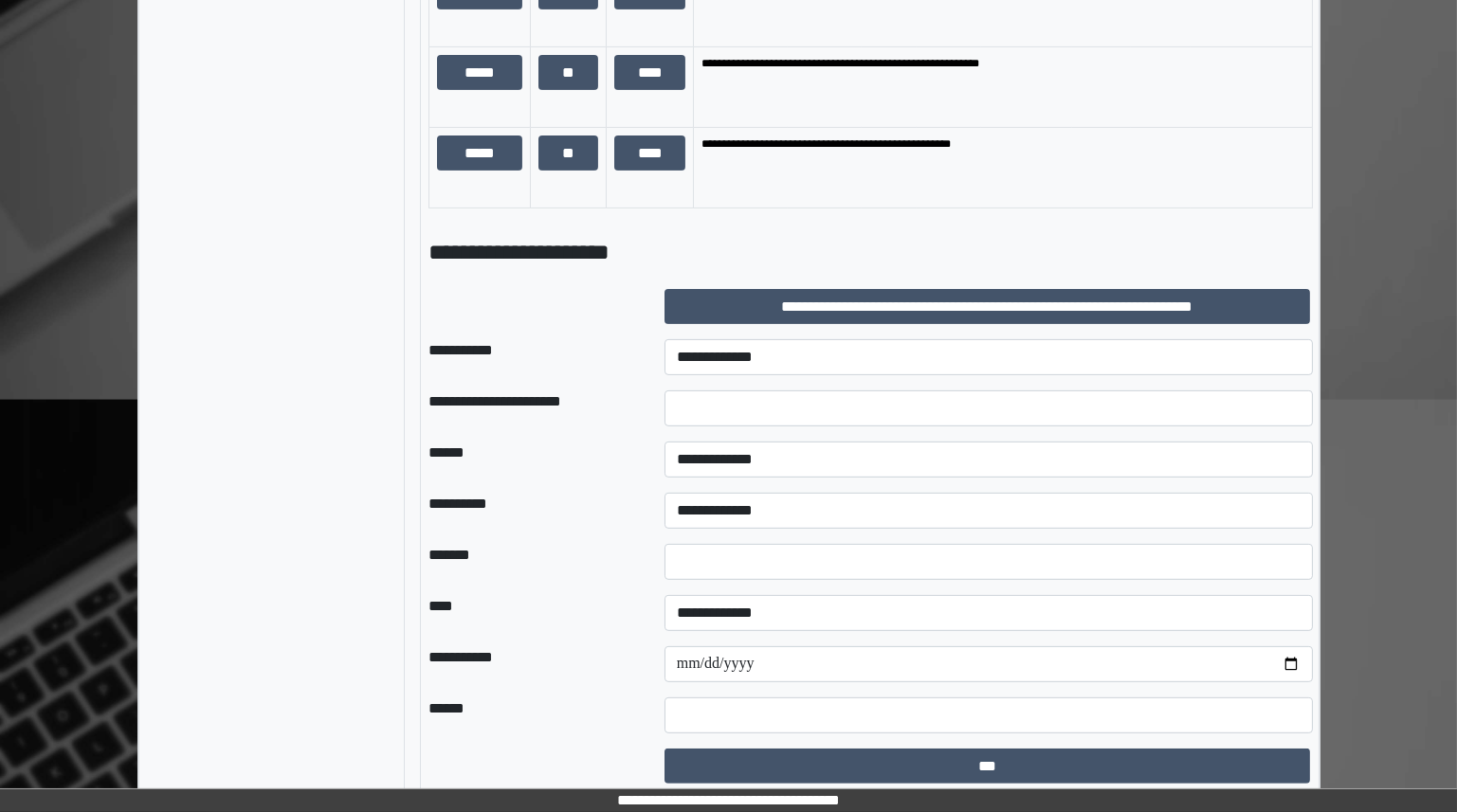 click on "**********" at bounding box center [989, 357] 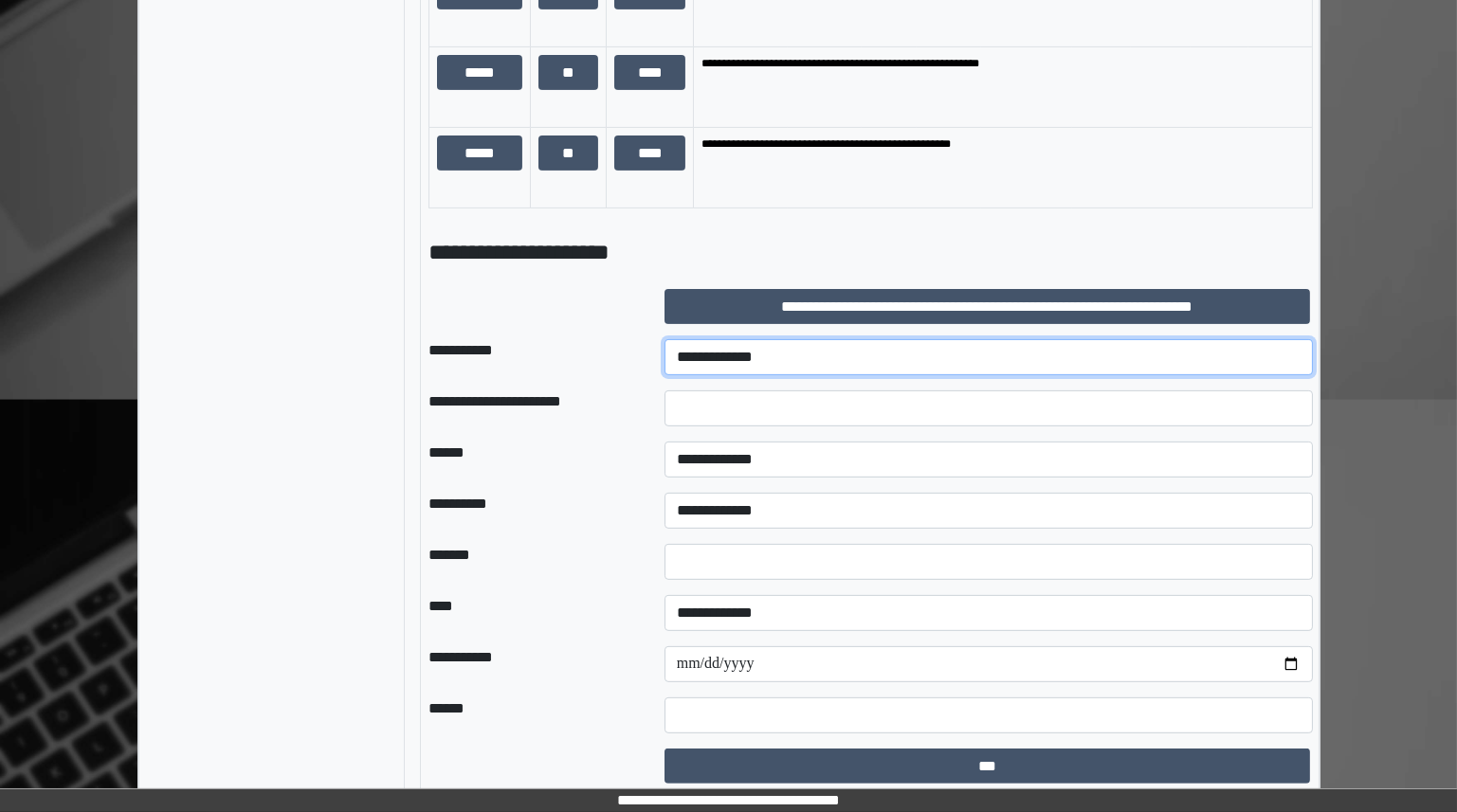 click on "**********" at bounding box center [989, 357] 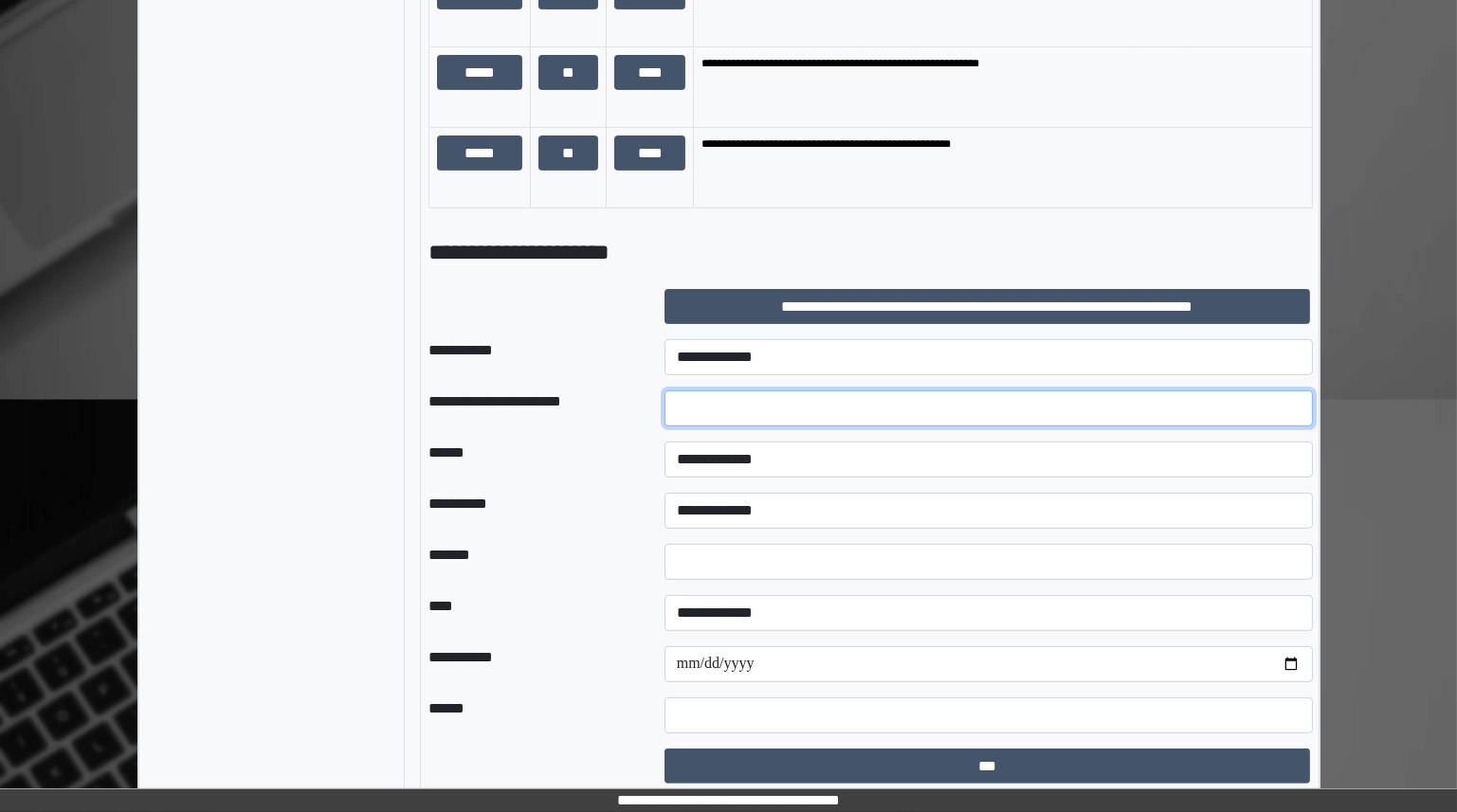 click at bounding box center (989, 408) 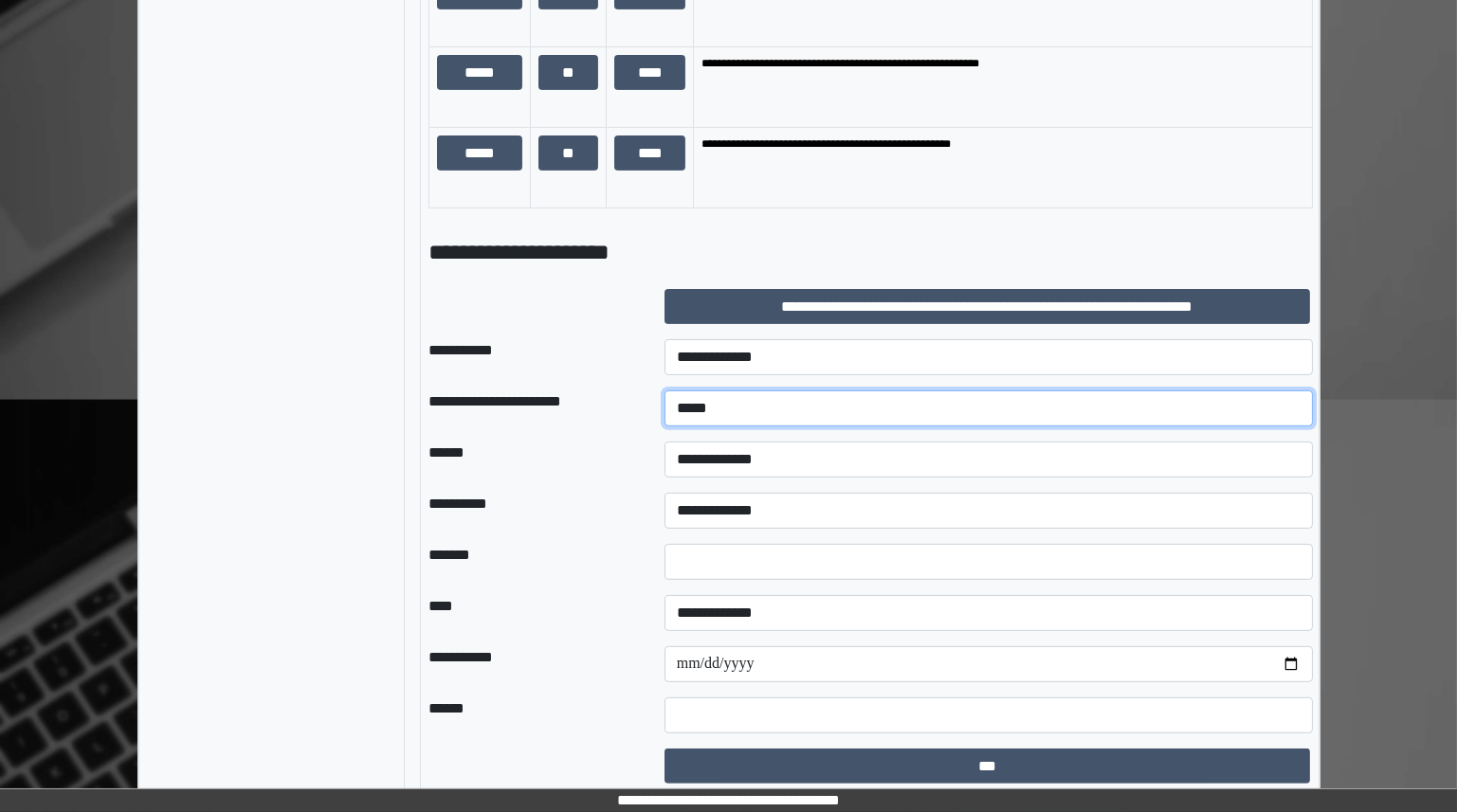 type on "*****" 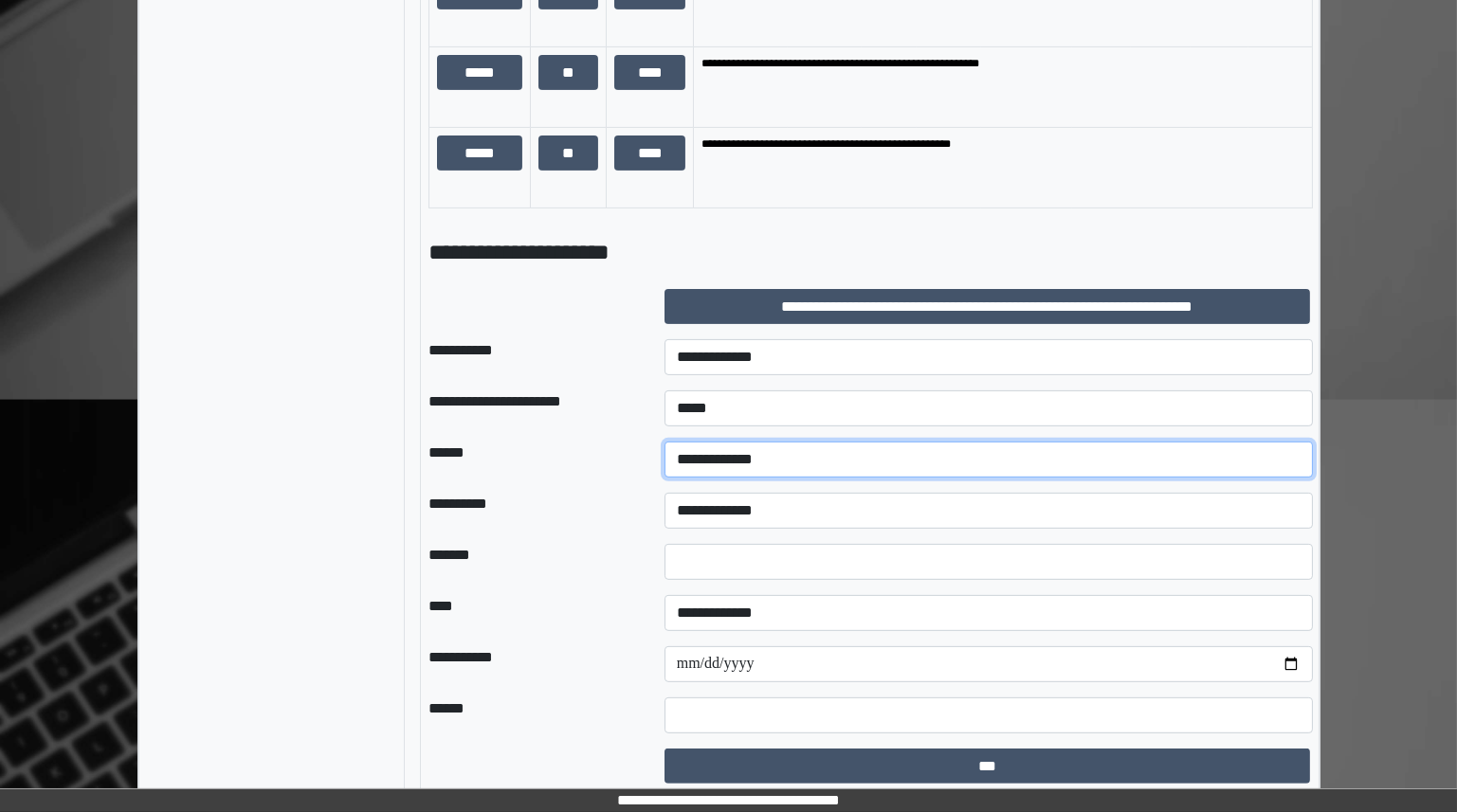 click on "**********" at bounding box center [989, 460] 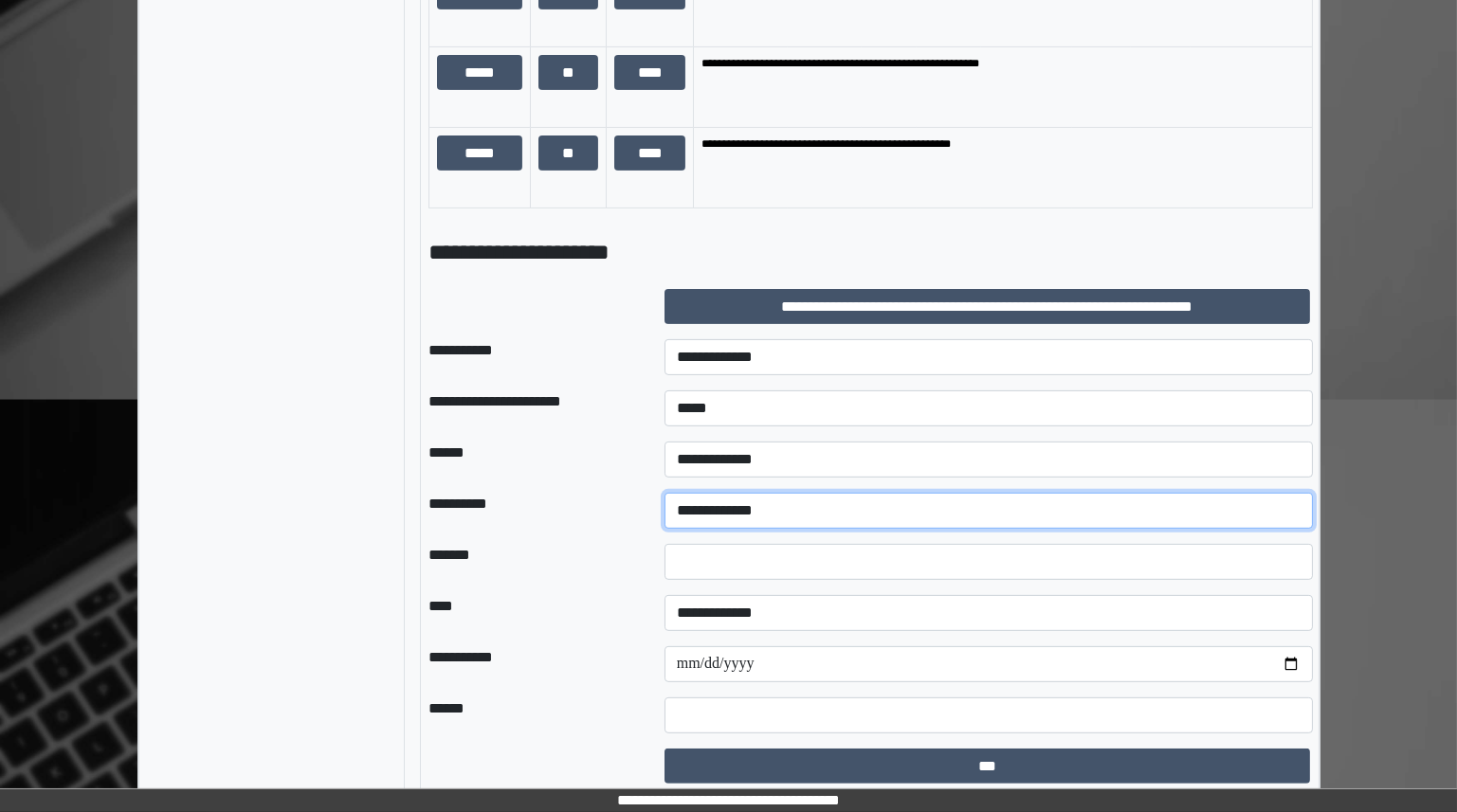 click on "**********" at bounding box center (989, 511) 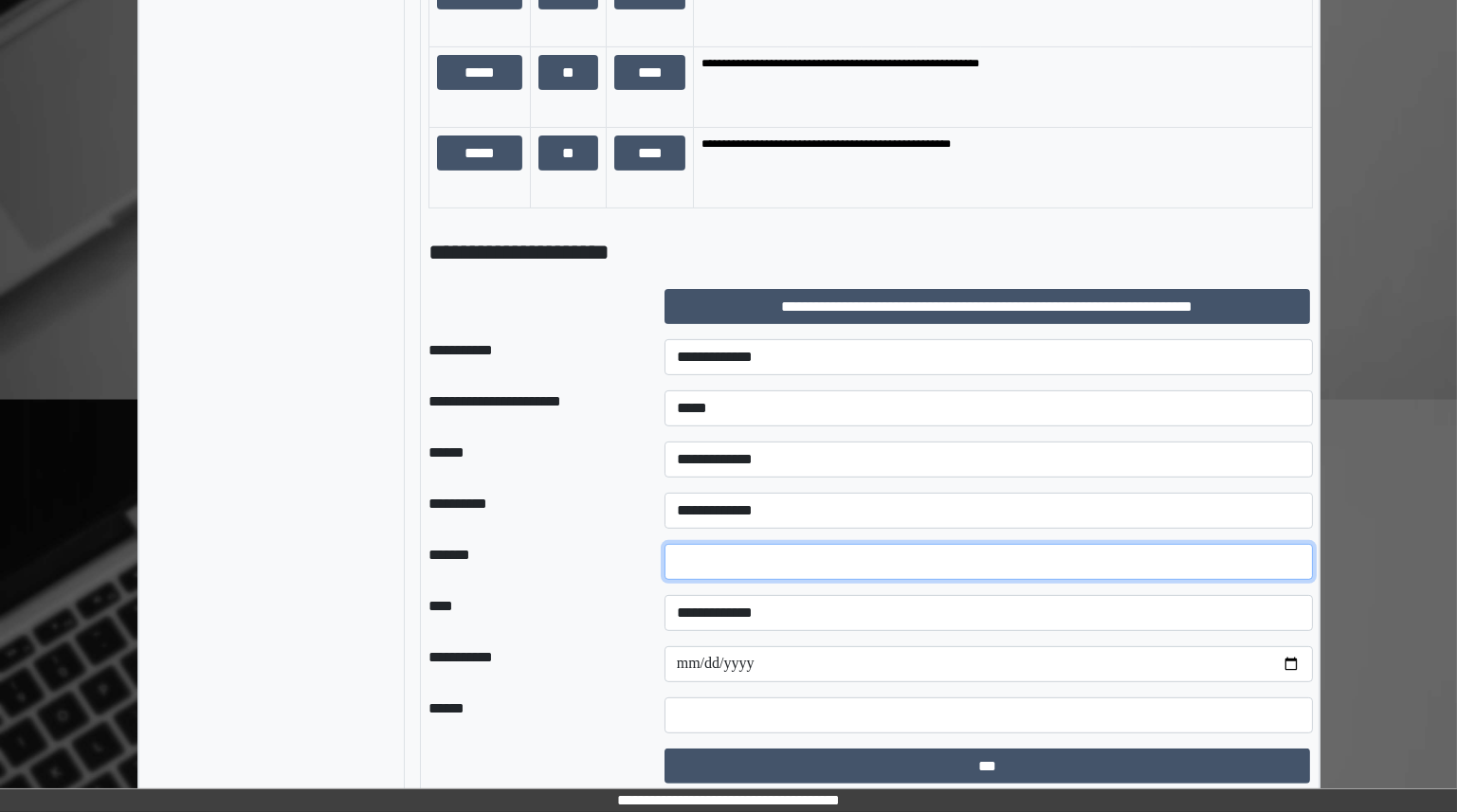 click at bounding box center [989, 562] 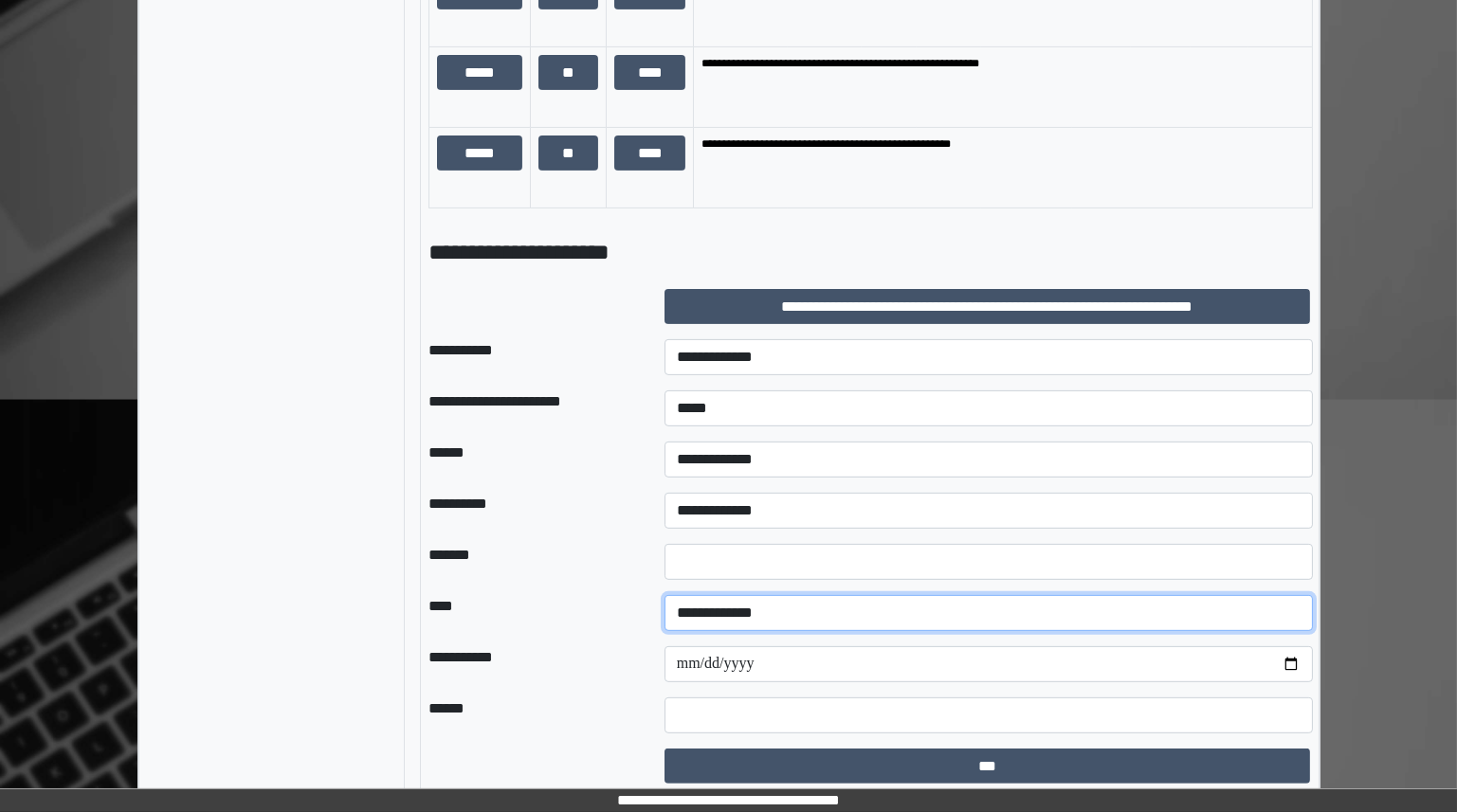 select on "*" 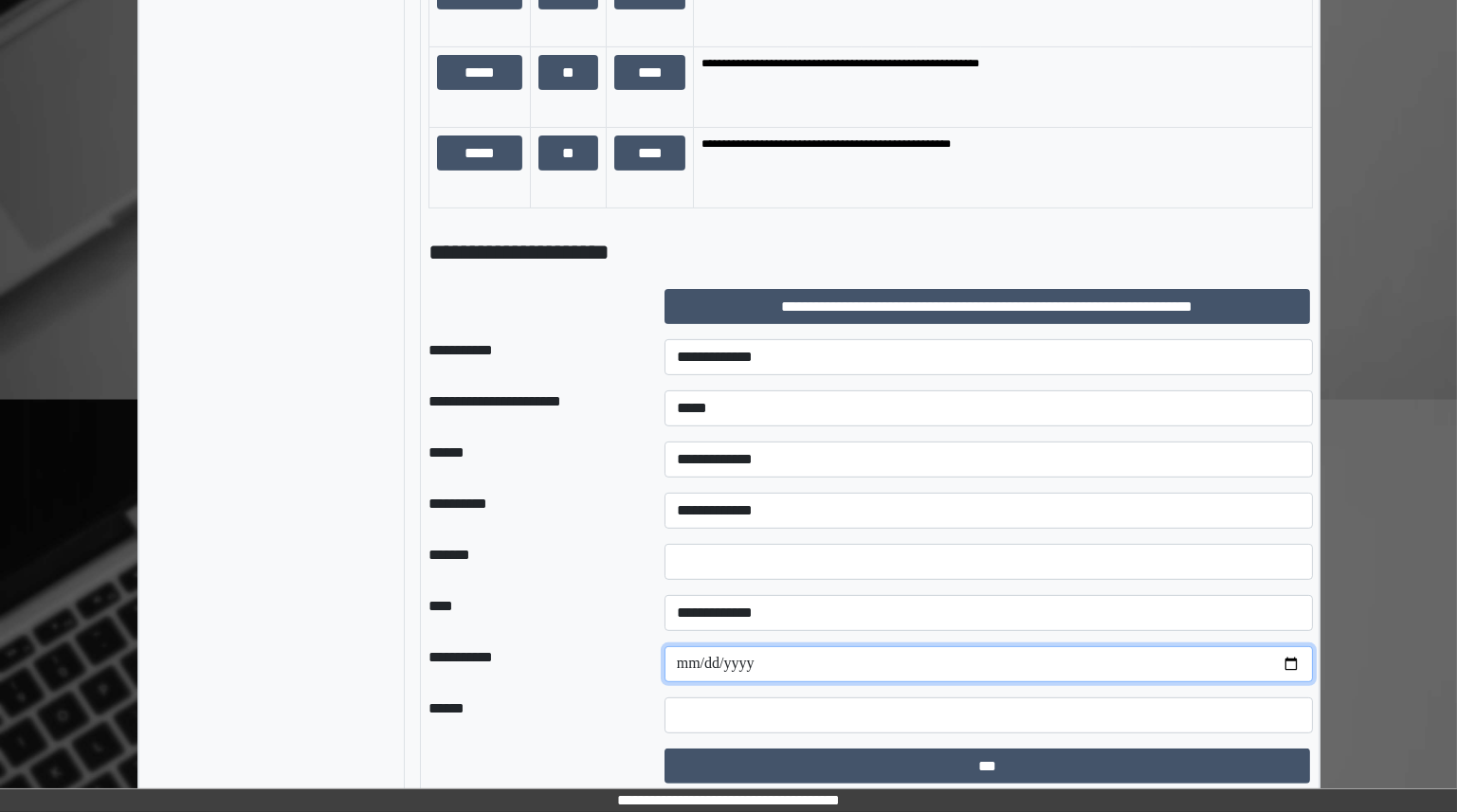 click at bounding box center [989, 664] 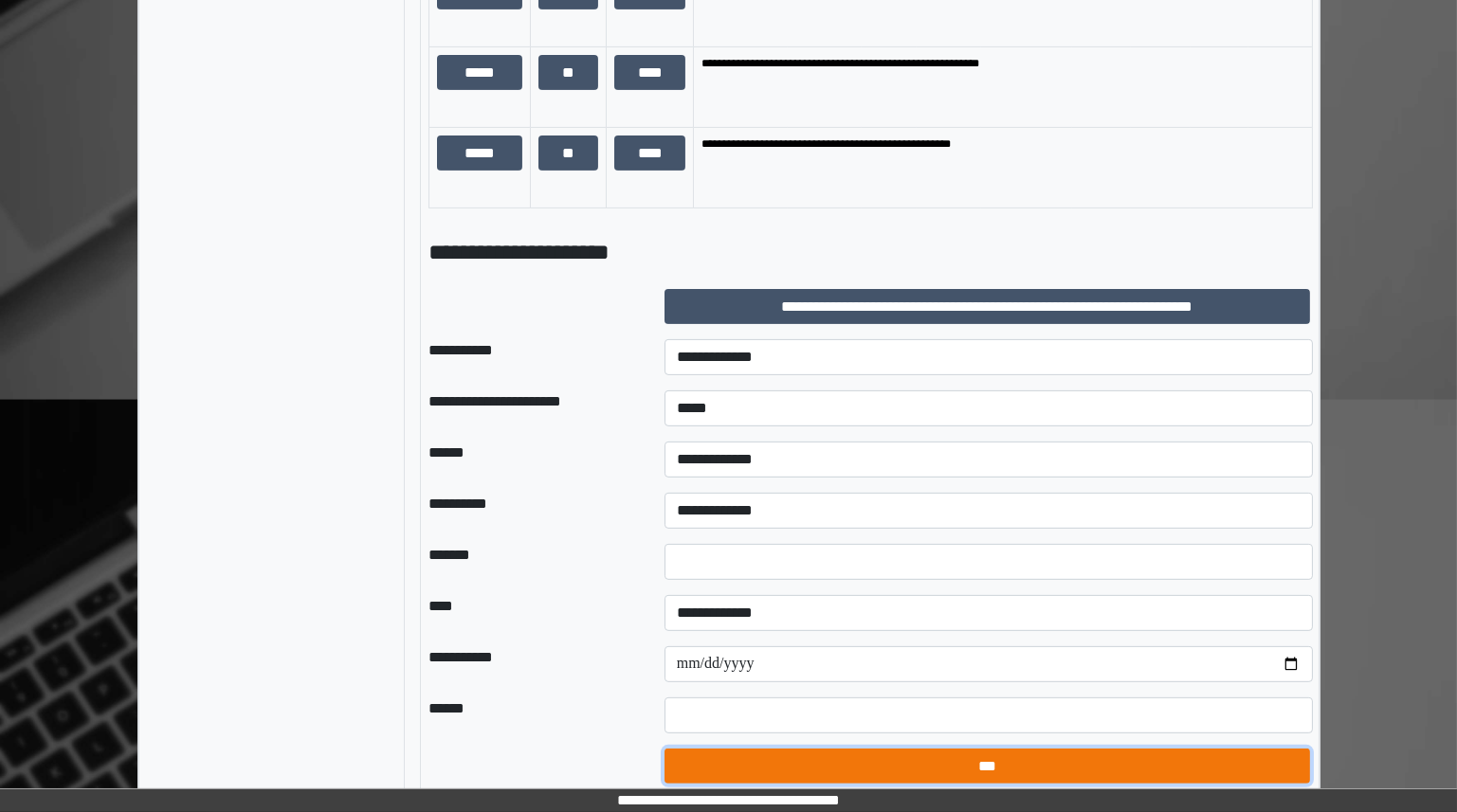 click on "***" at bounding box center (987, 766) 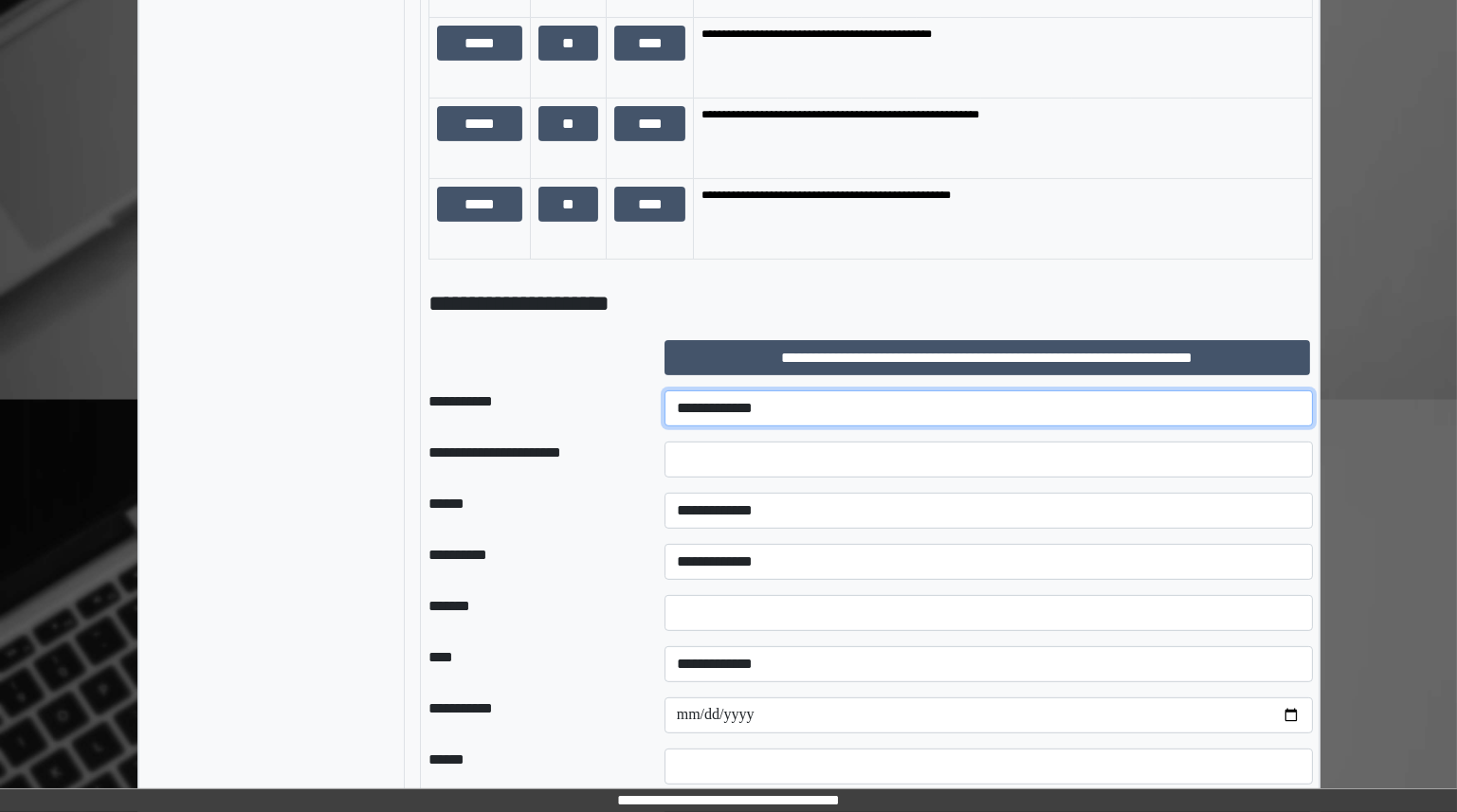 click on "**********" at bounding box center [989, 408] 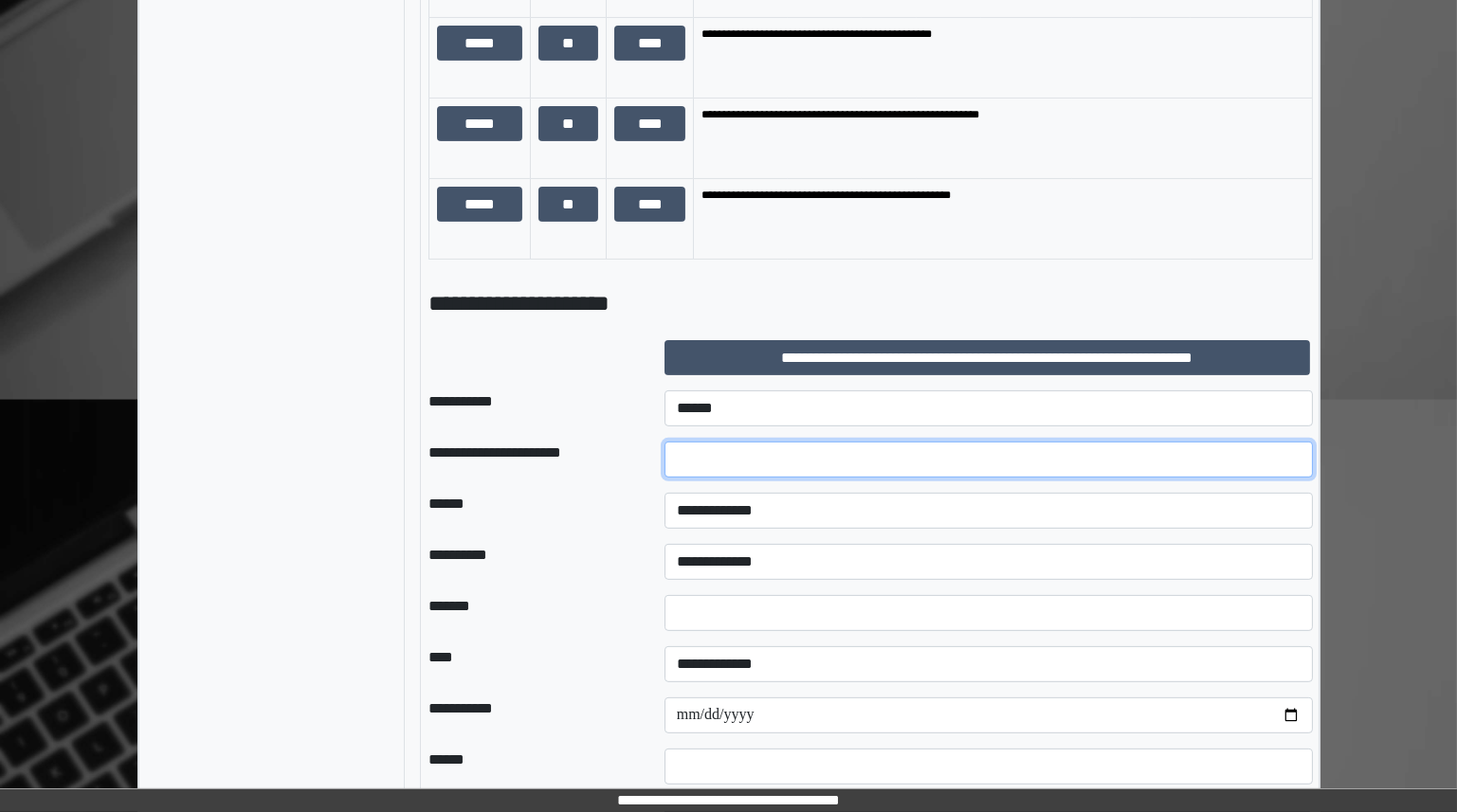 click at bounding box center [989, 460] 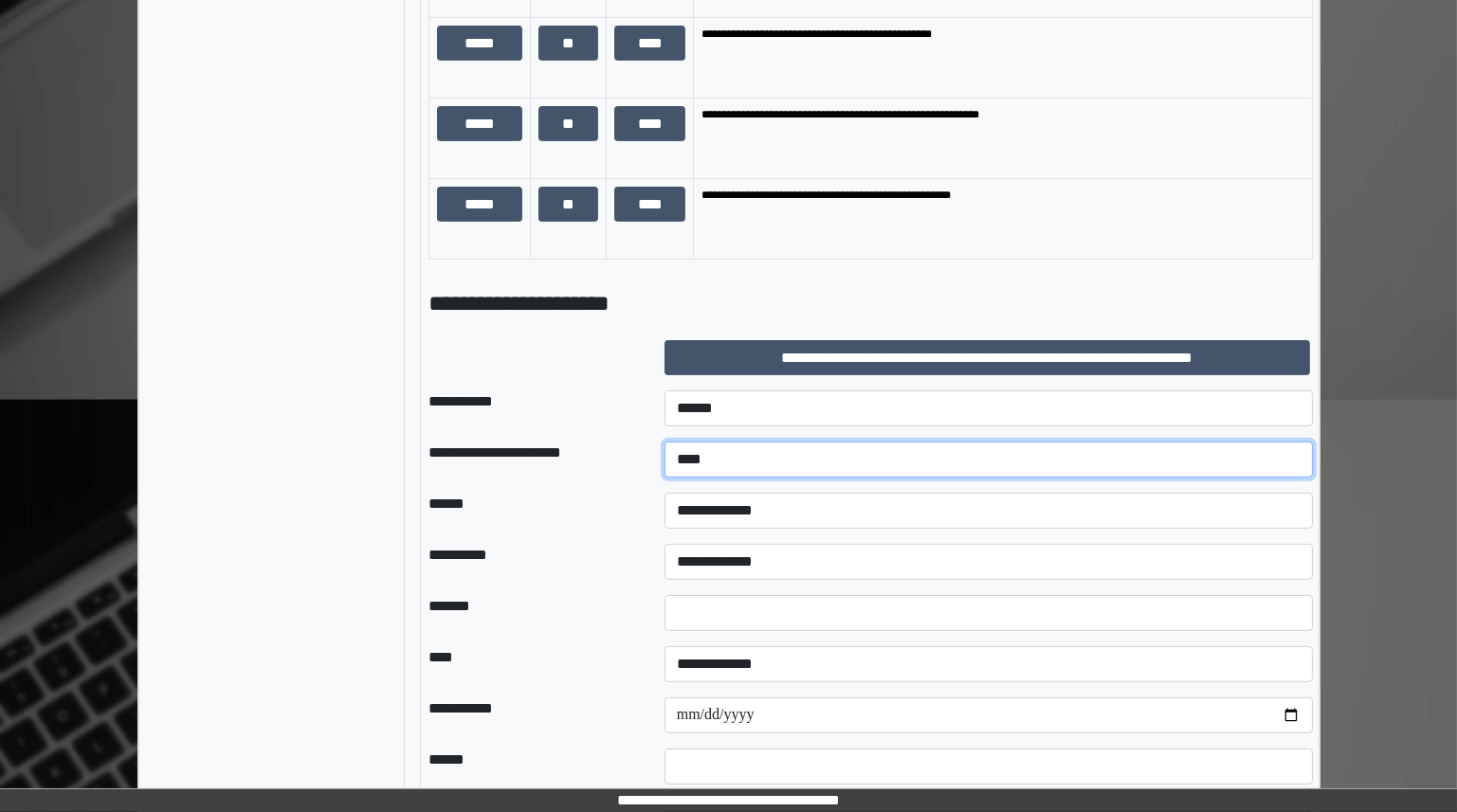 type on "****" 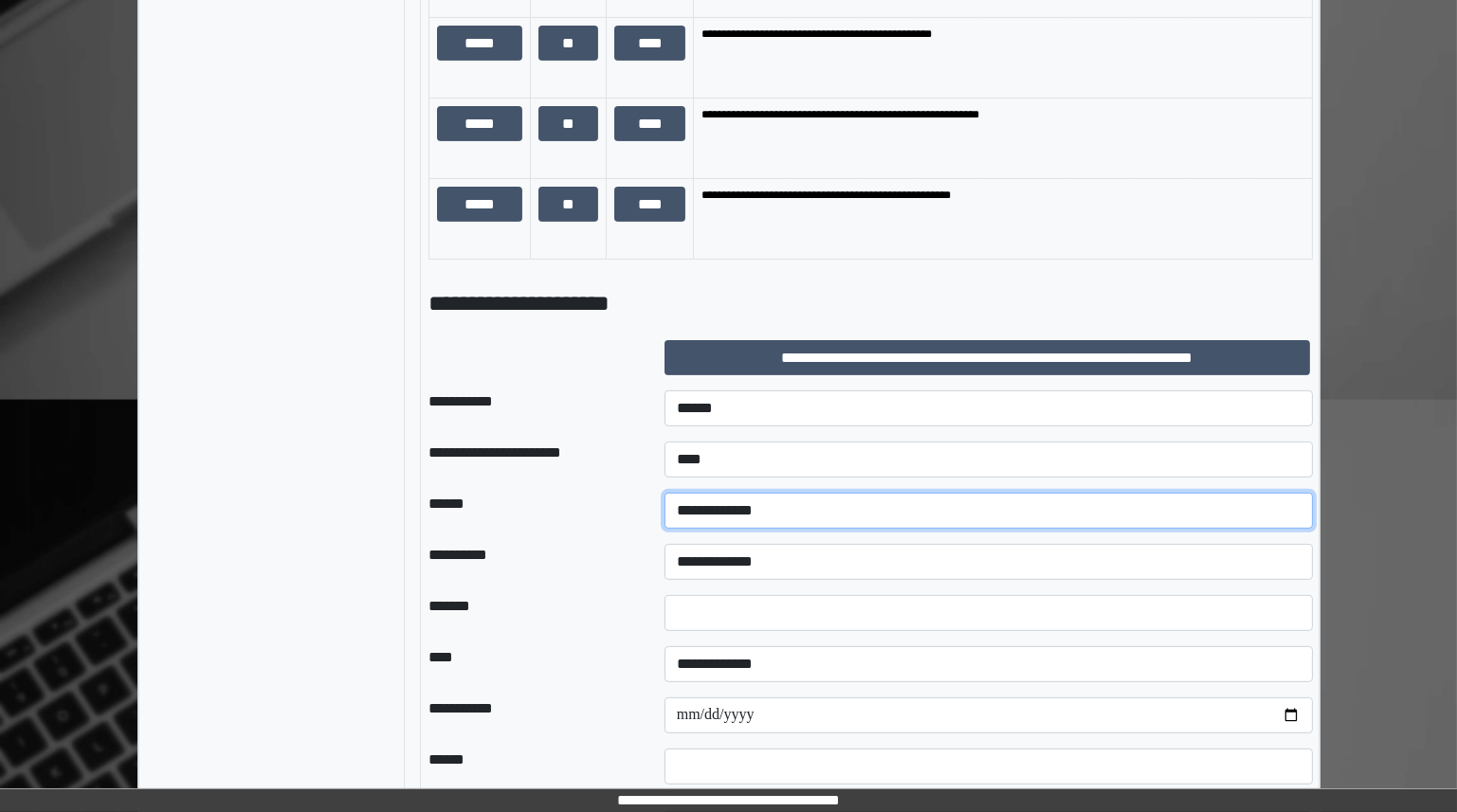 click on "**********" at bounding box center (989, 511) 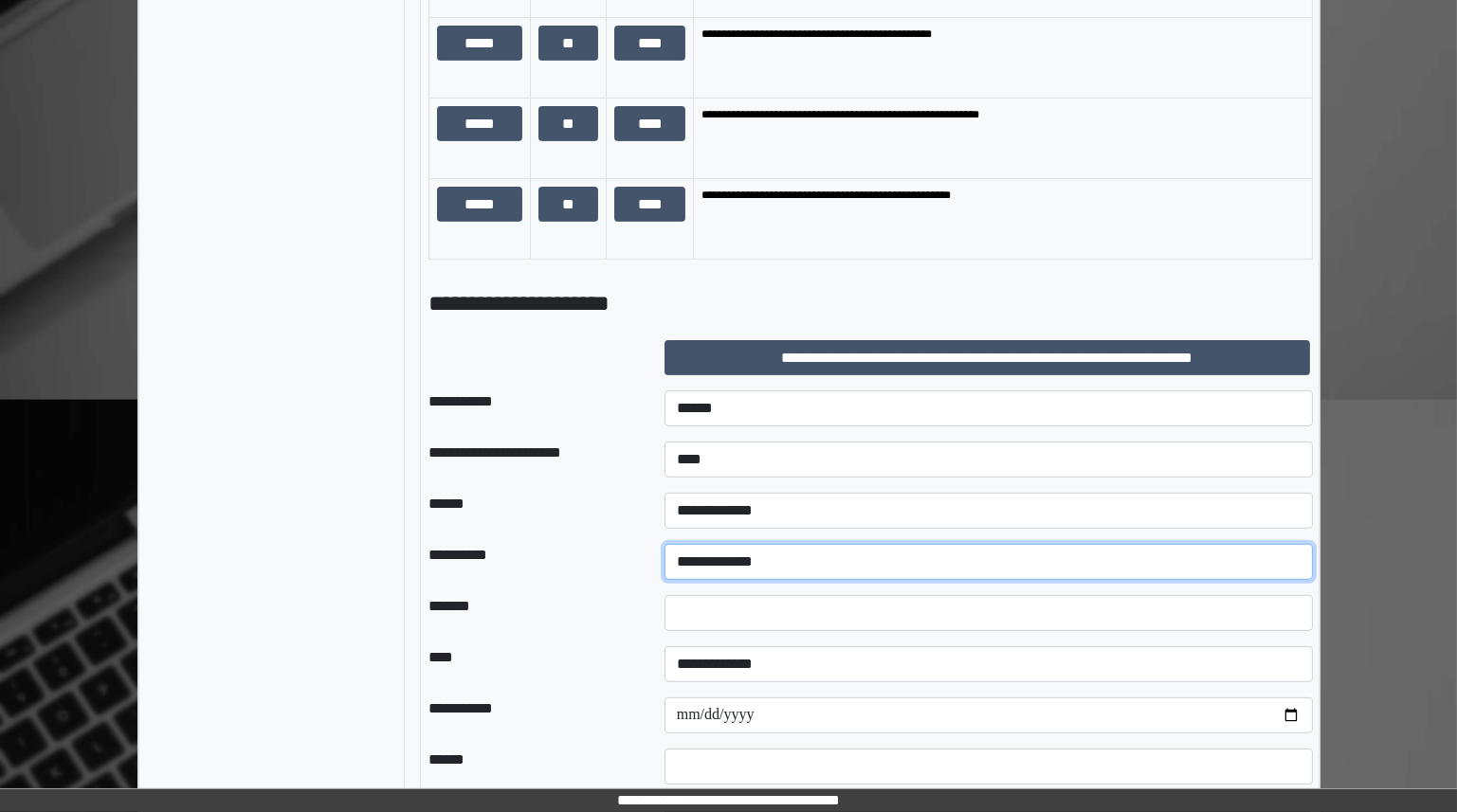click on "**********" at bounding box center [989, 562] 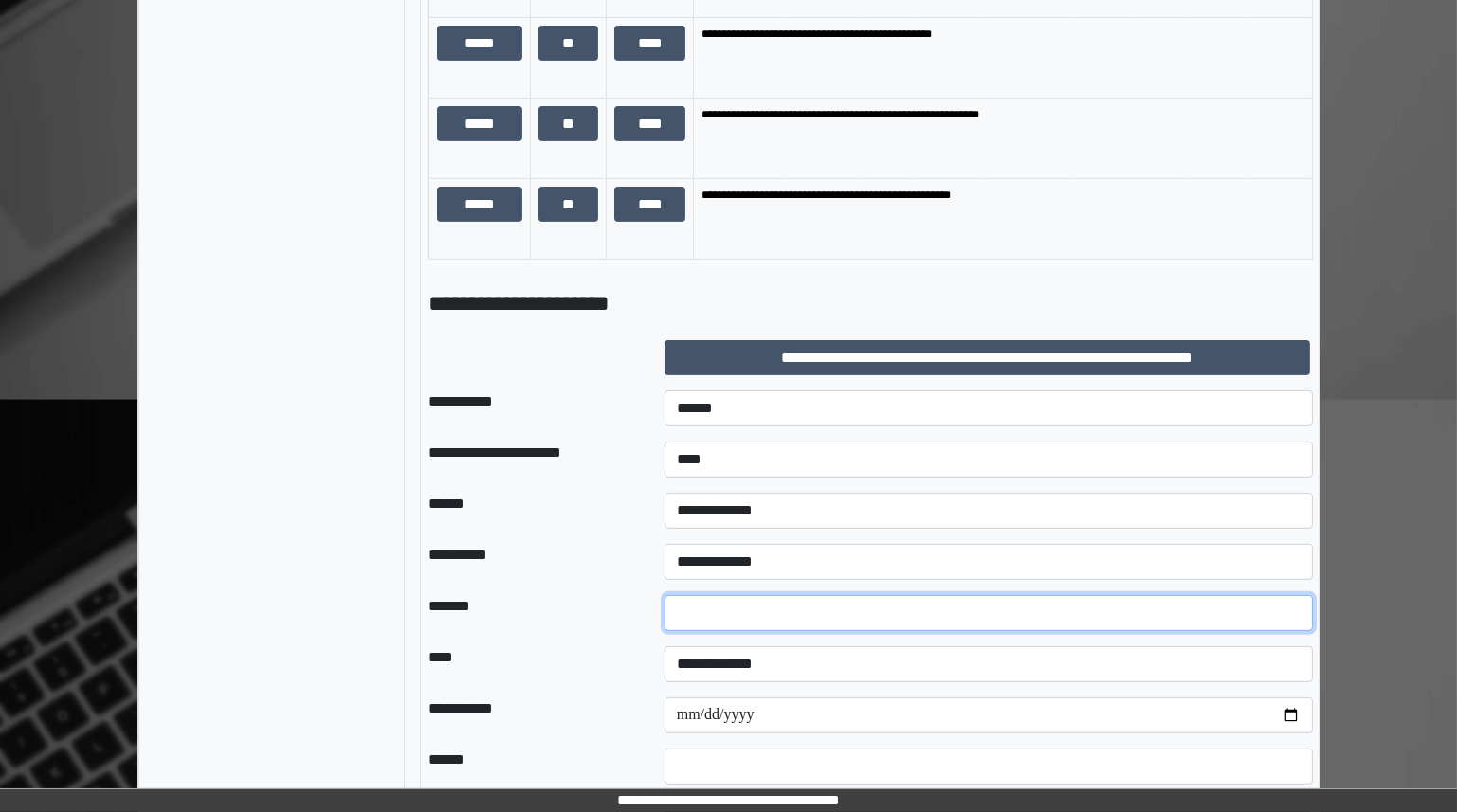 click on "*" at bounding box center [989, 613] 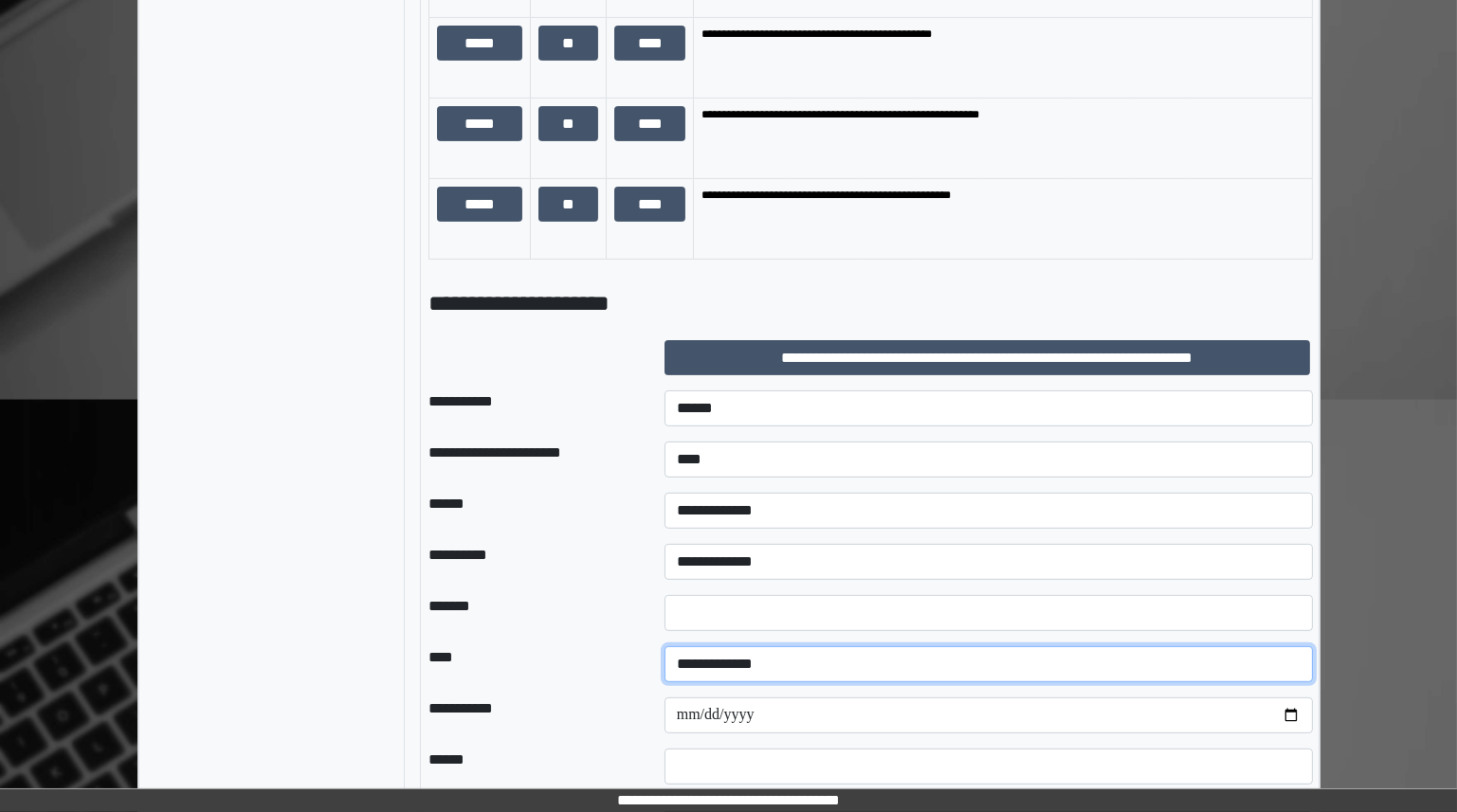 select on "*" 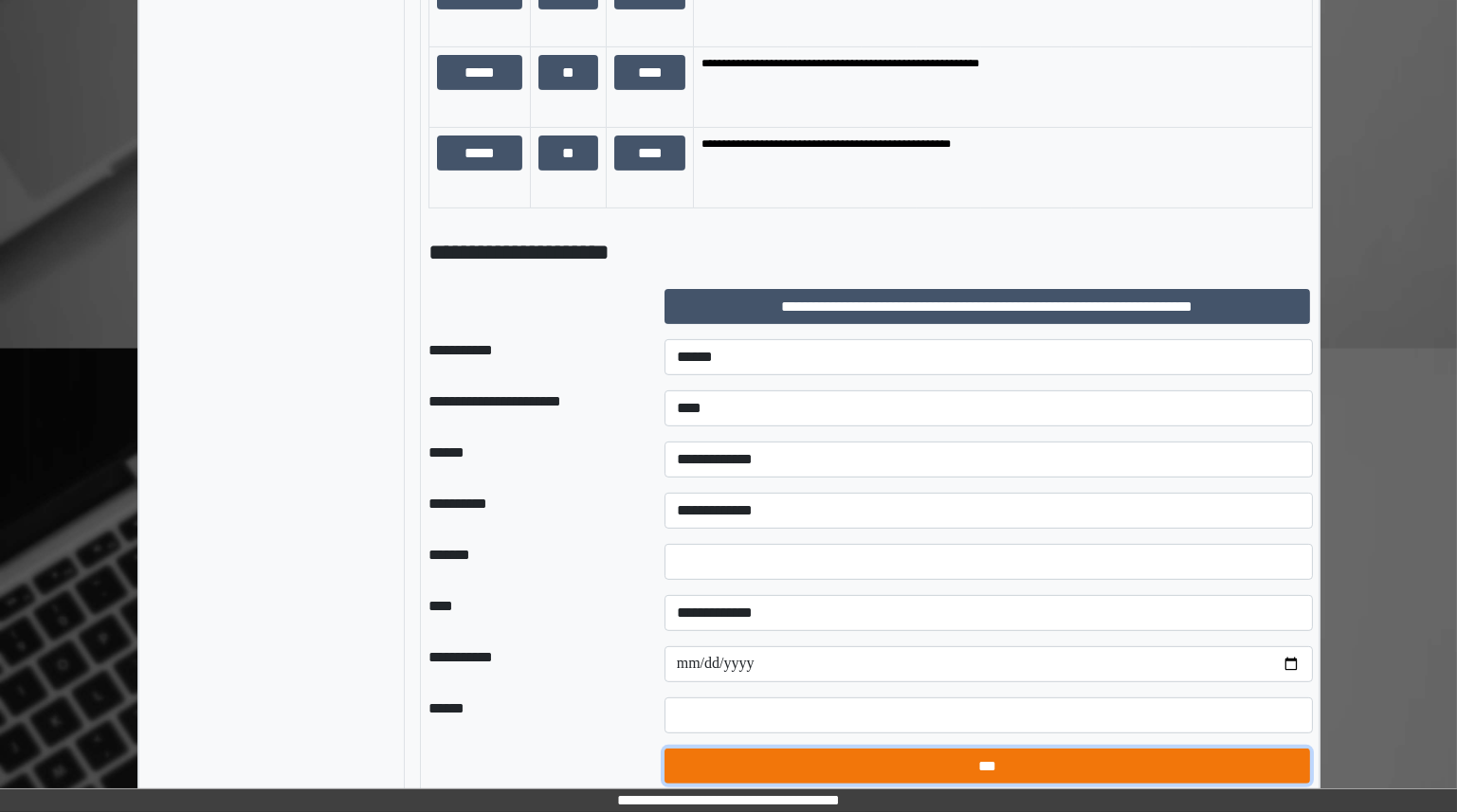 click on "***" at bounding box center [987, 766] 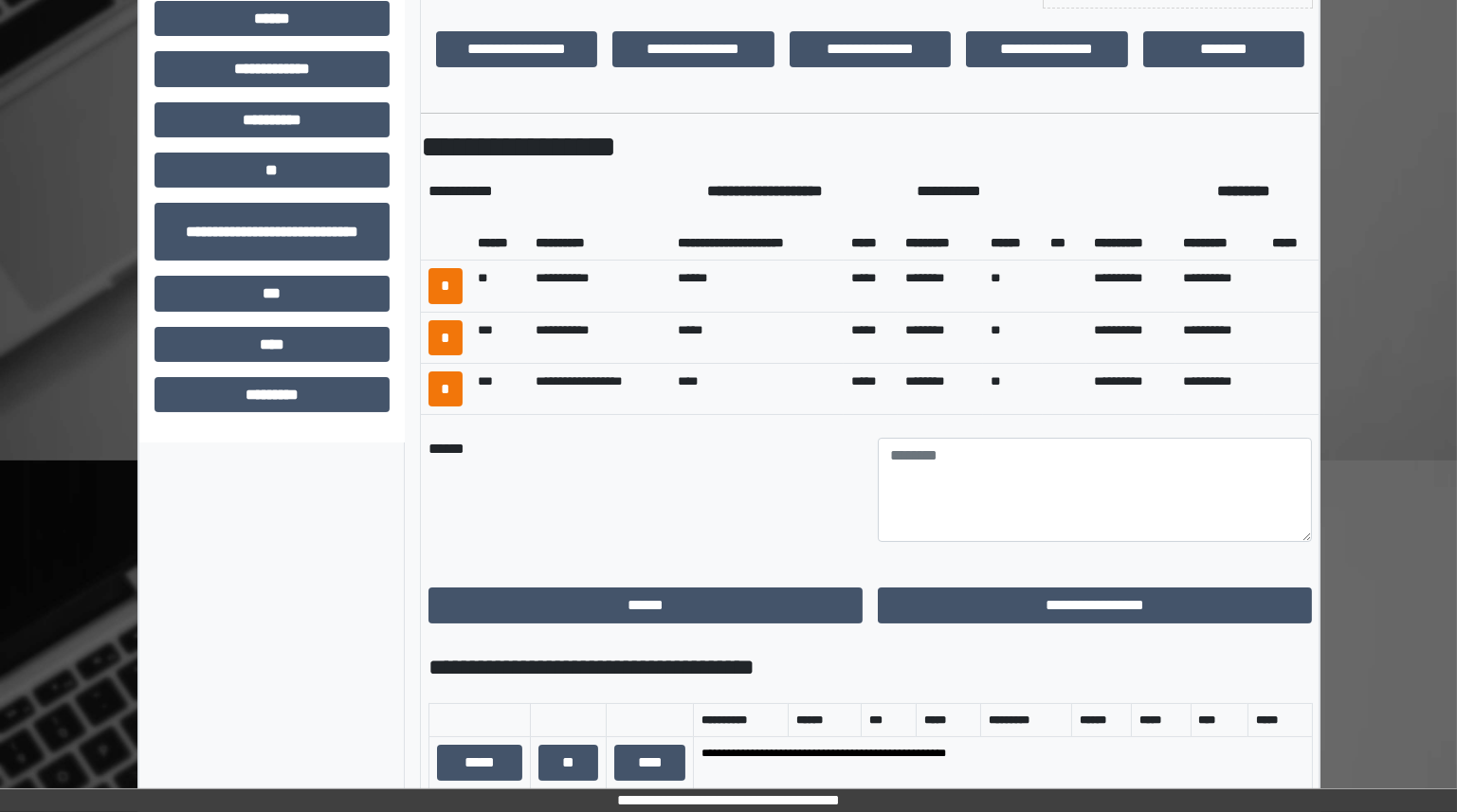 scroll, scrollTop: 476, scrollLeft: 0, axis: vertical 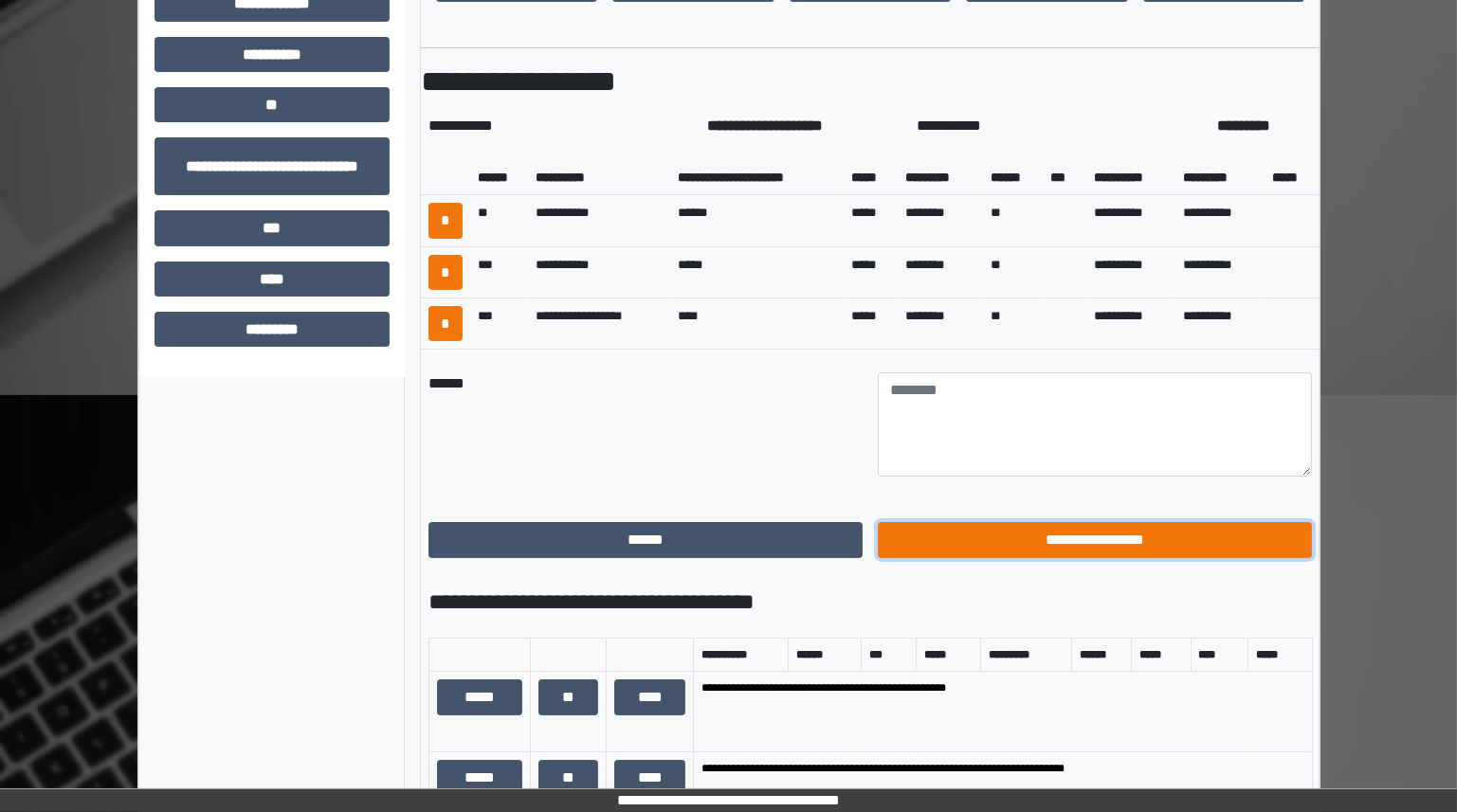 click on "**********" at bounding box center (1095, 539) 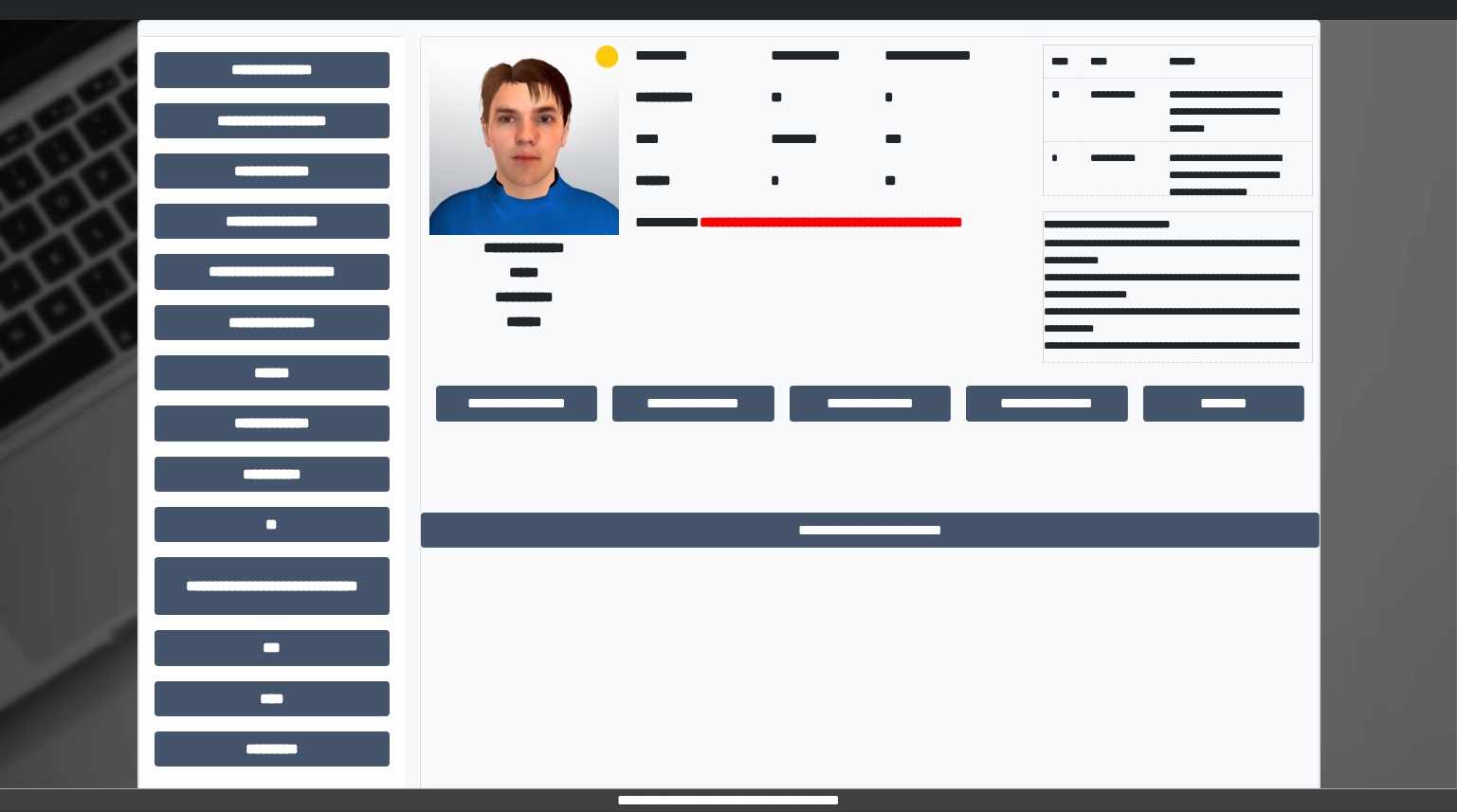 scroll, scrollTop: 0, scrollLeft: 0, axis: both 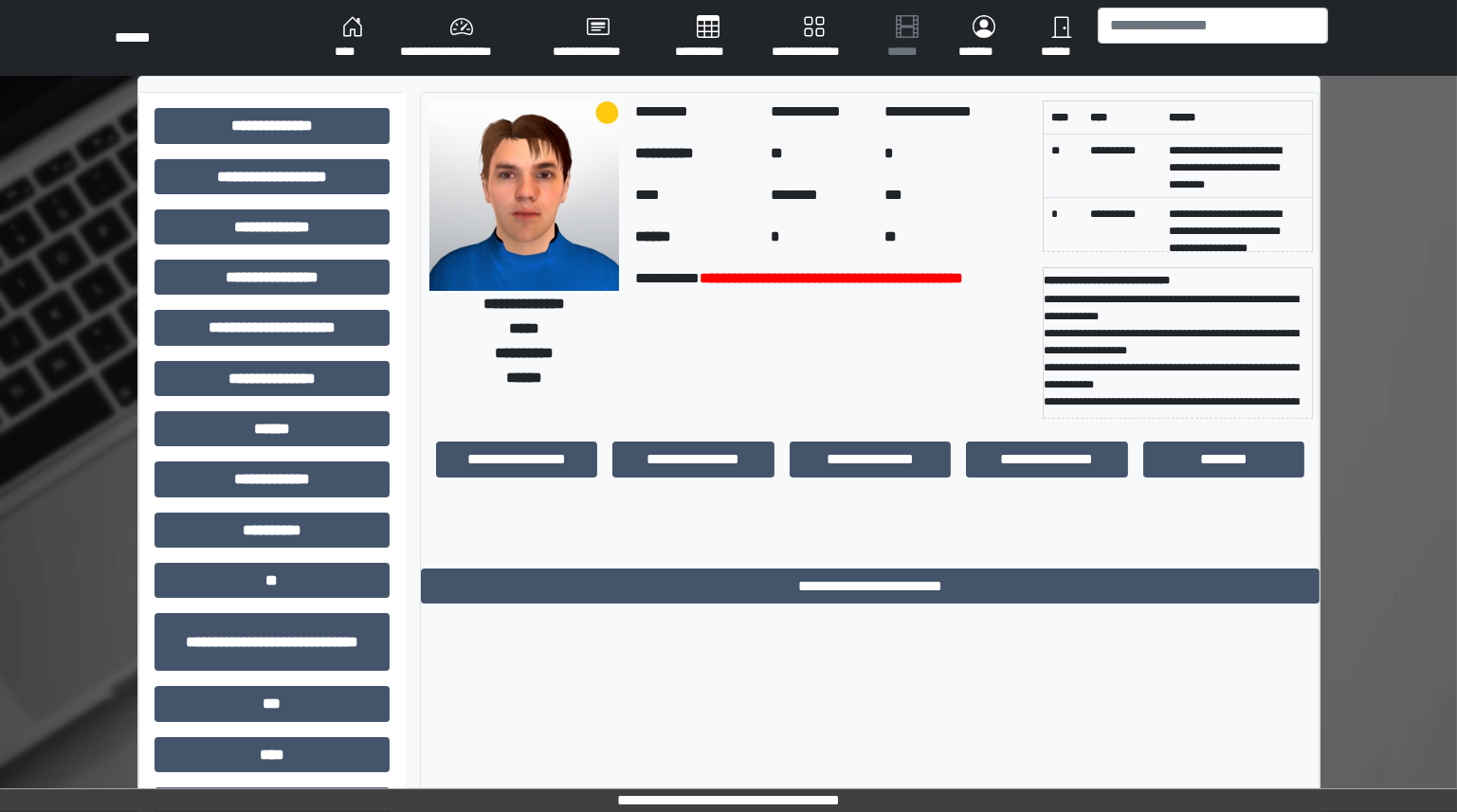 click at bounding box center [1212, 38] 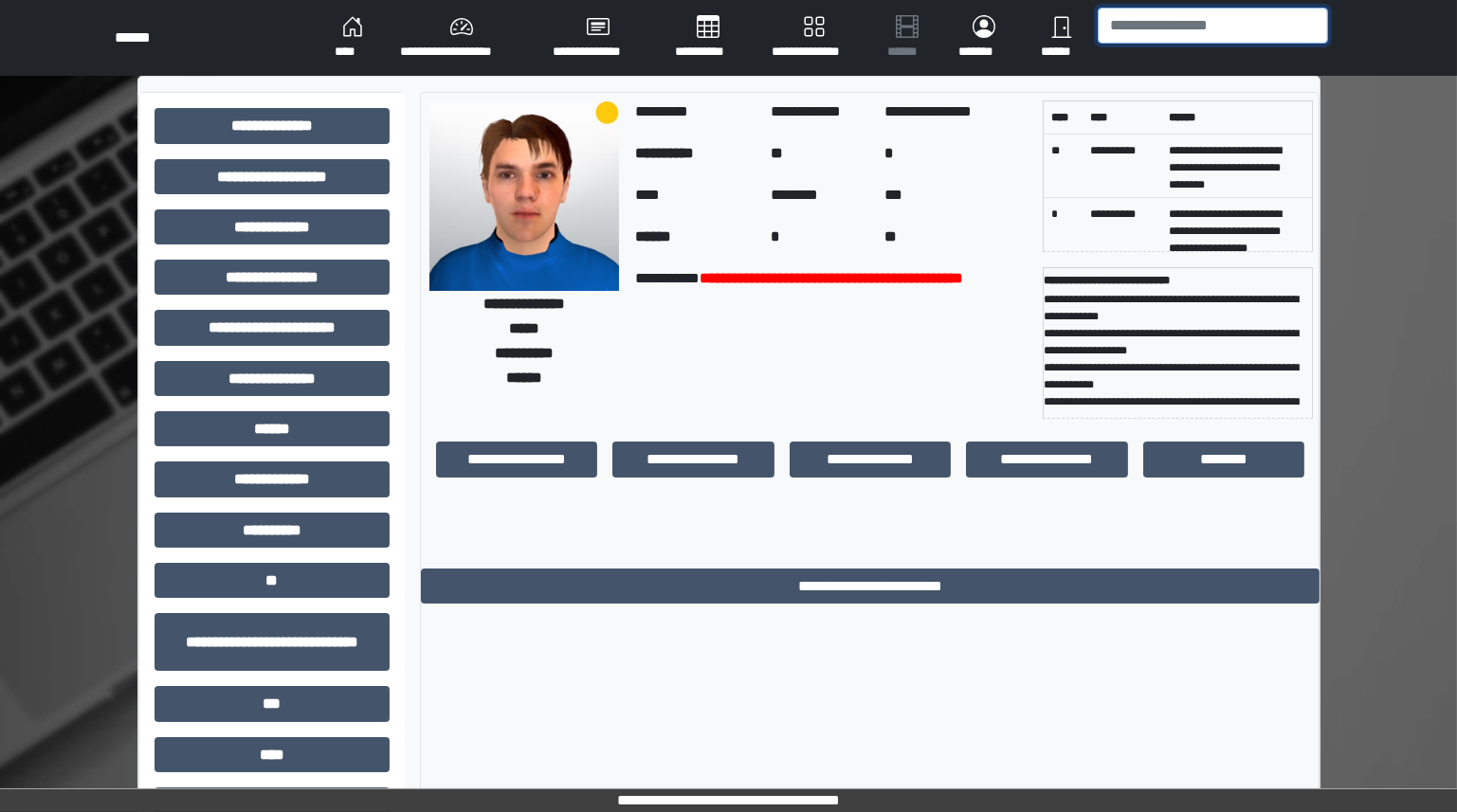 click at bounding box center [1212, 26] 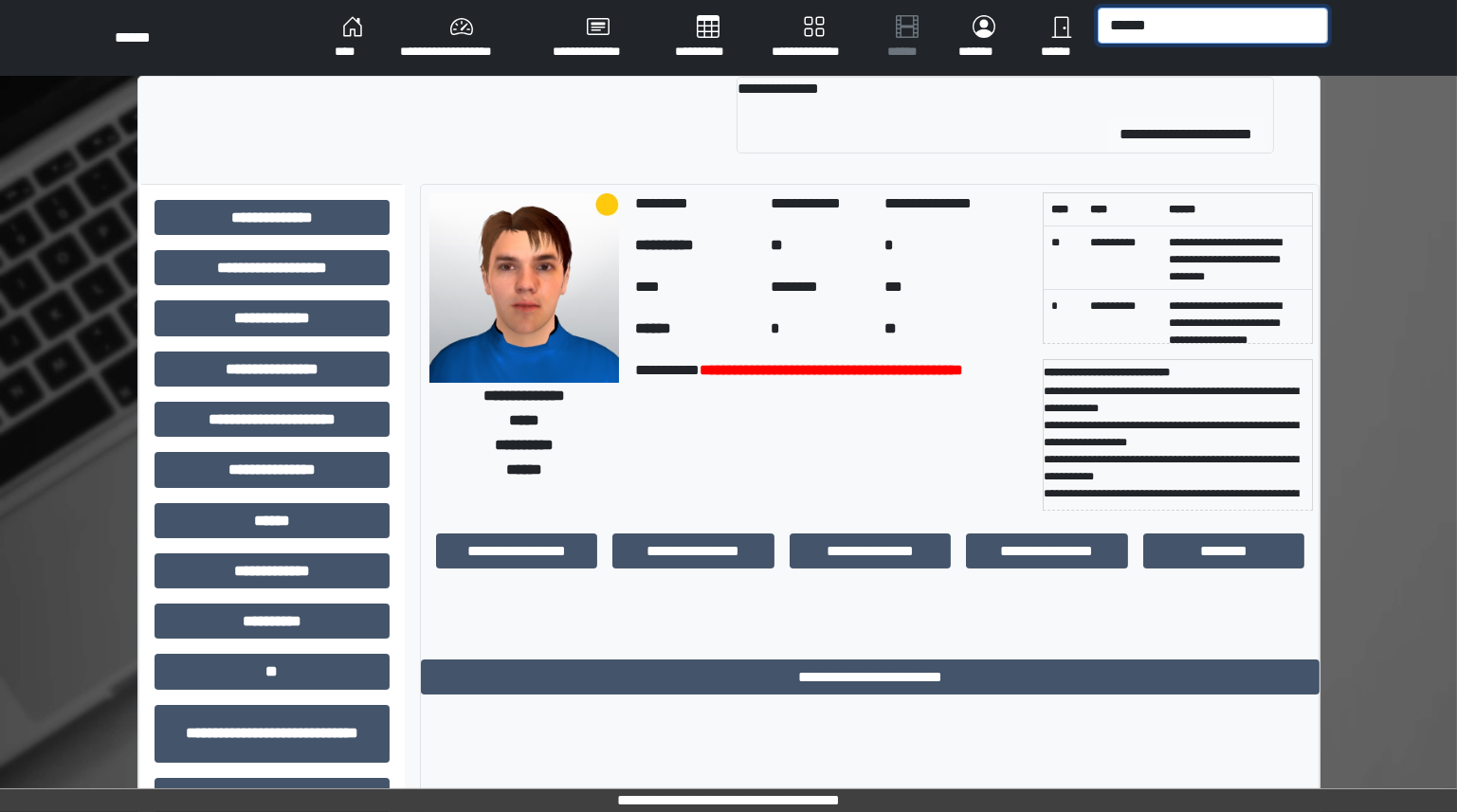 type on "******" 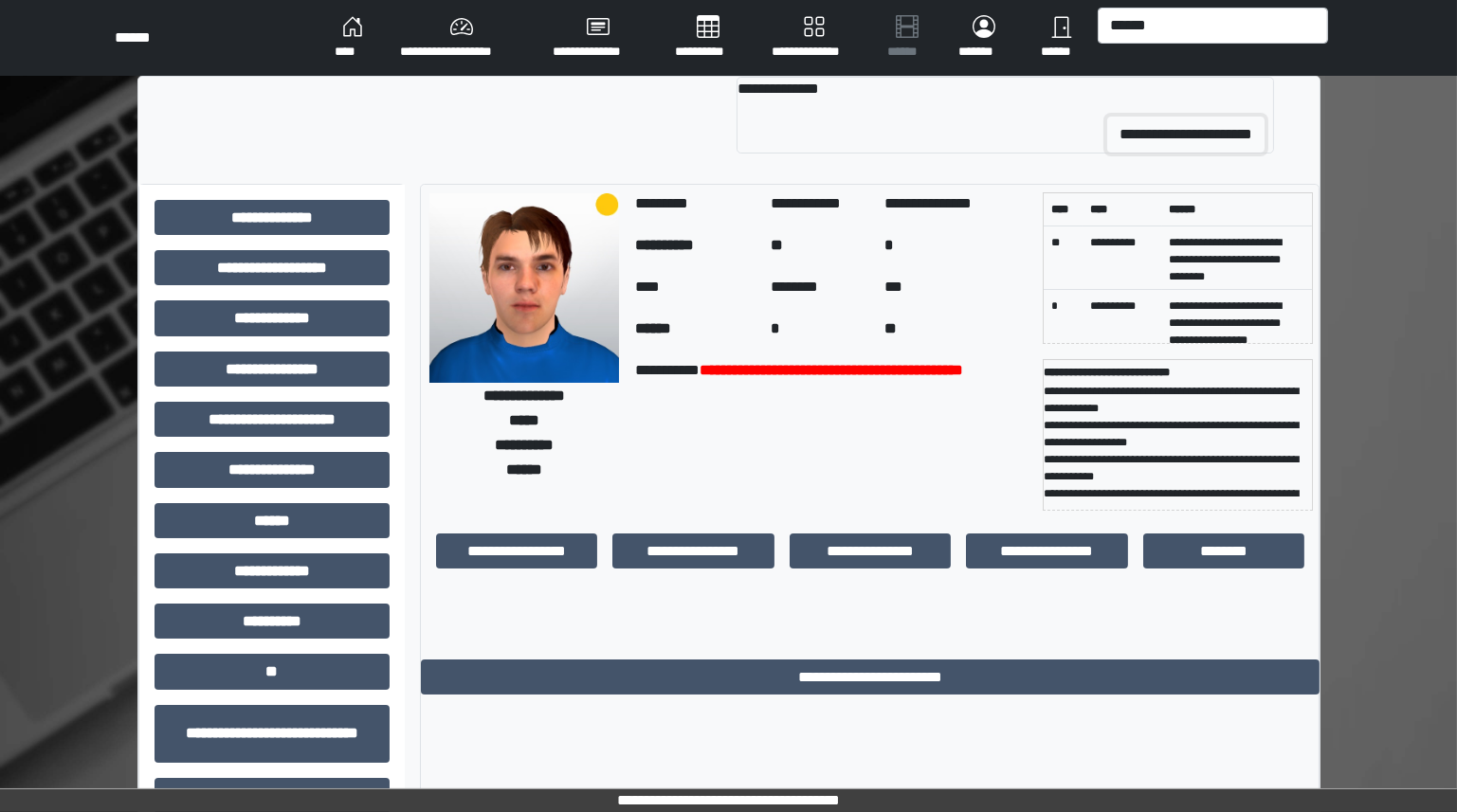 click on "**********" at bounding box center [1186, 135] 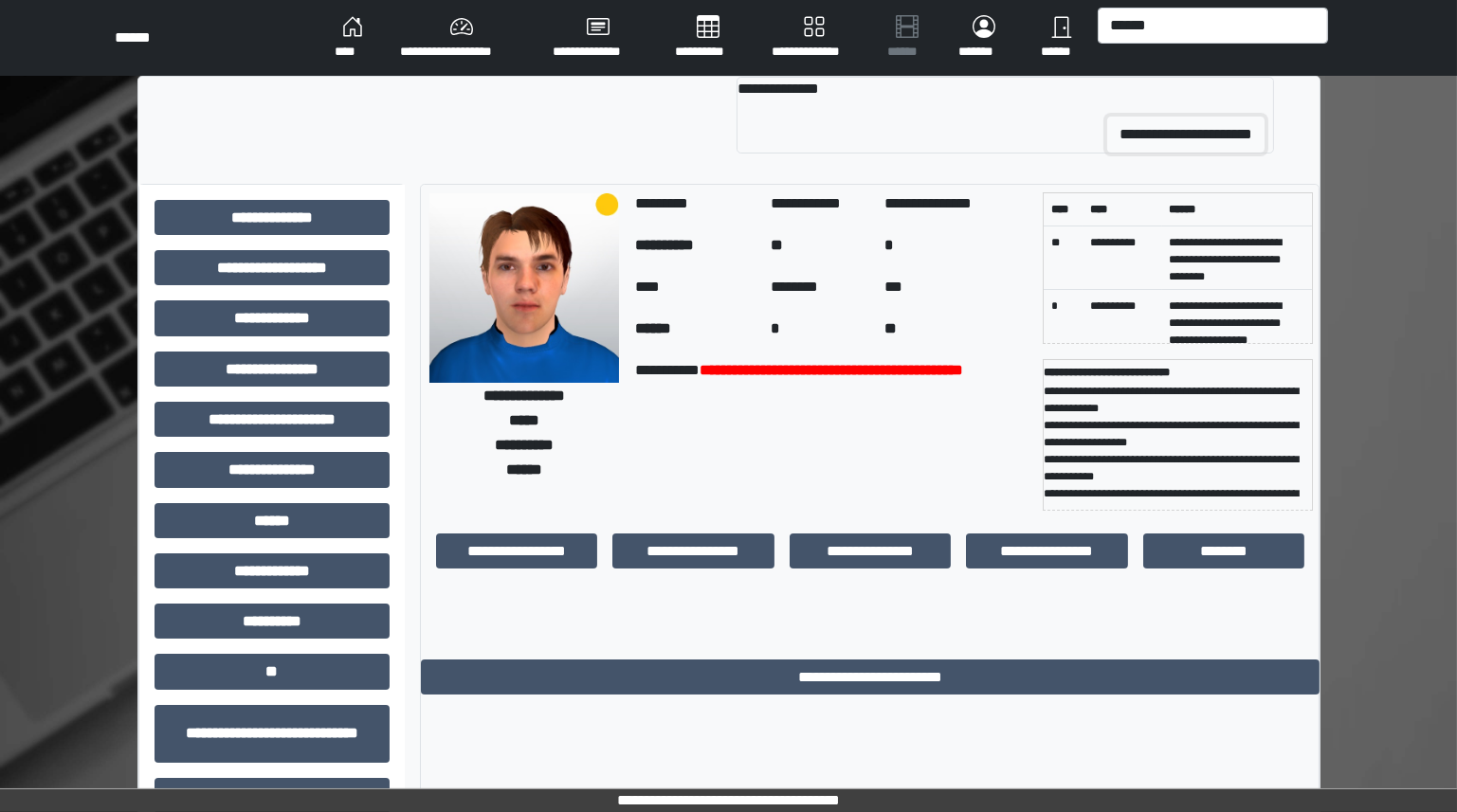type 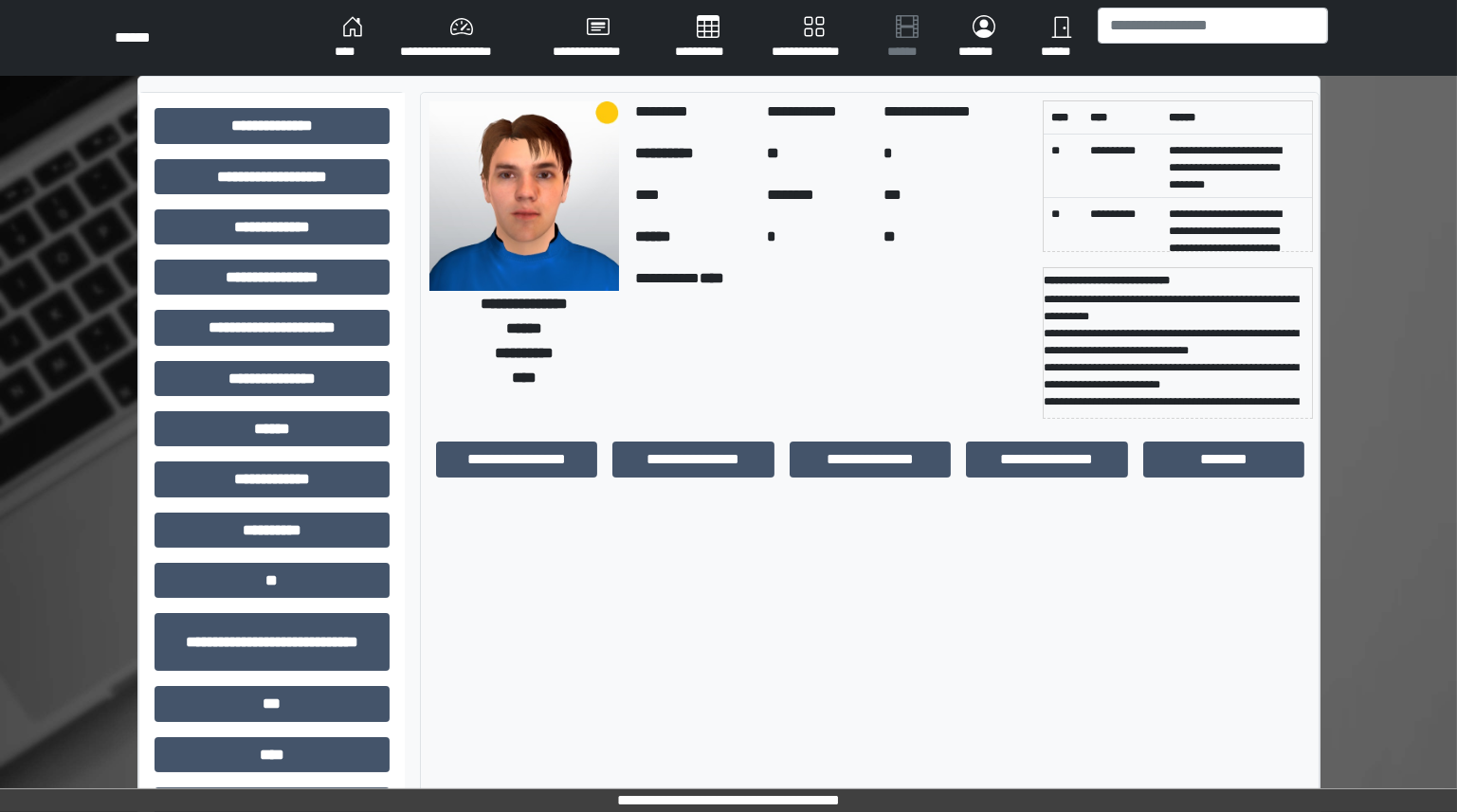 scroll, scrollTop: 56, scrollLeft: 0, axis: vertical 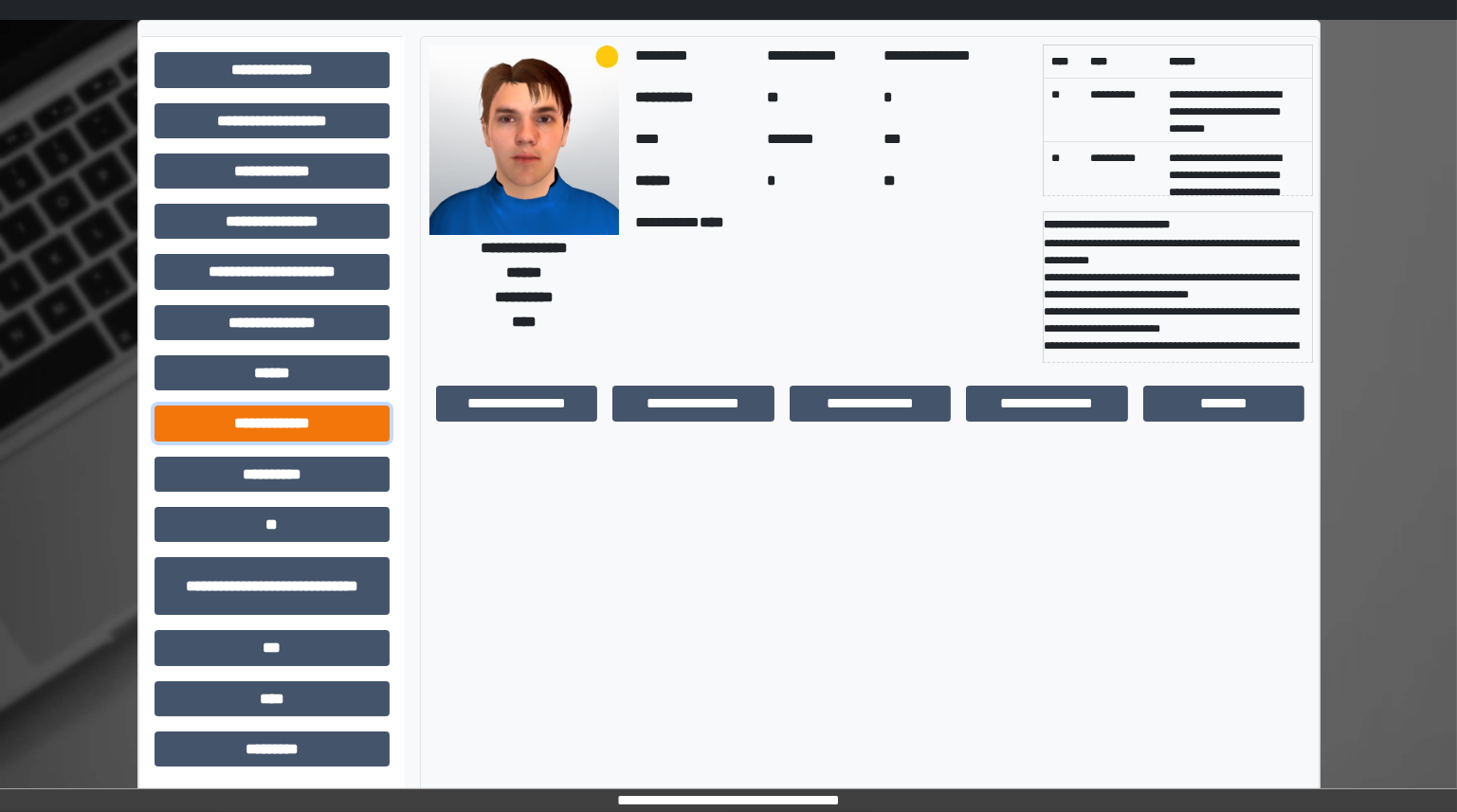 click on "**********" at bounding box center [272, 423] 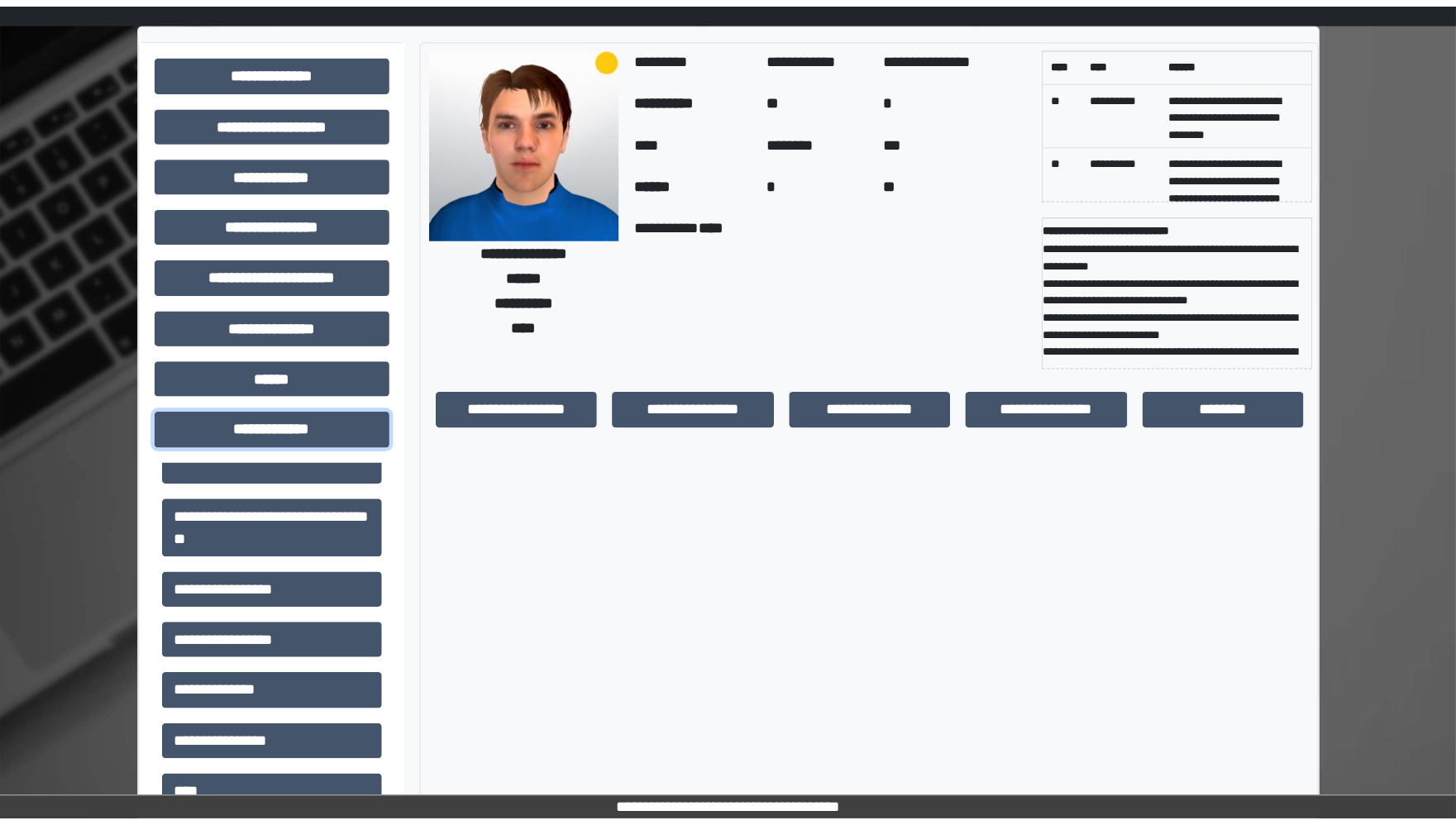 scroll, scrollTop: 576, scrollLeft: 0, axis: vertical 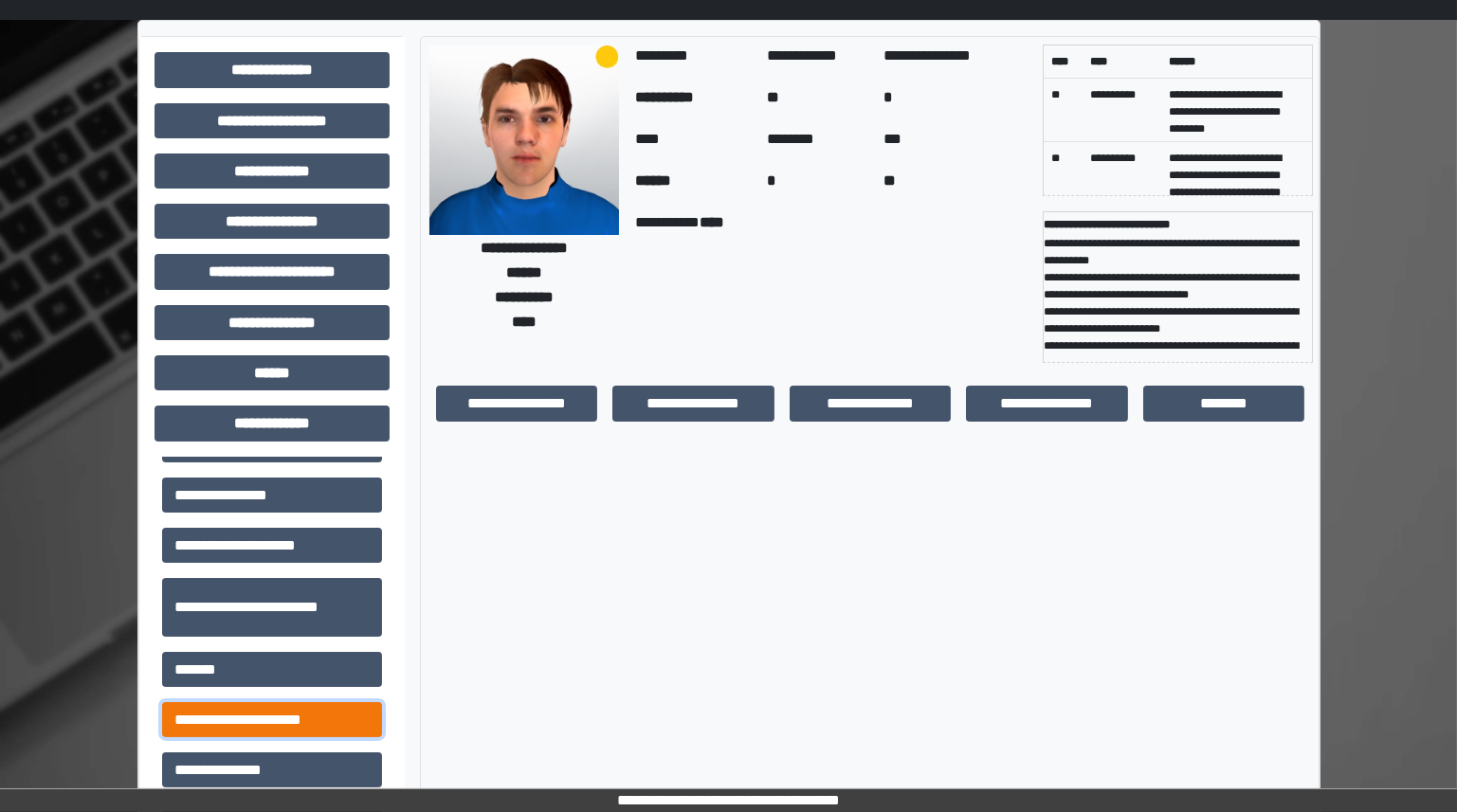 click on "**********" at bounding box center (272, 719) 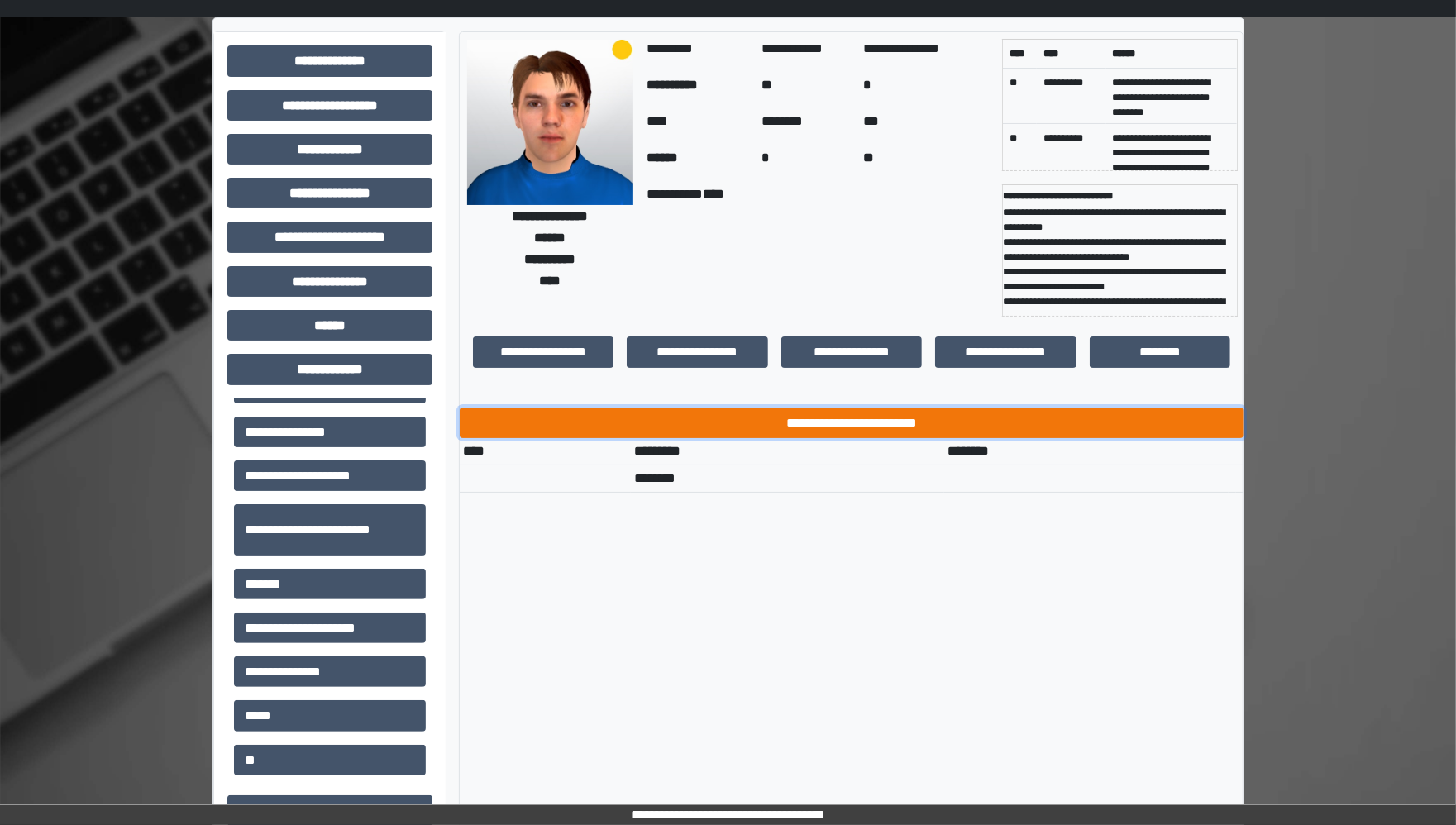click on "**********" at bounding box center [852, 422] 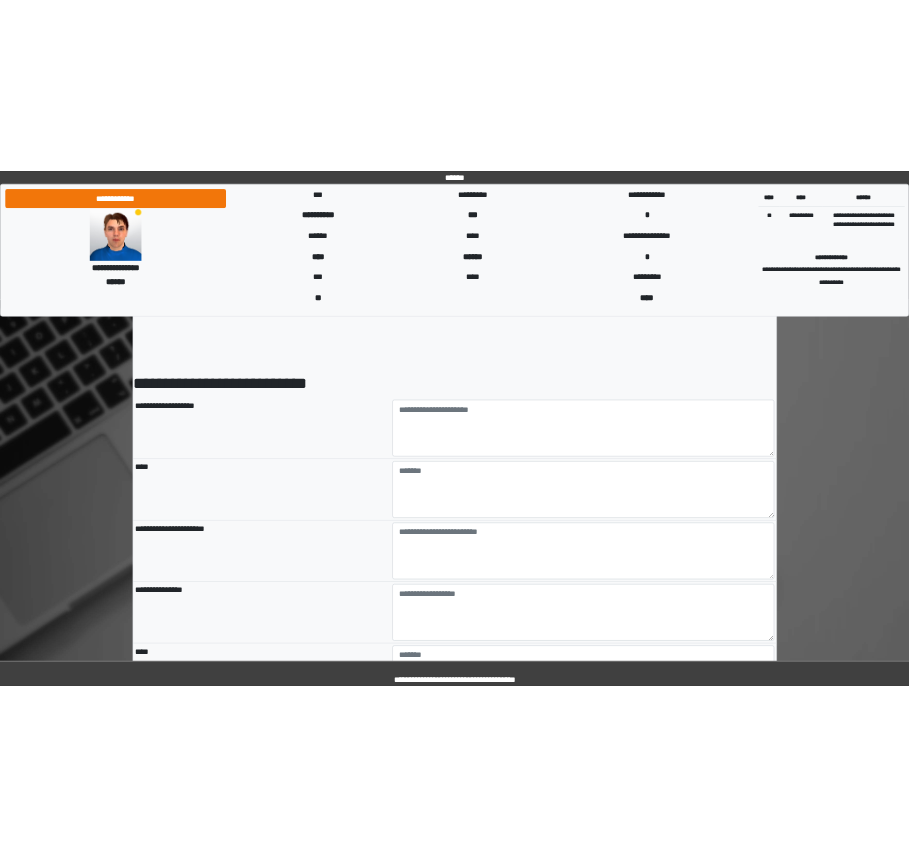 scroll, scrollTop: 0, scrollLeft: 0, axis: both 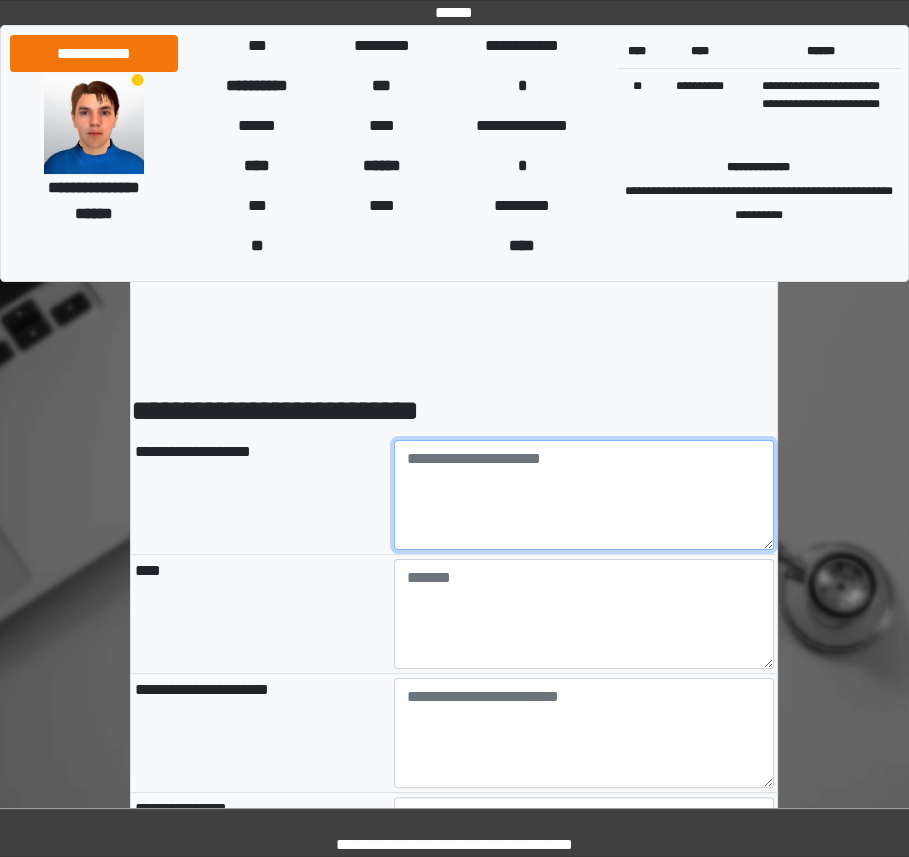 click at bounding box center (584, 495) 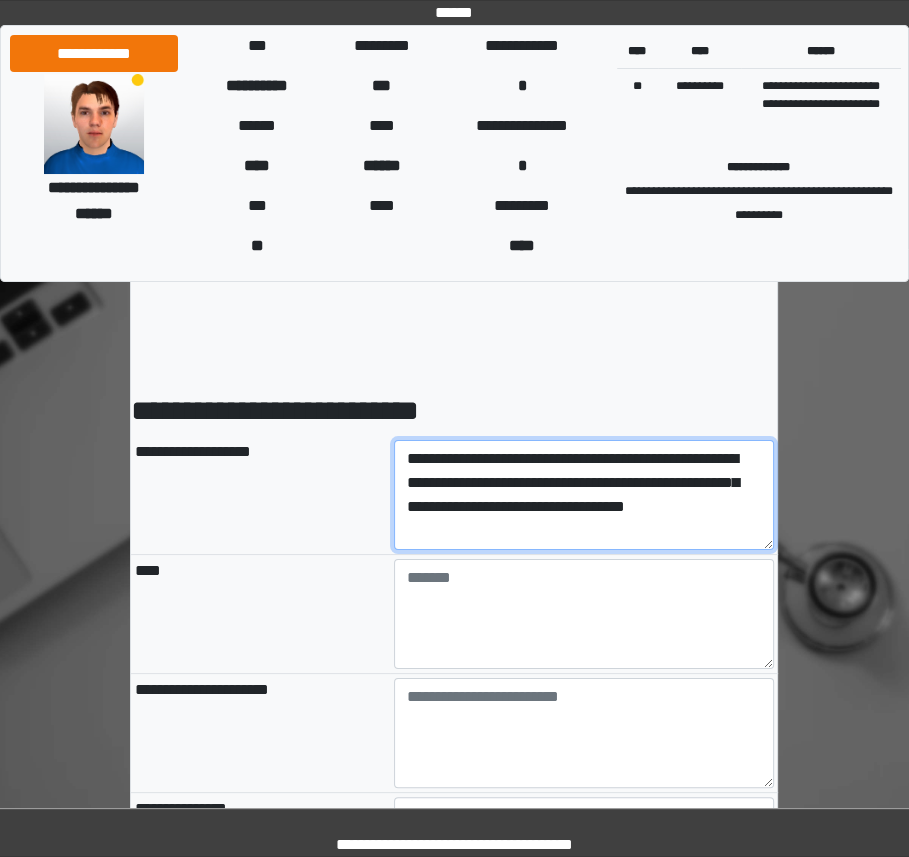 type on "**********" 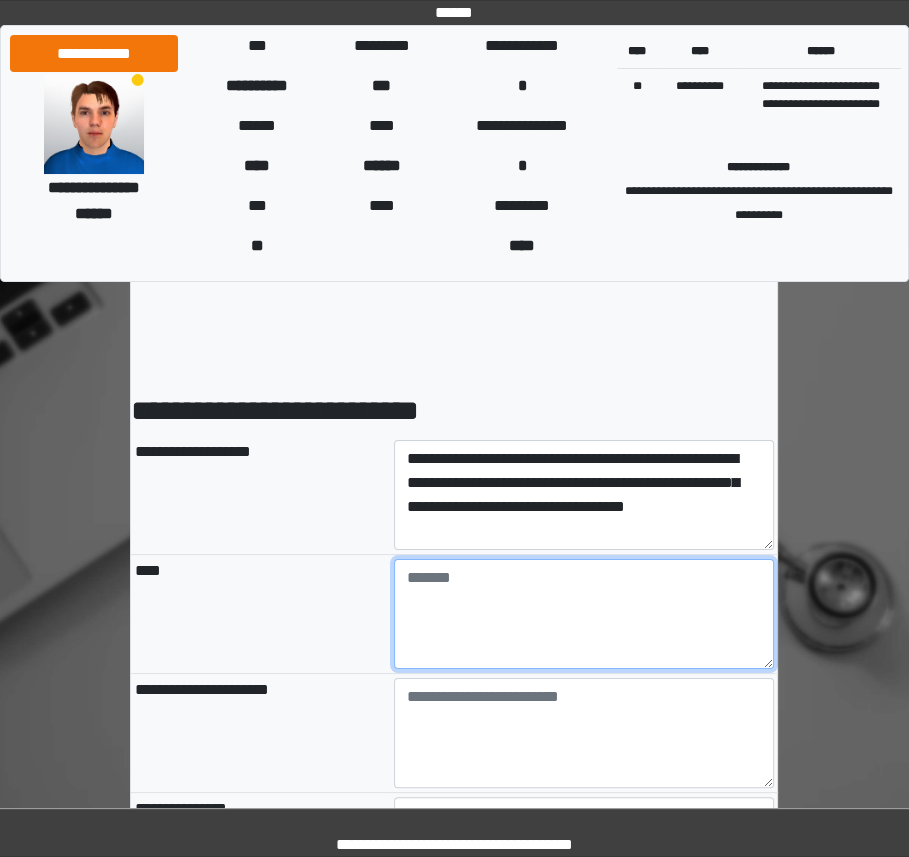 click at bounding box center (584, 614) 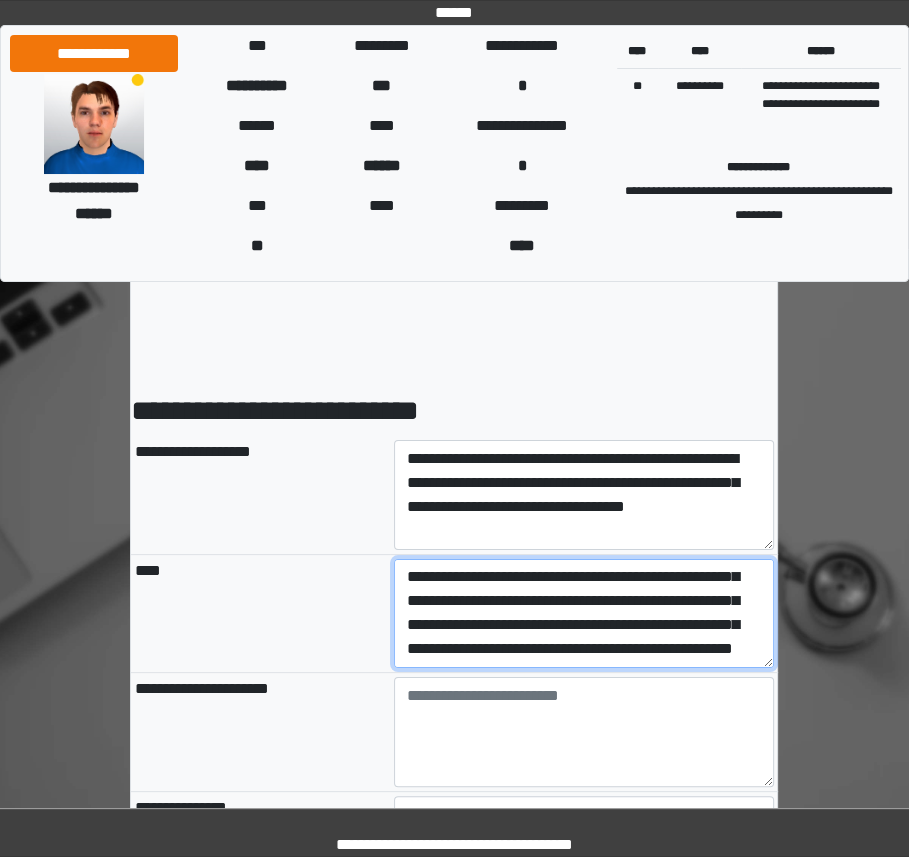 scroll, scrollTop: 48, scrollLeft: 0, axis: vertical 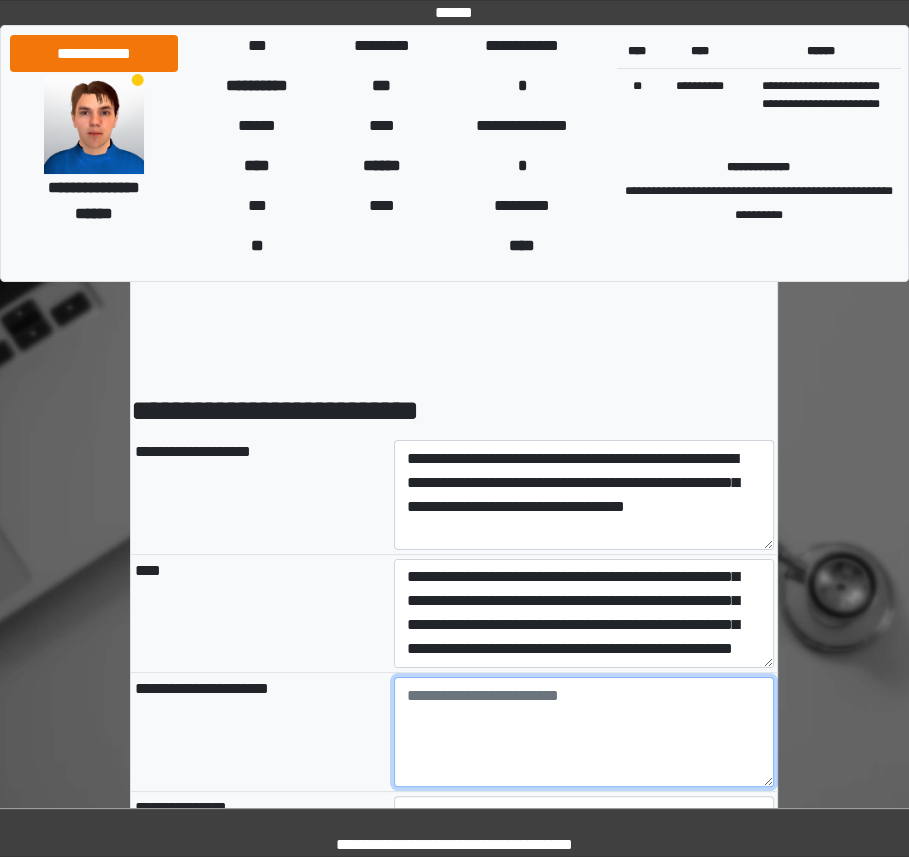 click at bounding box center (584, 732) 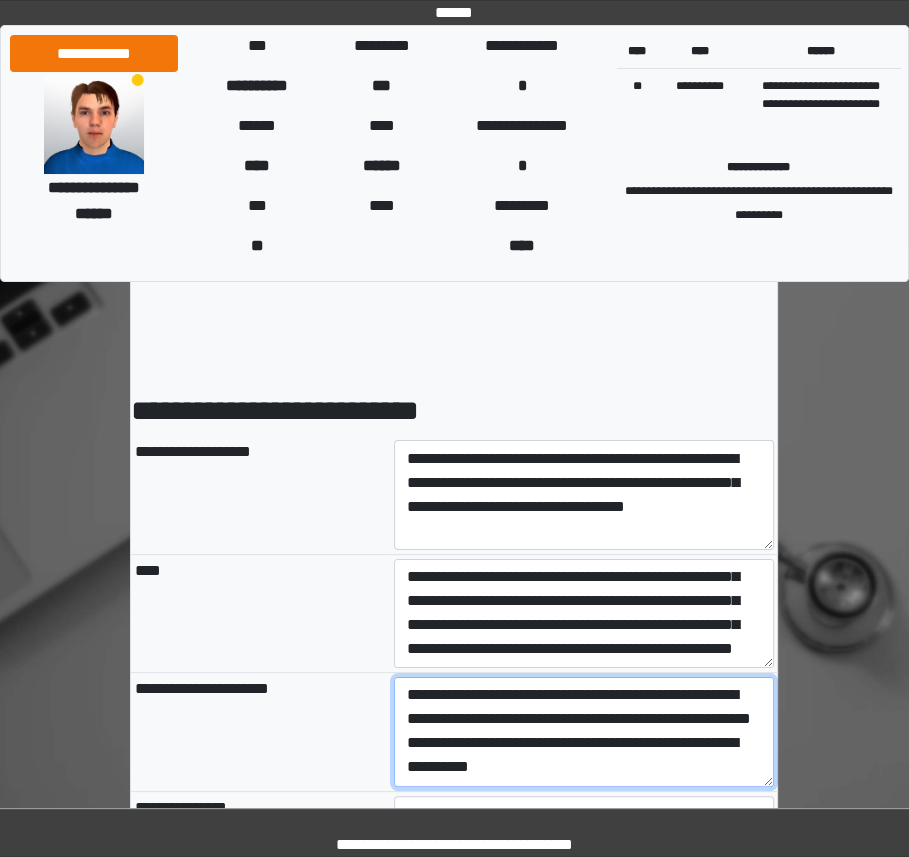 scroll, scrollTop: 72, scrollLeft: 0, axis: vertical 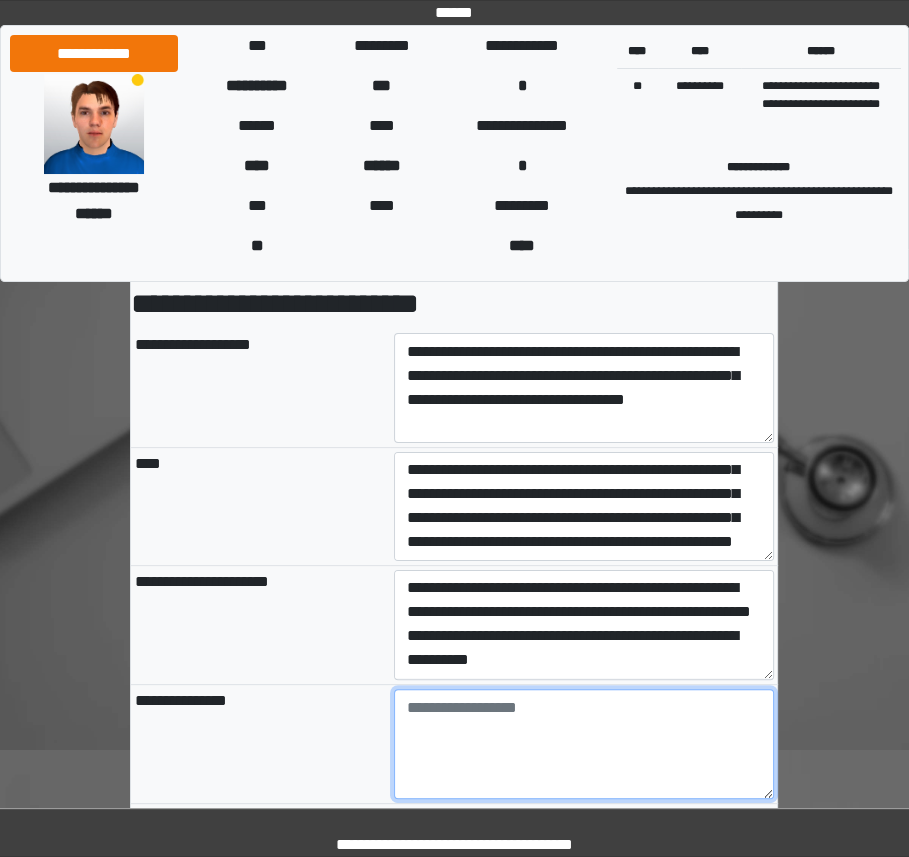 click at bounding box center [584, 744] 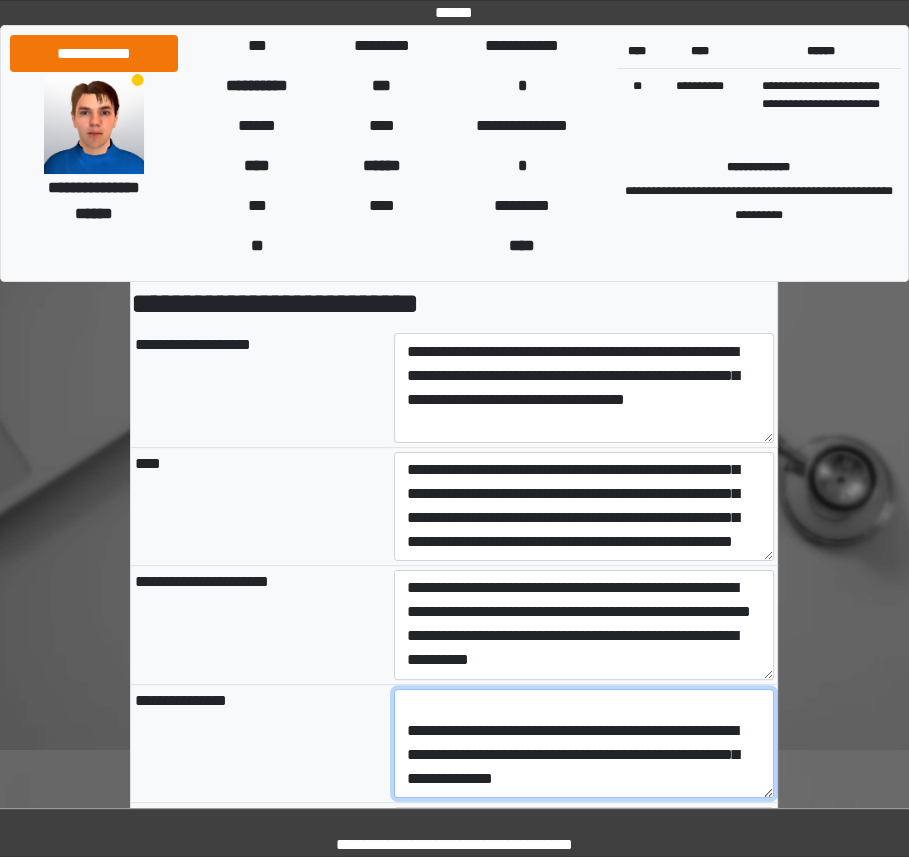 scroll, scrollTop: 48, scrollLeft: 0, axis: vertical 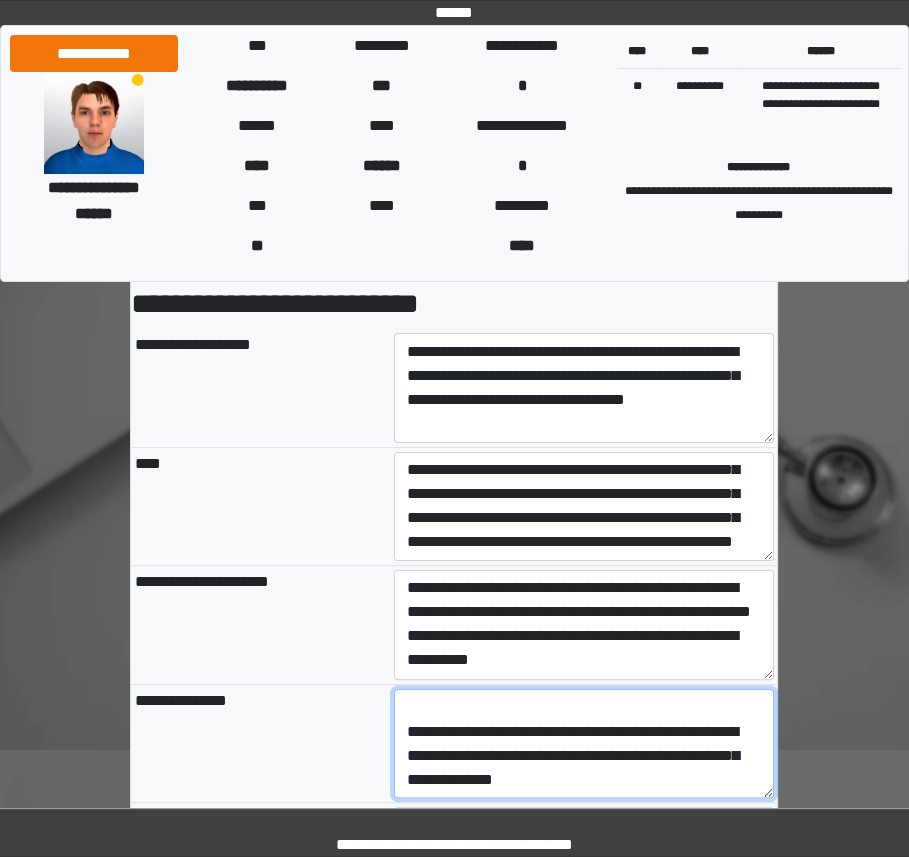 type on "**********" 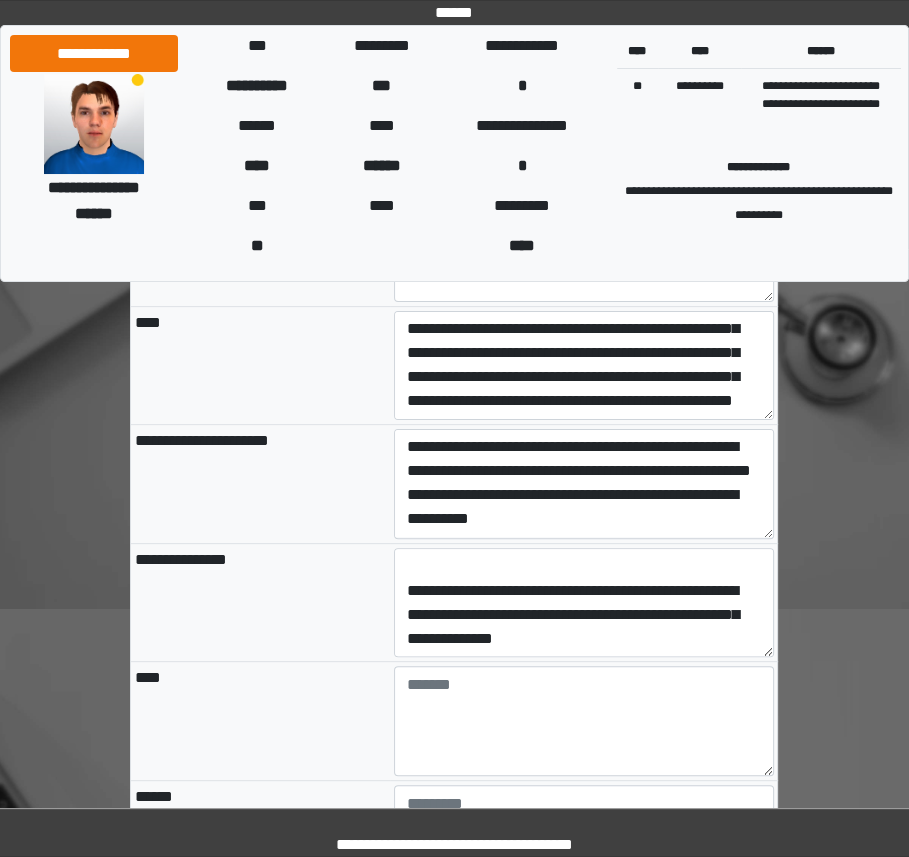 scroll, scrollTop: 260, scrollLeft: 0, axis: vertical 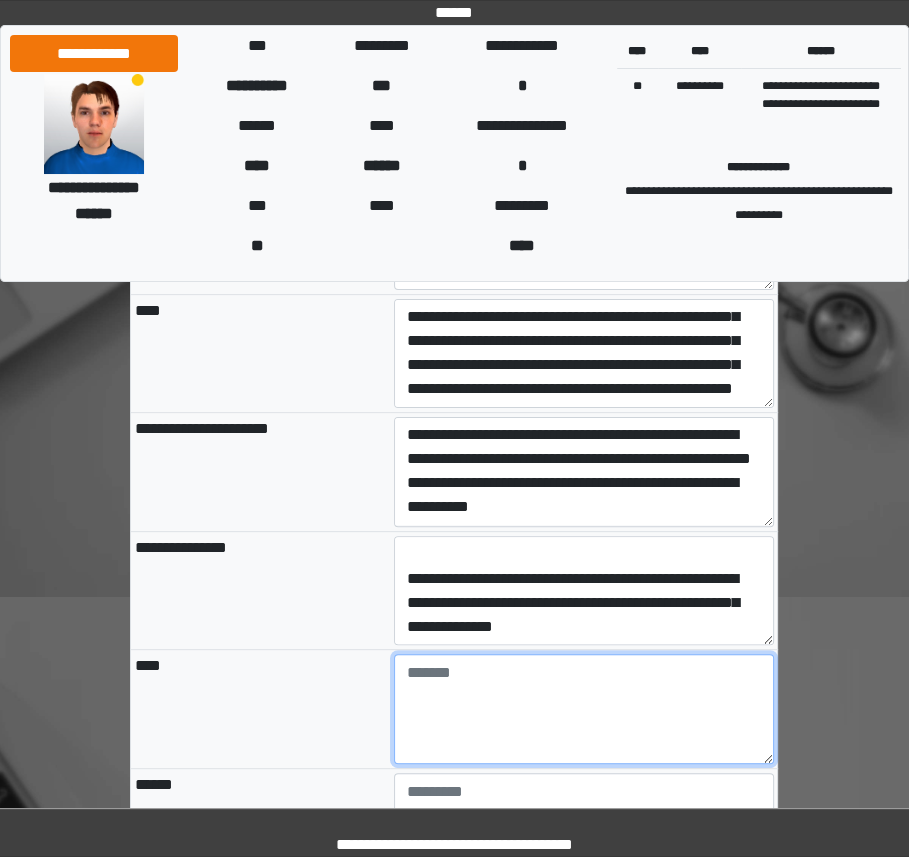 click at bounding box center (584, 709) 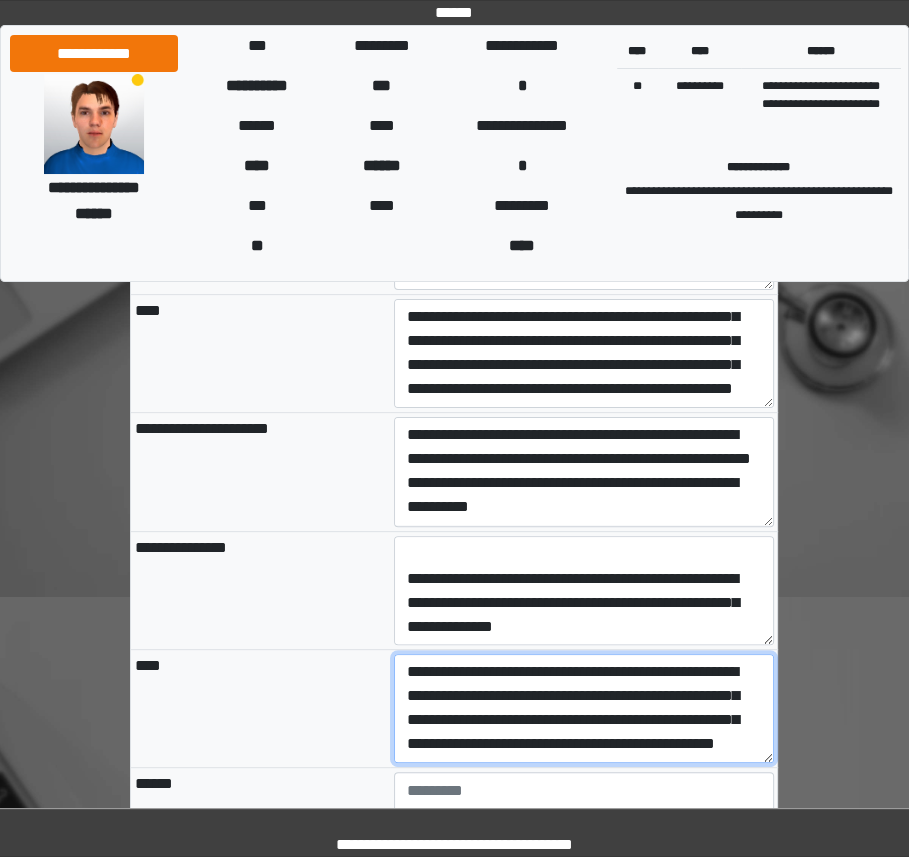 scroll, scrollTop: 336, scrollLeft: 0, axis: vertical 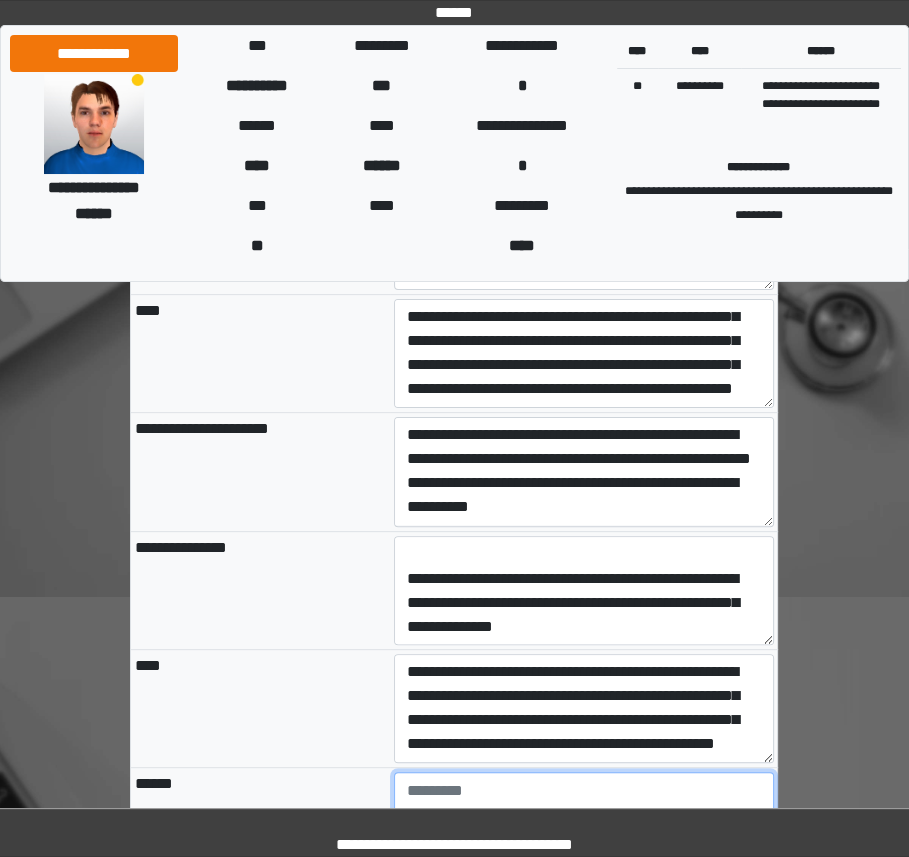 click at bounding box center (584, 827) 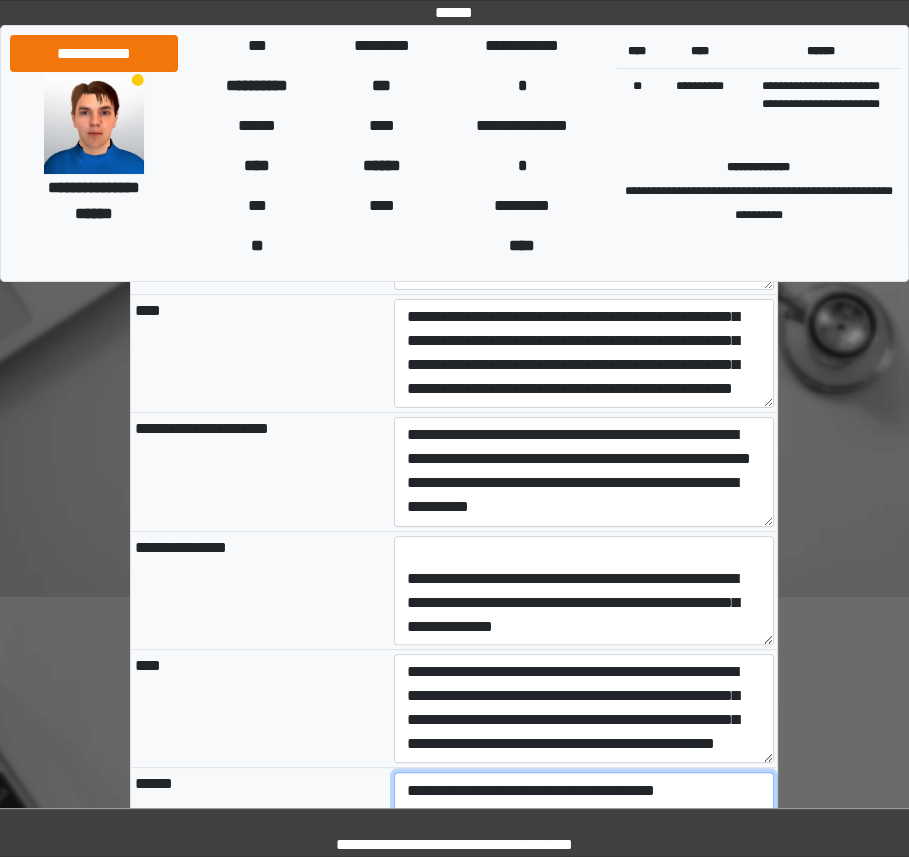 type on "**********" 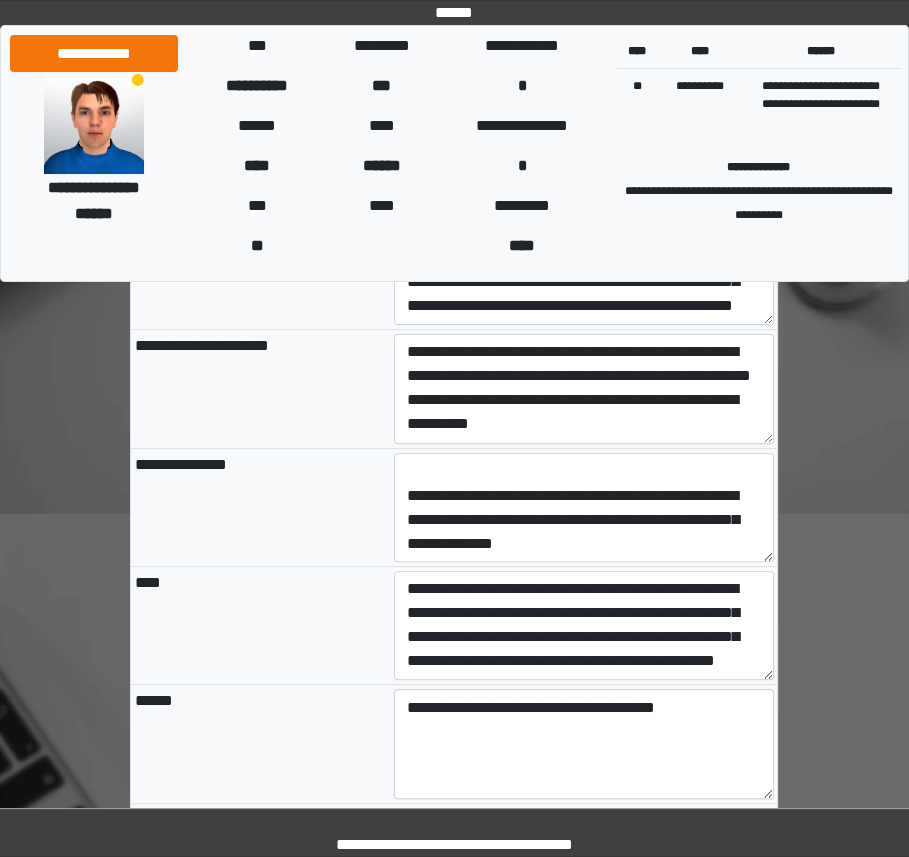 scroll, scrollTop: 431, scrollLeft: 0, axis: vertical 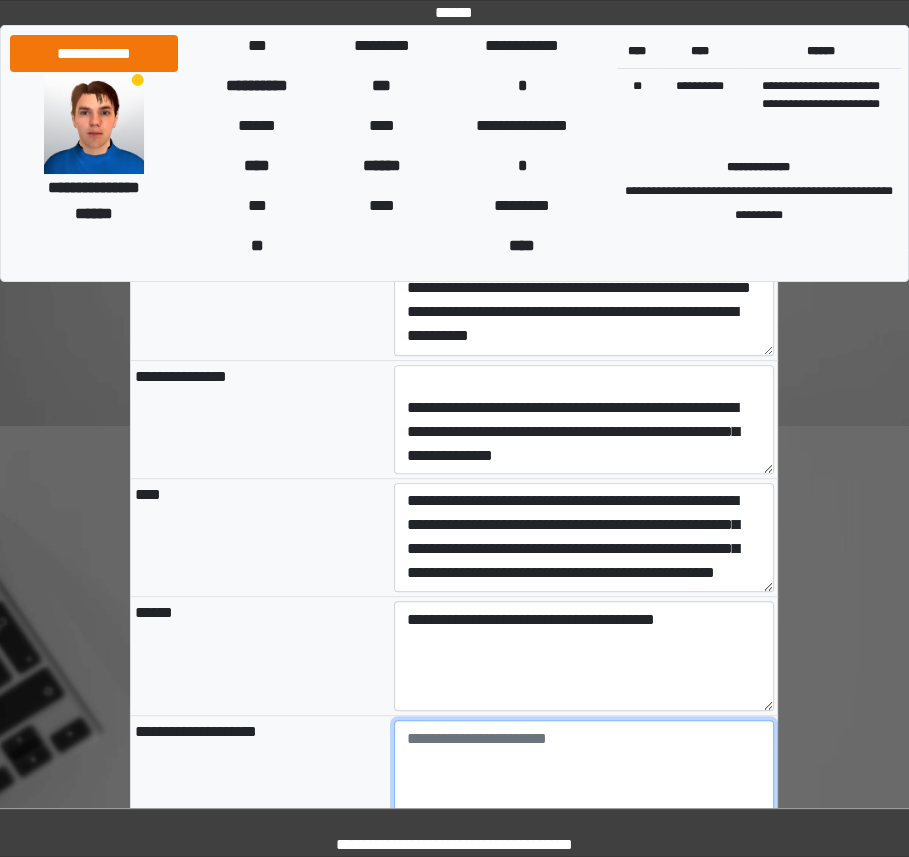 click at bounding box center [584, 775] 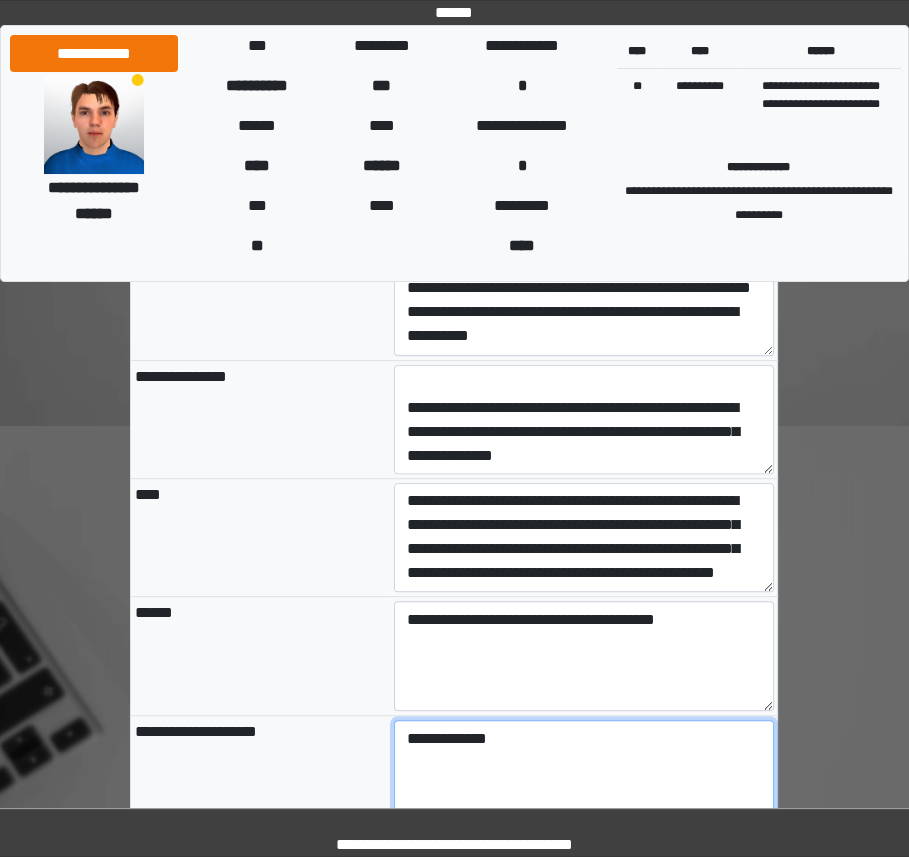 type on "**********" 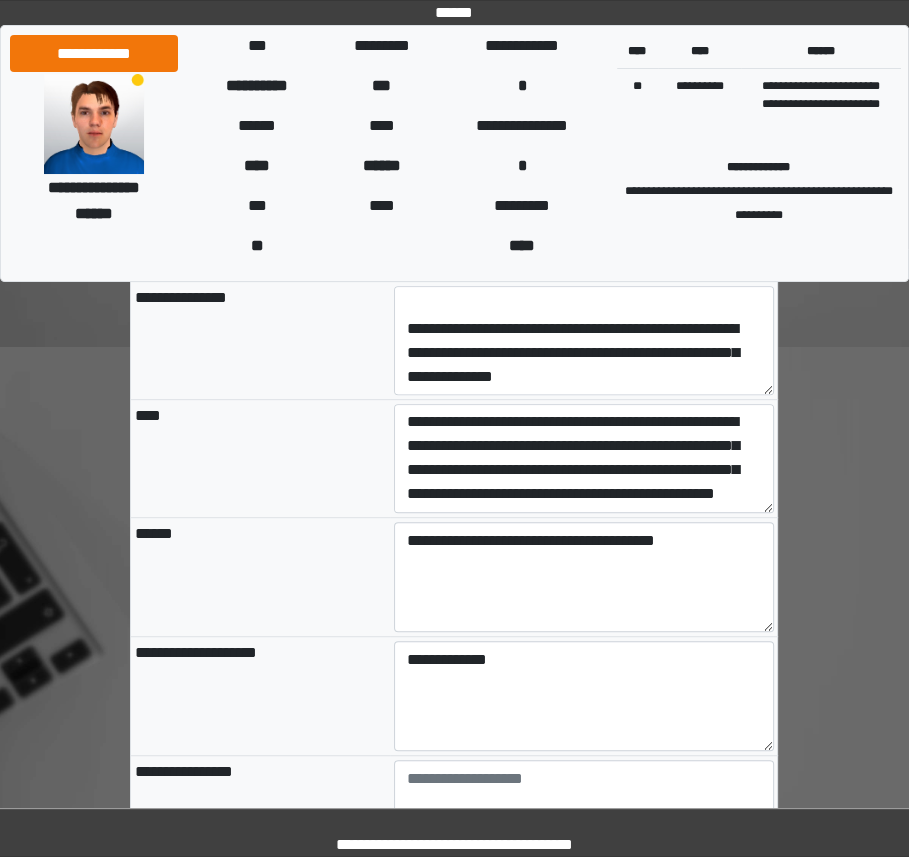 scroll, scrollTop: 600, scrollLeft: 0, axis: vertical 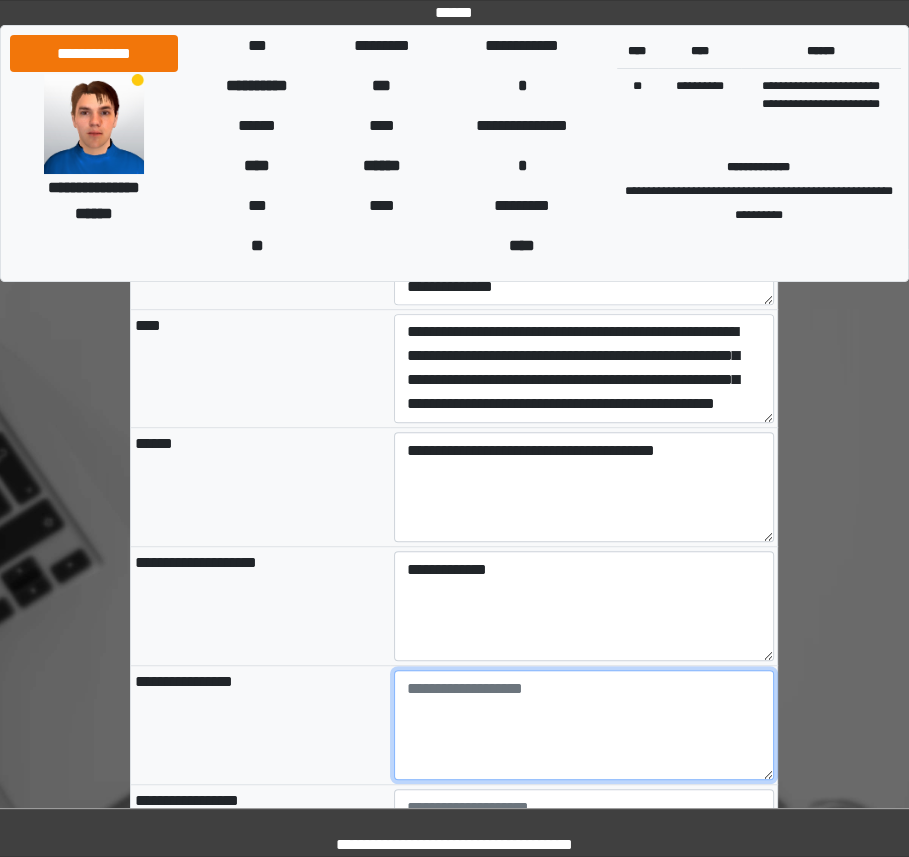 click at bounding box center (584, 725) 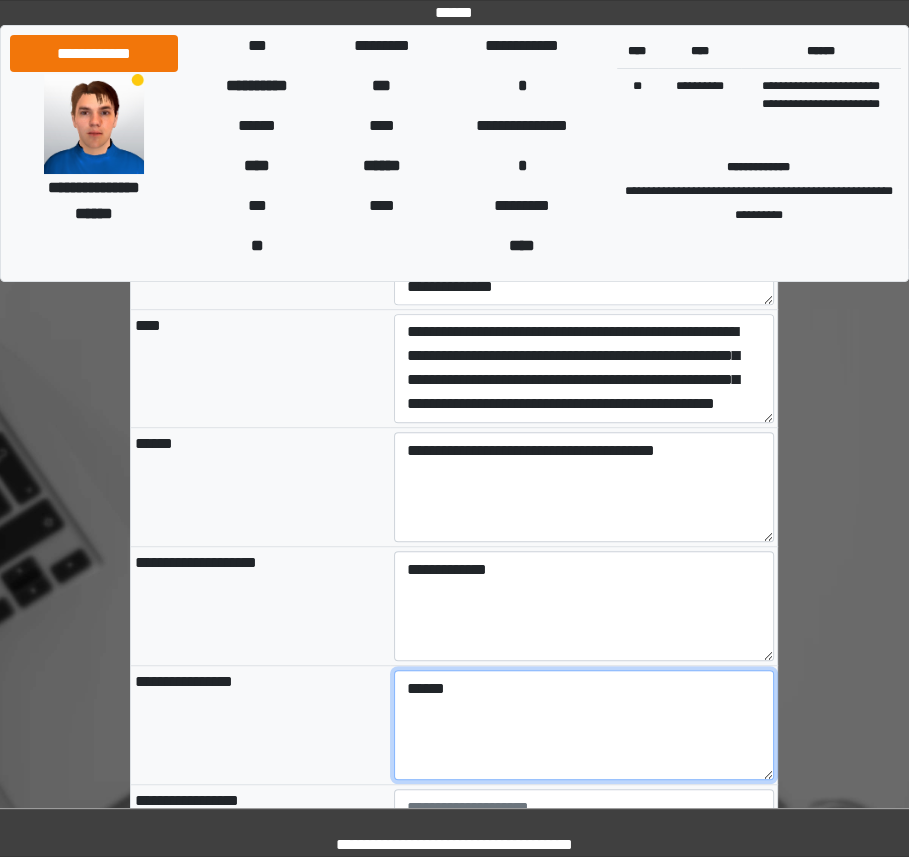 type on "******" 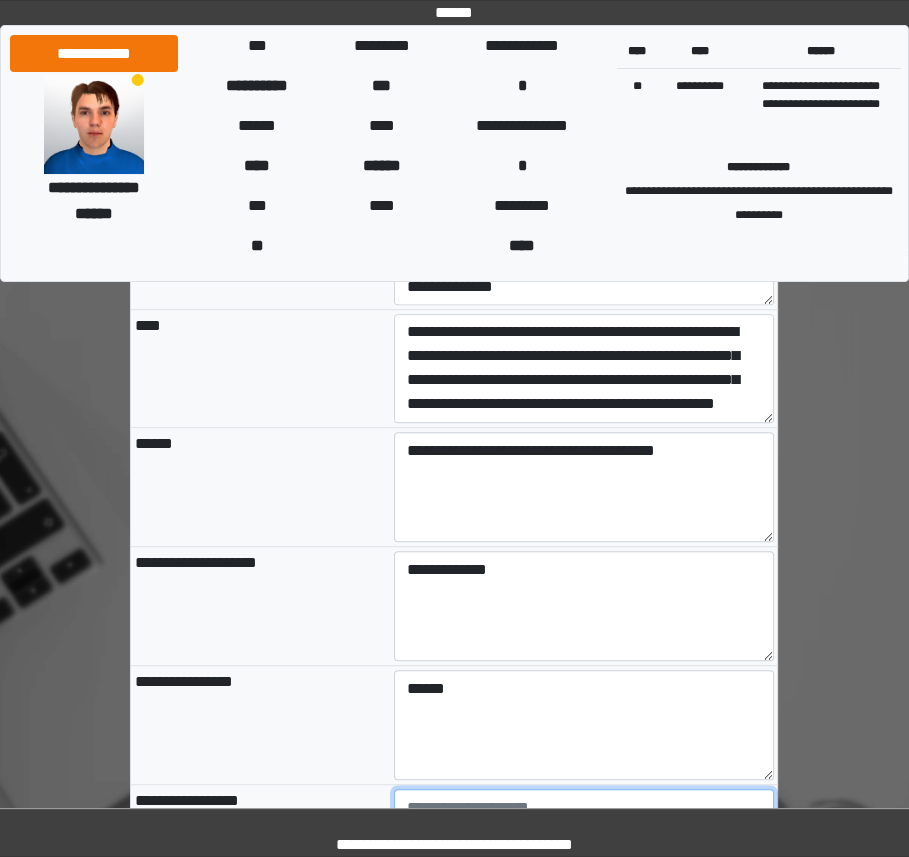 click at bounding box center [584, 844] 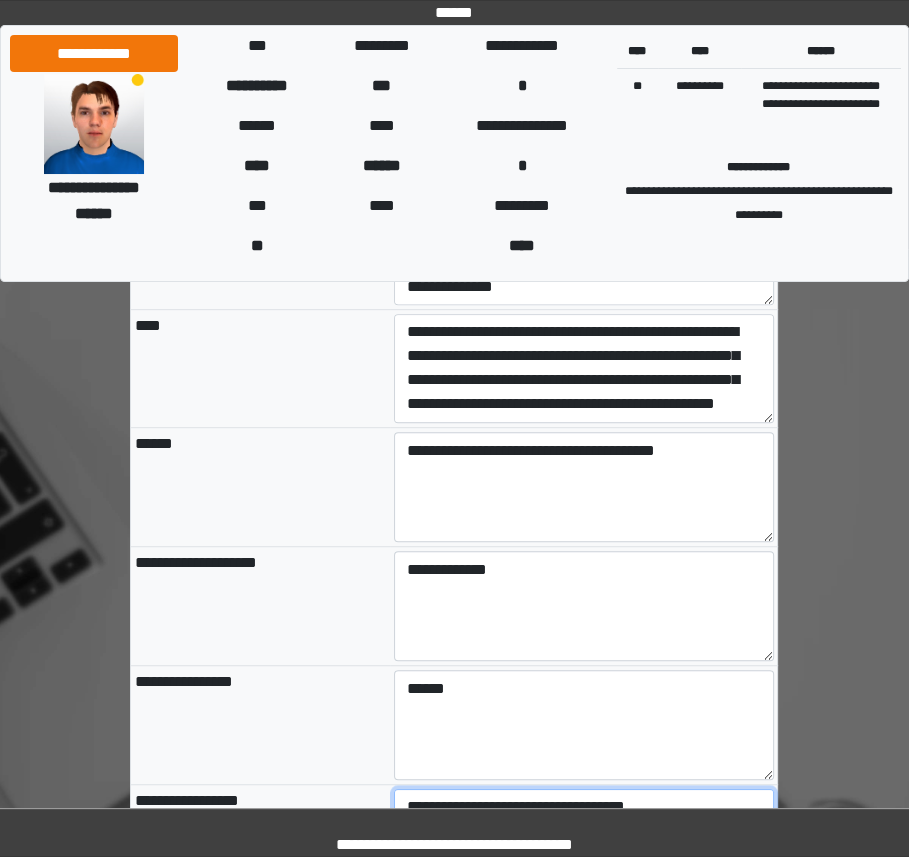 scroll, scrollTop: 216, scrollLeft: 0, axis: vertical 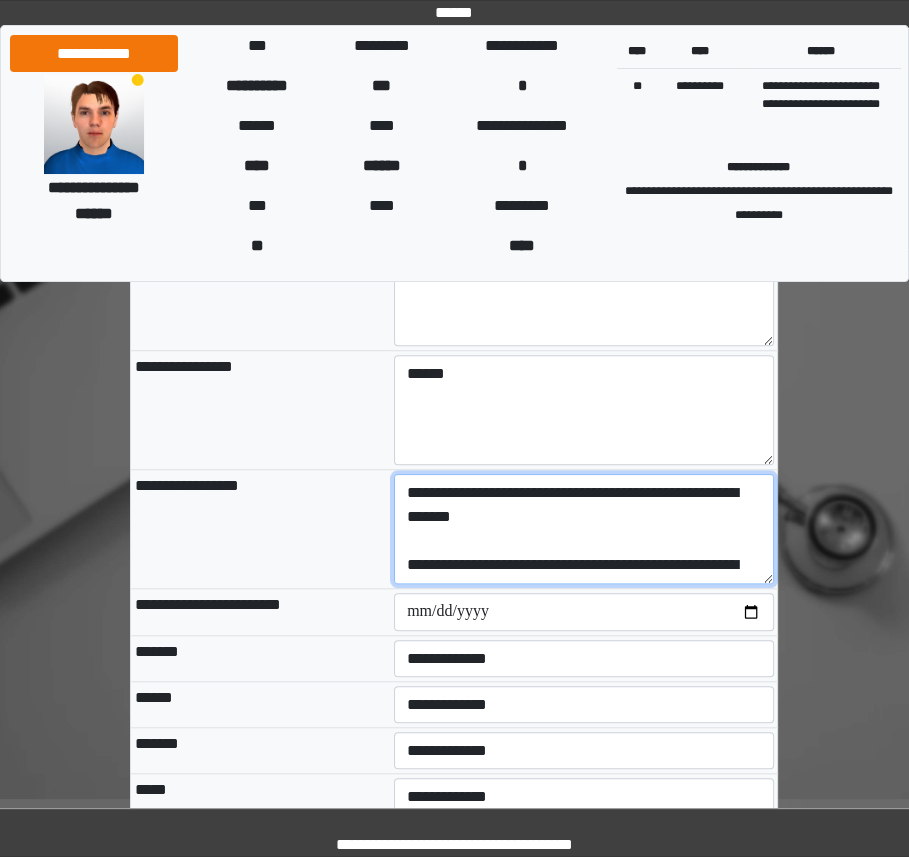 type on "**********" 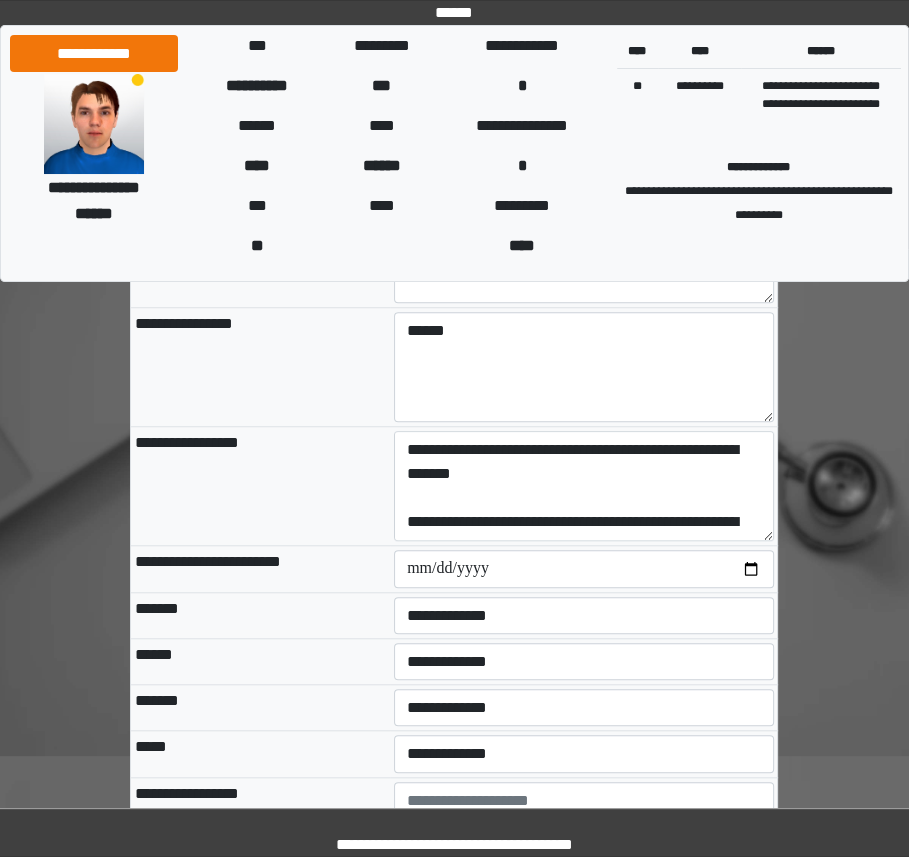 scroll, scrollTop: 989, scrollLeft: 0, axis: vertical 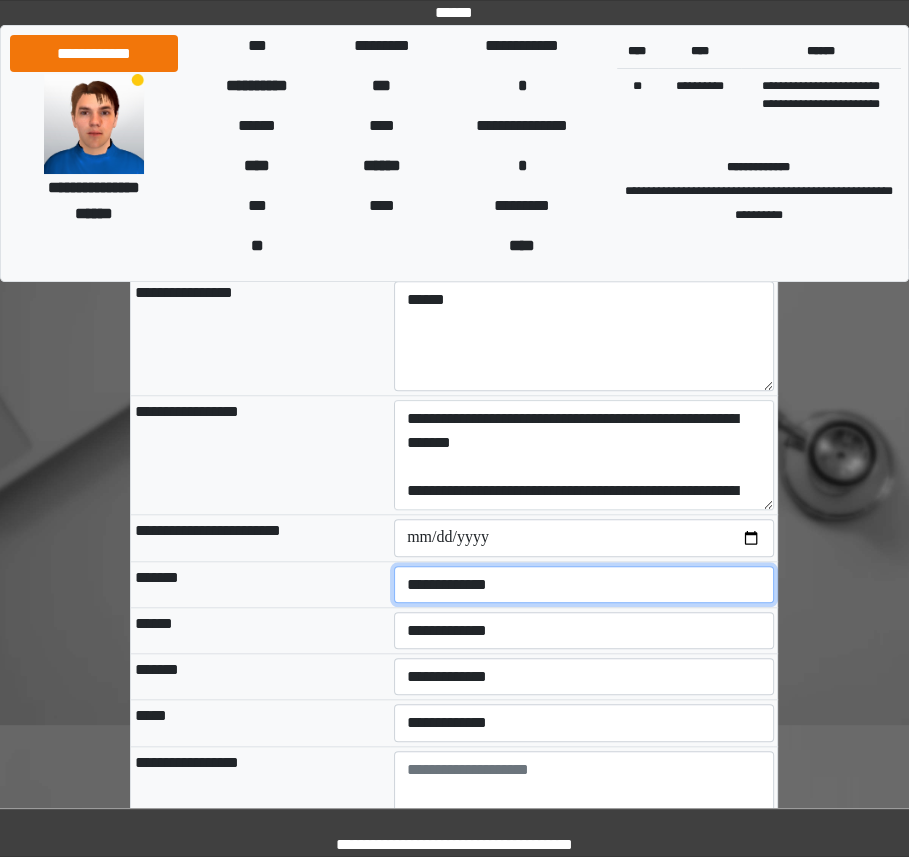 click on "**" at bounding box center (0, 0) 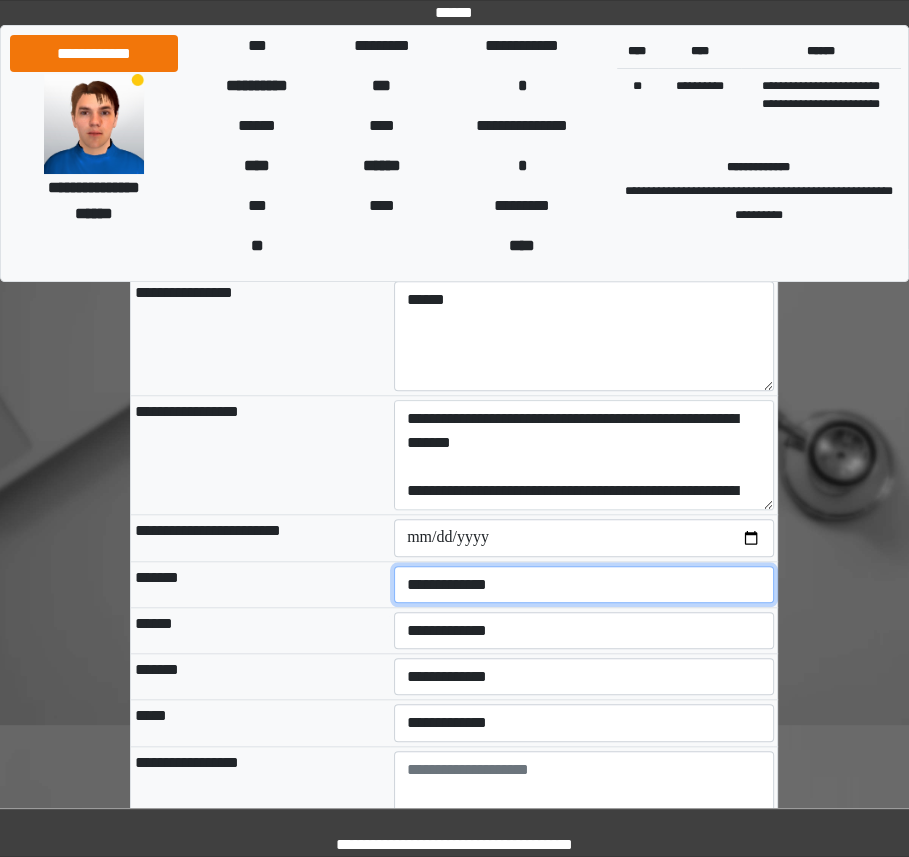 select on "*" 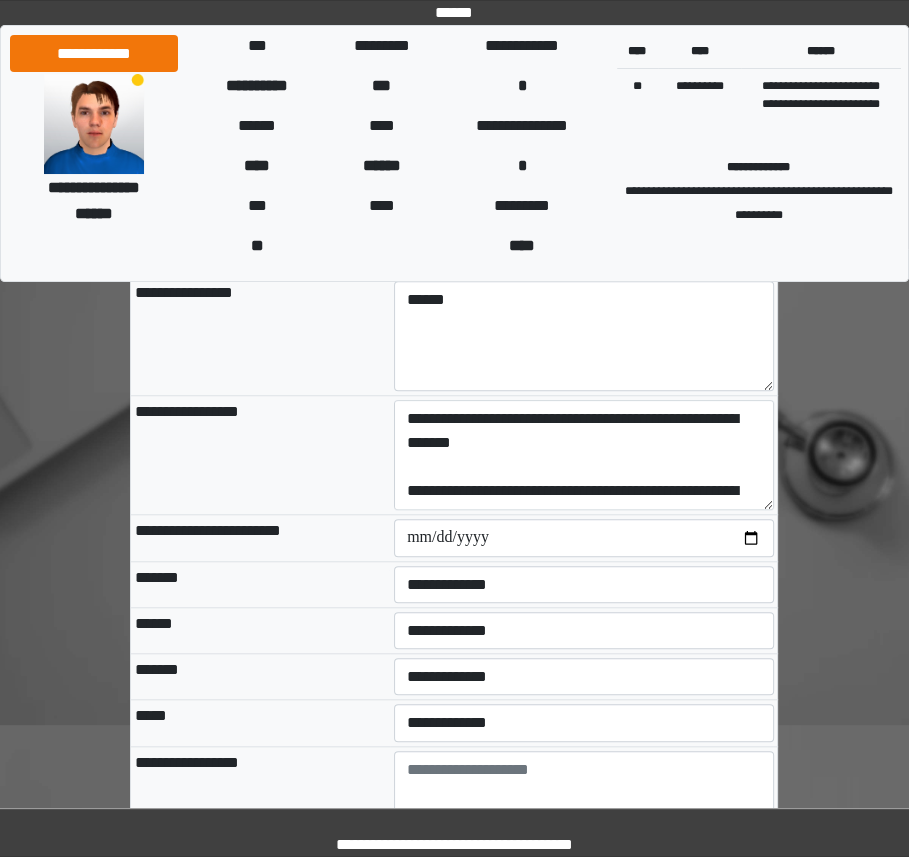click on "**********" at bounding box center [584, 584] 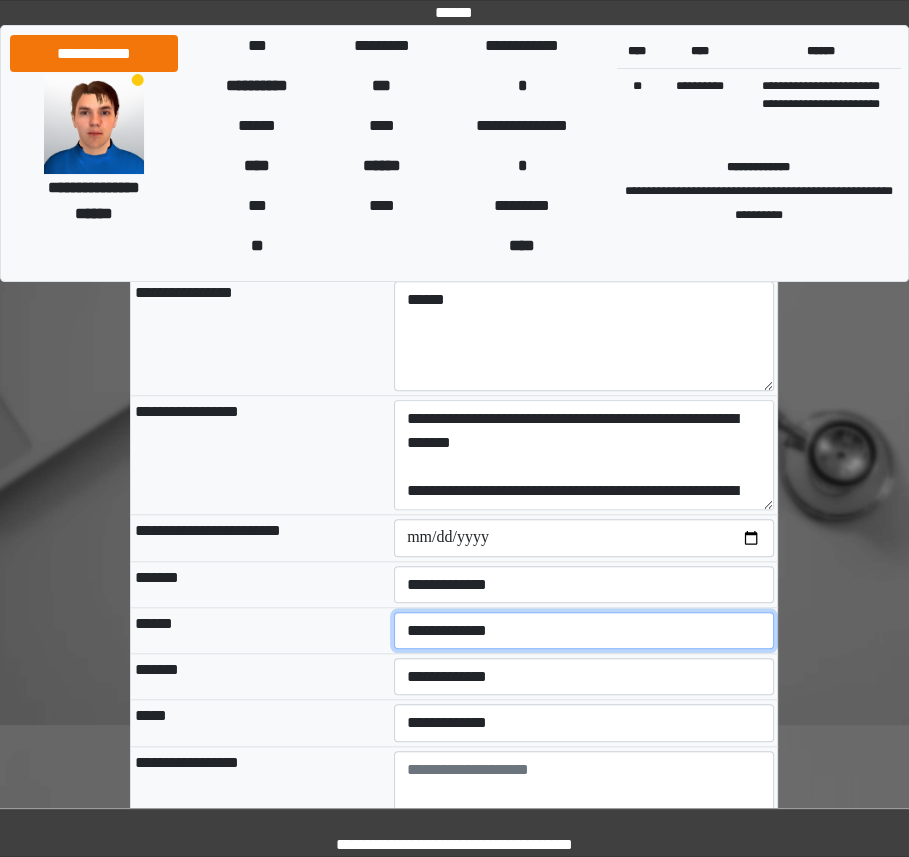 select on "*" 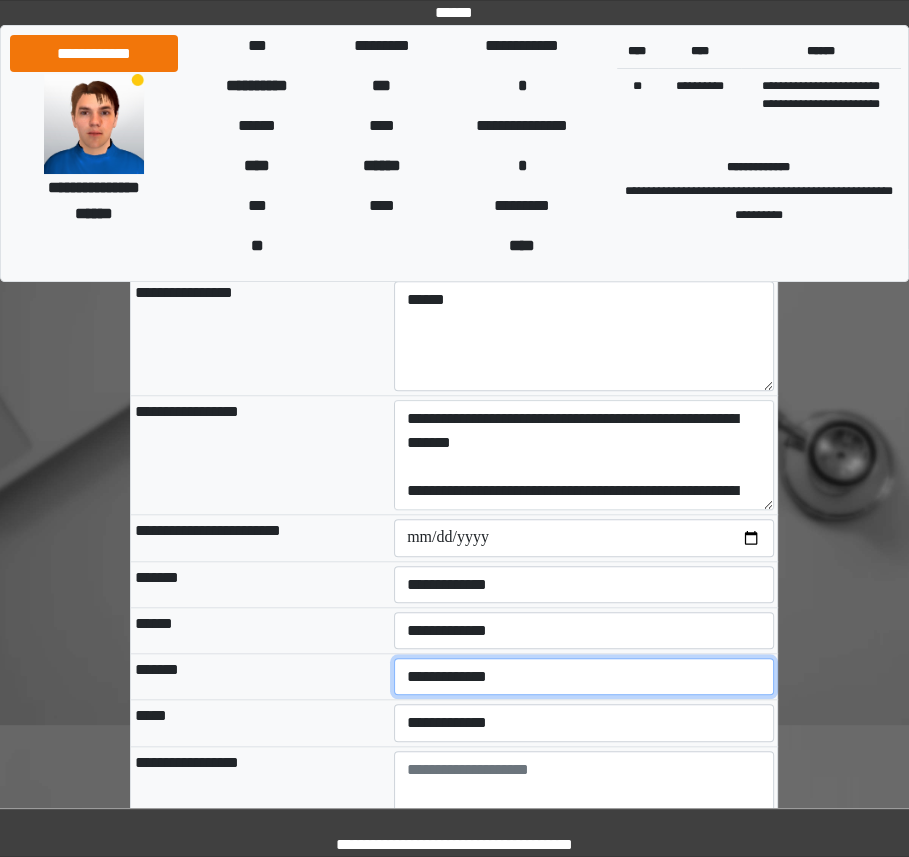 select on "*" 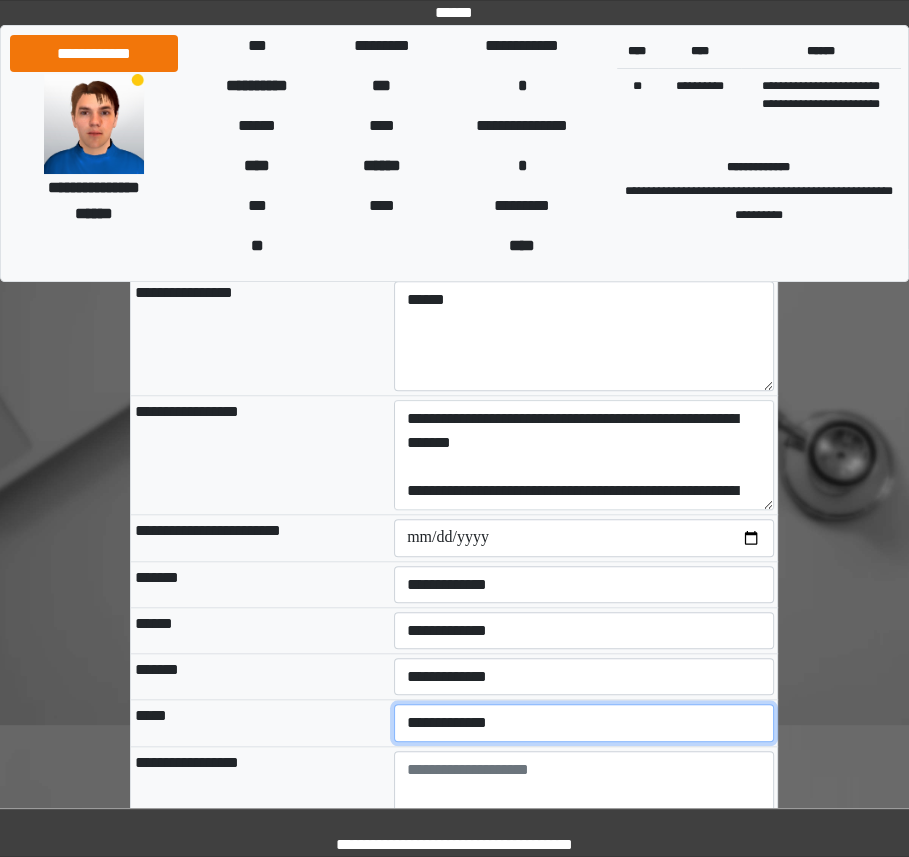 select on "*" 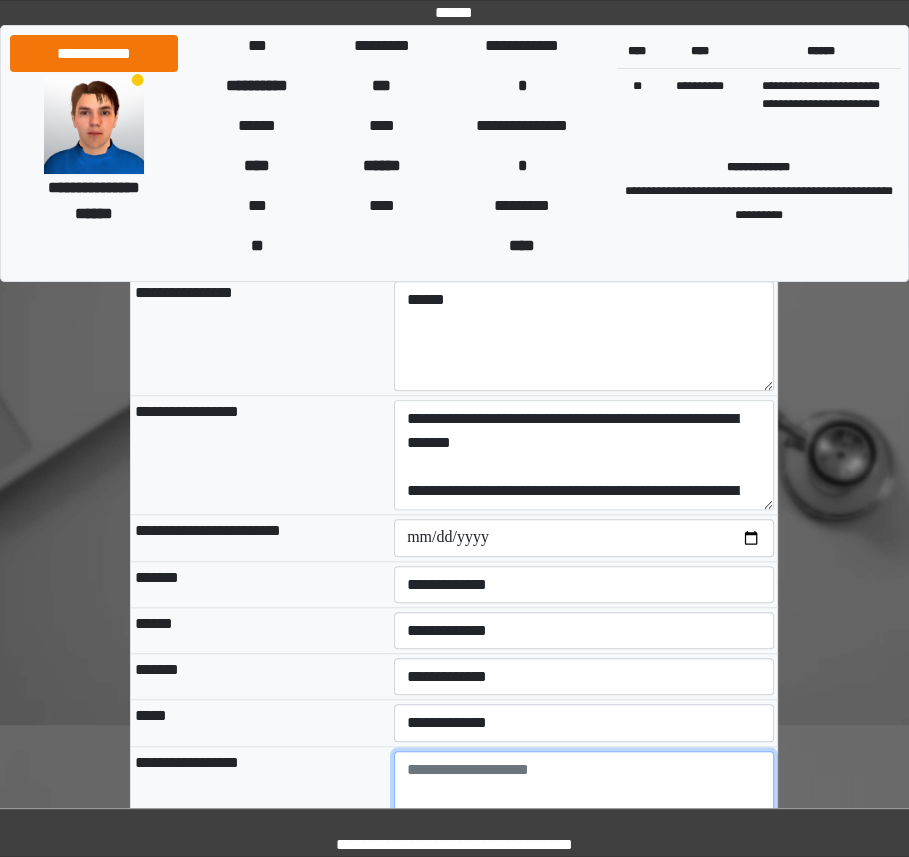 click at bounding box center (584, 806) 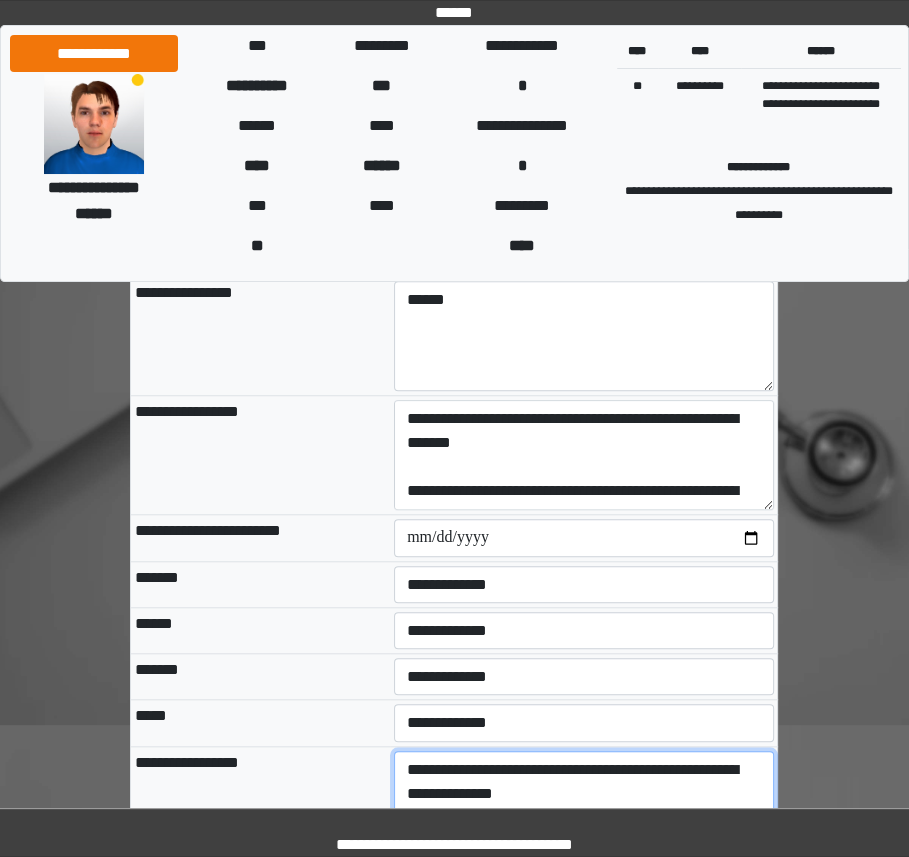 scroll, scrollTop: 1317, scrollLeft: 0, axis: vertical 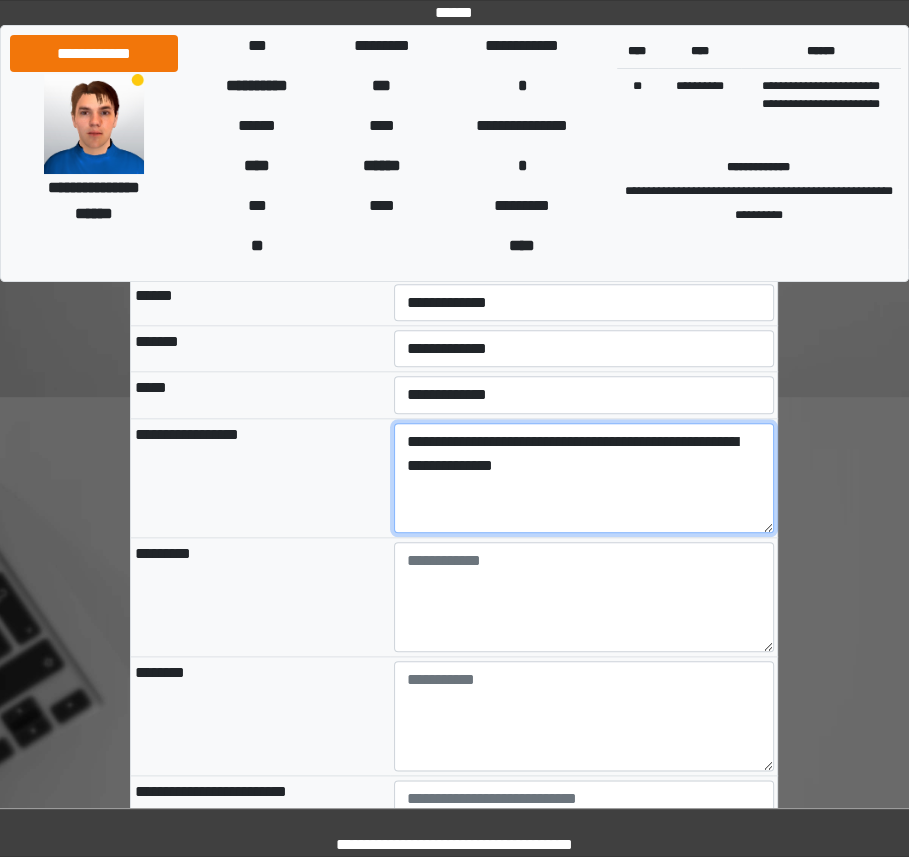 type on "**********" 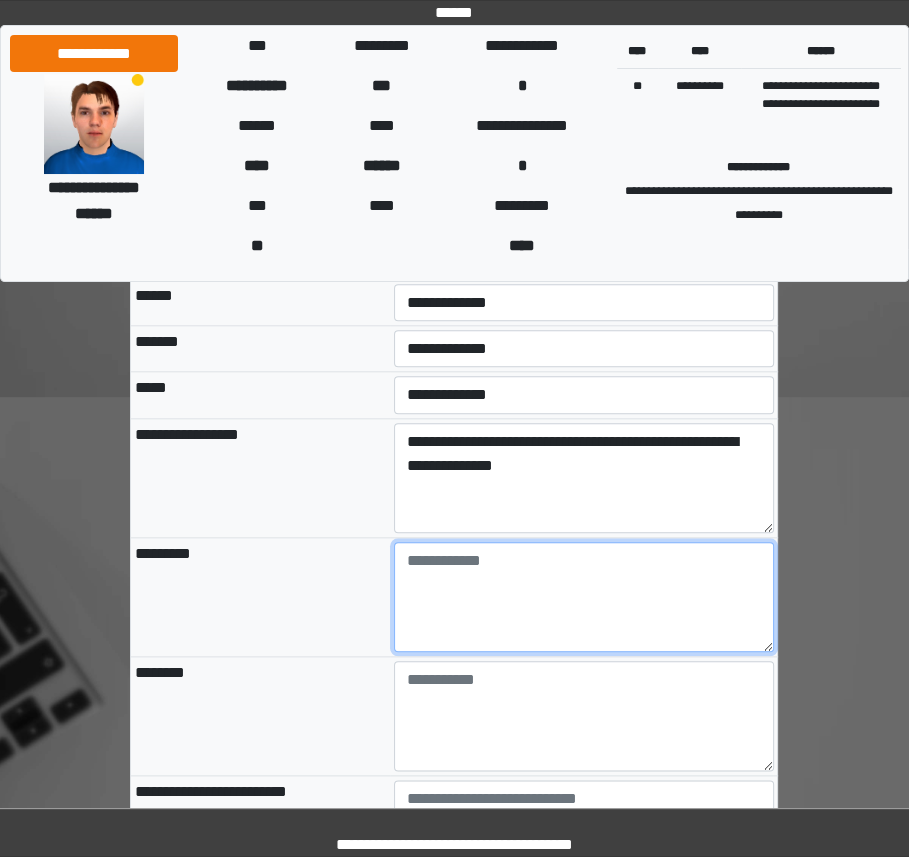click at bounding box center (584, 597) 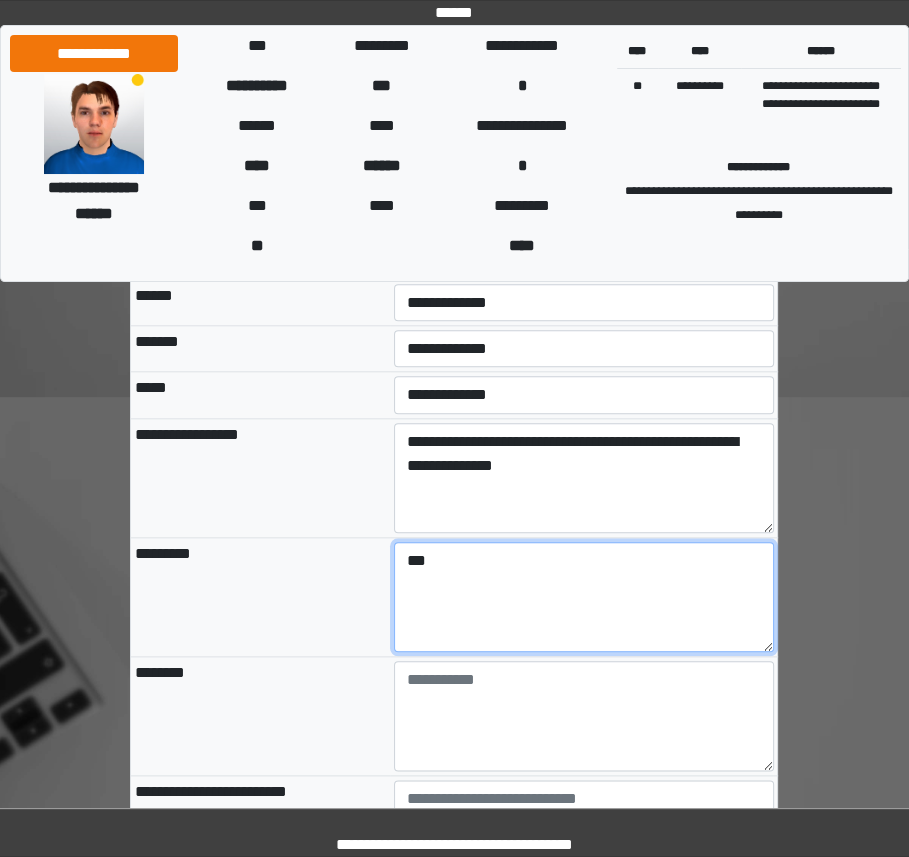 type on "***" 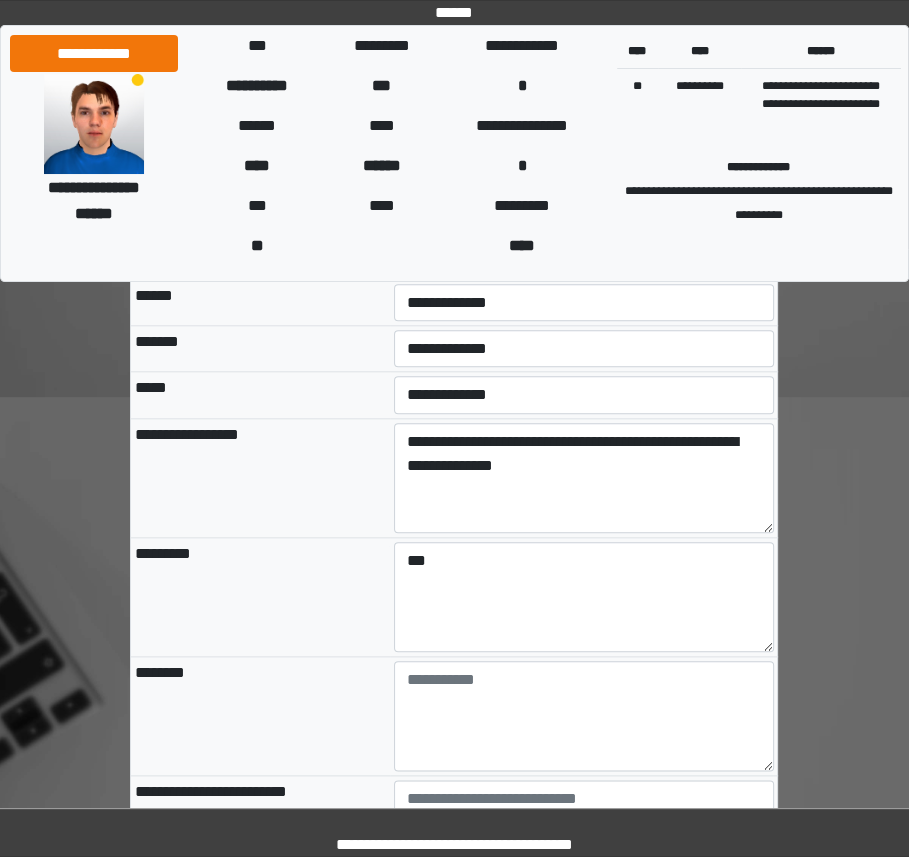 click on "***" at bounding box center [584, 596] 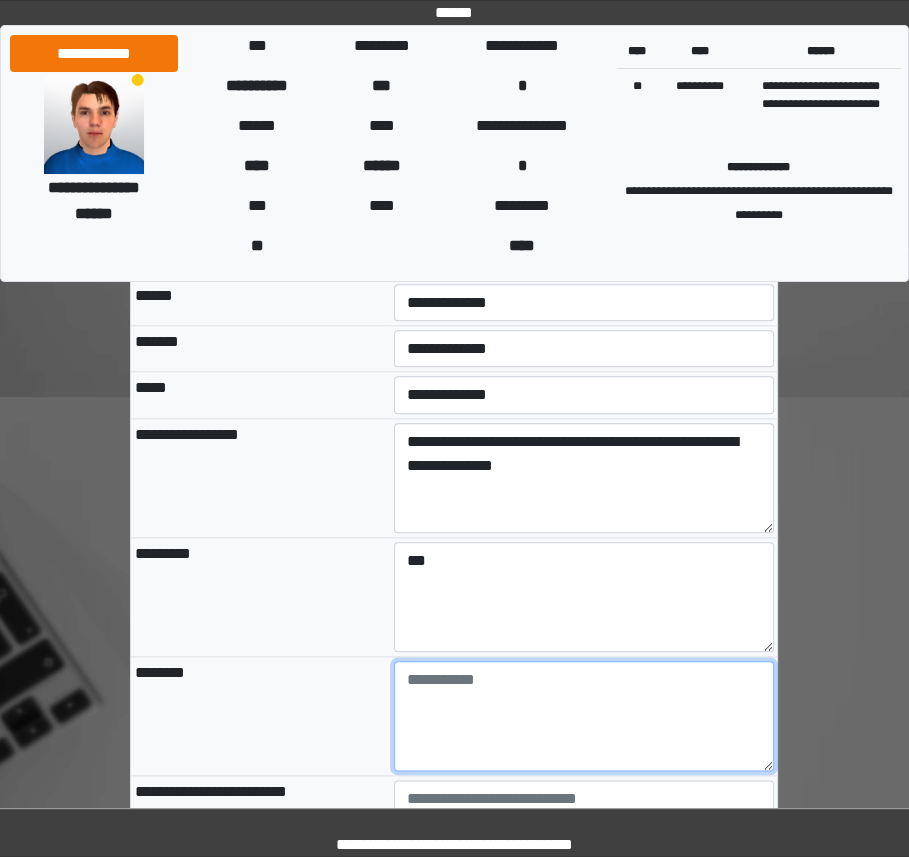 click at bounding box center (584, 716) 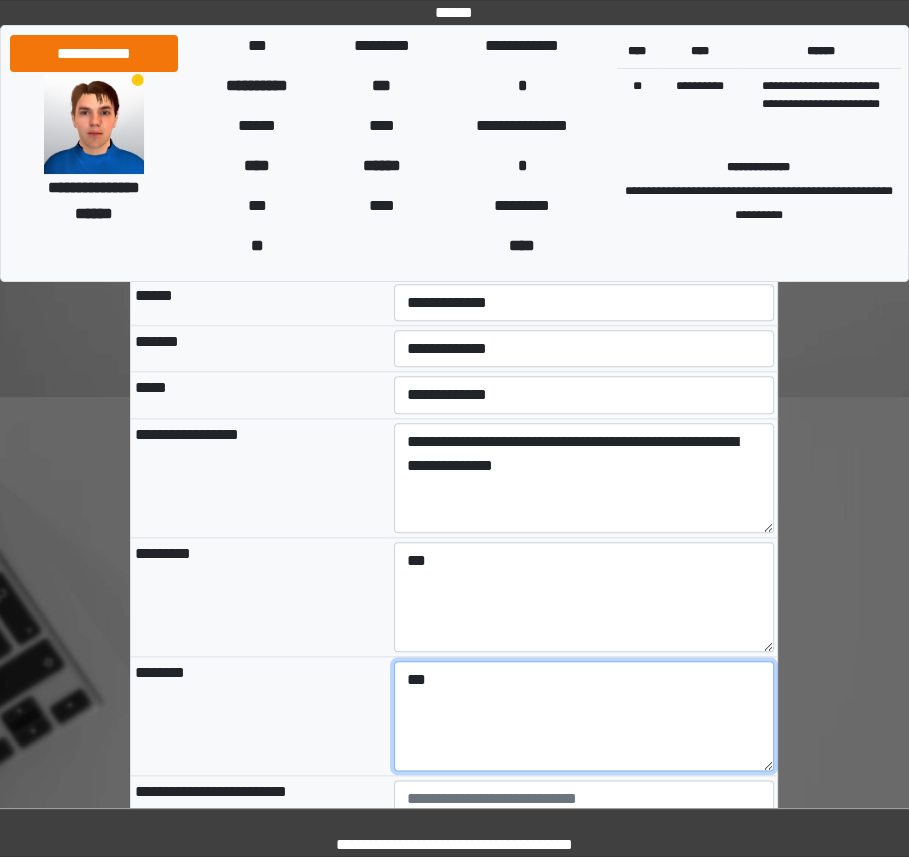 type on "***" 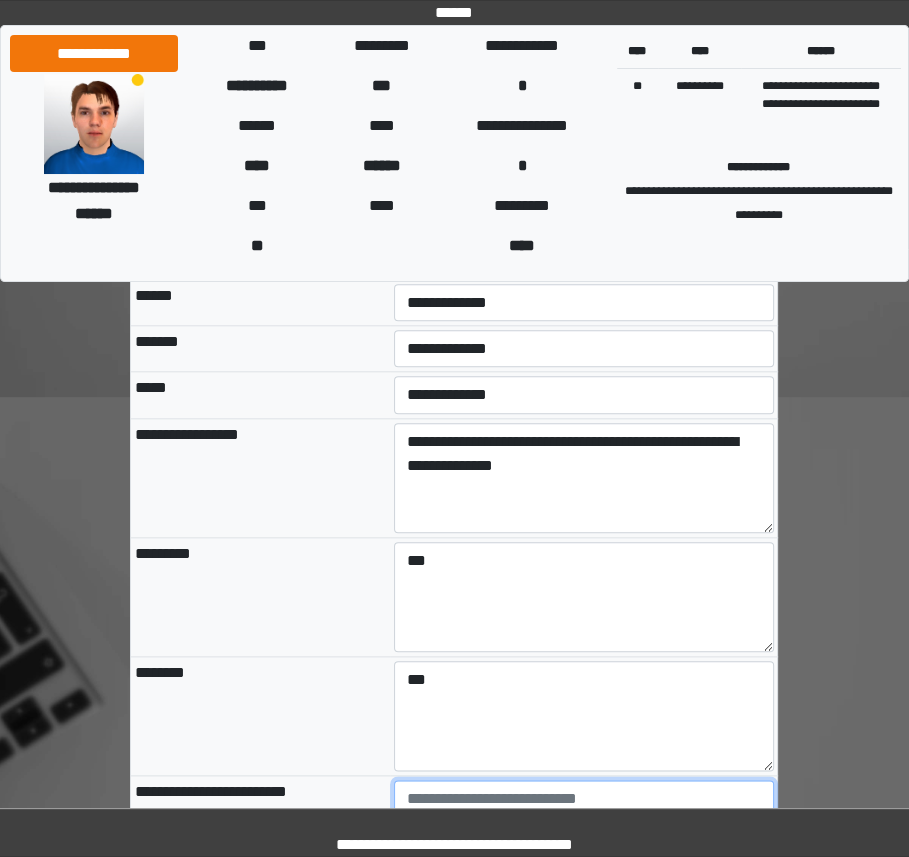 click at bounding box center (584, 835) 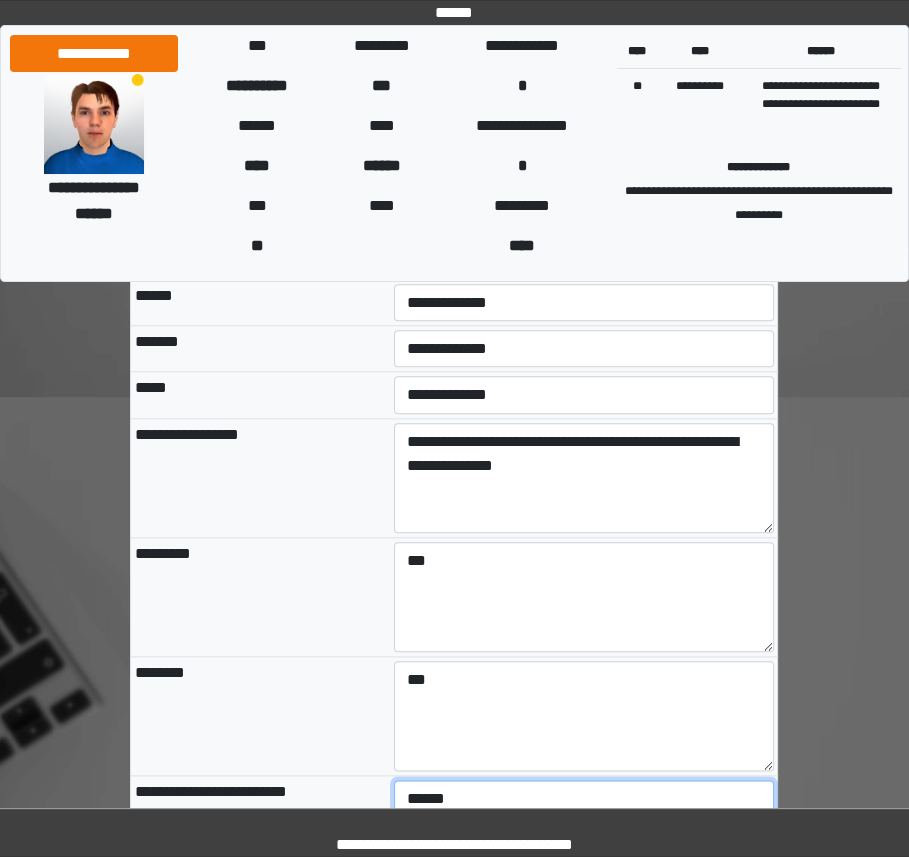 type on "******" 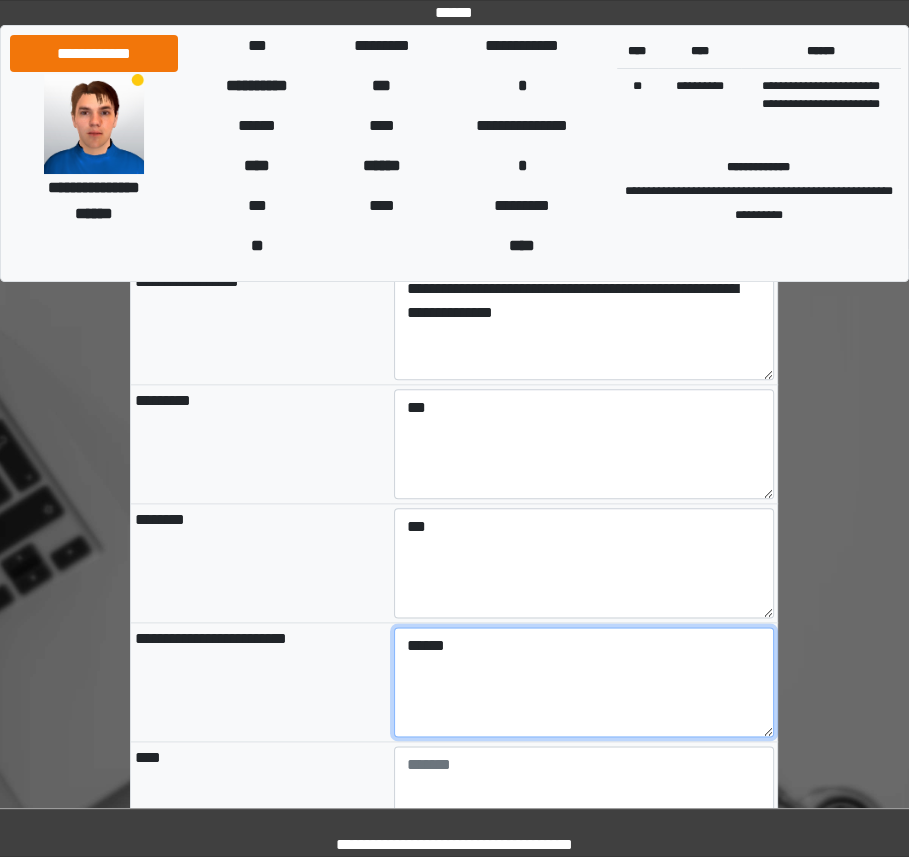 scroll, scrollTop: 1475, scrollLeft: 0, axis: vertical 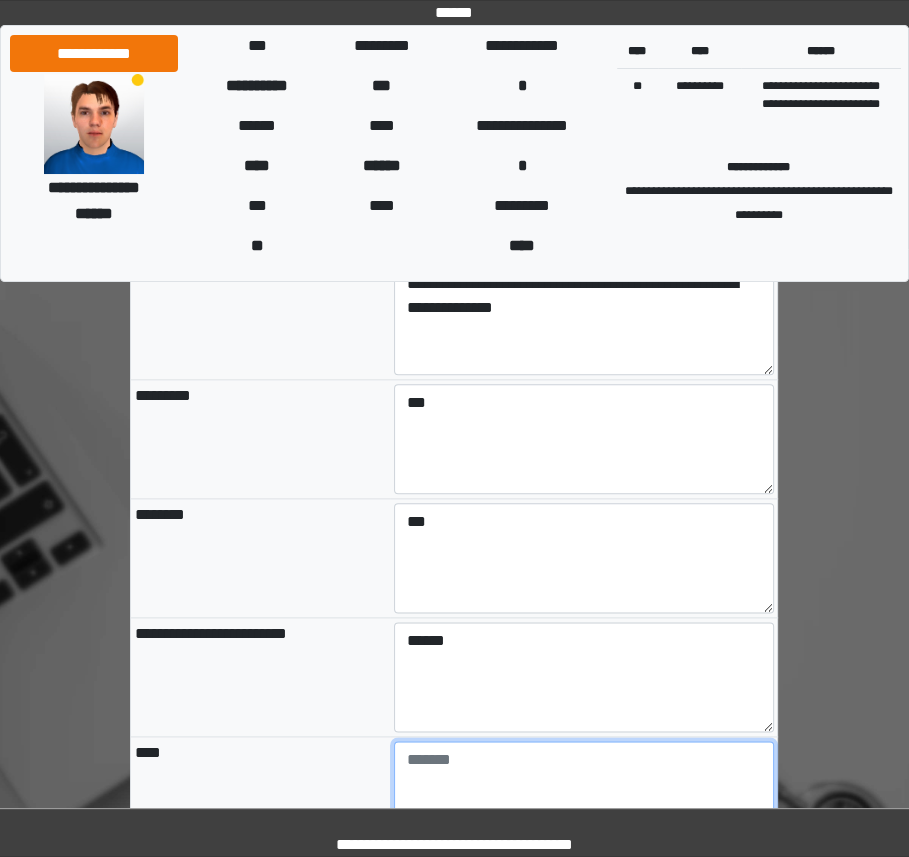 click at bounding box center [584, 796] 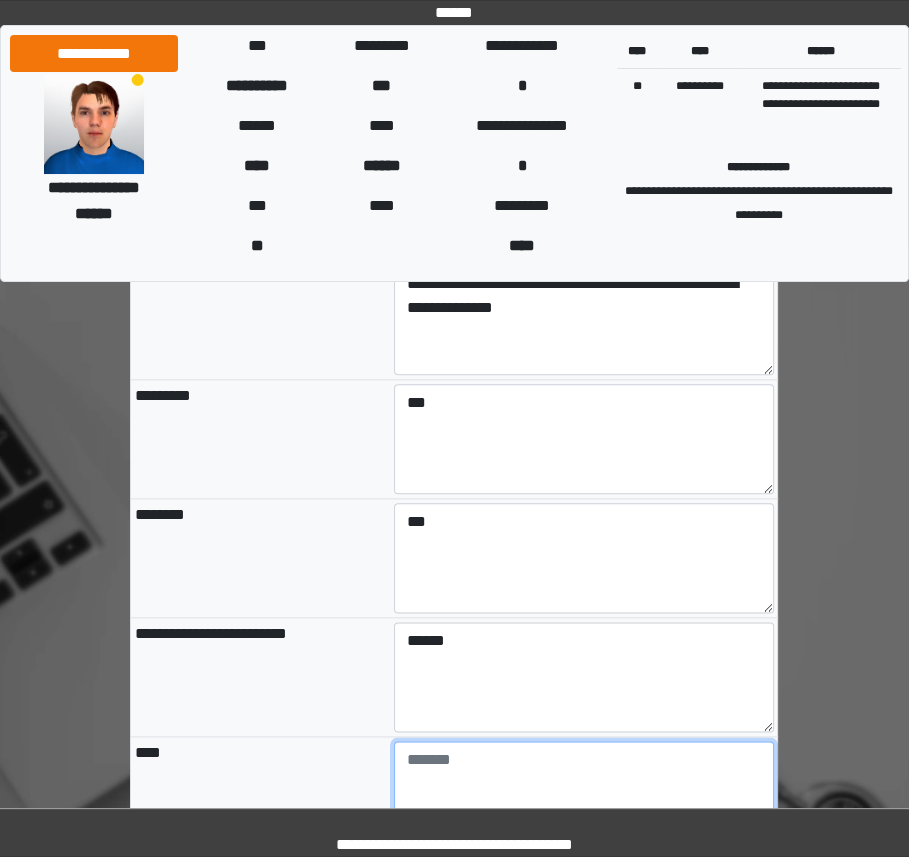paste on "**********" 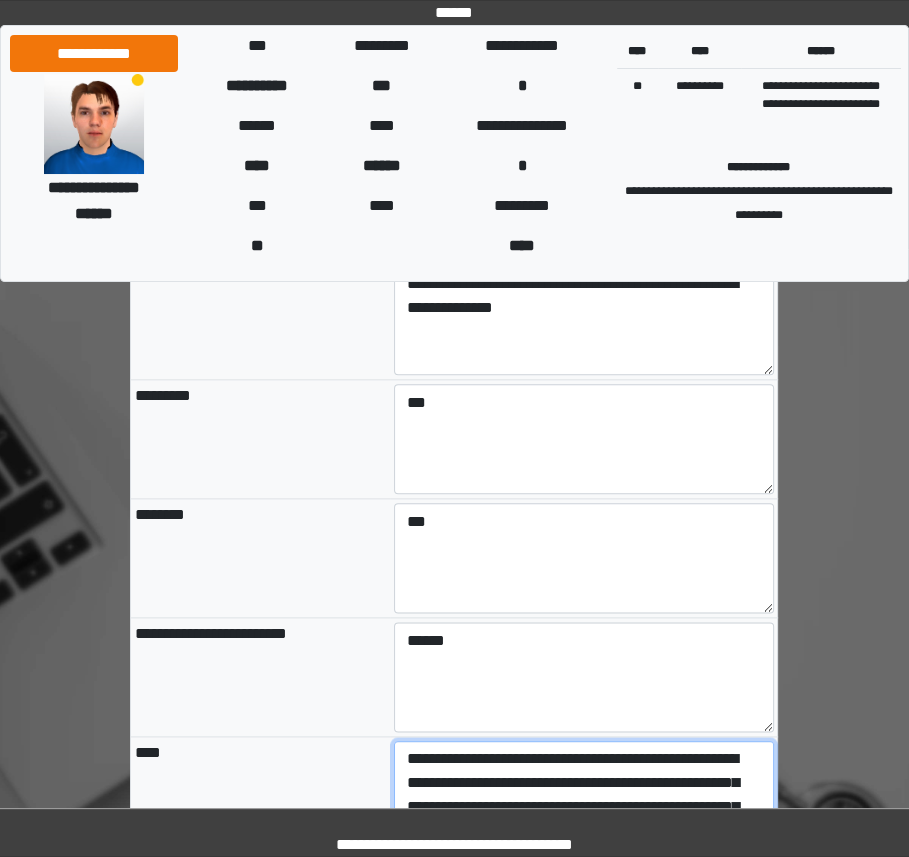 scroll, scrollTop: 552, scrollLeft: 0, axis: vertical 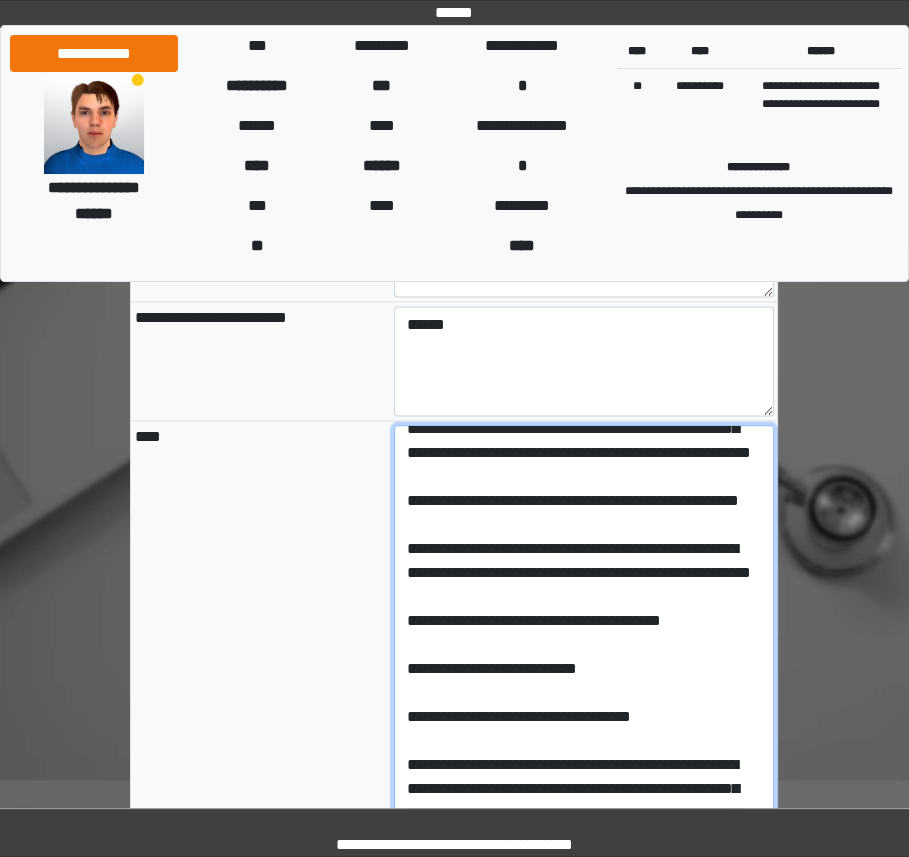 drag, startPoint x: 765, startPoint y: 469, endPoint x: 795, endPoint y: 822, distance: 354.2725 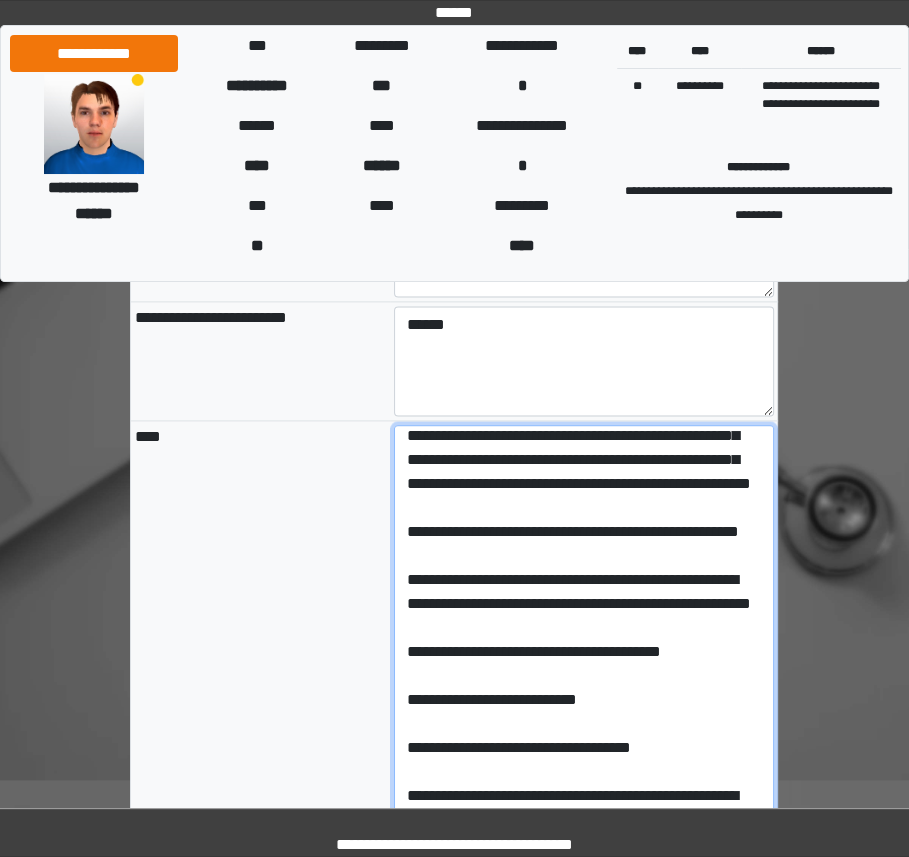 drag, startPoint x: 523, startPoint y: 532, endPoint x: 400, endPoint y: 474, distance: 135.98897 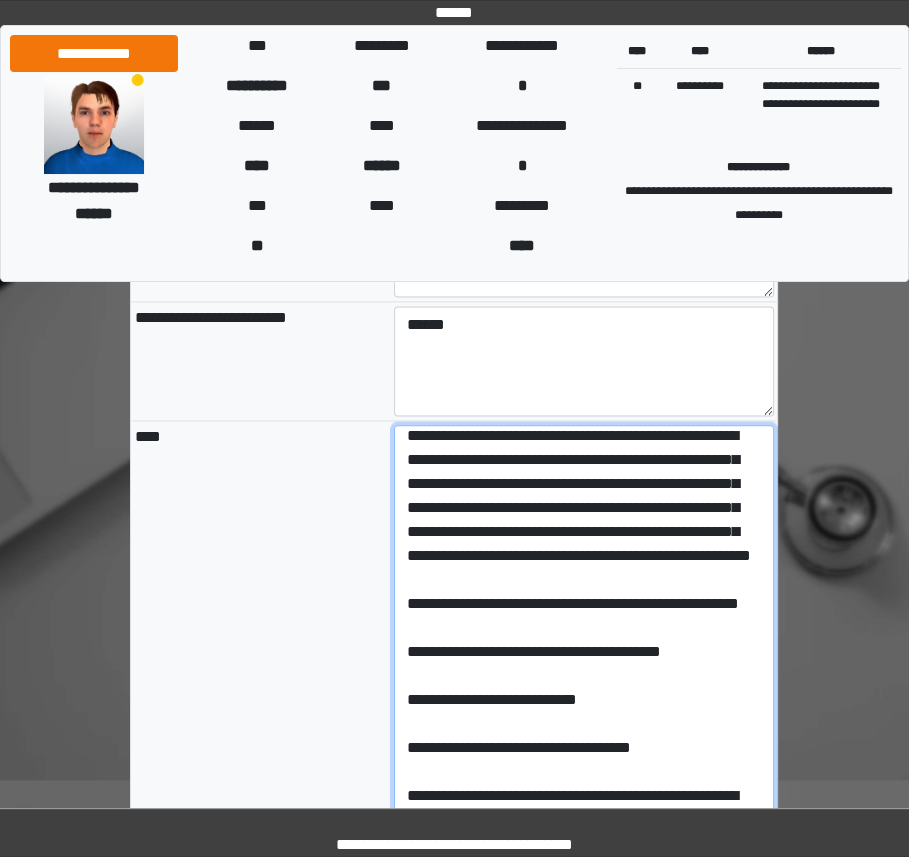 scroll, scrollTop: 0, scrollLeft: 0, axis: both 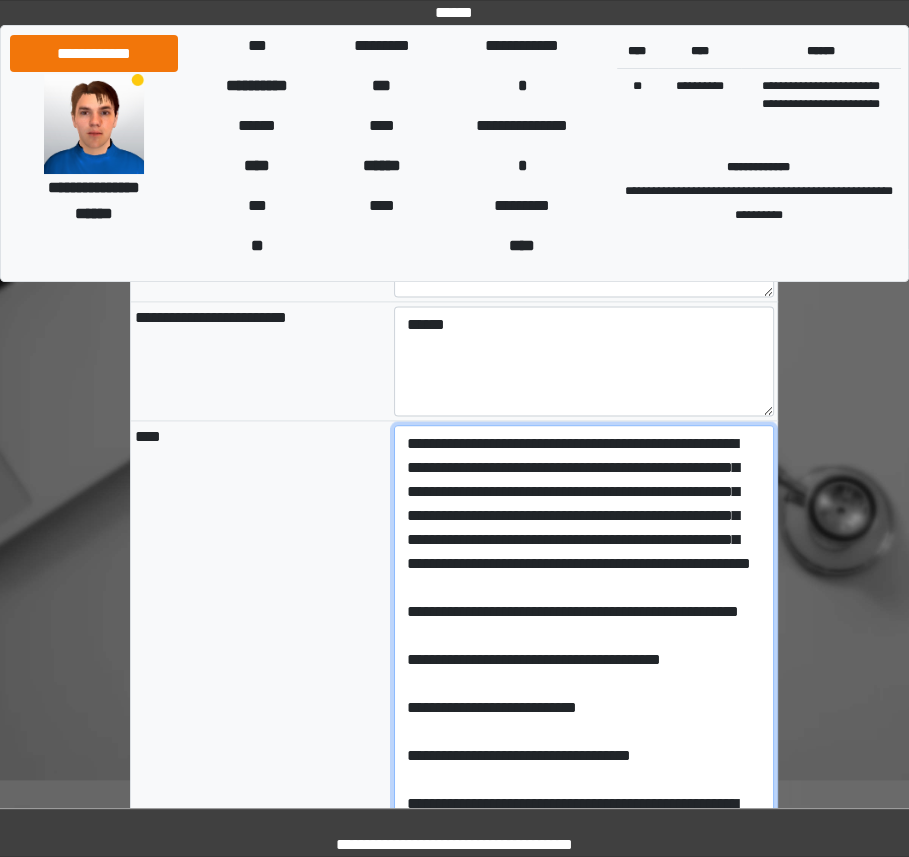 click on "**********" at bounding box center [584, 656] 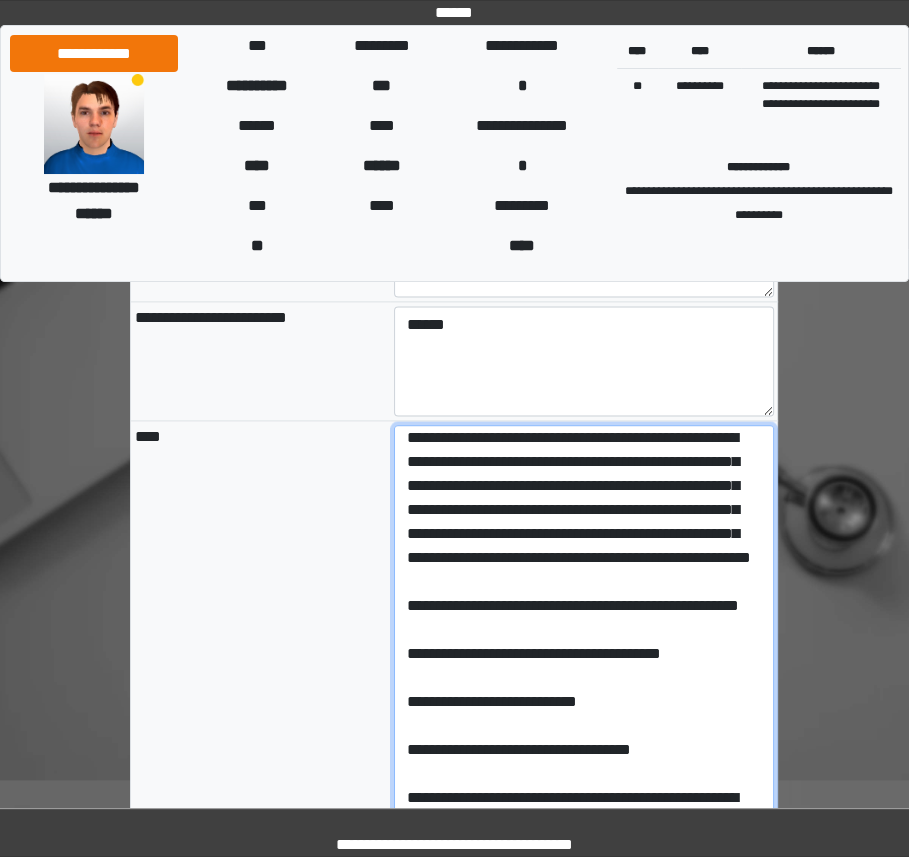 click on "**********" at bounding box center [584, 656] 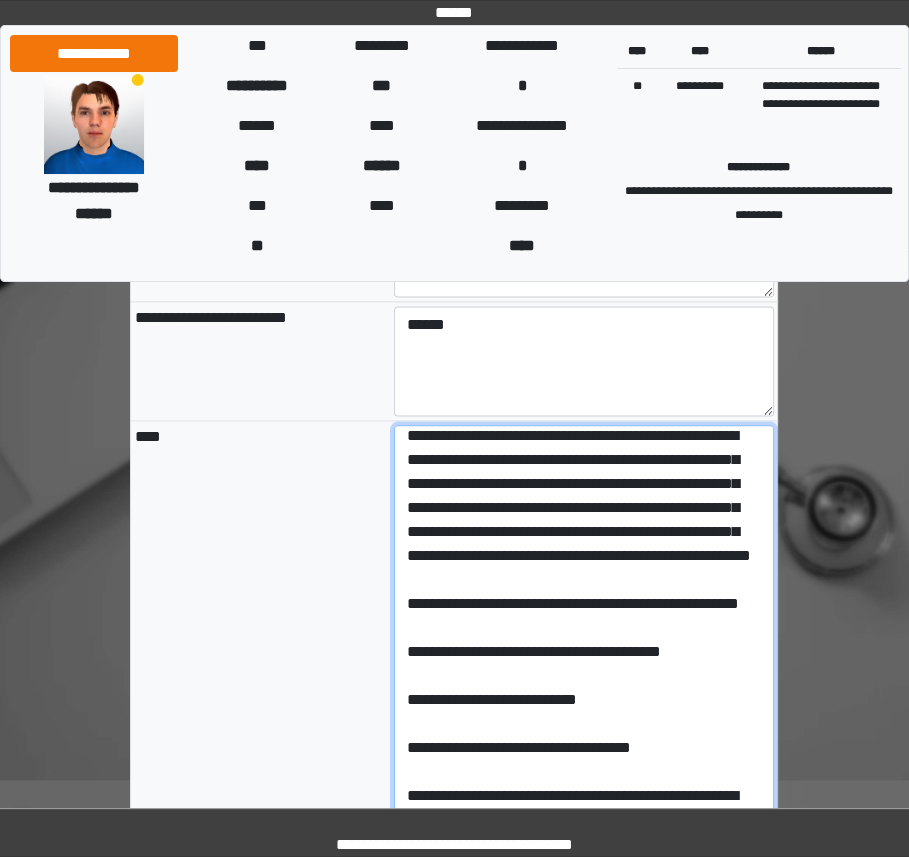 click on "**********" at bounding box center [584, 656] 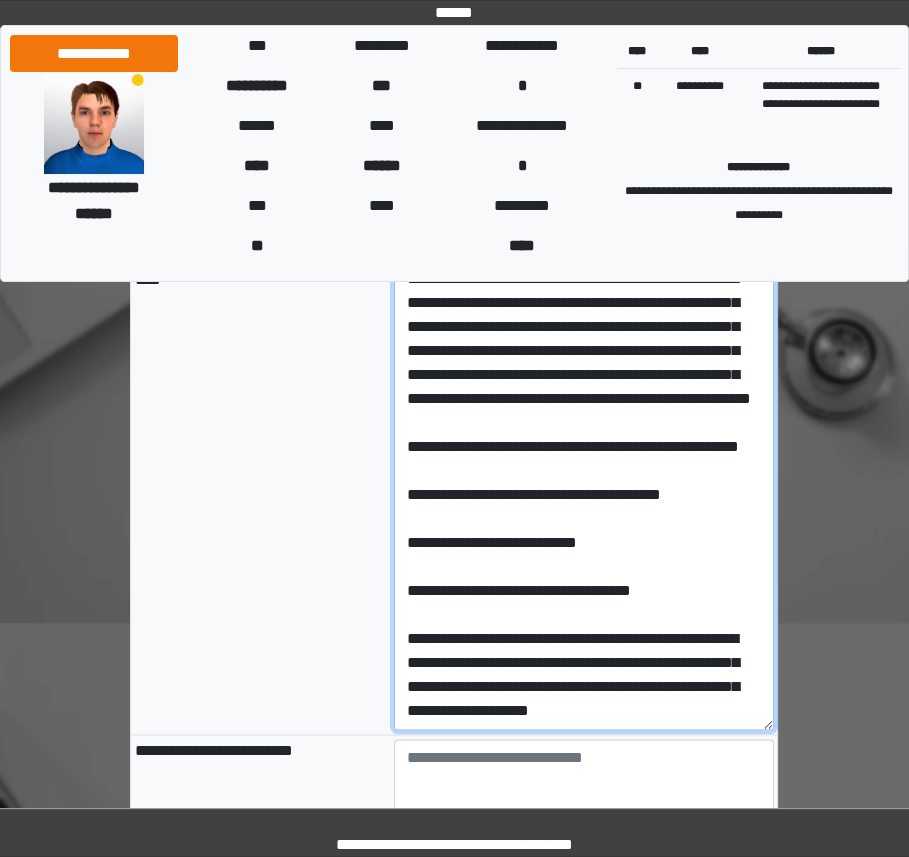 scroll, scrollTop: 1949, scrollLeft: 0, axis: vertical 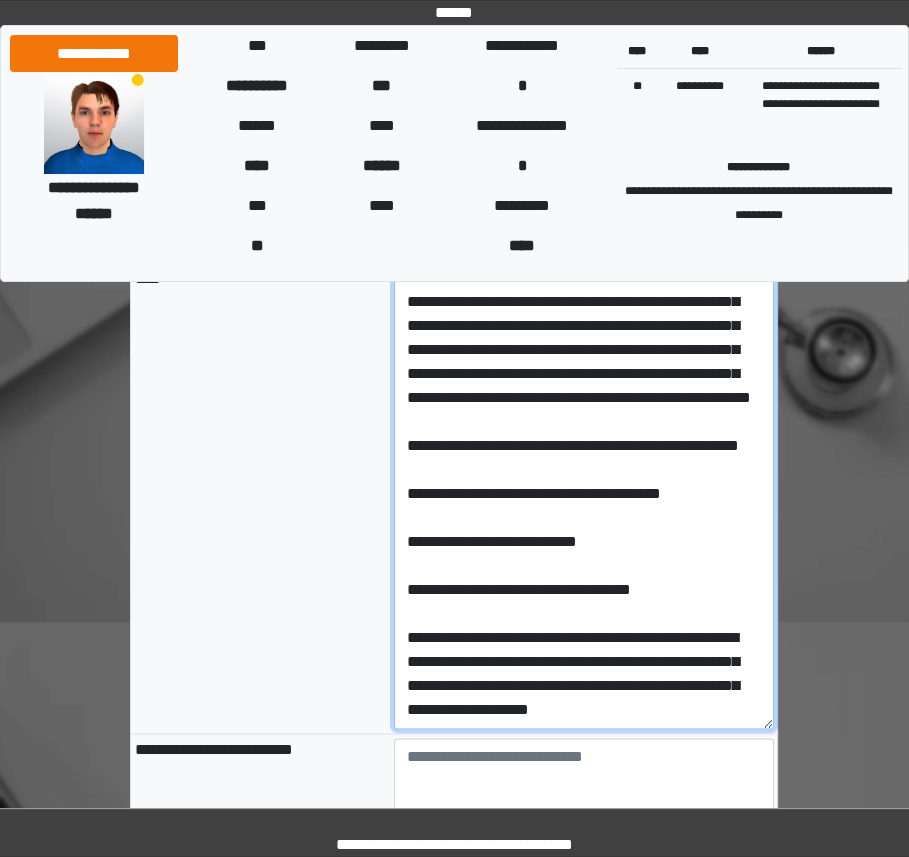 type on "**********" 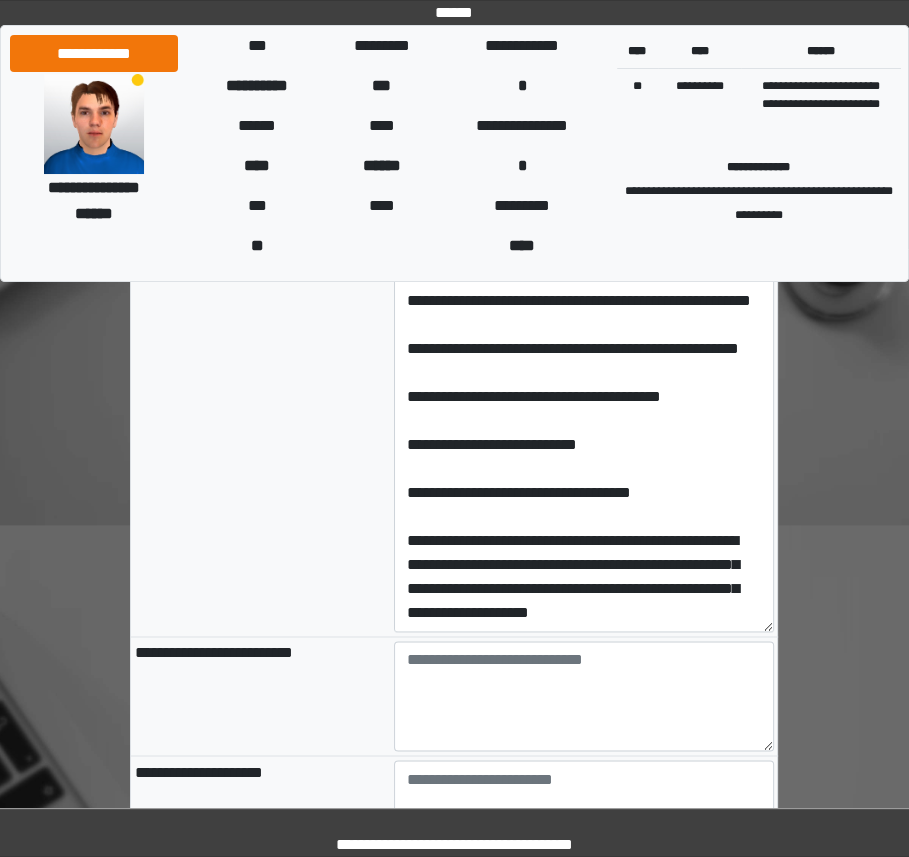 scroll, scrollTop: 2181, scrollLeft: 0, axis: vertical 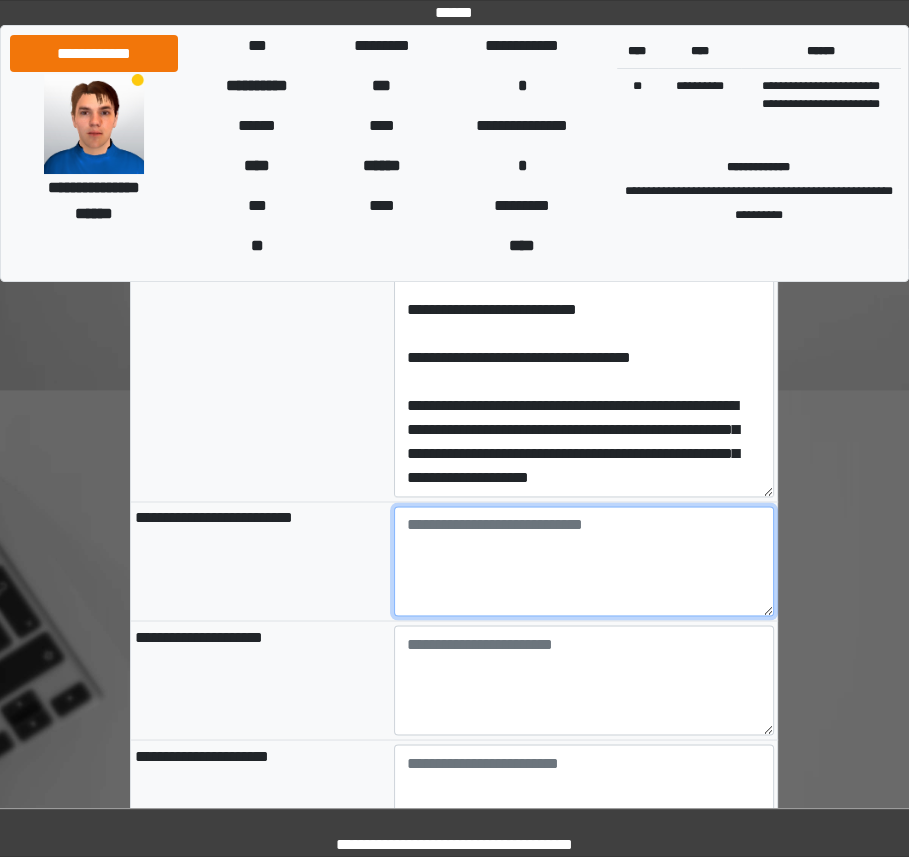click at bounding box center (584, 561) 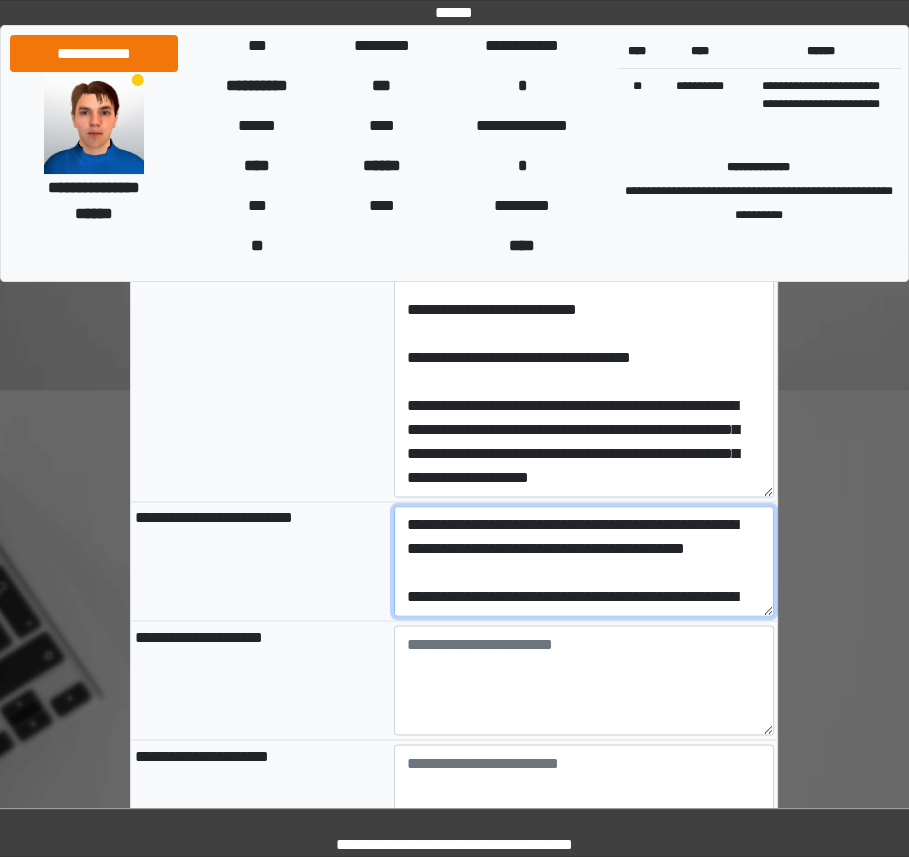 scroll, scrollTop: 354, scrollLeft: 0, axis: vertical 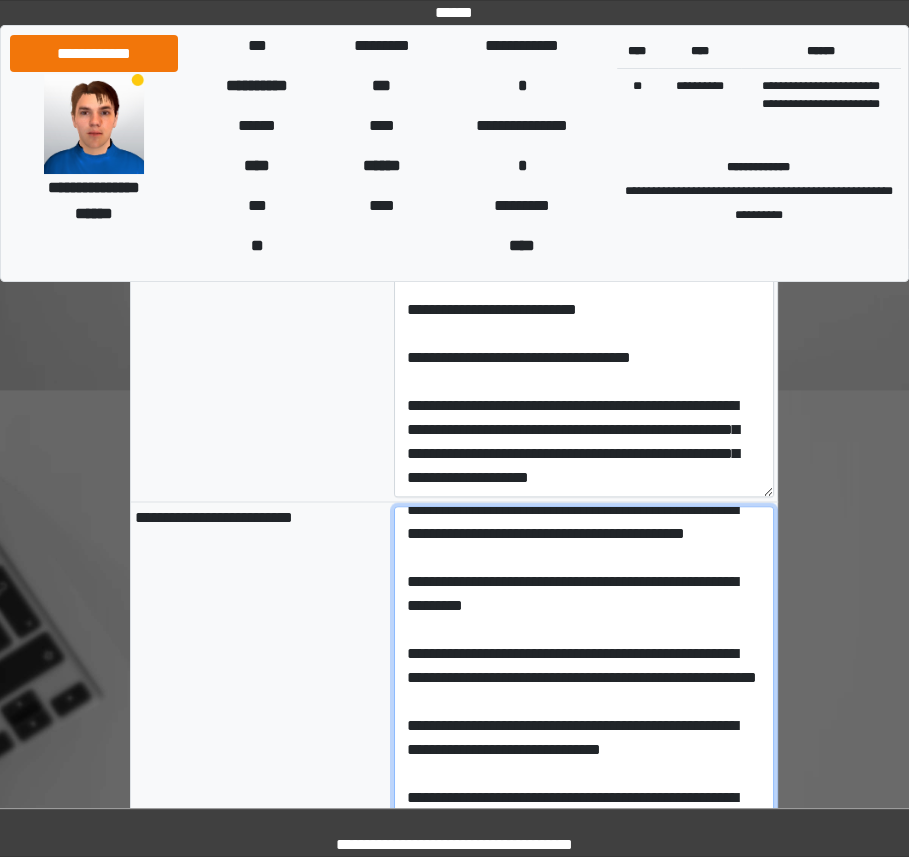 drag, startPoint x: 765, startPoint y: 548, endPoint x: 750, endPoint y: 823, distance: 275.40878 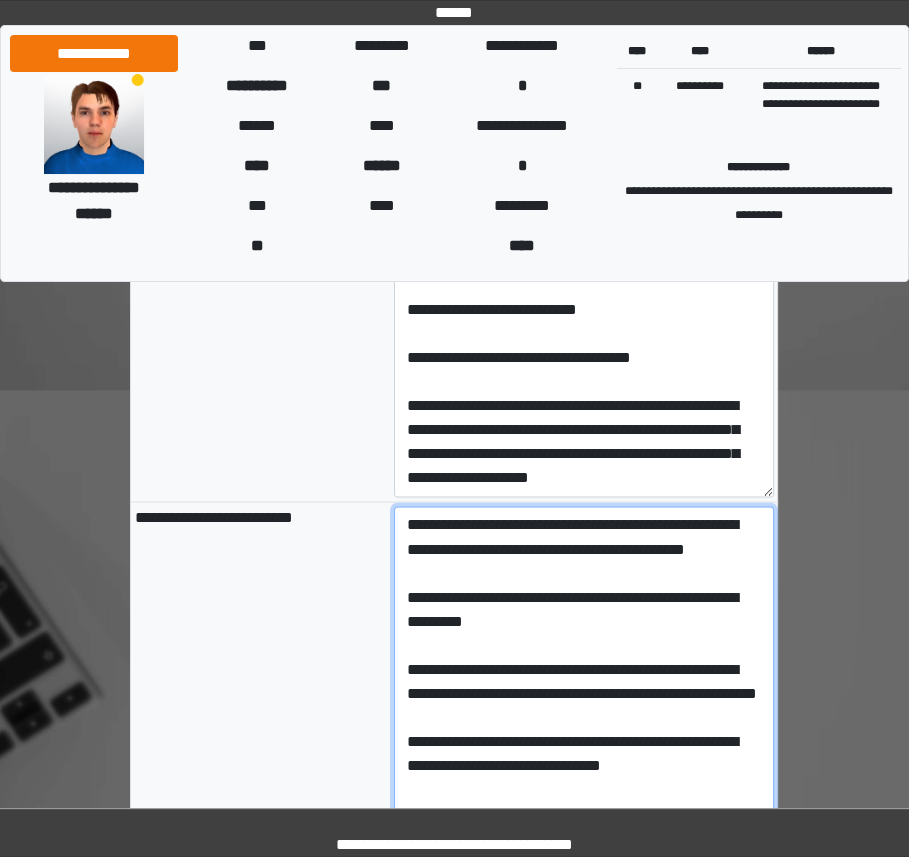 scroll, scrollTop: 34, scrollLeft: 0, axis: vertical 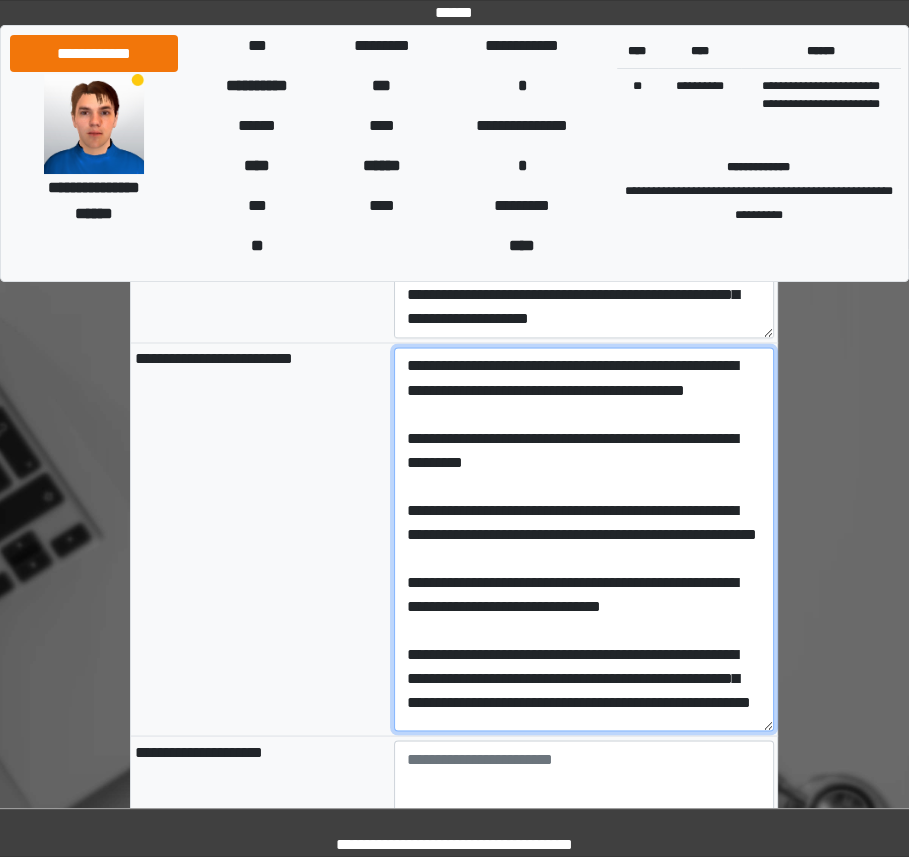 click on "**********" at bounding box center [584, 539] 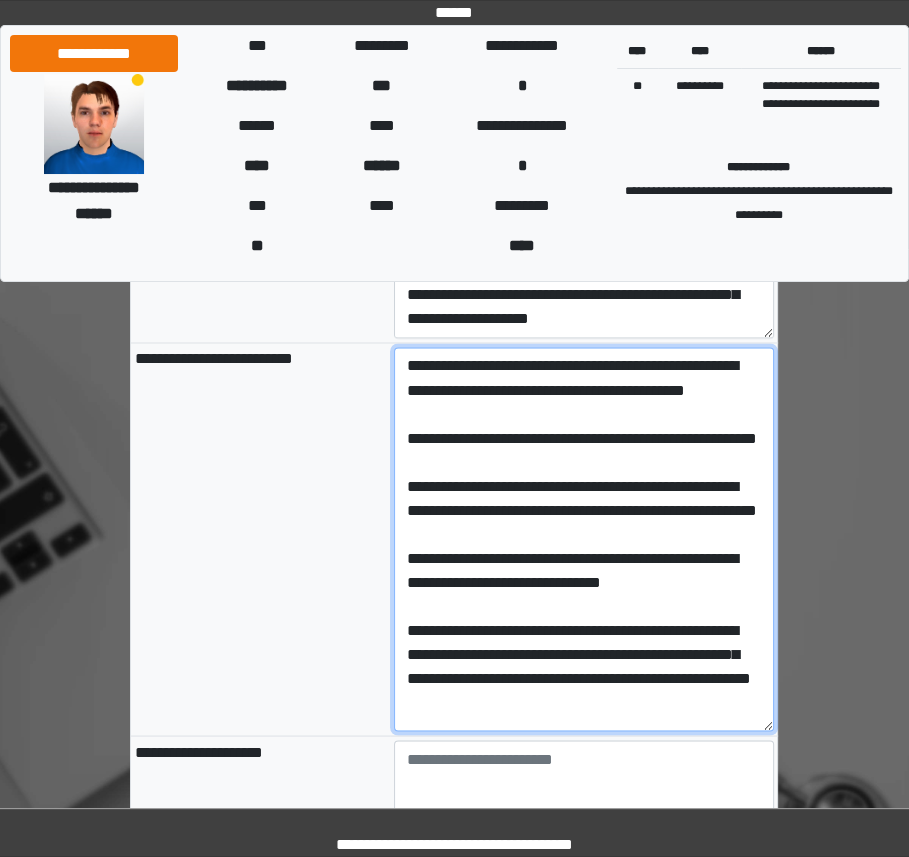 click on "**********" at bounding box center [584, 539] 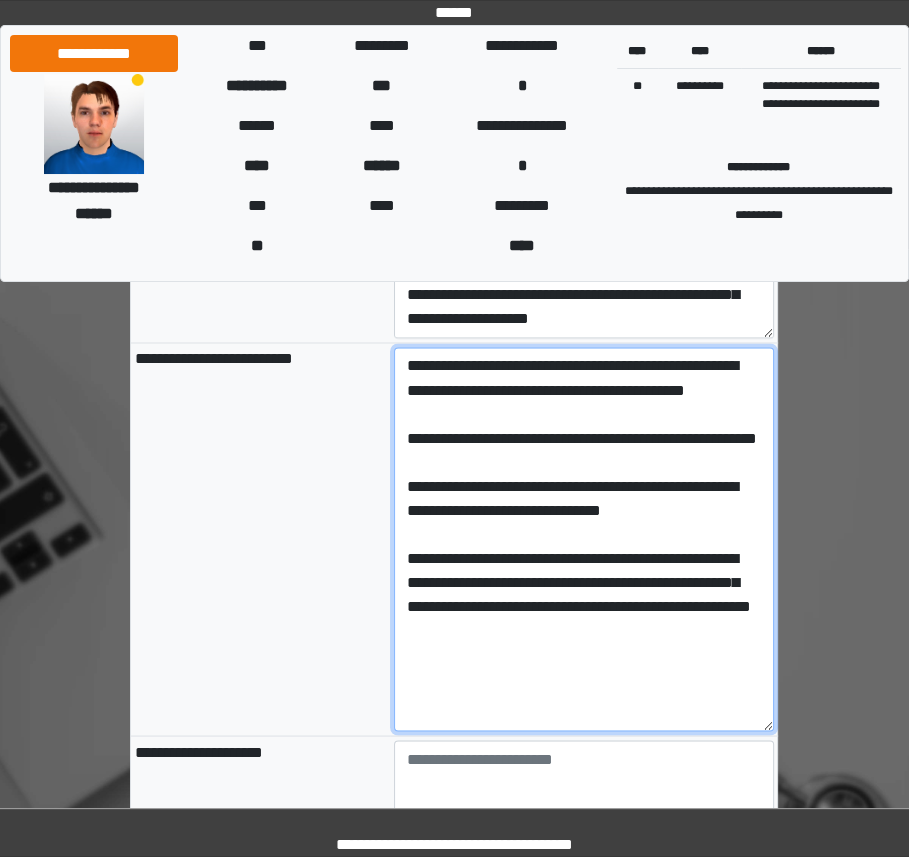 scroll, scrollTop: 0, scrollLeft: 0, axis: both 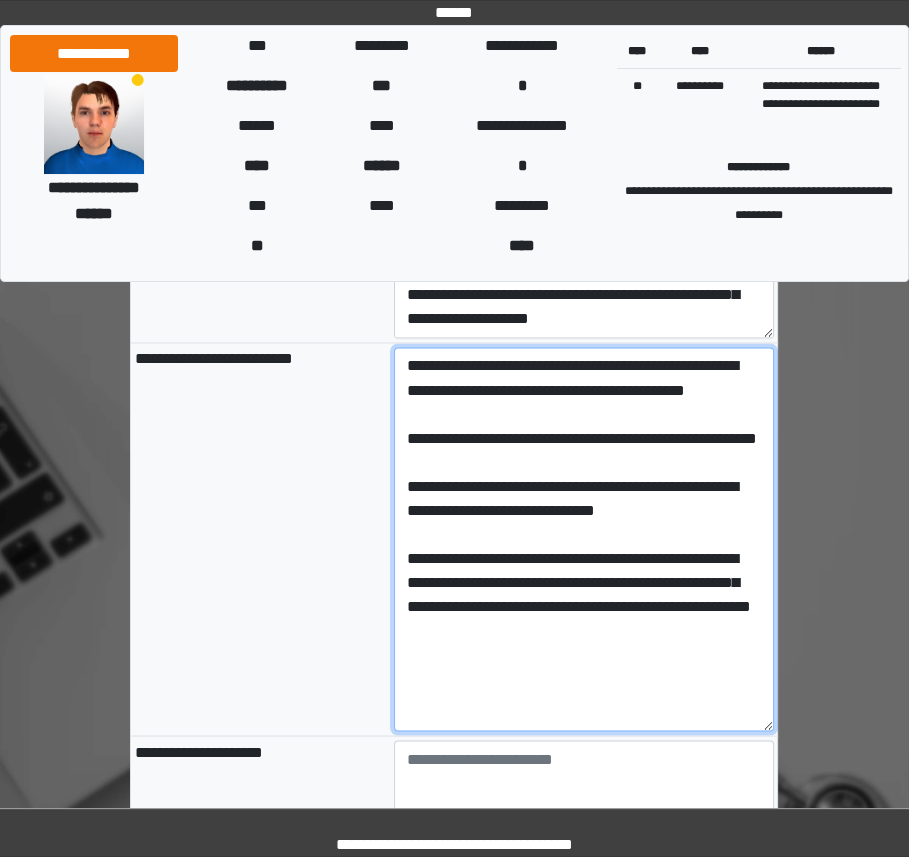 click on "**********" at bounding box center (584, 539) 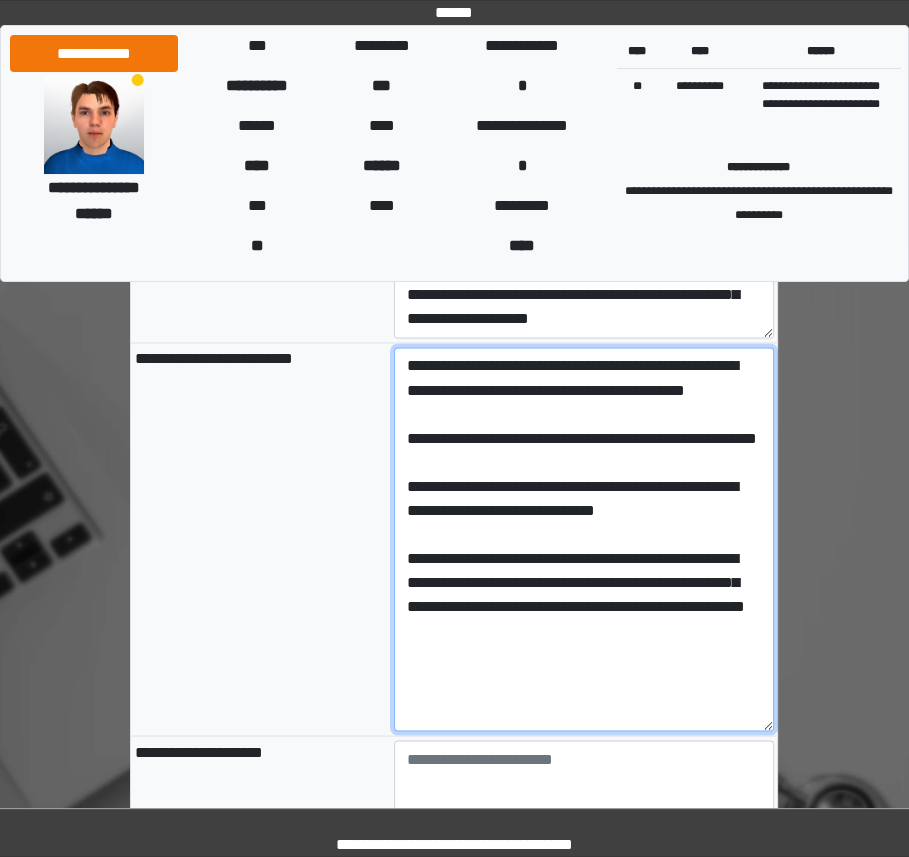 click on "**********" at bounding box center [584, 539] 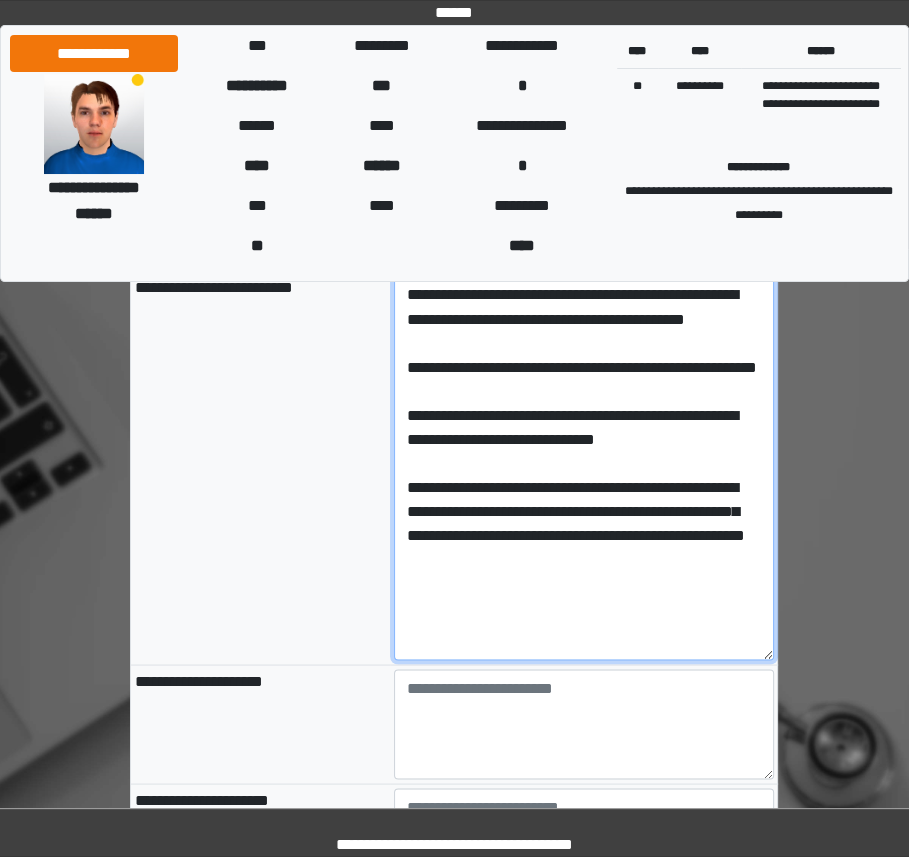 scroll, scrollTop: 2434, scrollLeft: 0, axis: vertical 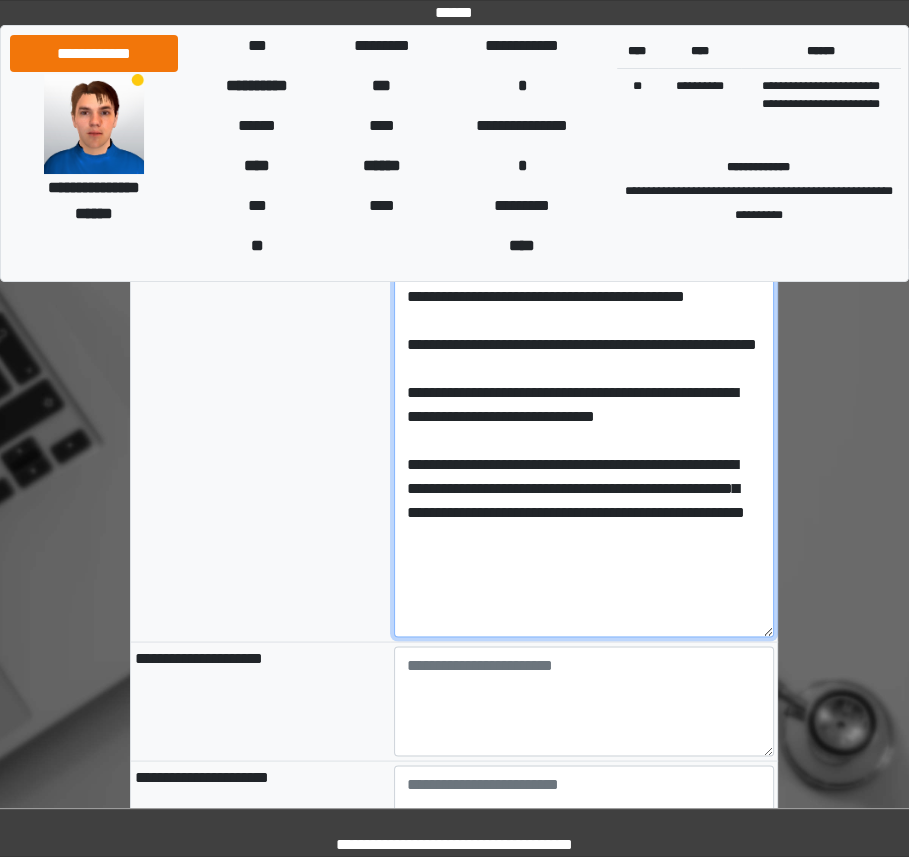 type on "**********" 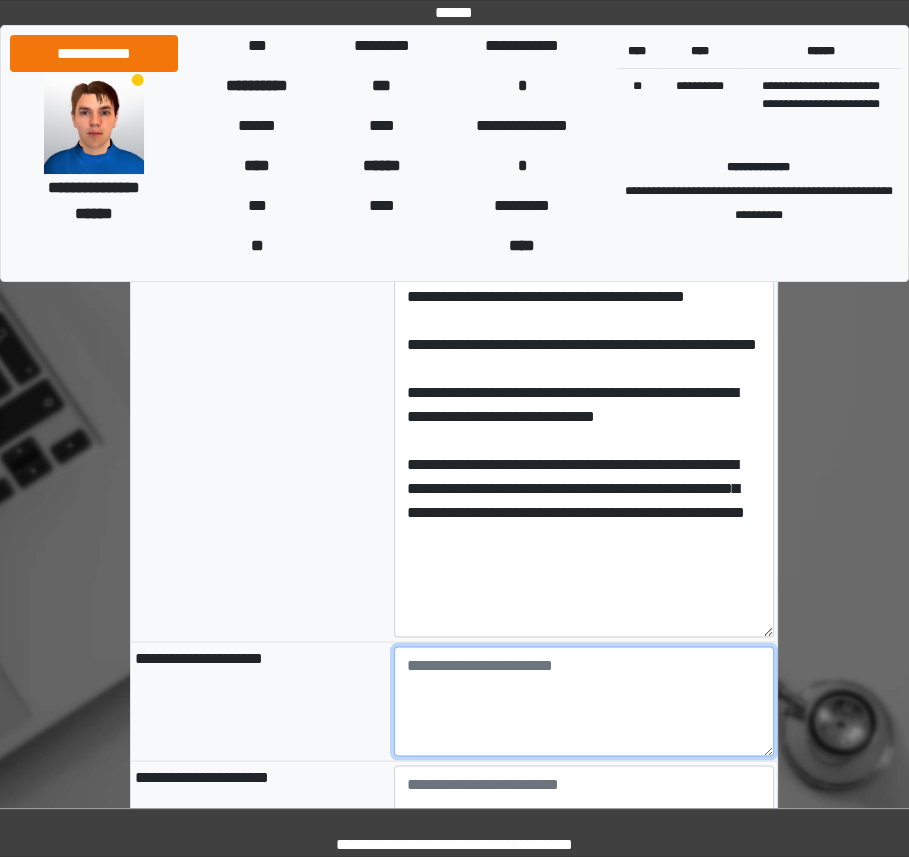 click at bounding box center (584, 701) 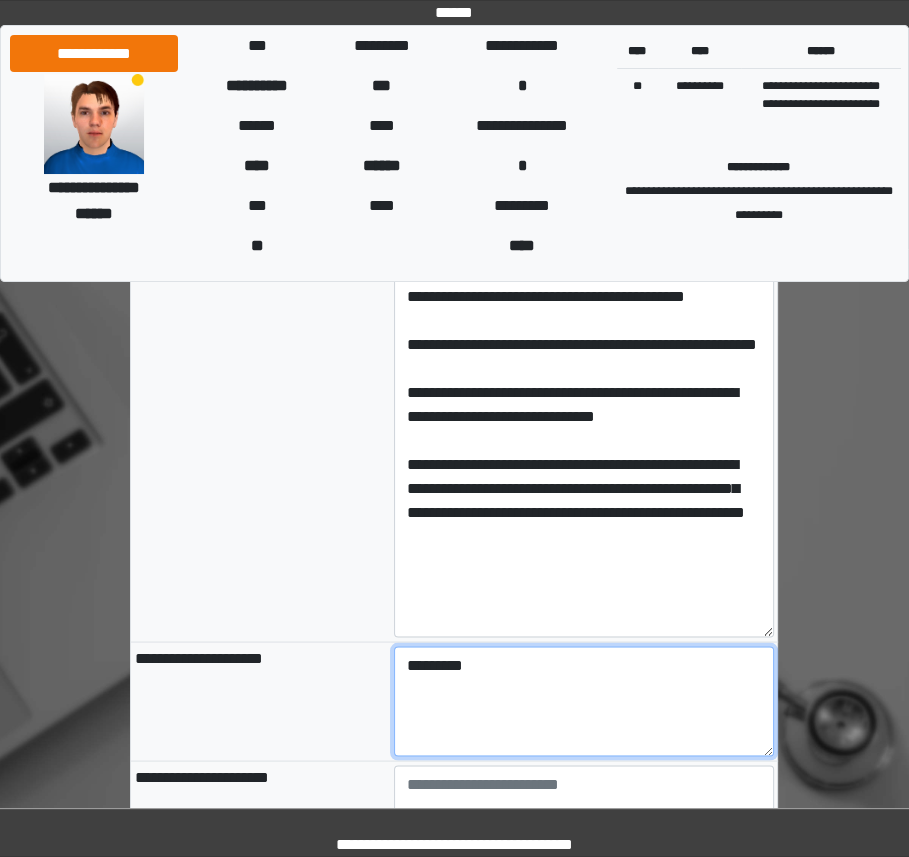 drag, startPoint x: 493, startPoint y: 631, endPoint x: 308, endPoint y: 606, distance: 186.68155 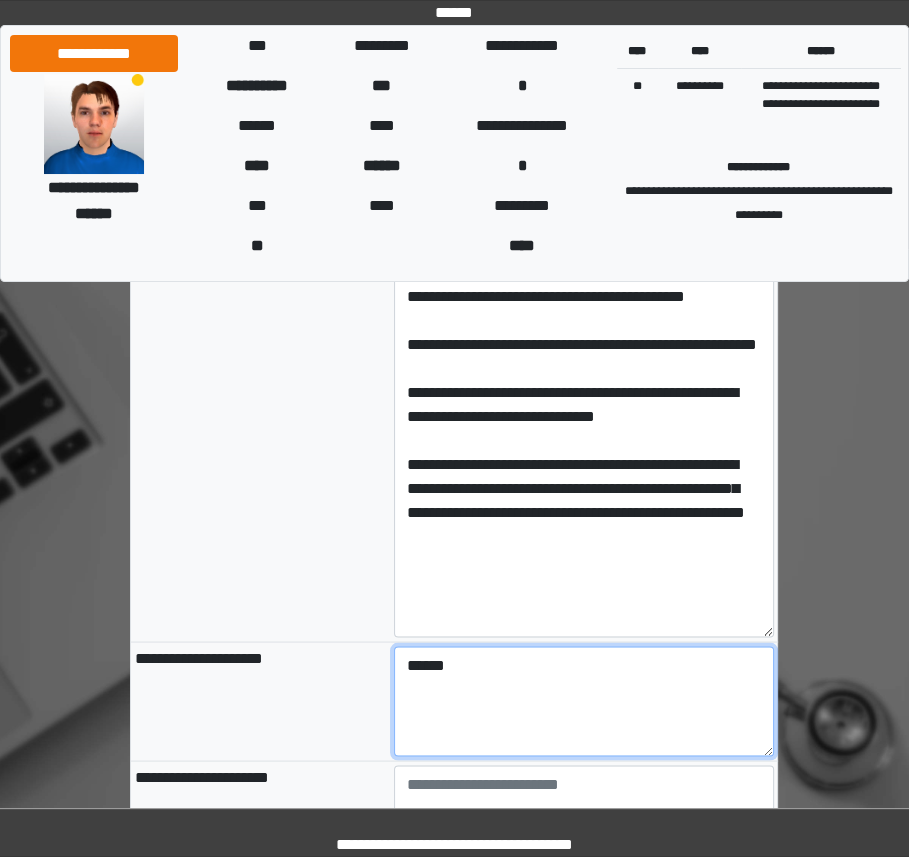 type on "******" 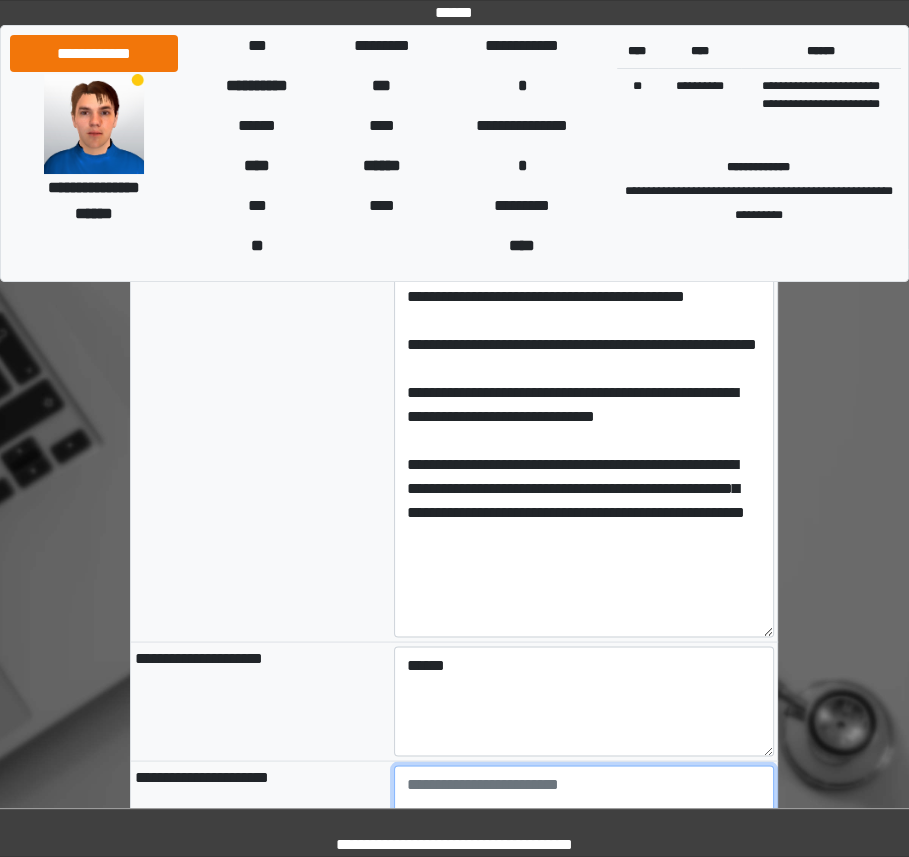 click at bounding box center [584, 820] 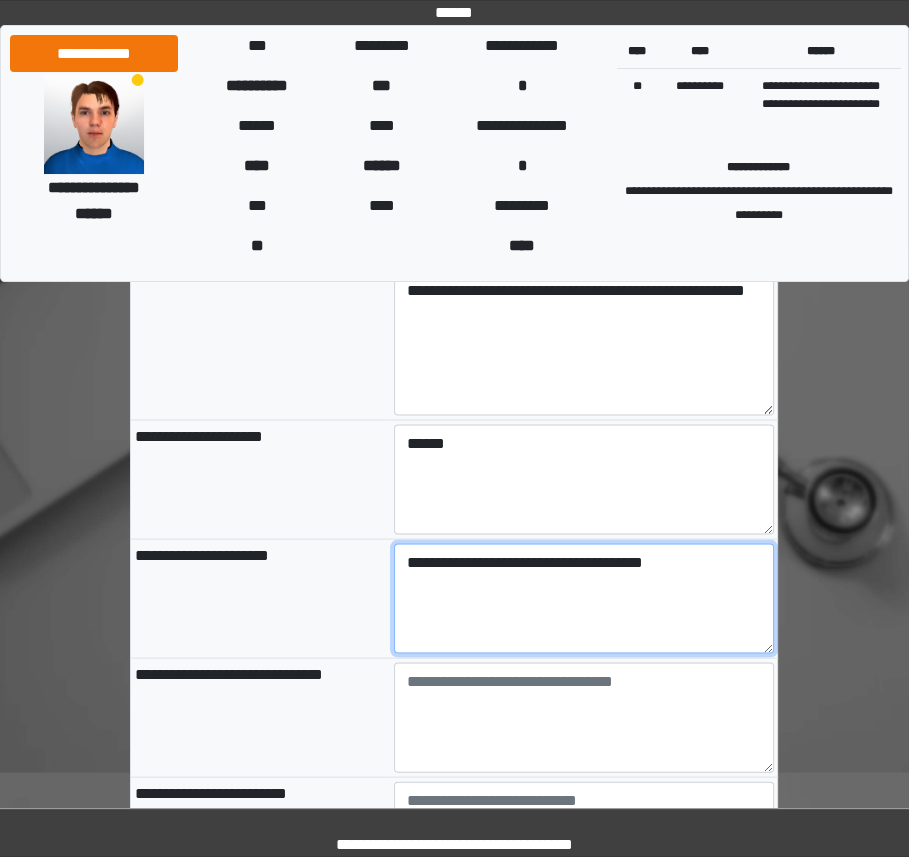 scroll, scrollTop: 2705, scrollLeft: 0, axis: vertical 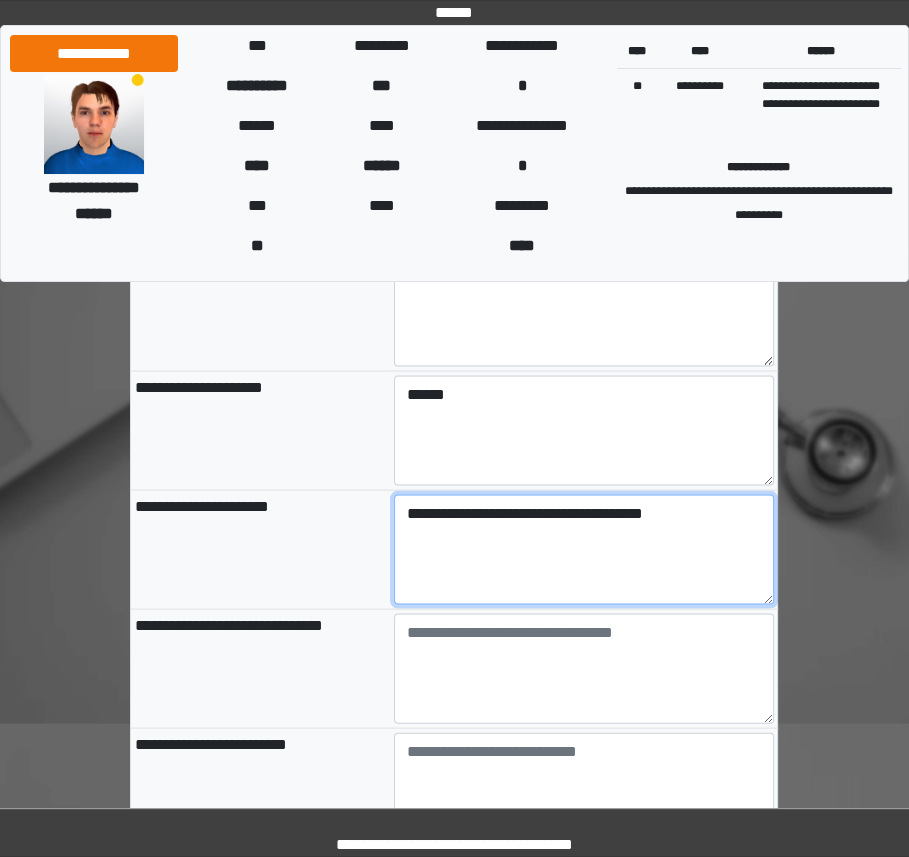 type on "**********" 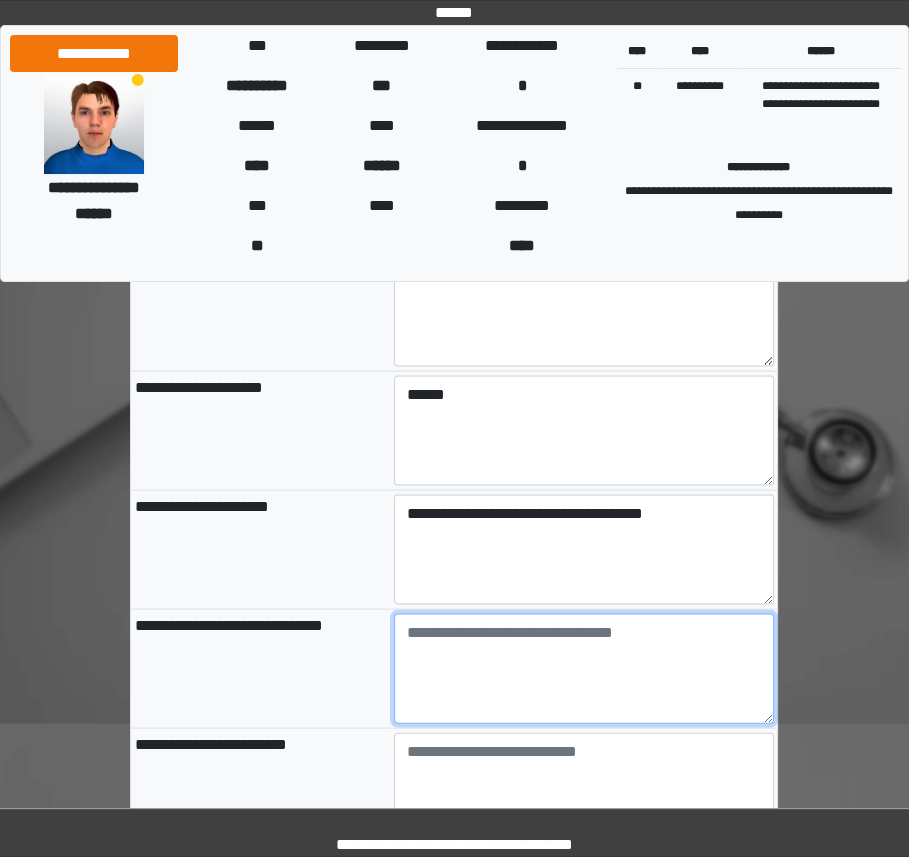 click at bounding box center (584, 668) 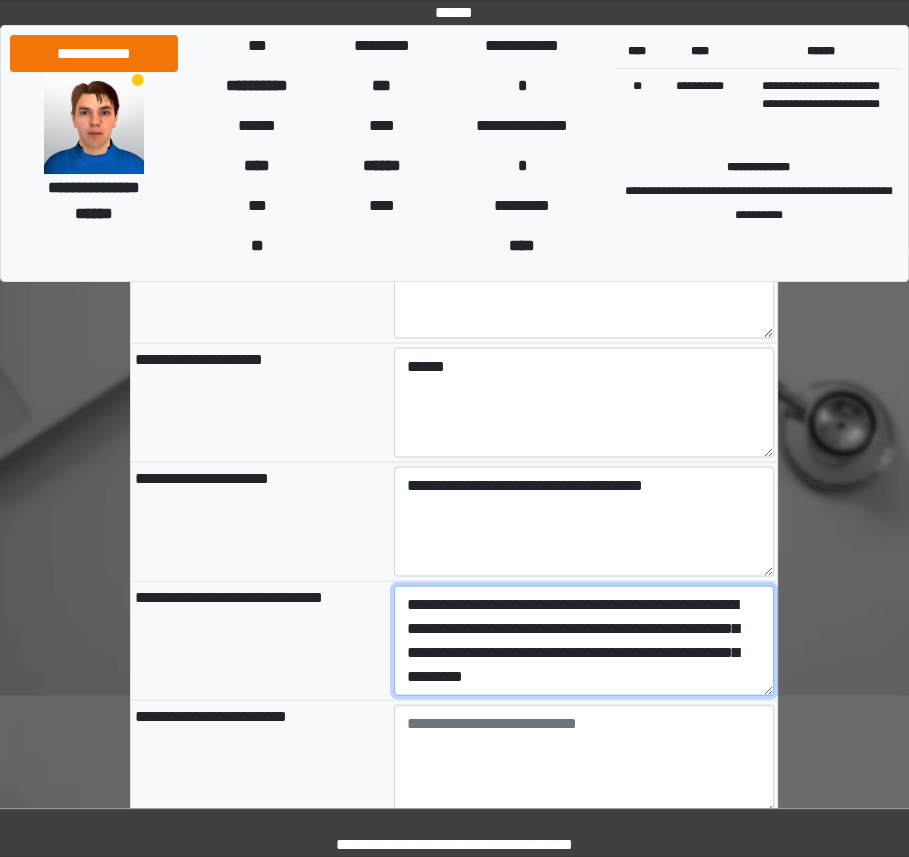 scroll, scrollTop: 2734, scrollLeft: 0, axis: vertical 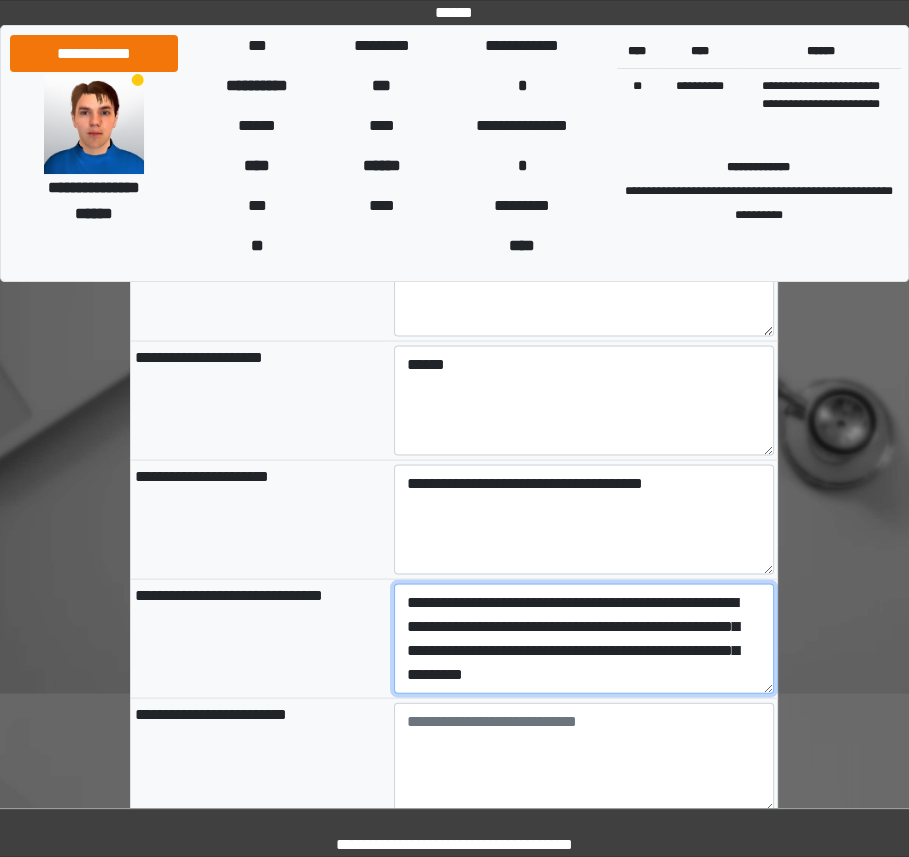 type on "**********" 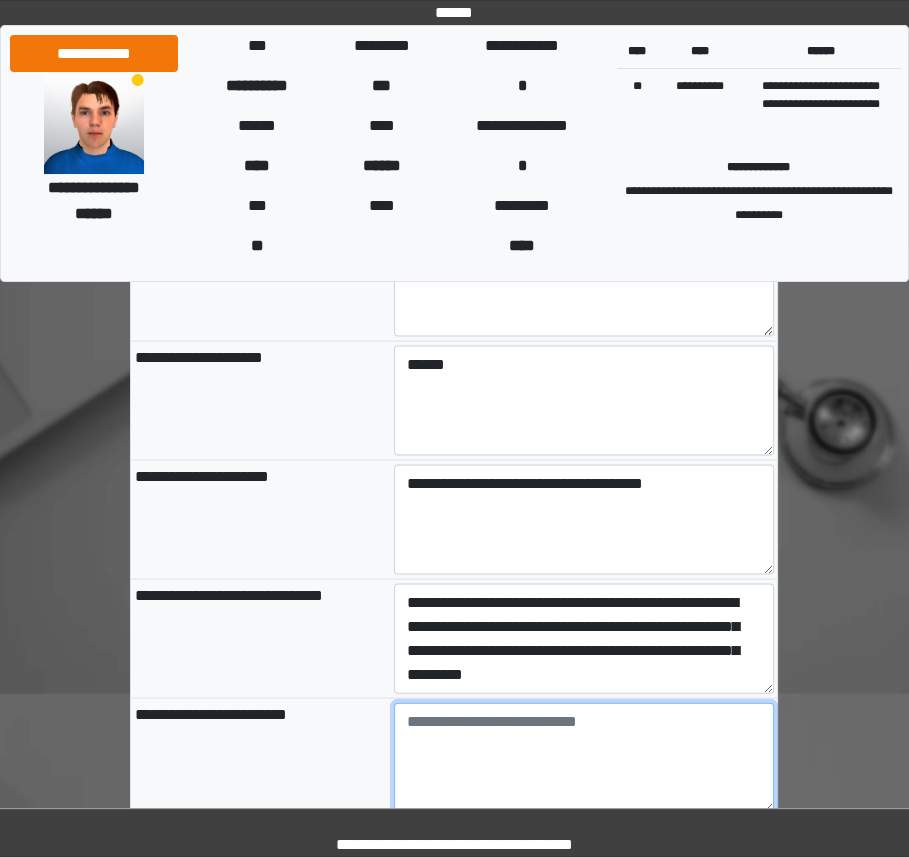 click at bounding box center [584, 758] 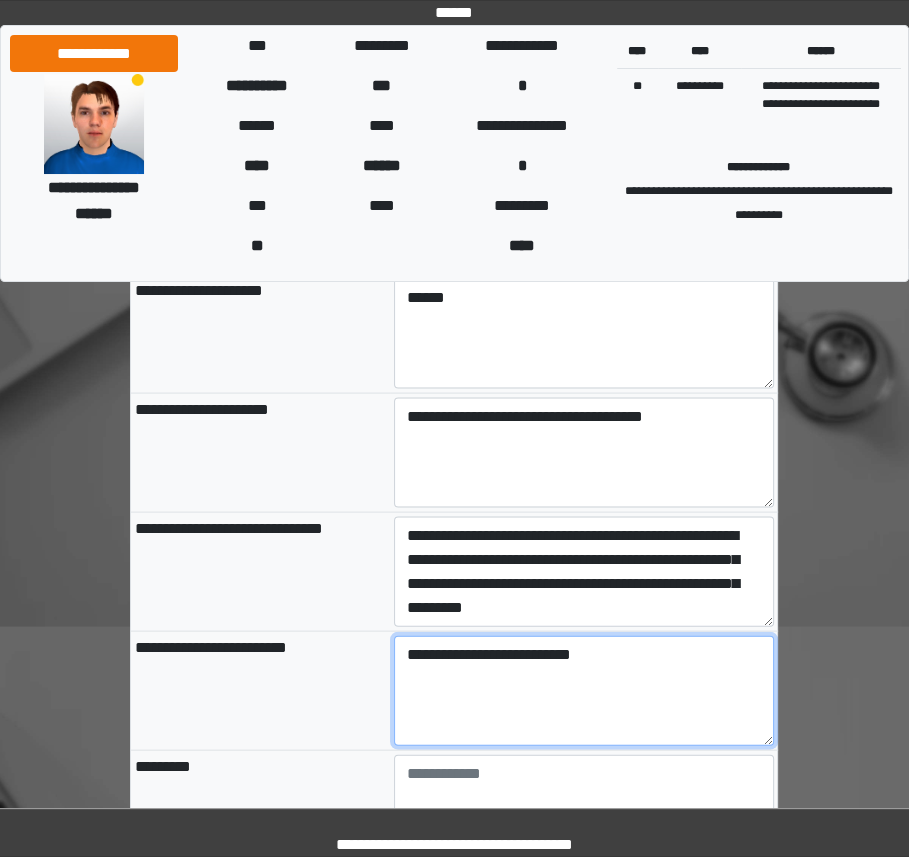 scroll, scrollTop: 2819, scrollLeft: 0, axis: vertical 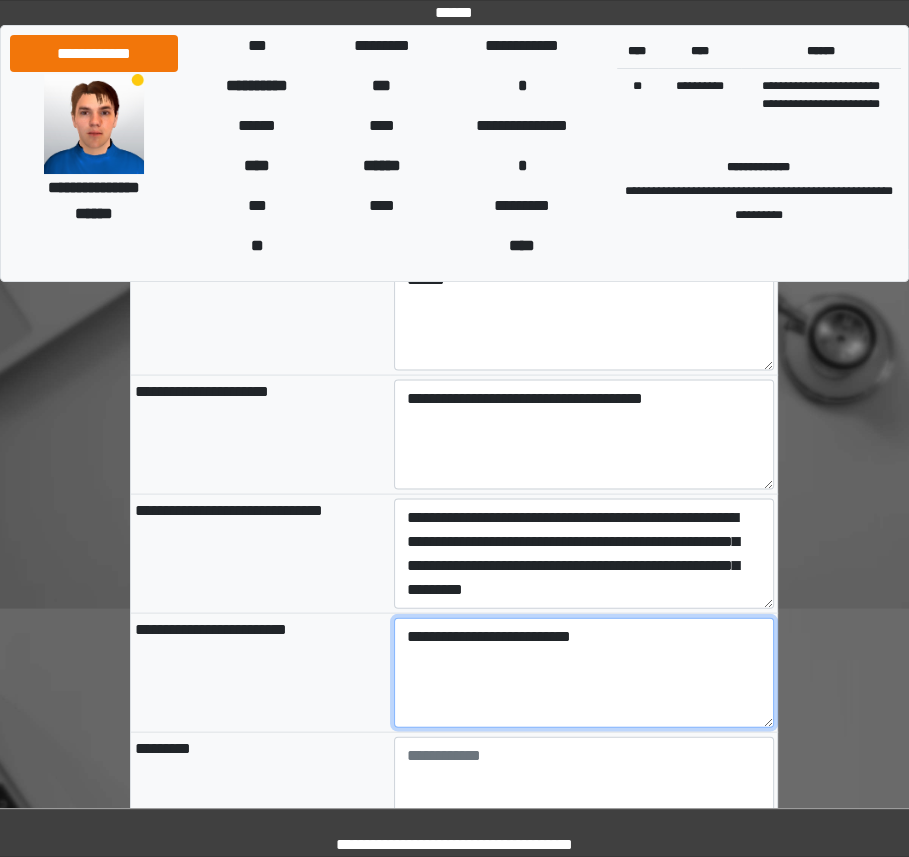 type on "**********" 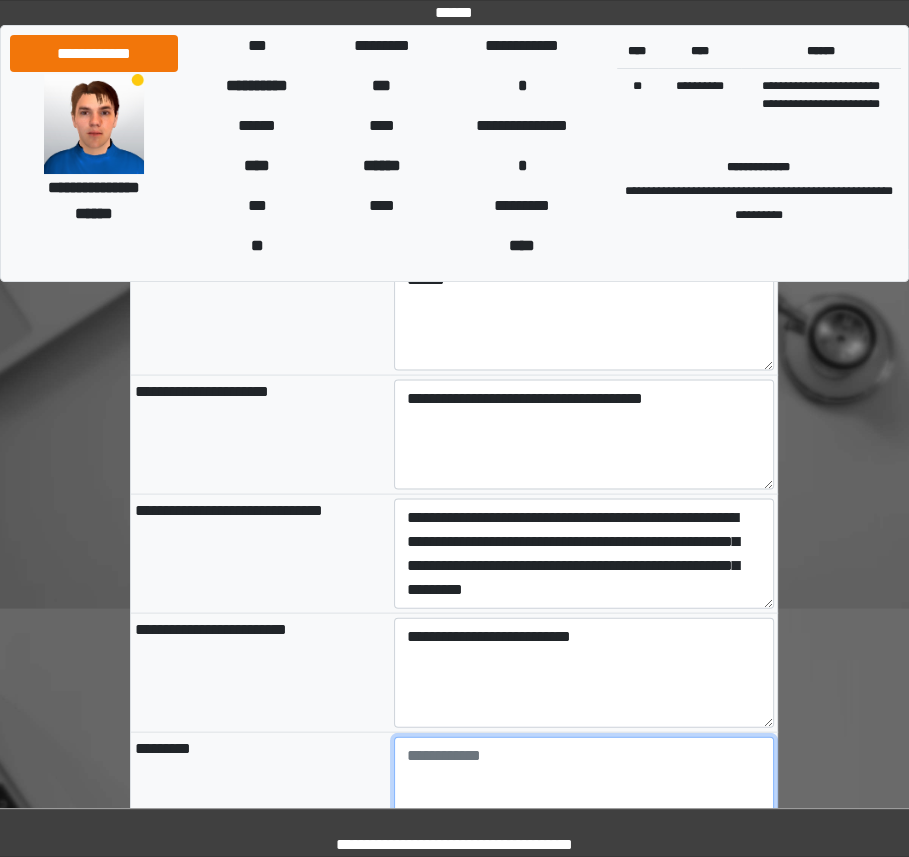 click at bounding box center (584, 792) 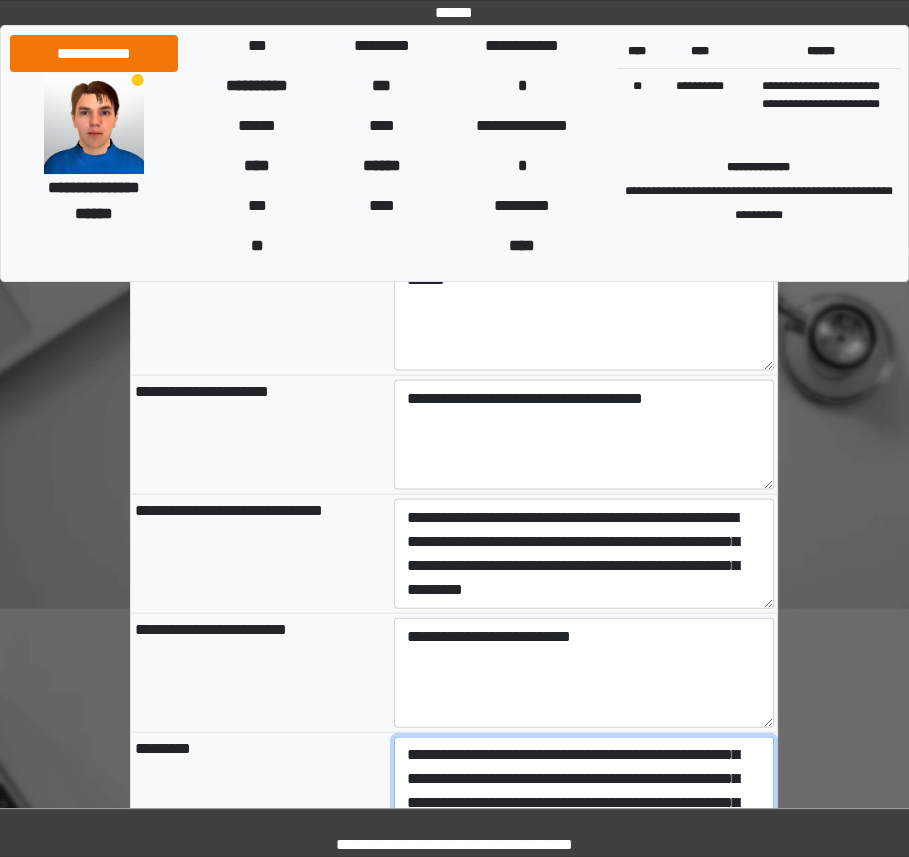 scroll, scrollTop: 264, scrollLeft: 0, axis: vertical 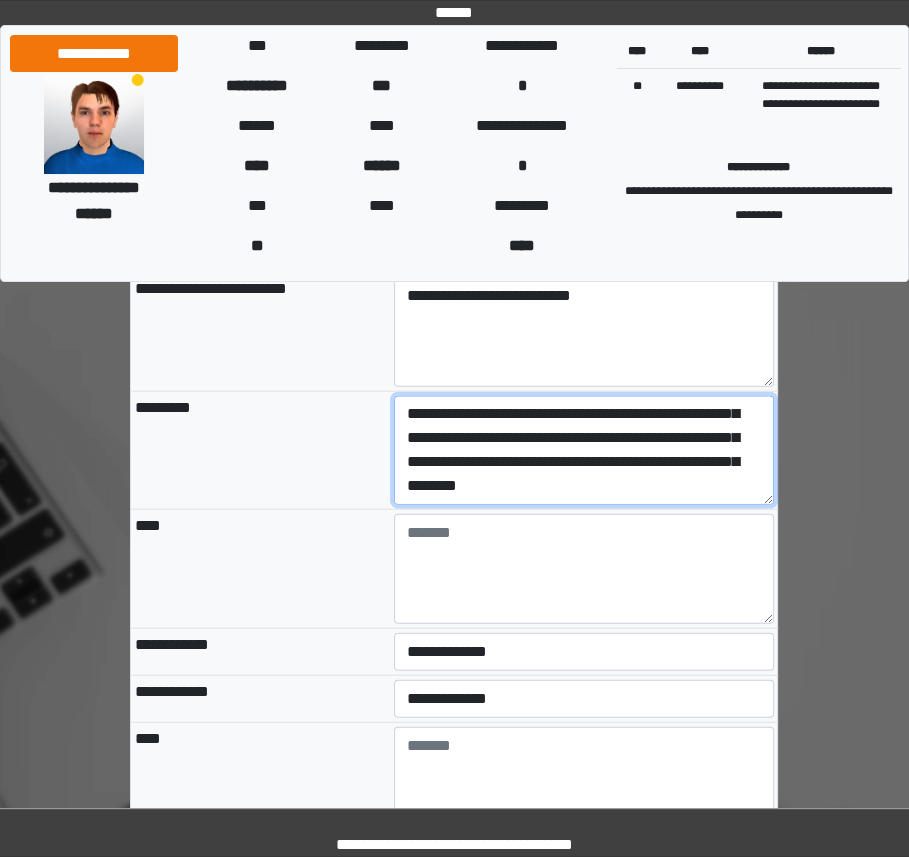 type on "**********" 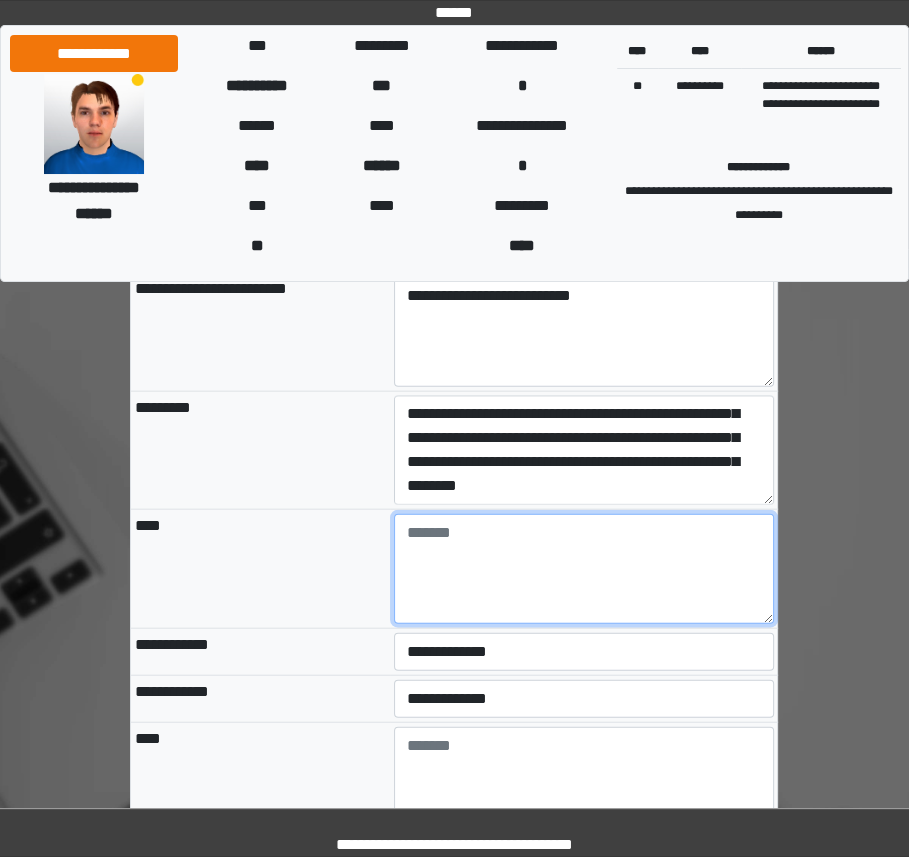click at bounding box center (584, 569) 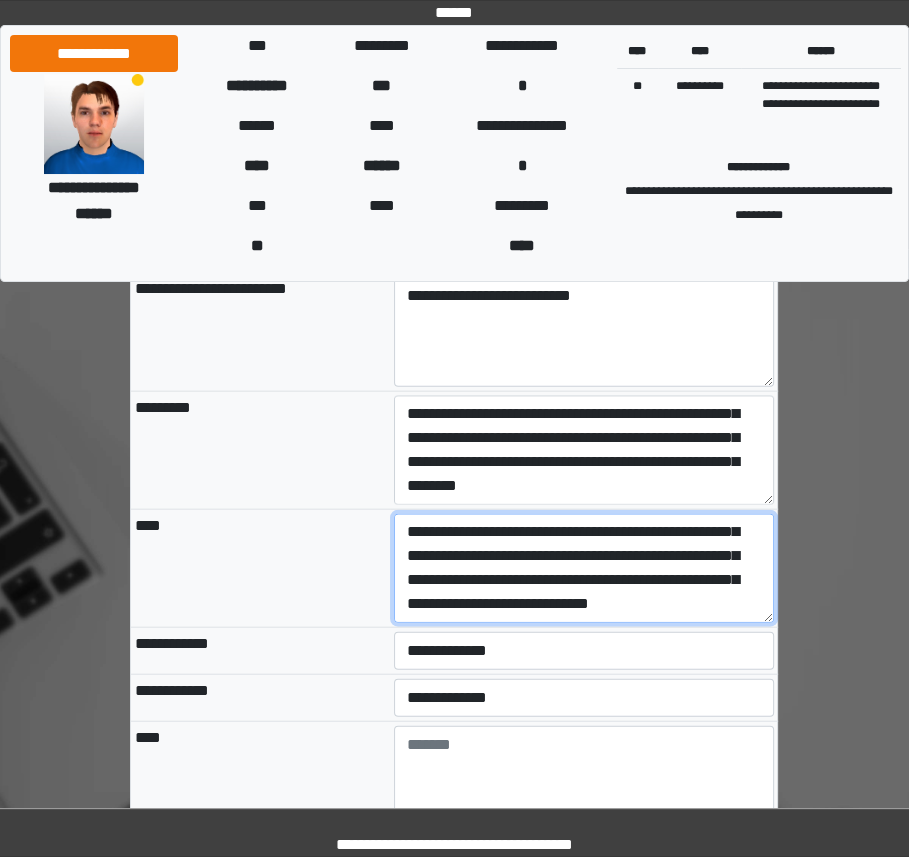 scroll, scrollTop: 479, scrollLeft: 0, axis: vertical 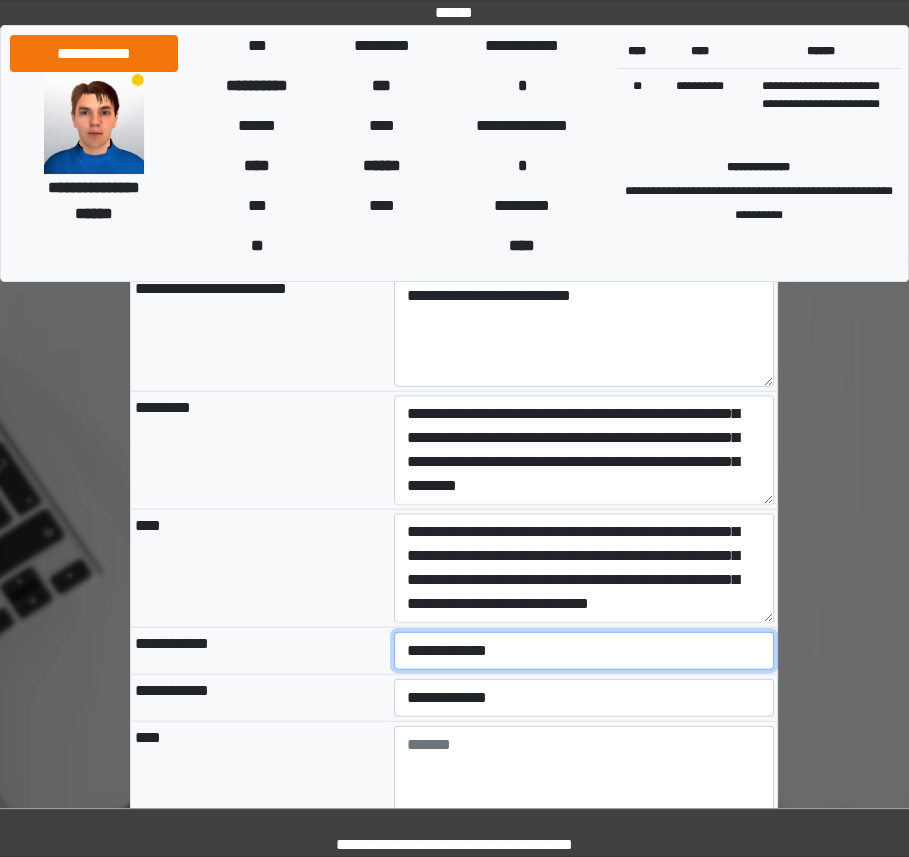 click on "**********" at bounding box center [584, 651] 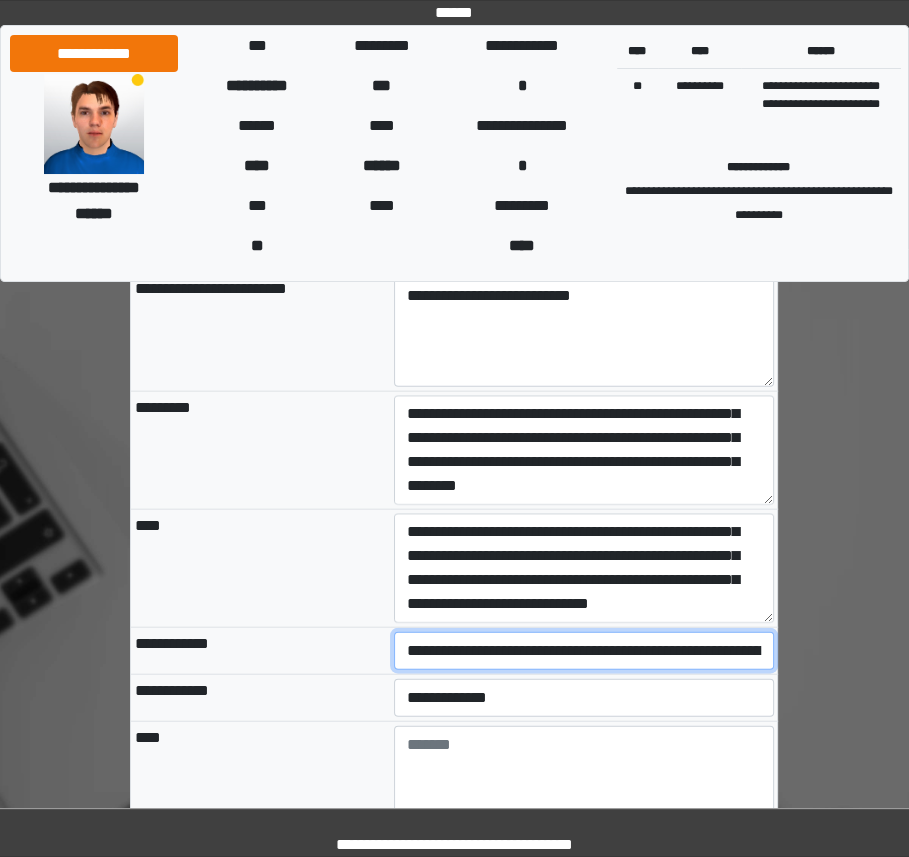 click on "**********" at bounding box center [0, 0] 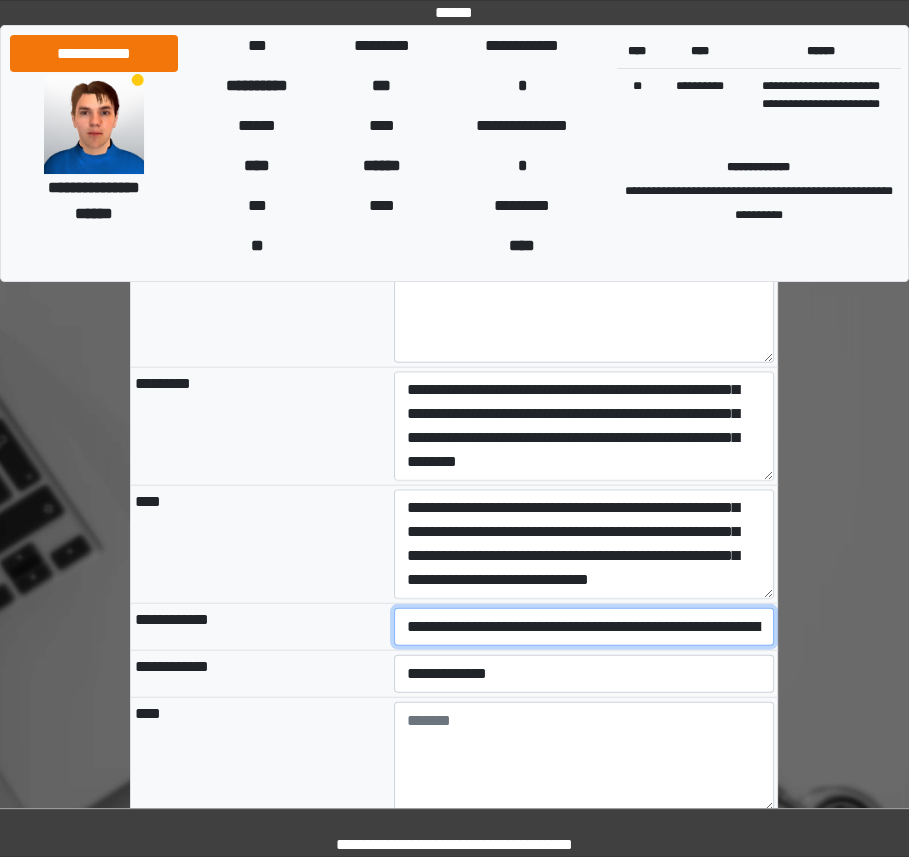 scroll, scrollTop: 3185, scrollLeft: 0, axis: vertical 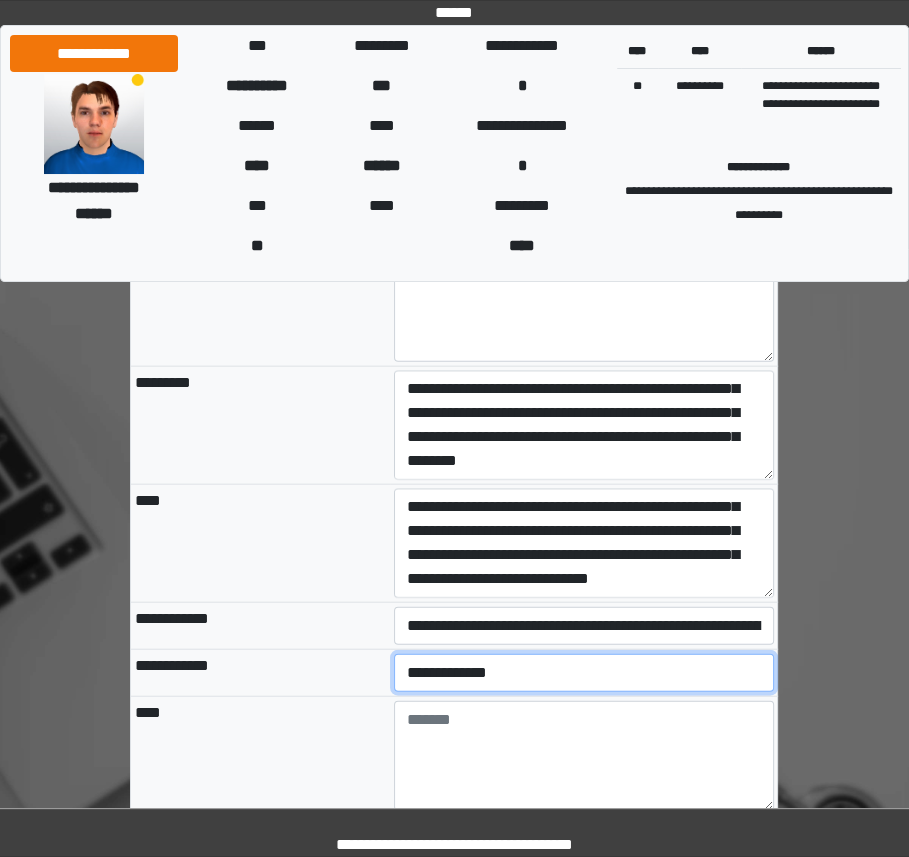 click on "**********" at bounding box center [584, 673] 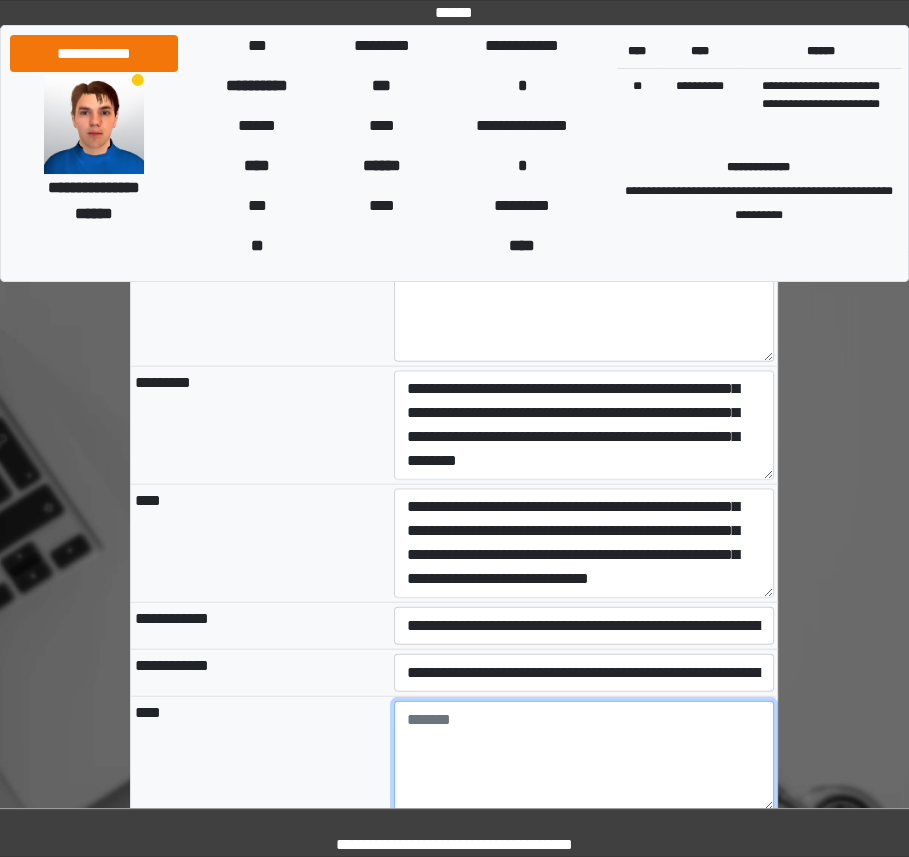 click at bounding box center [584, 756] 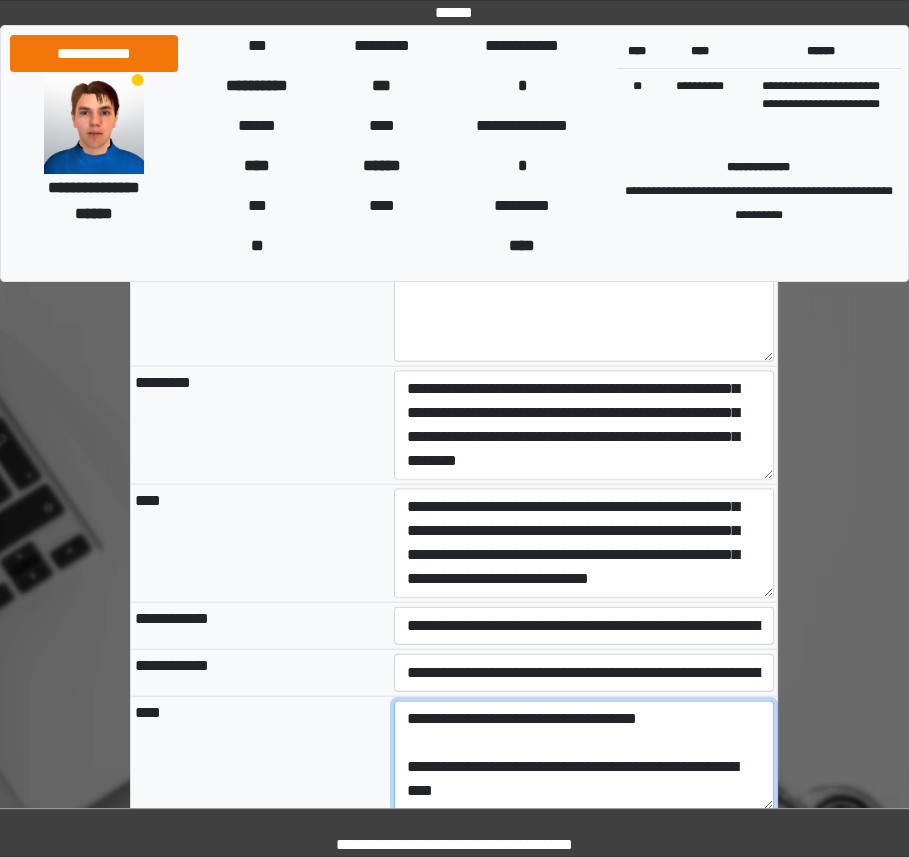 scroll, scrollTop: 96, scrollLeft: 0, axis: vertical 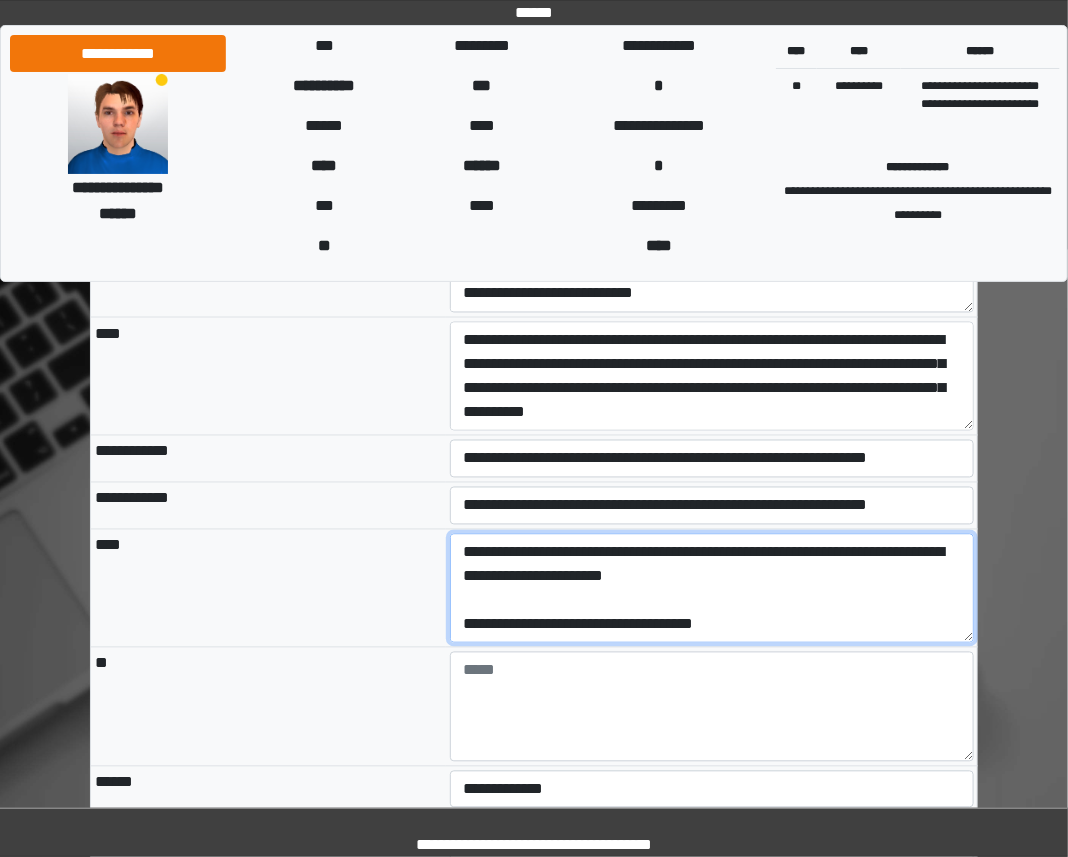 click on "**********" at bounding box center [712, 588] 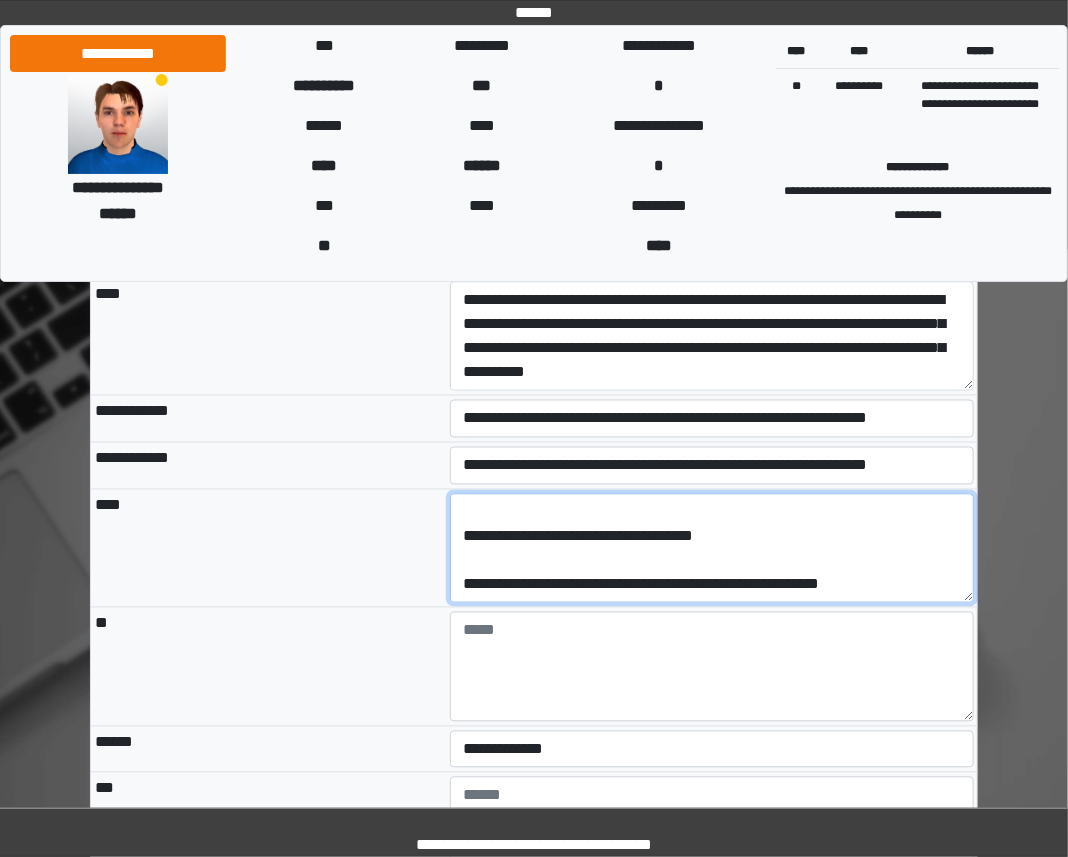scroll, scrollTop: 3426, scrollLeft: 0, axis: vertical 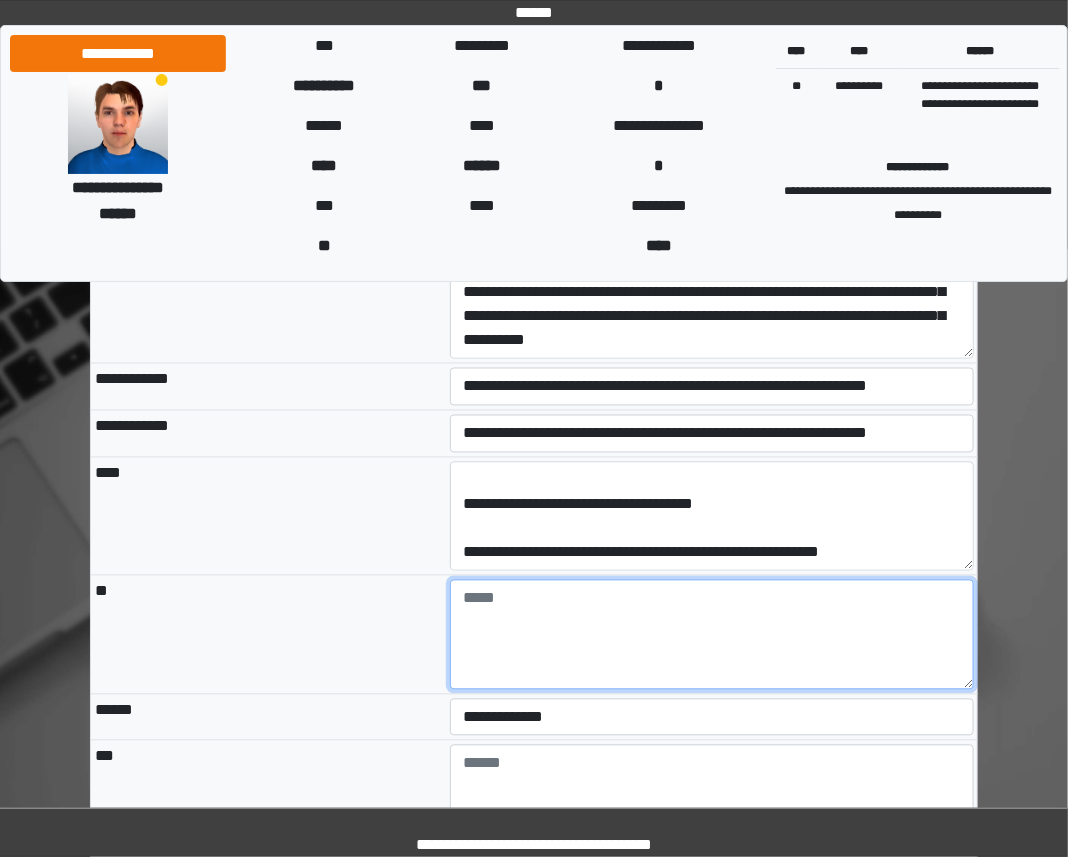 click at bounding box center (712, 635) 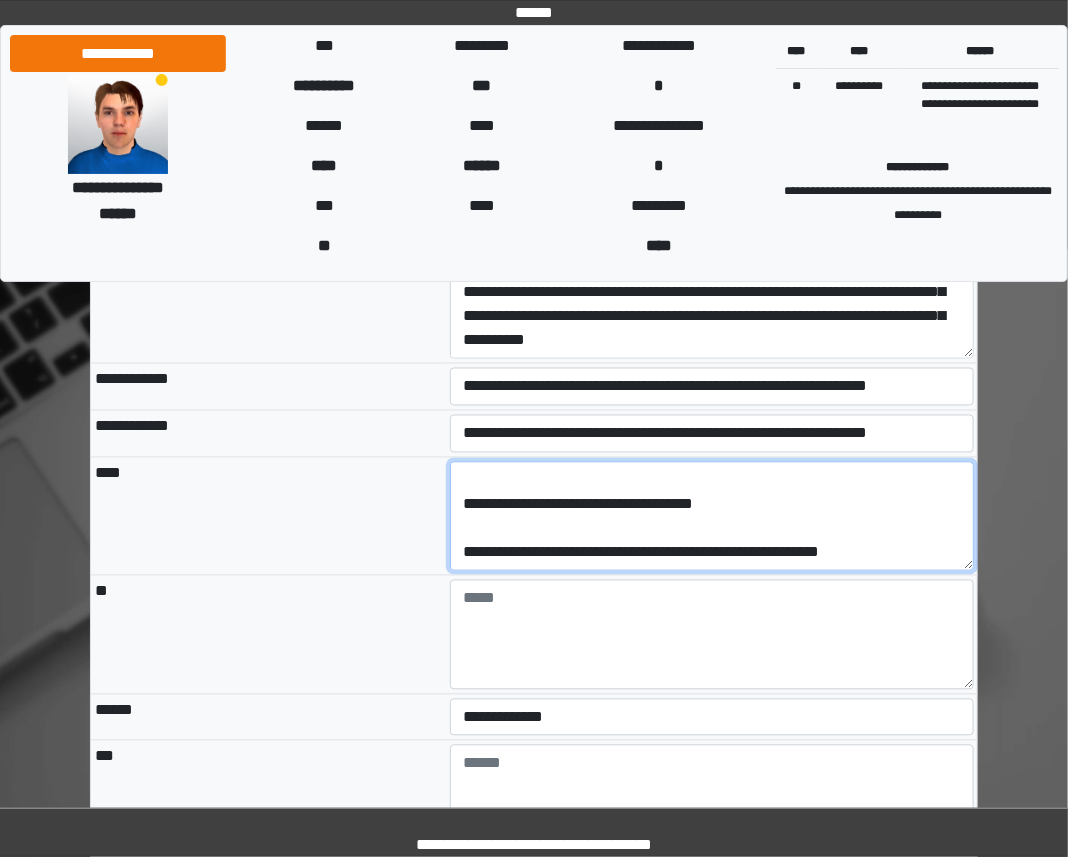 click on "**********" at bounding box center [712, 516] 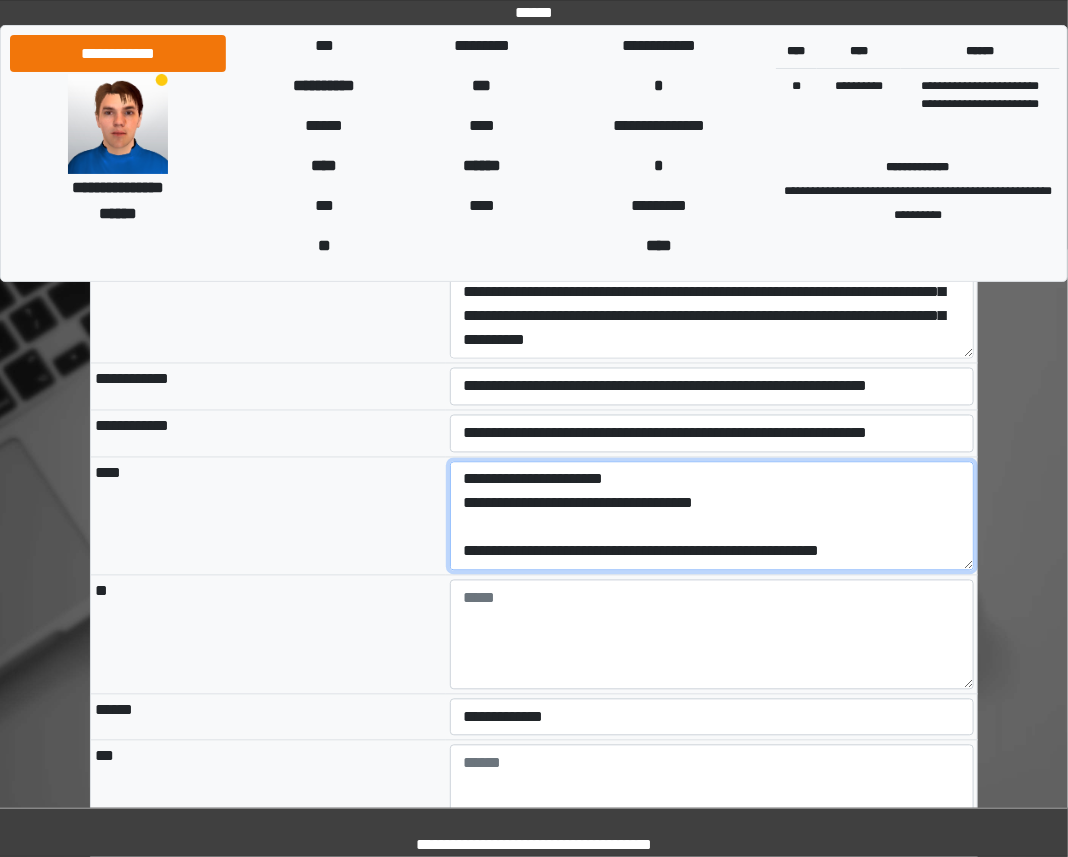 scroll, scrollTop: 23, scrollLeft: 0, axis: vertical 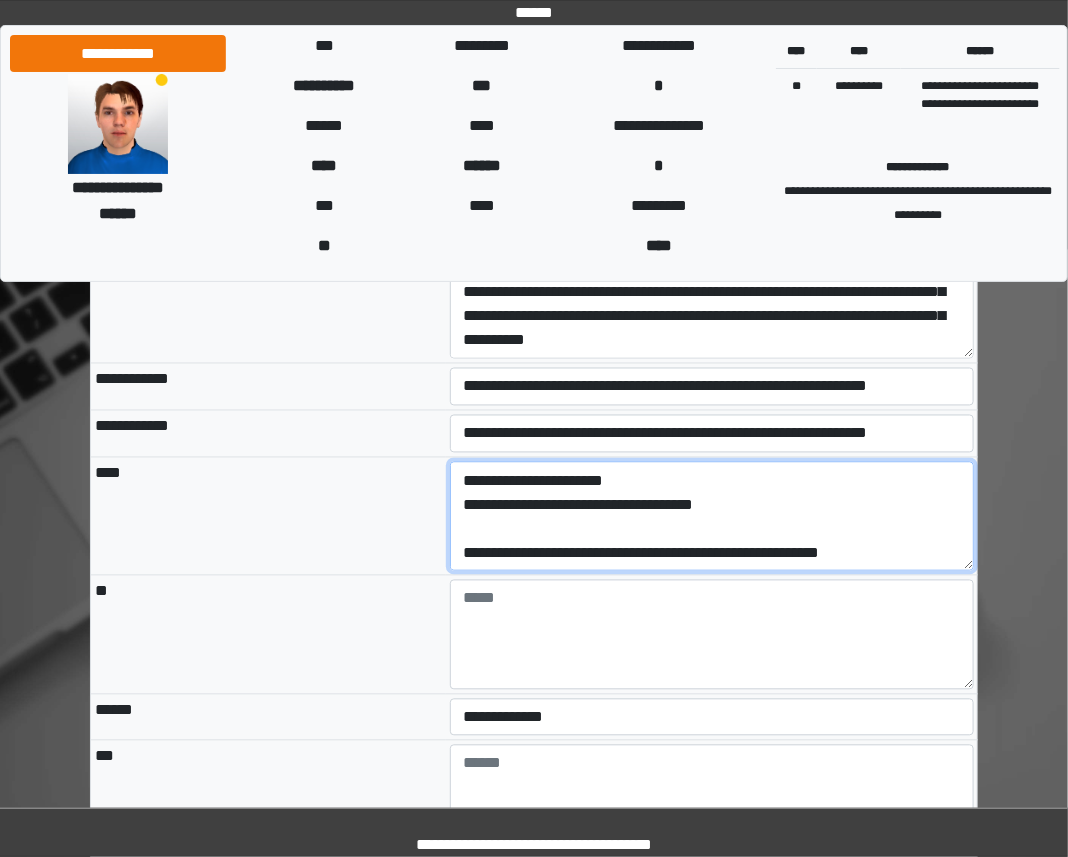 click on "**********" at bounding box center (712, 516) 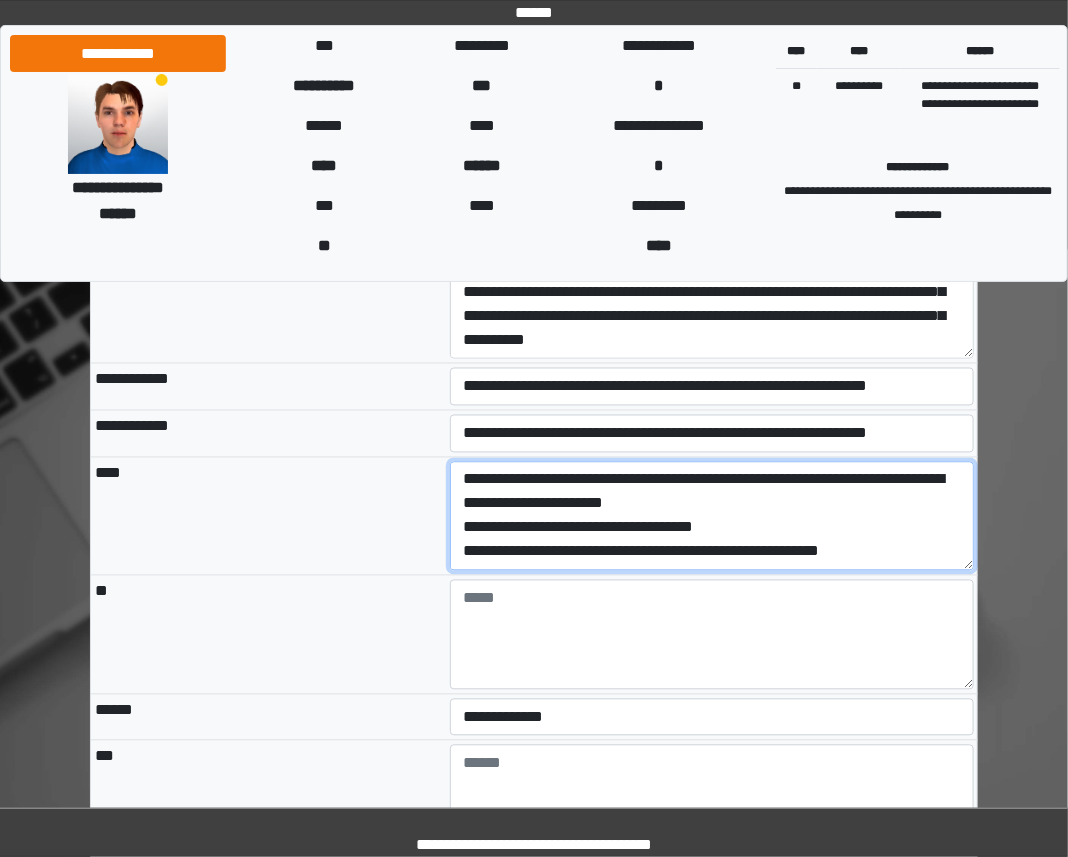 scroll, scrollTop: 0, scrollLeft: 0, axis: both 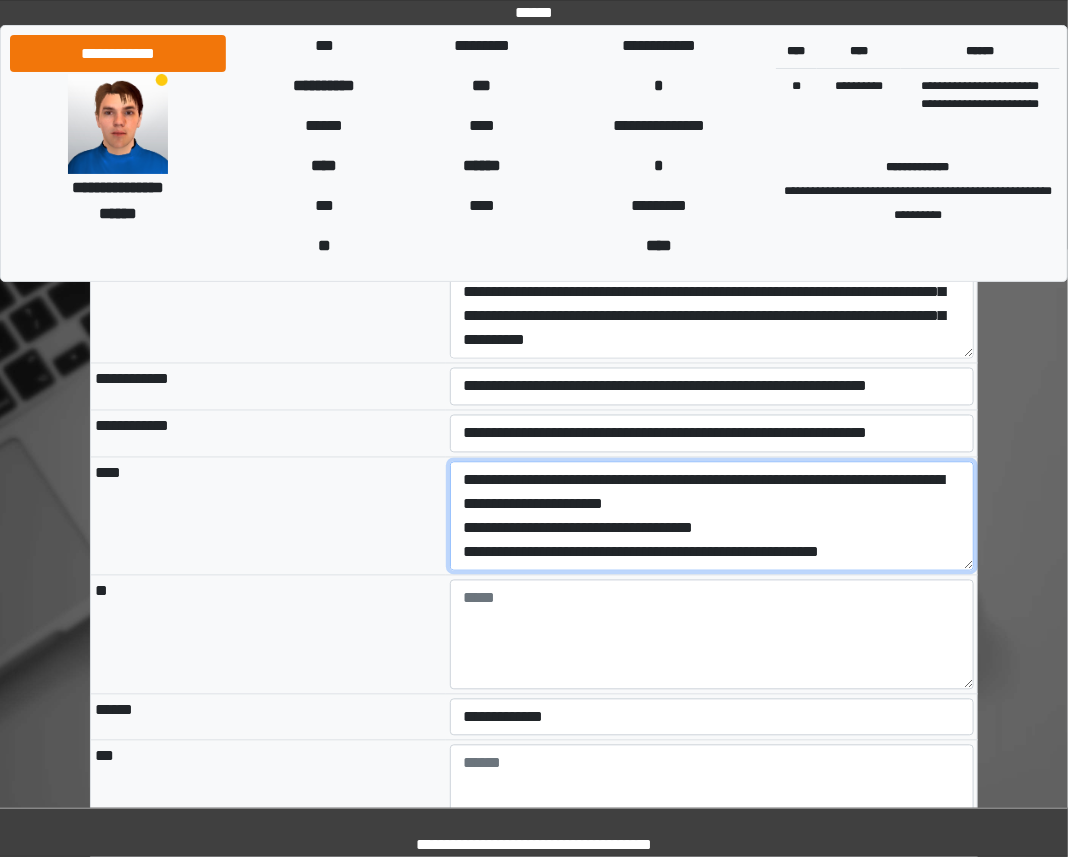 click on "**********" at bounding box center (712, 516) 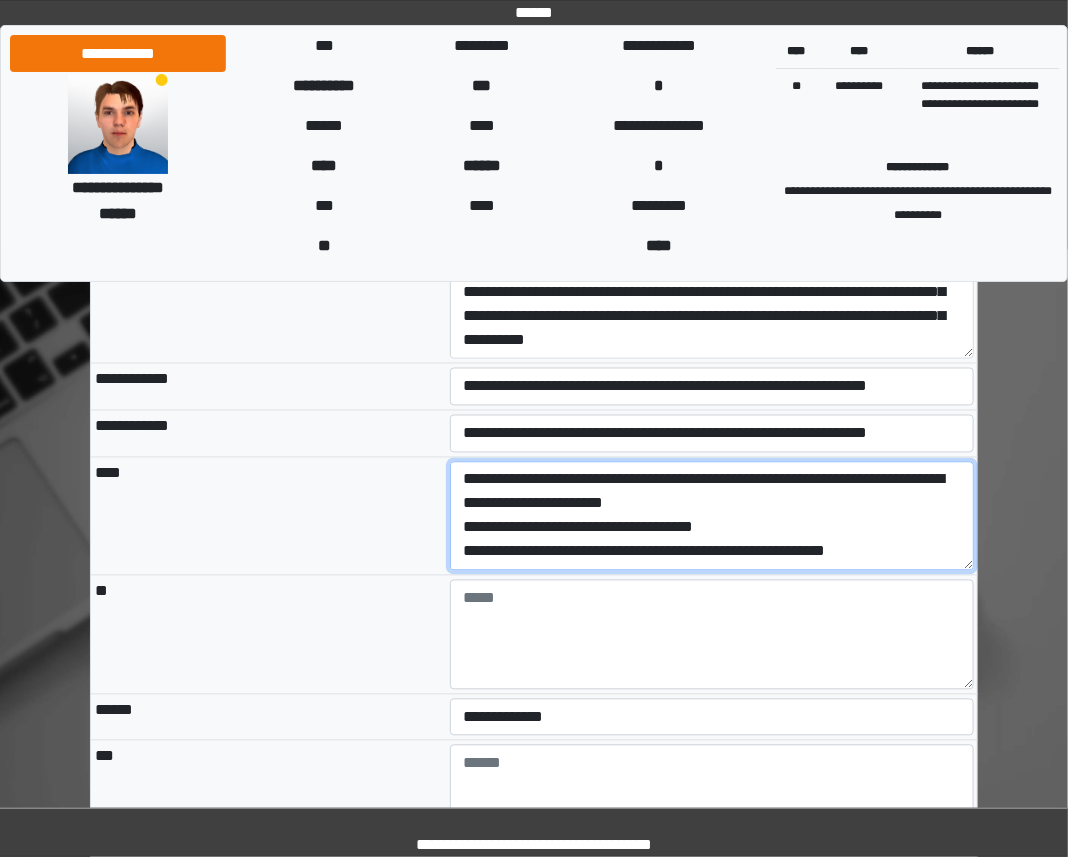 paste on "**********" 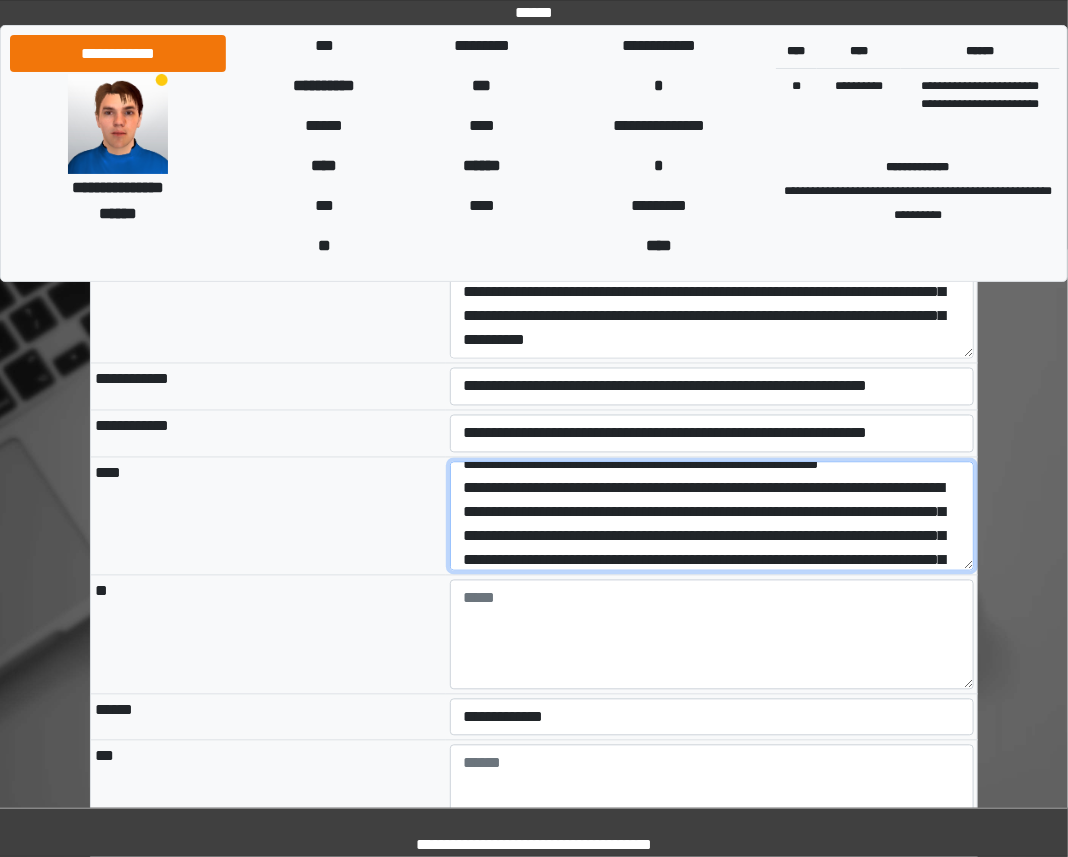 scroll, scrollTop: 0, scrollLeft: 0, axis: both 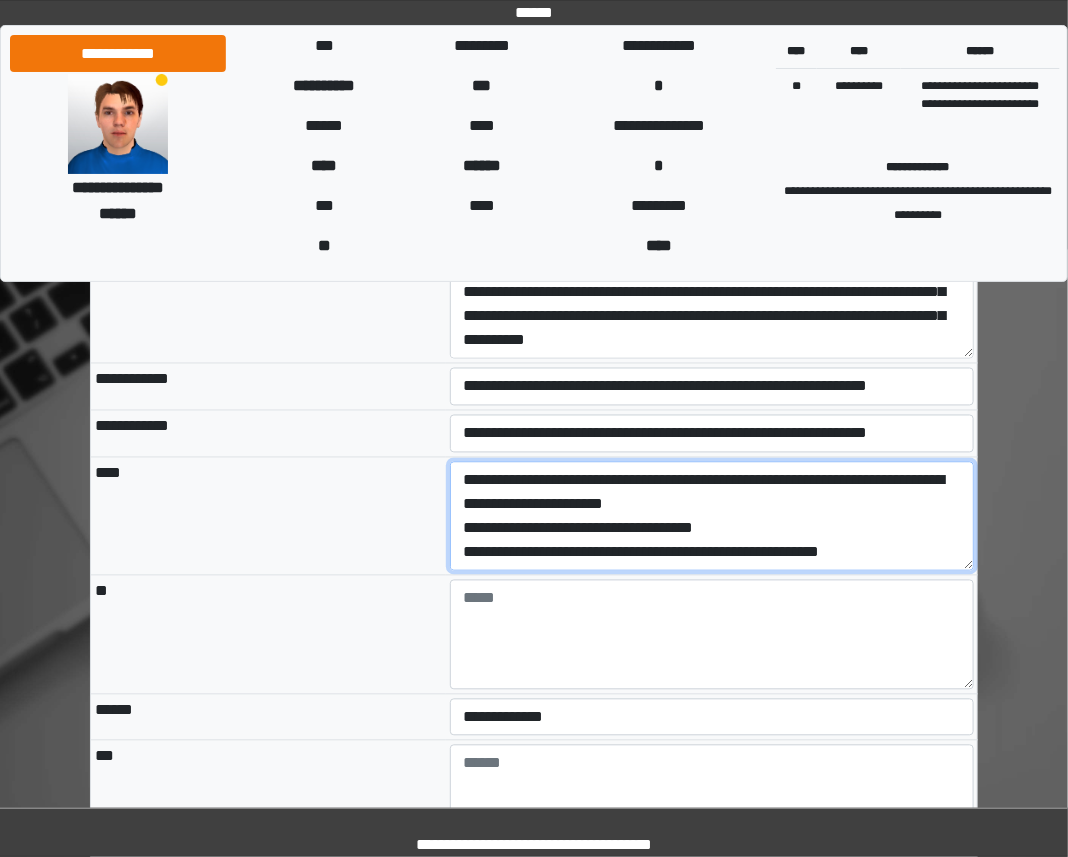 click on "**********" at bounding box center (712, 516) 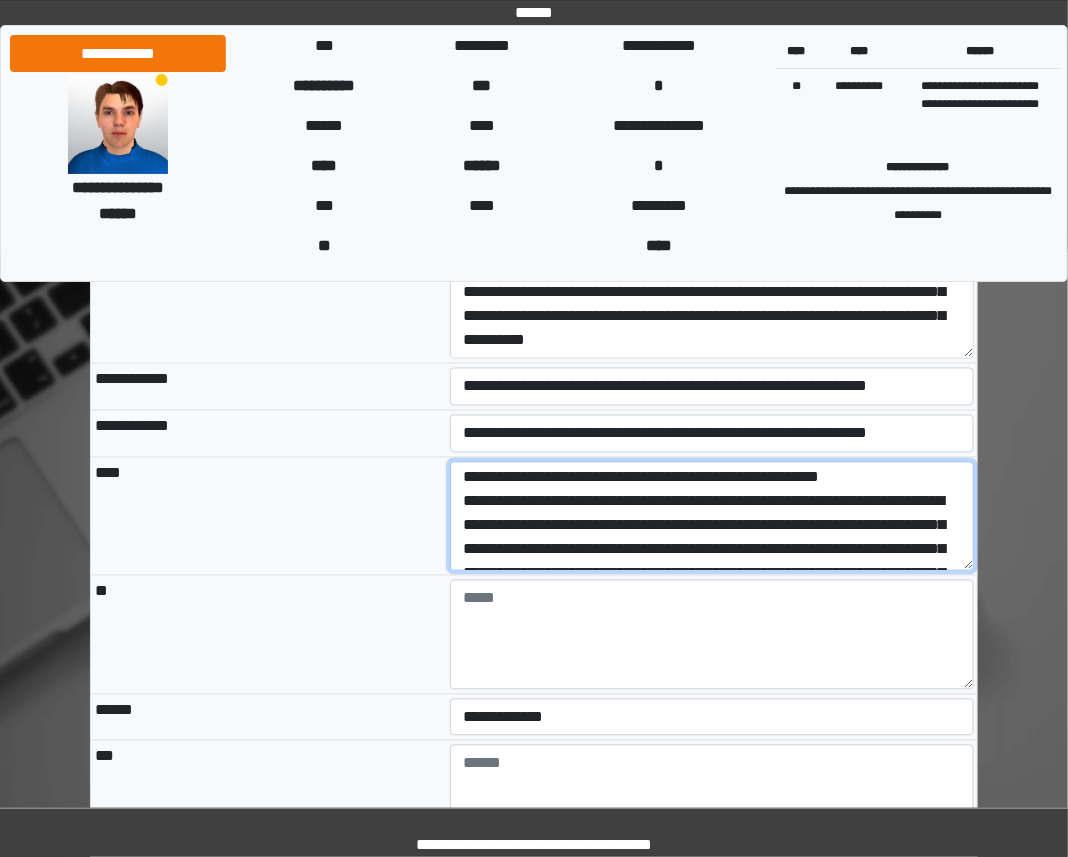 scroll, scrollTop: 82, scrollLeft: 0, axis: vertical 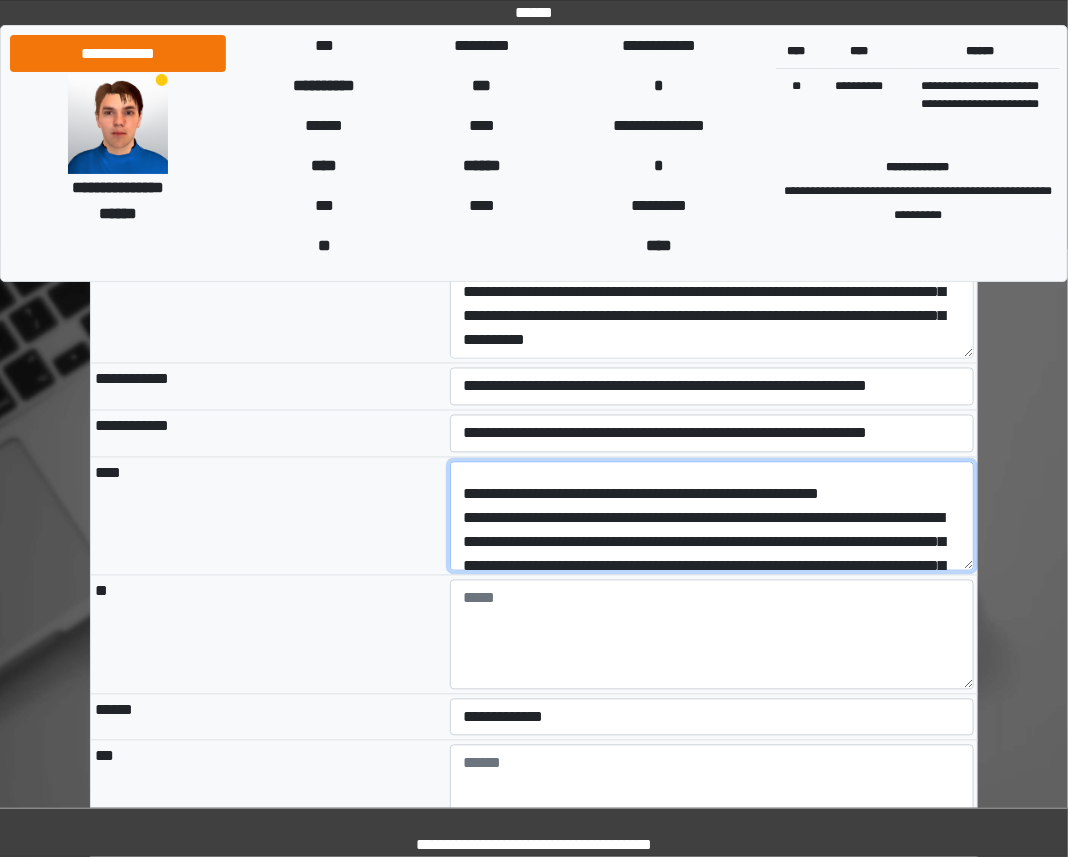 click on "**********" at bounding box center [712, 516] 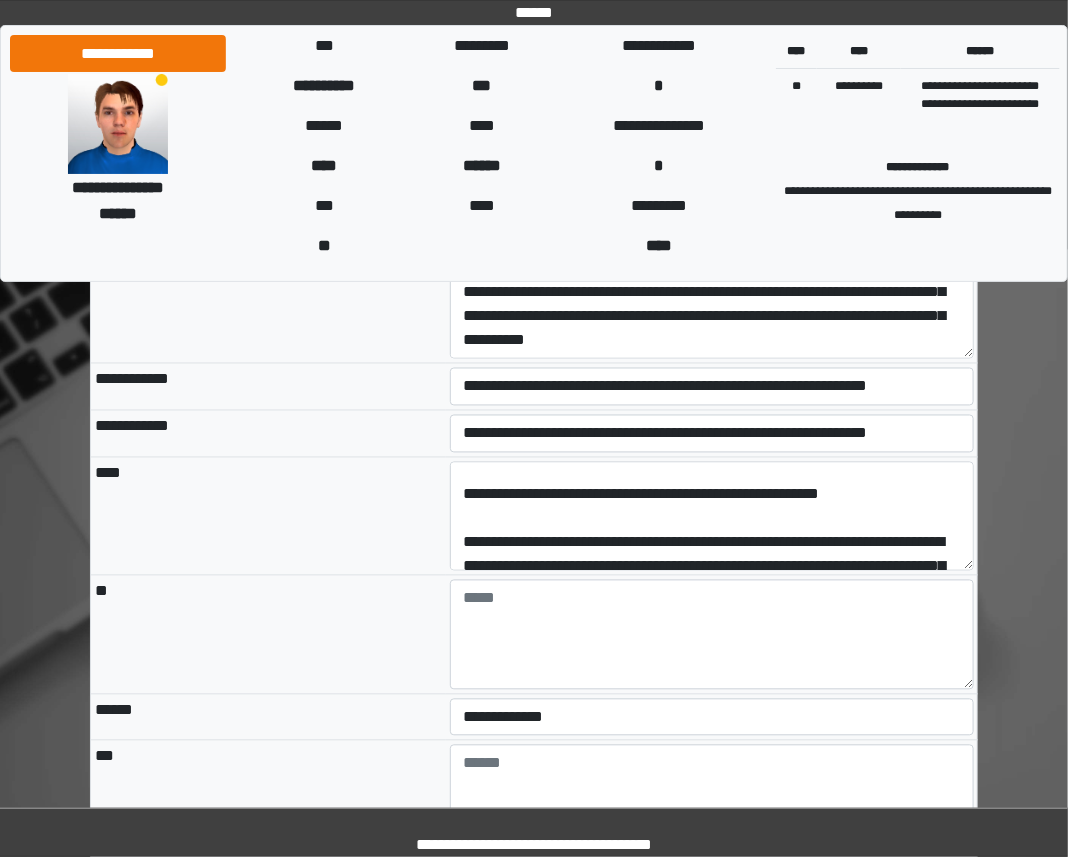 scroll, scrollTop: 192, scrollLeft: 0, axis: vertical 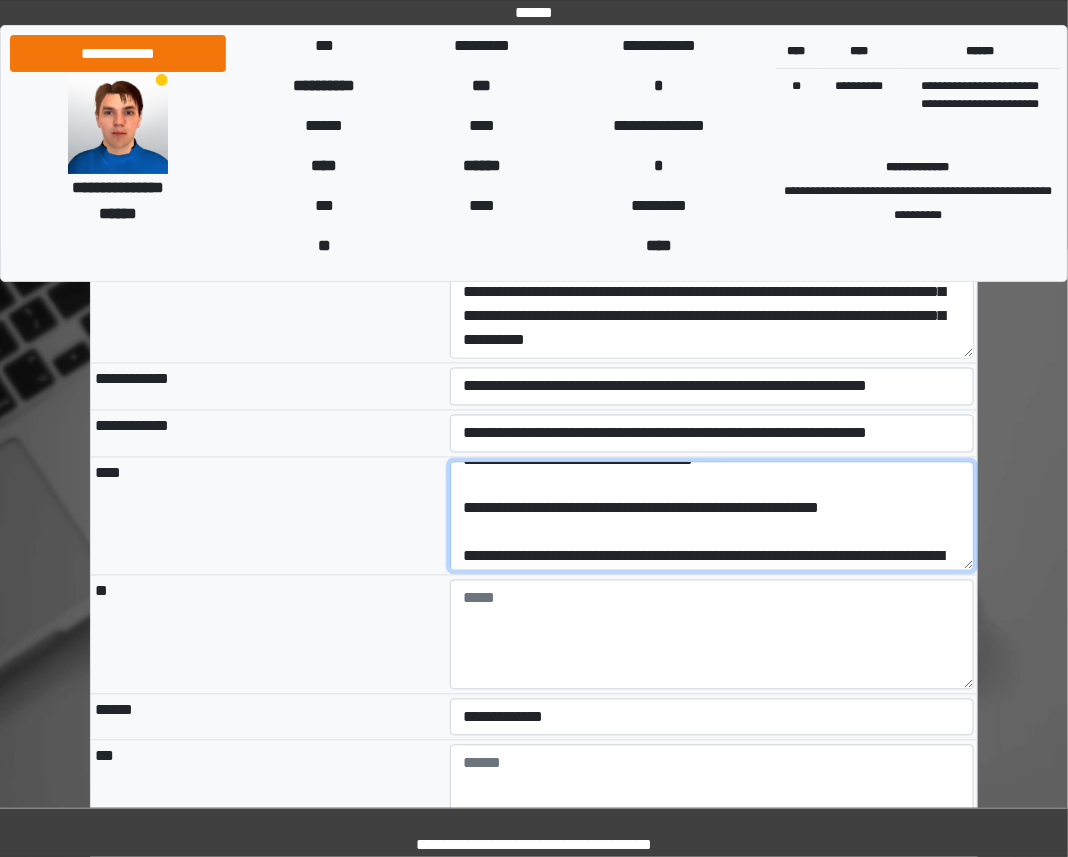 click on "**********" at bounding box center (712, 516) 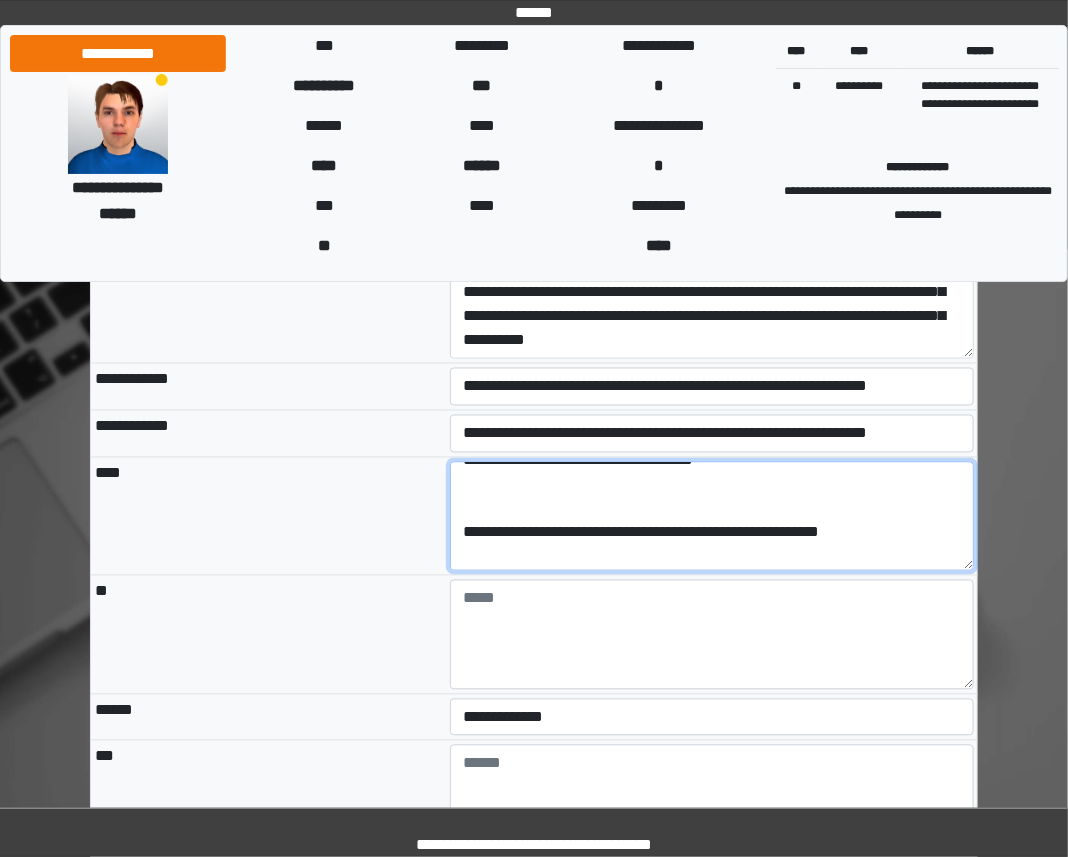 paste on "**********" 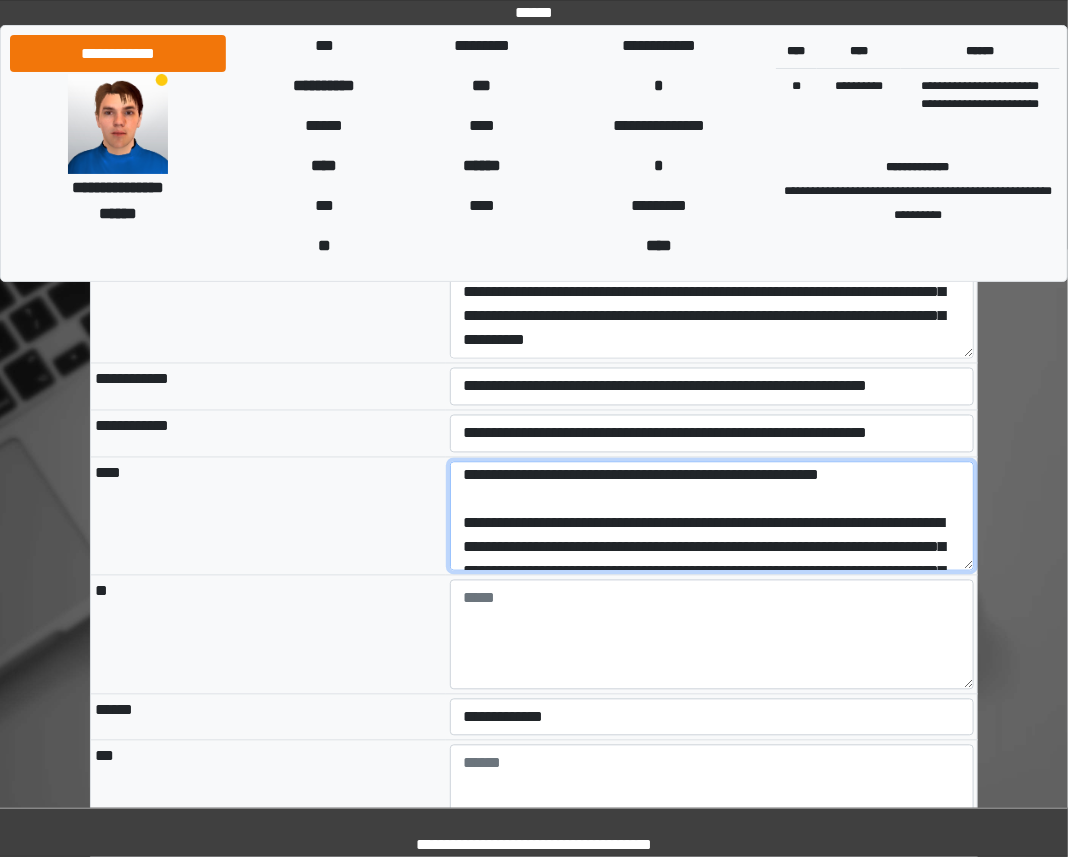 scroll, scrollTop: 208, scrollLeft: 0, axis: vertical 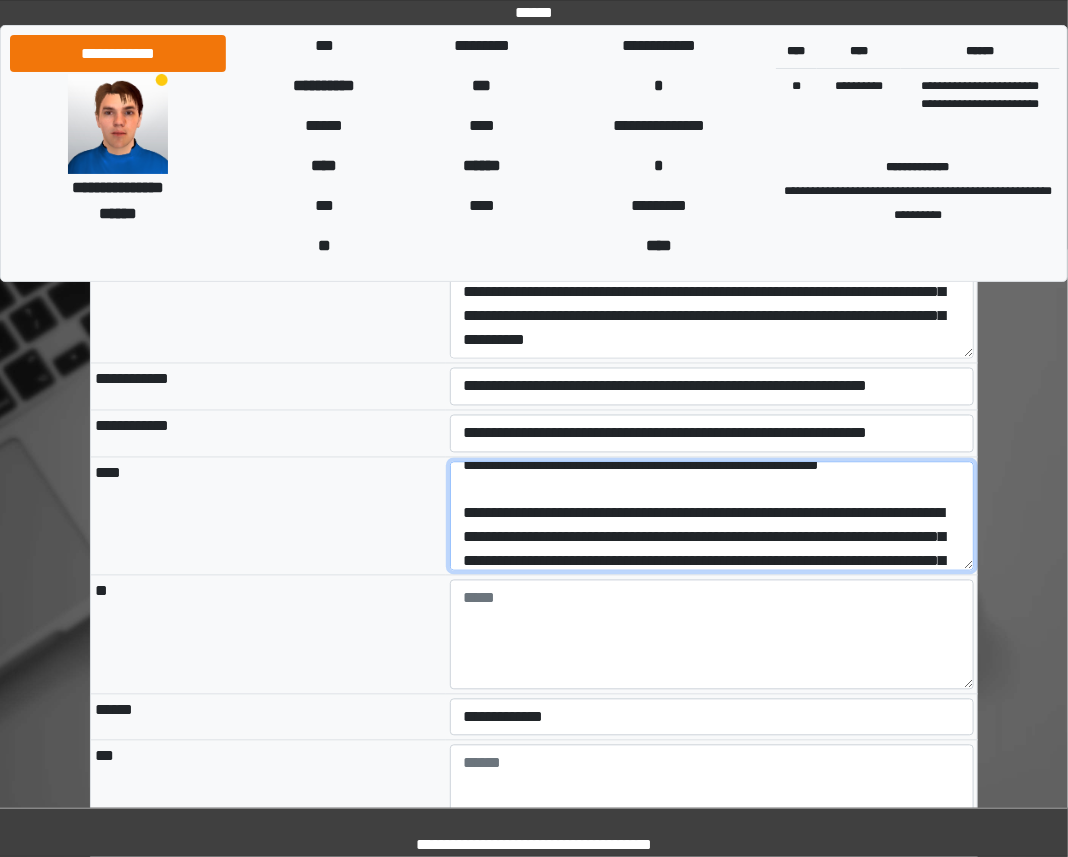 type on "**********" 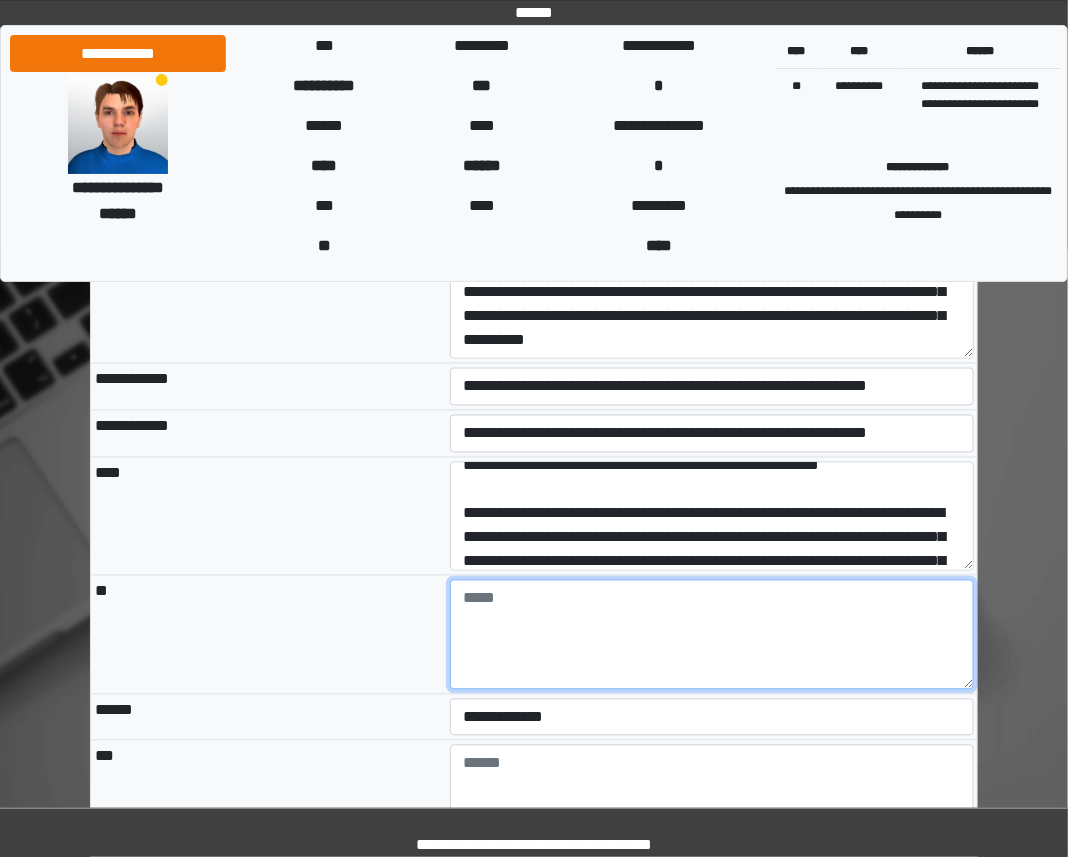 click at bounding box center (712, 635) 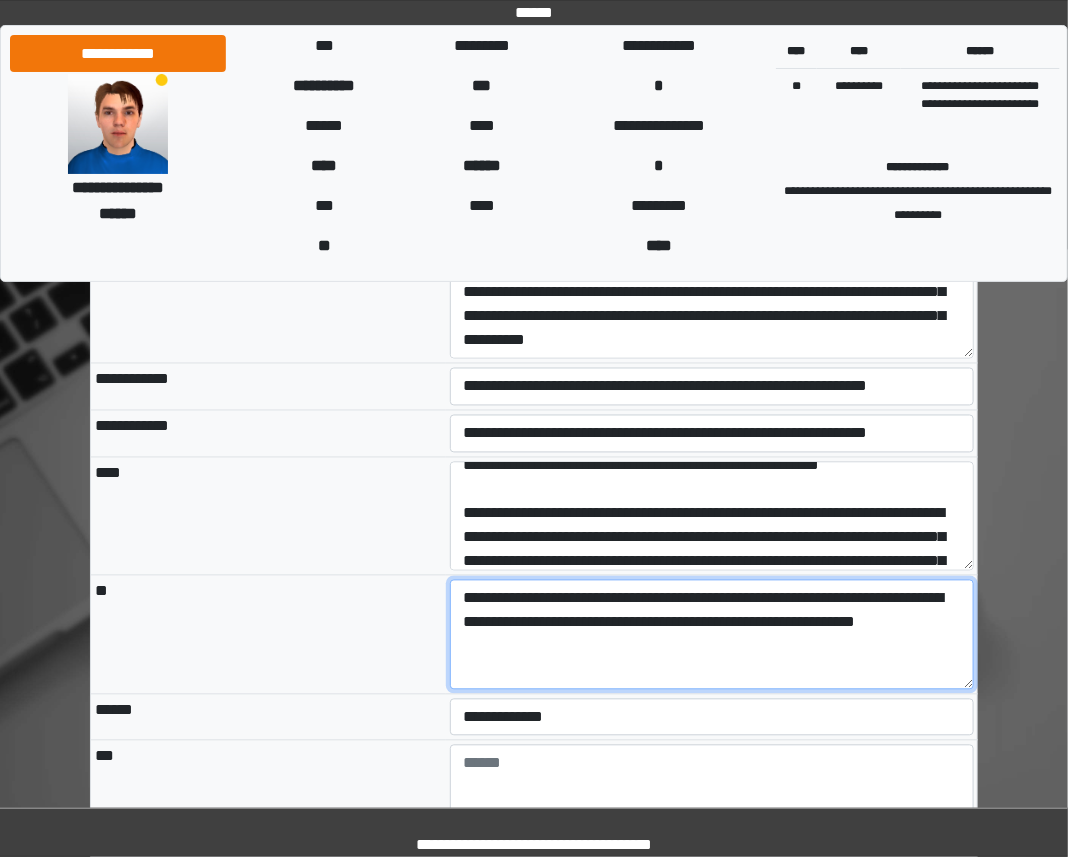 type on "**********" 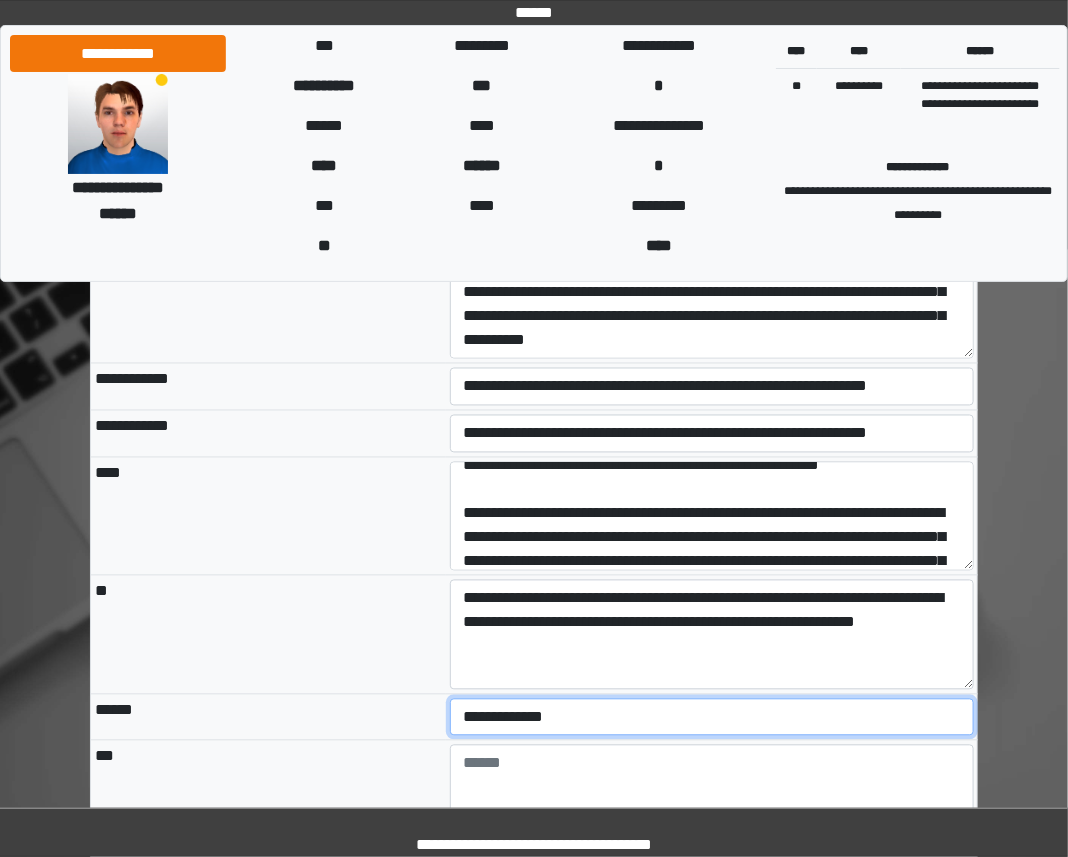 select on "*" 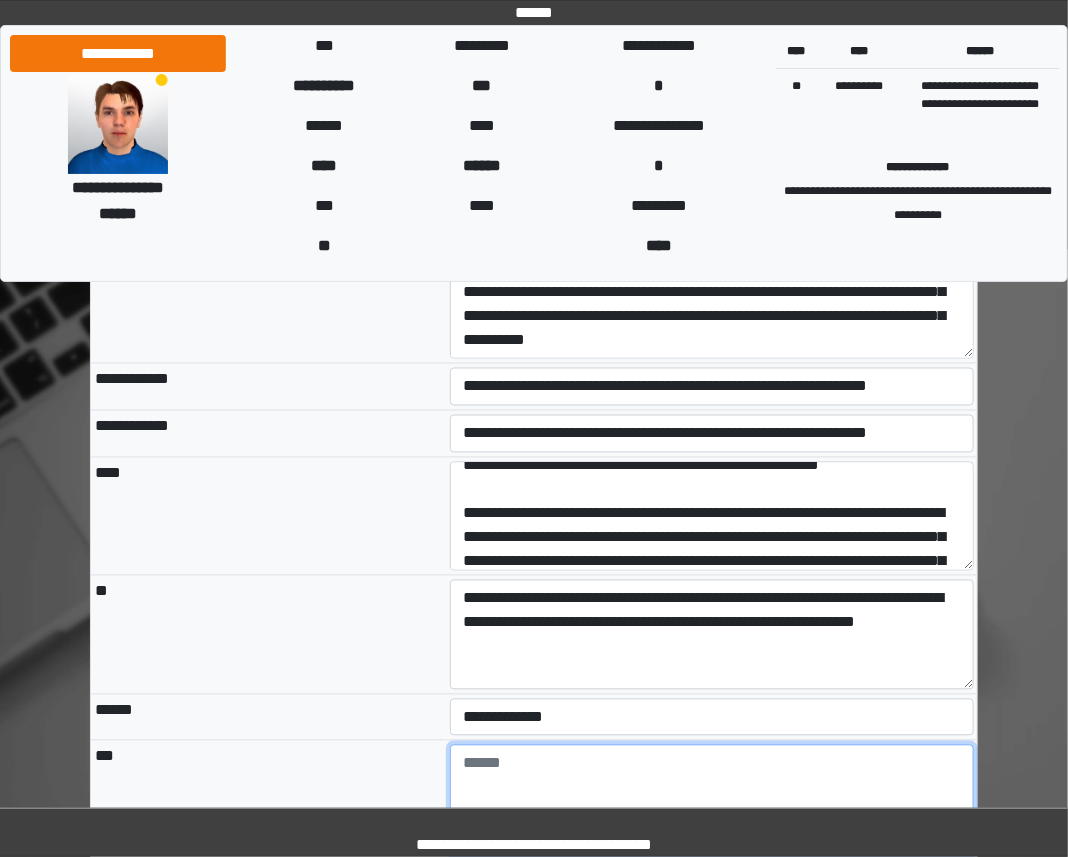 click at bounding box center (712, 800) 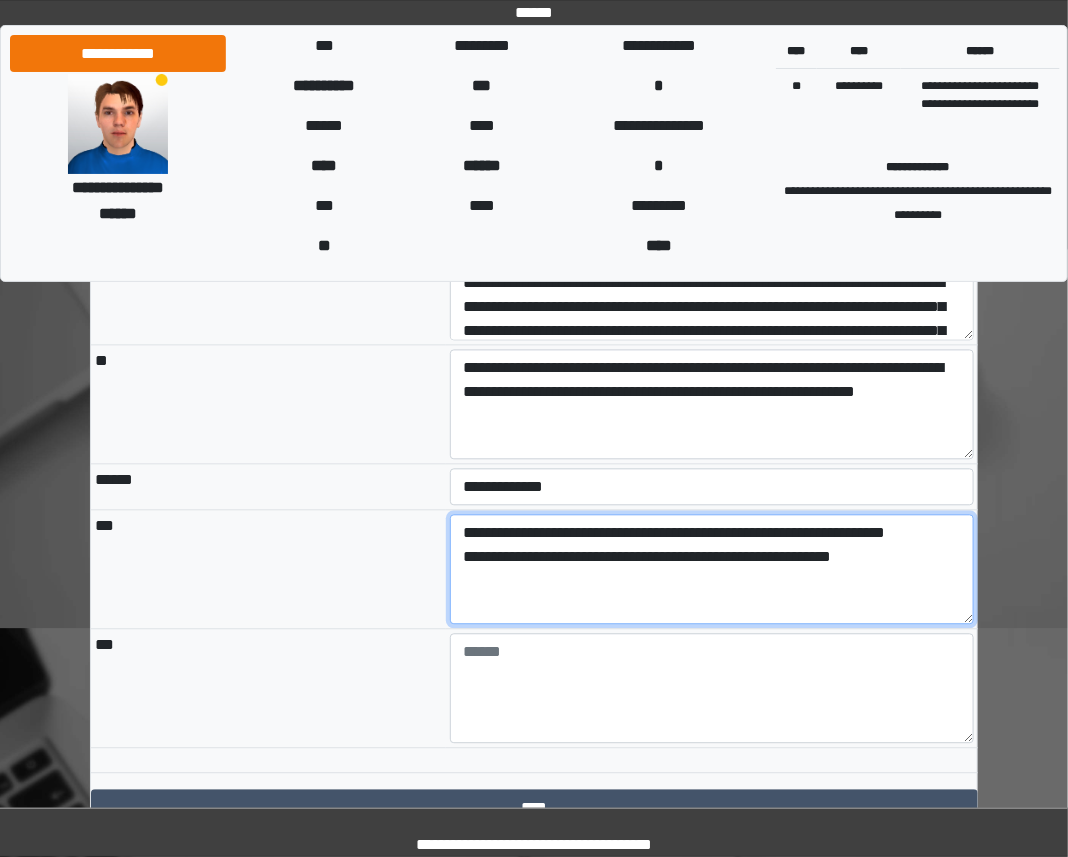scroll, scrollTop: 3665, scrollLeft: 0, axis: vertical 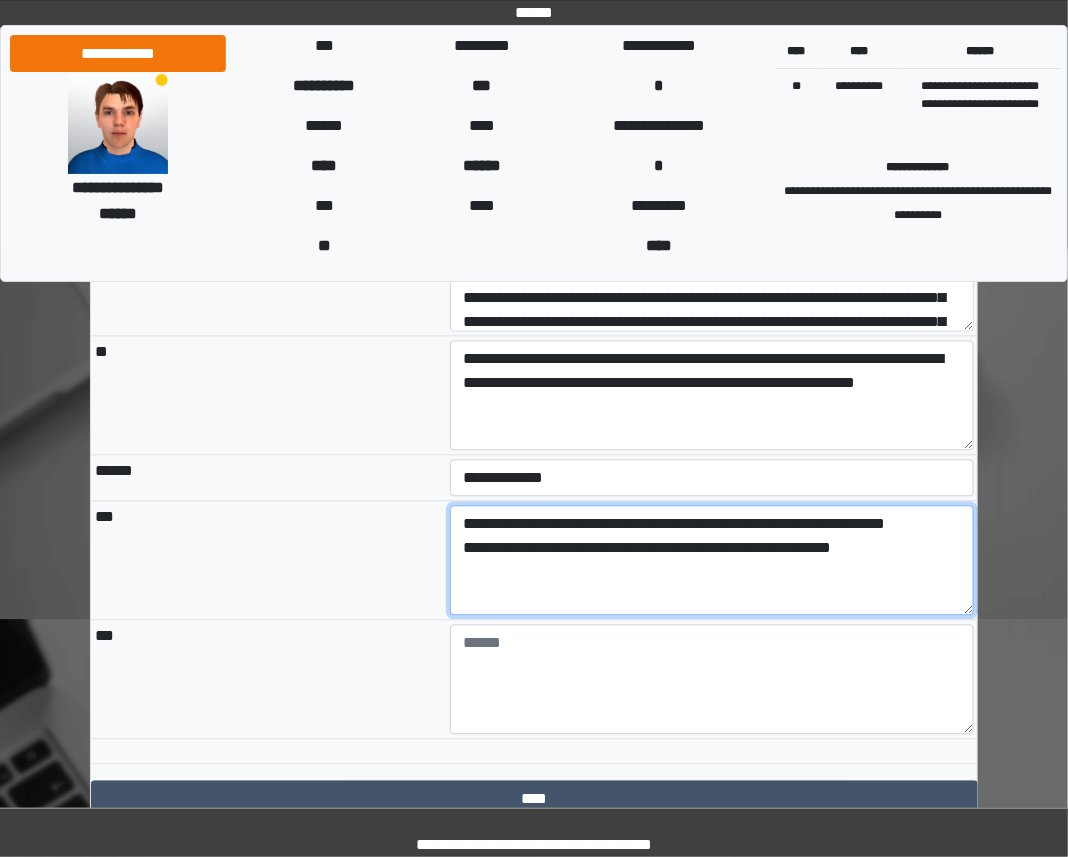 type on "**********" 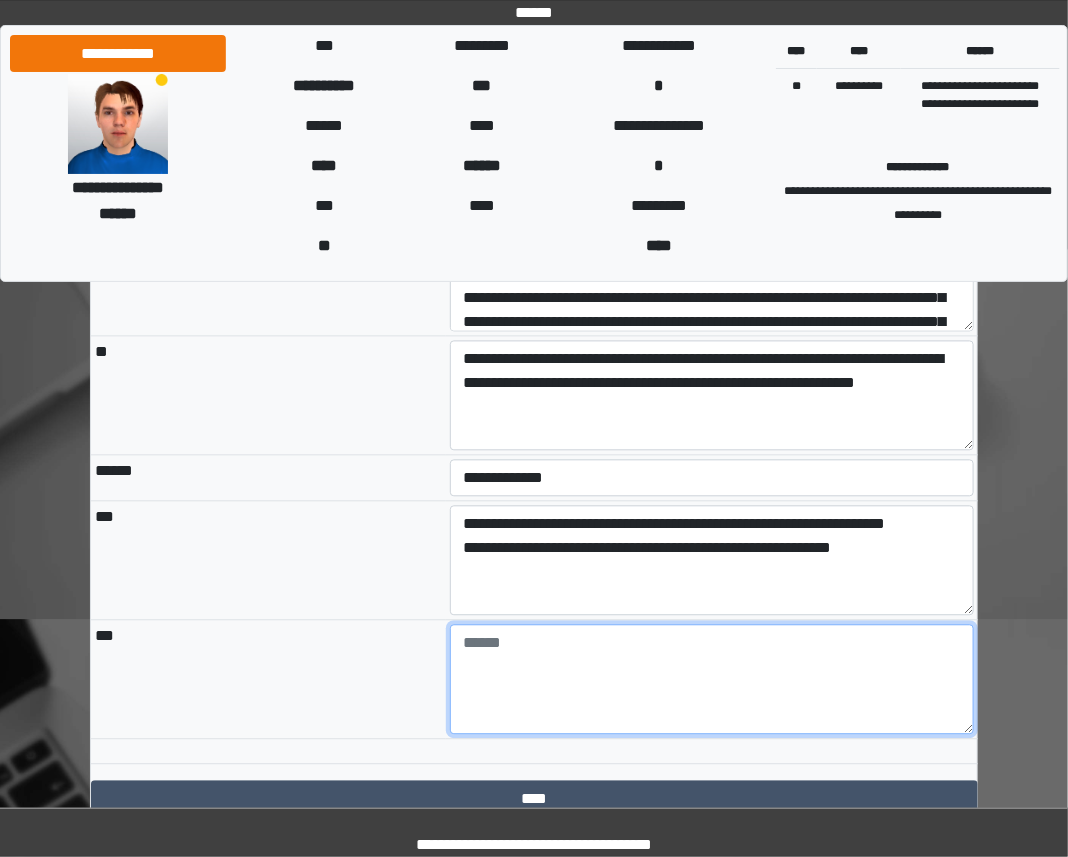 click at bounding box center [712, 680] 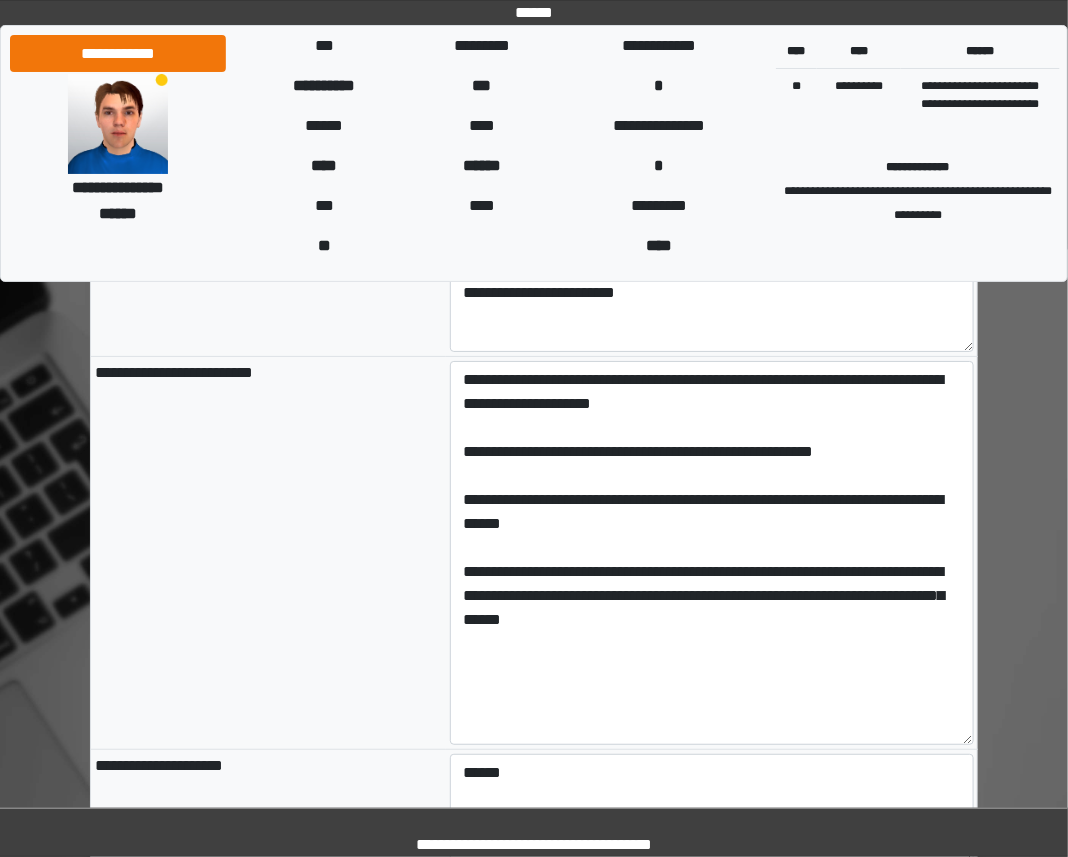 scroll, scrollTop: 2527, scrollLeft: 0, axis: vertical 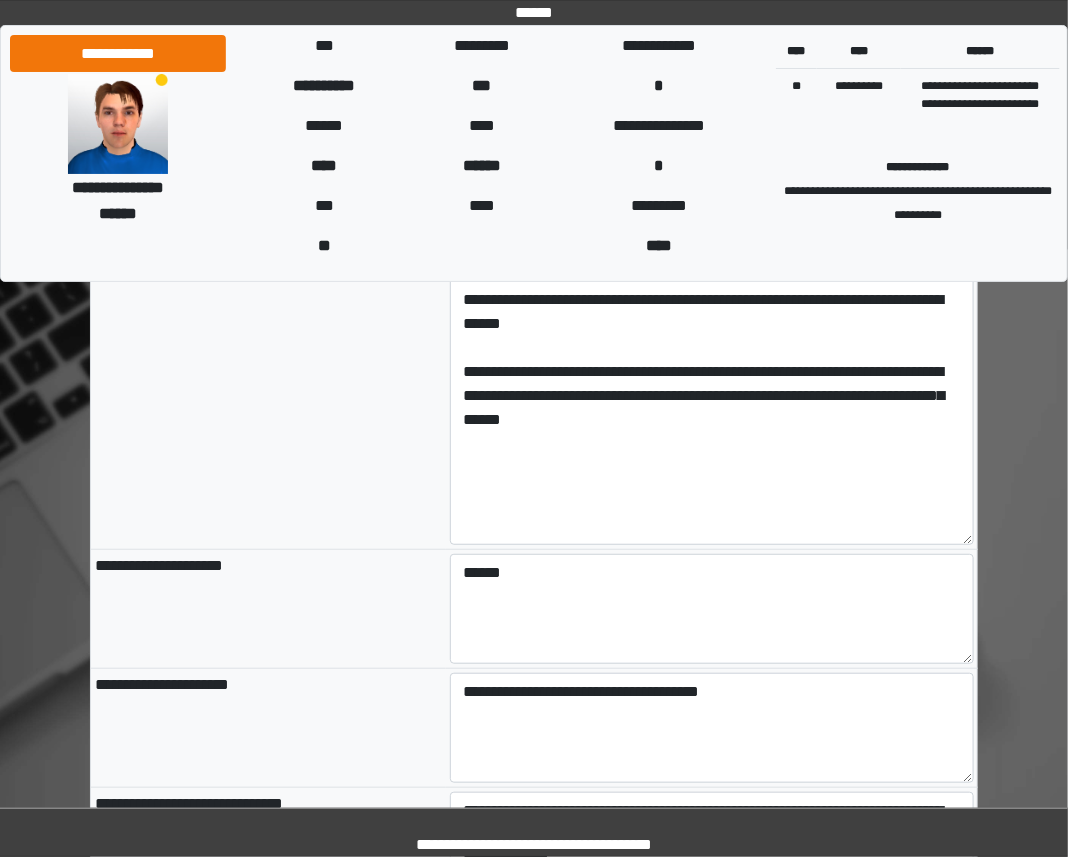 type on "**********" 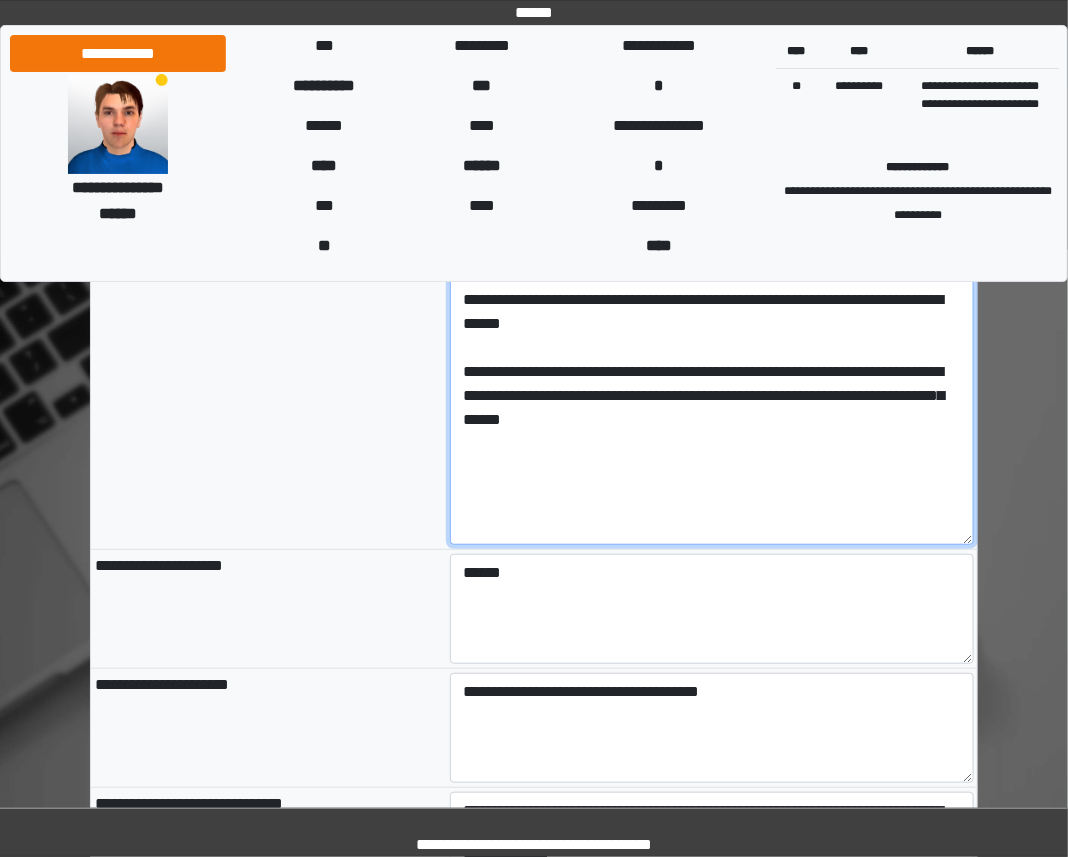click on "**********" at bounding box center (712, 353) 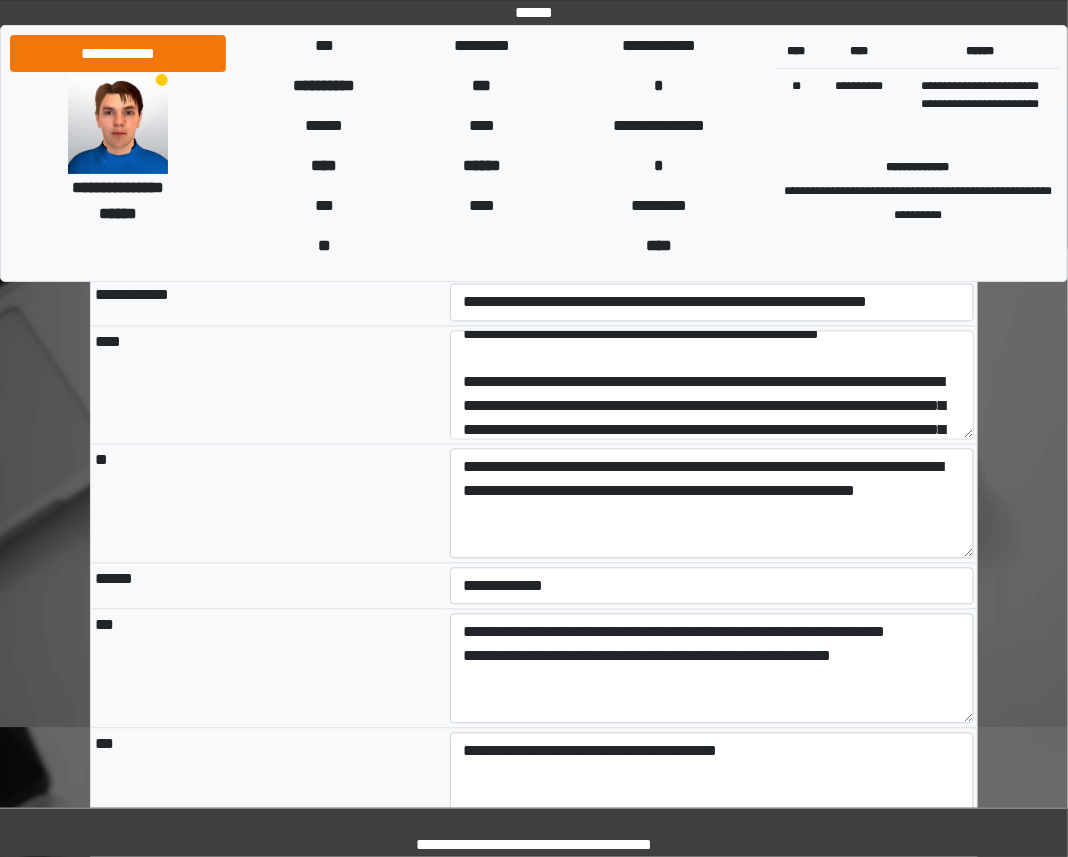 scroll, scrollTop: 3331, scrollLeft: 0, axis: vertical 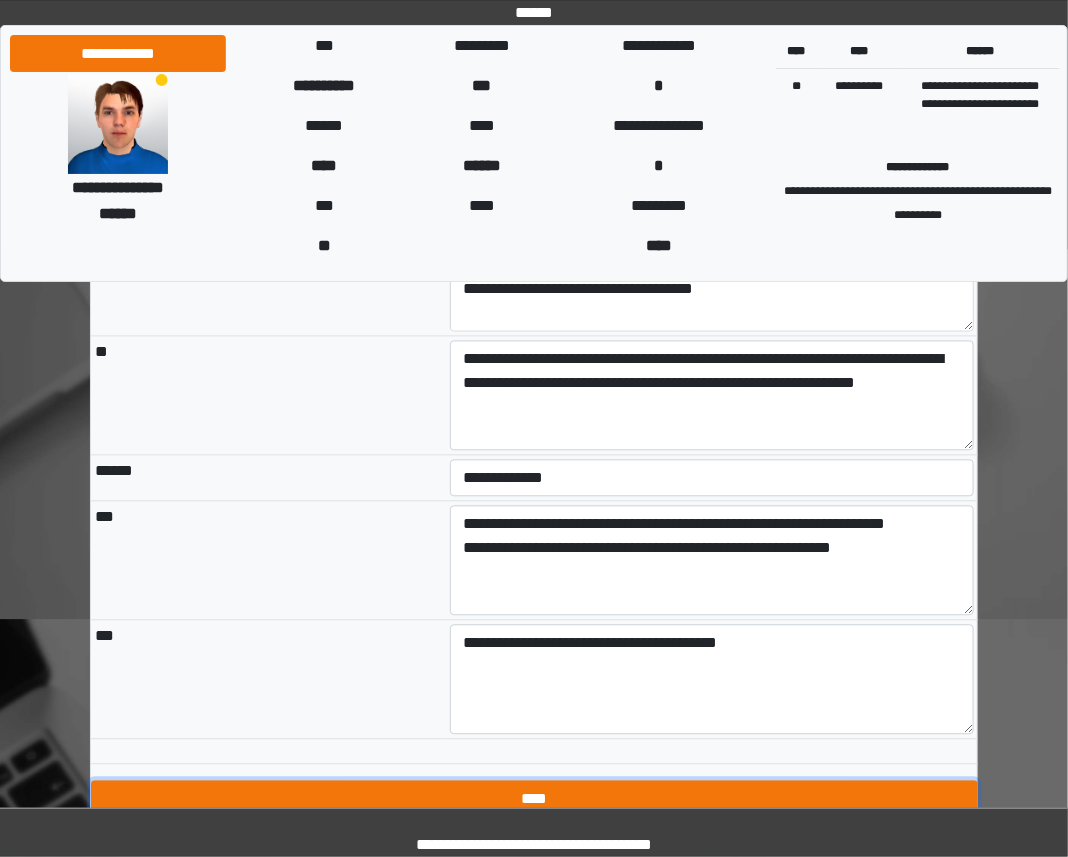 click on "****" at bounding box center (534, 800) 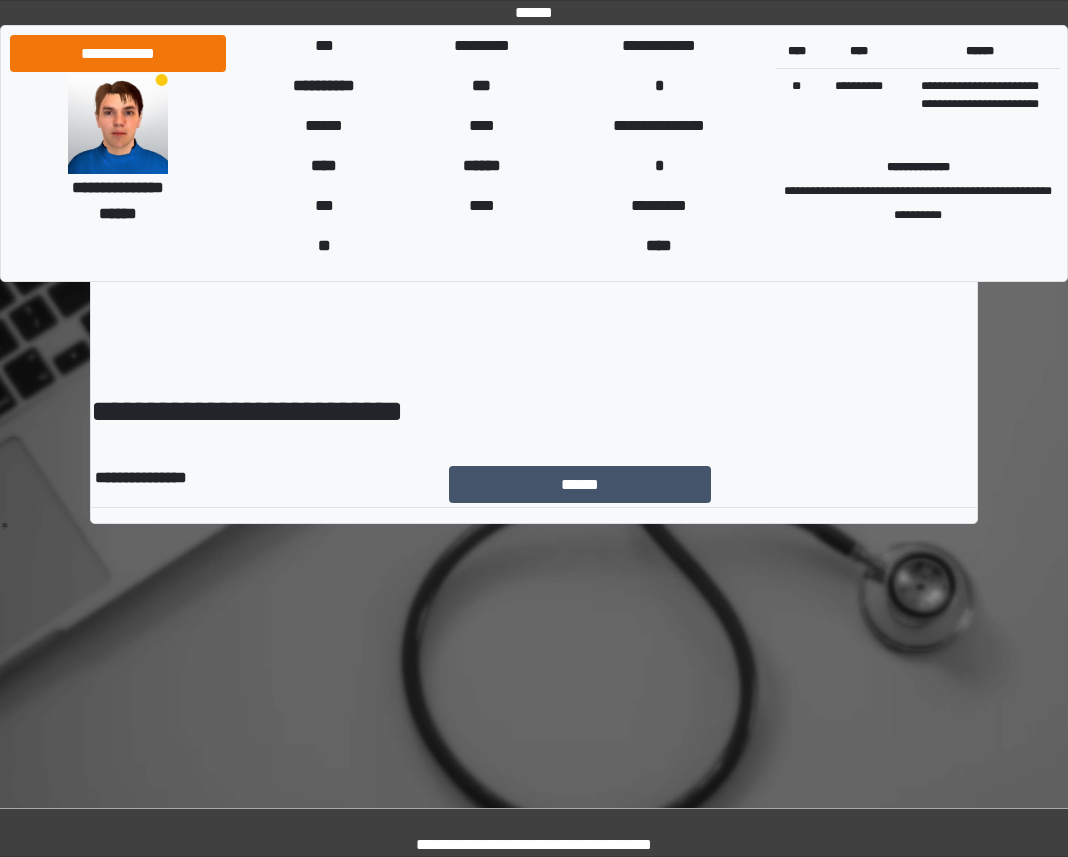 scroll, scrollTop: 0, scrollLeft: 0, axis: both 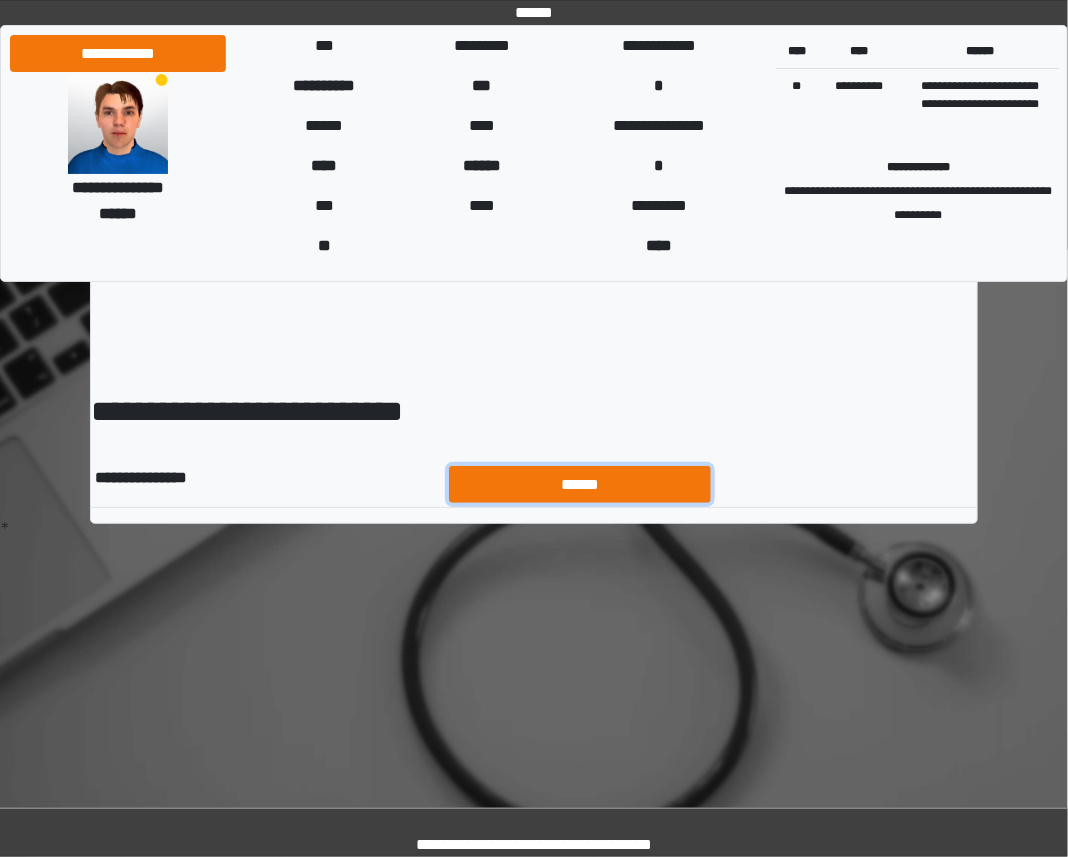 click on "******" at bounding box center [580, 484] 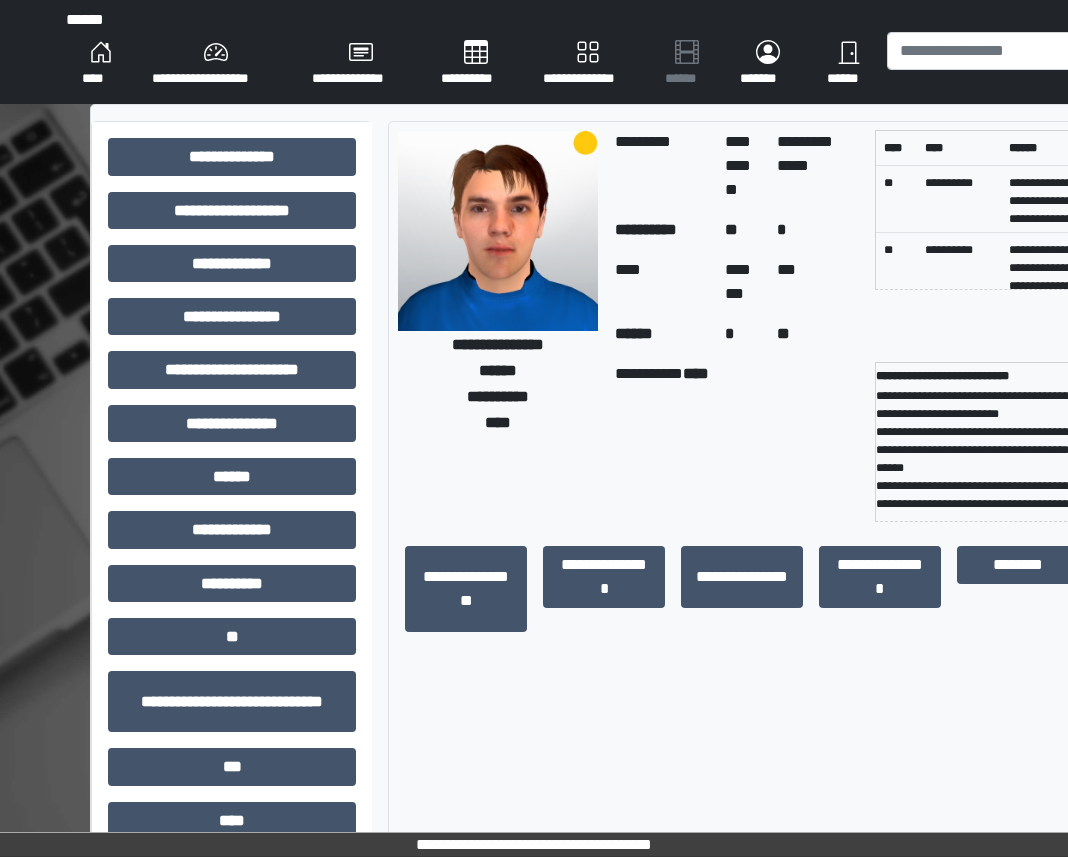 scroll, scrollTop: 0, scrollLeft: 0, axis: both 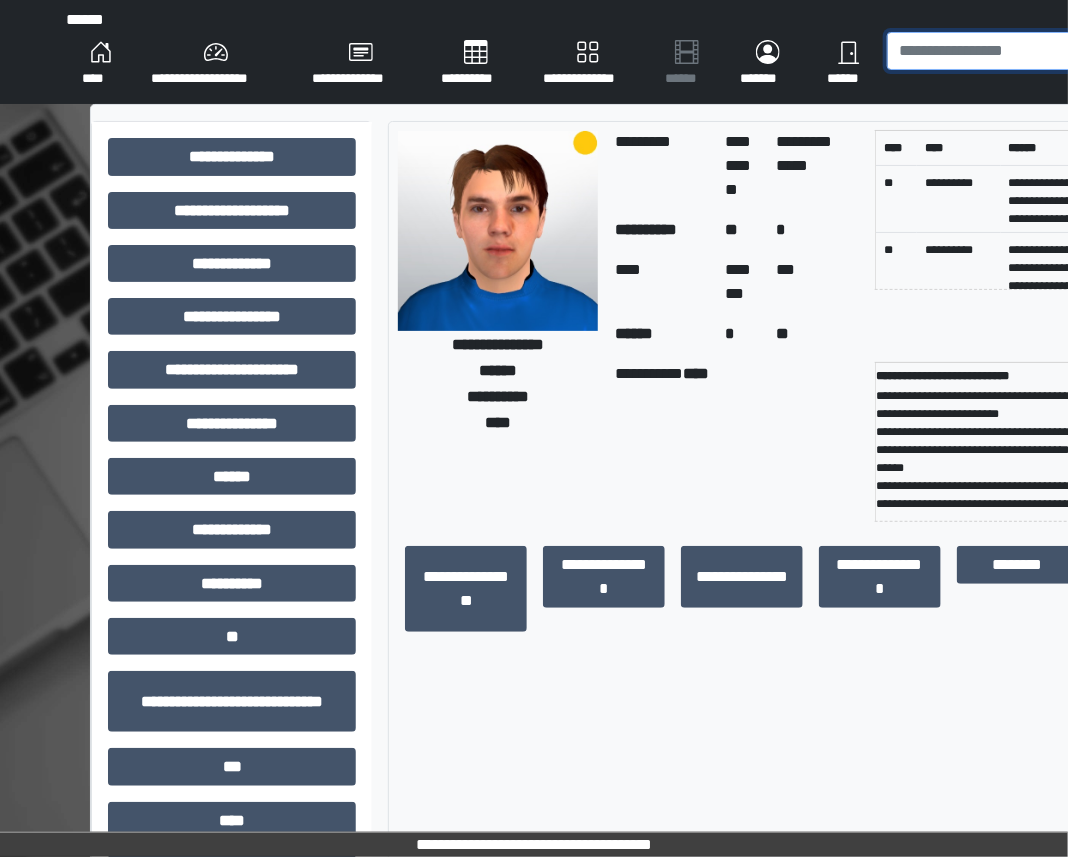 click at bounding box center (1008, 51) 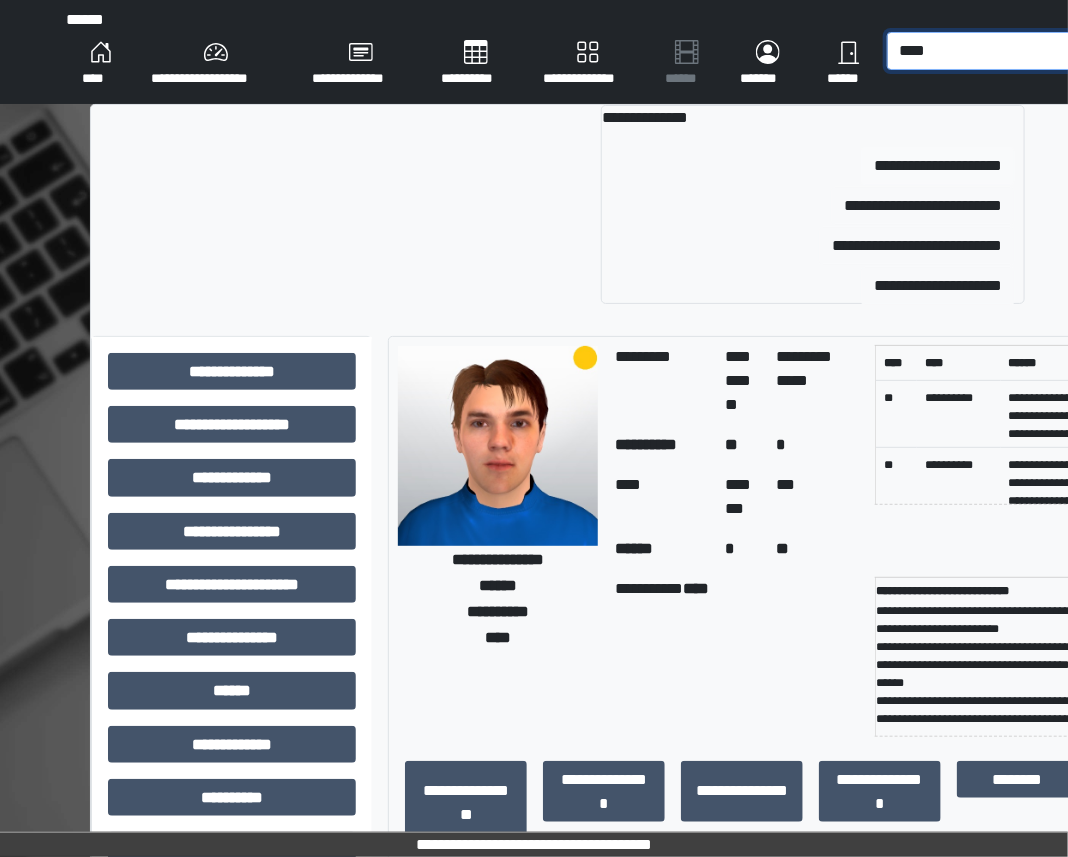 type on "****" 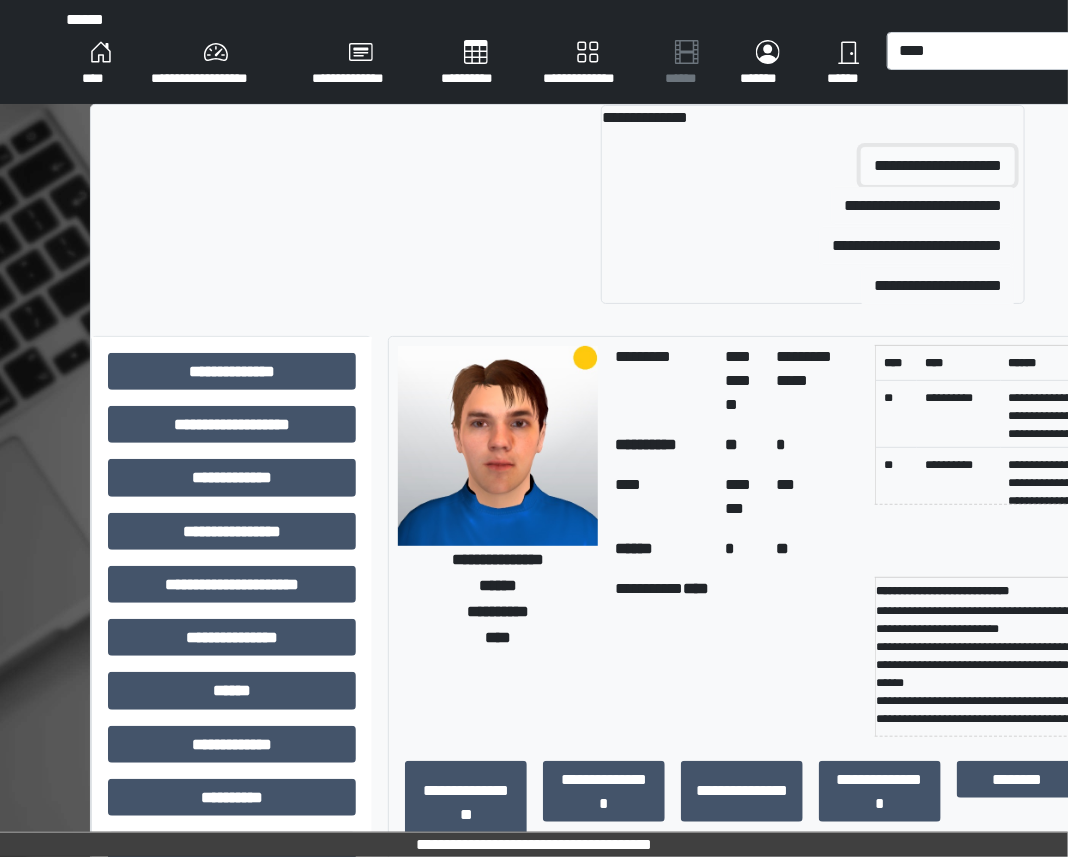 click on "**********" at bounding box center [938, 166] 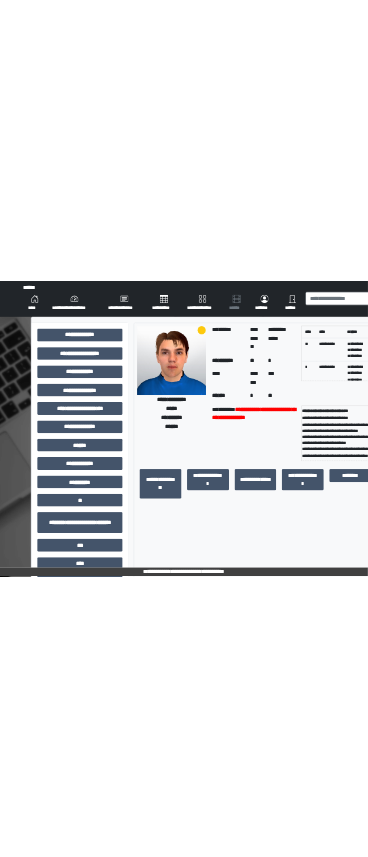 scroll, scrollTop: 0, scrollLeft: 0, axis: both 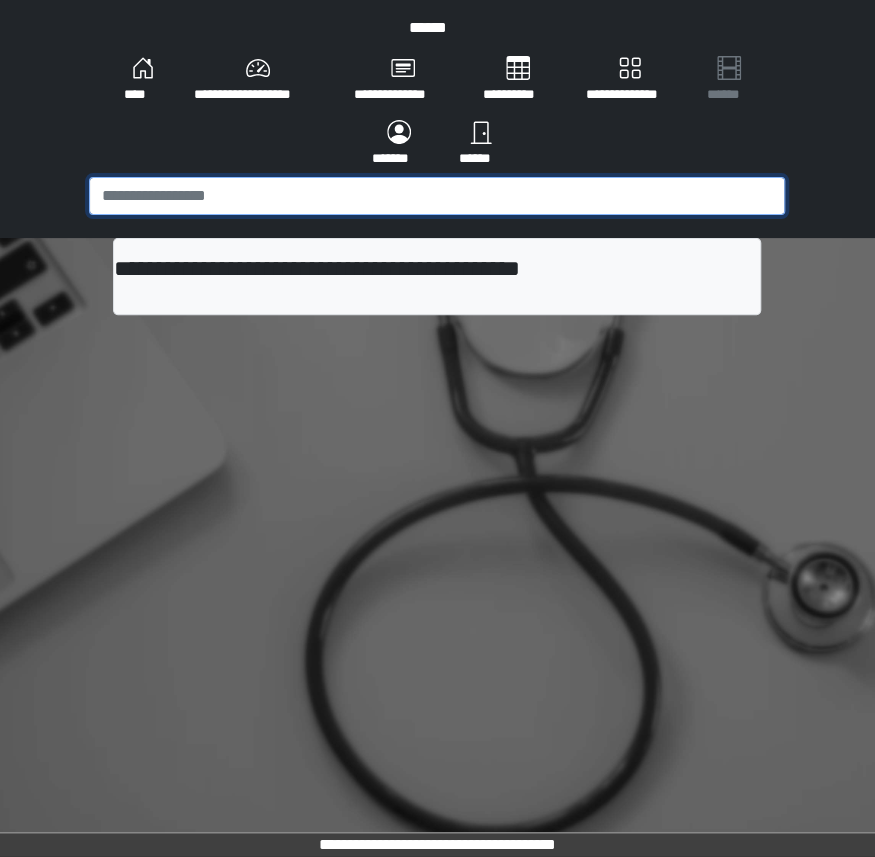 click at bounding box center (437, 196) 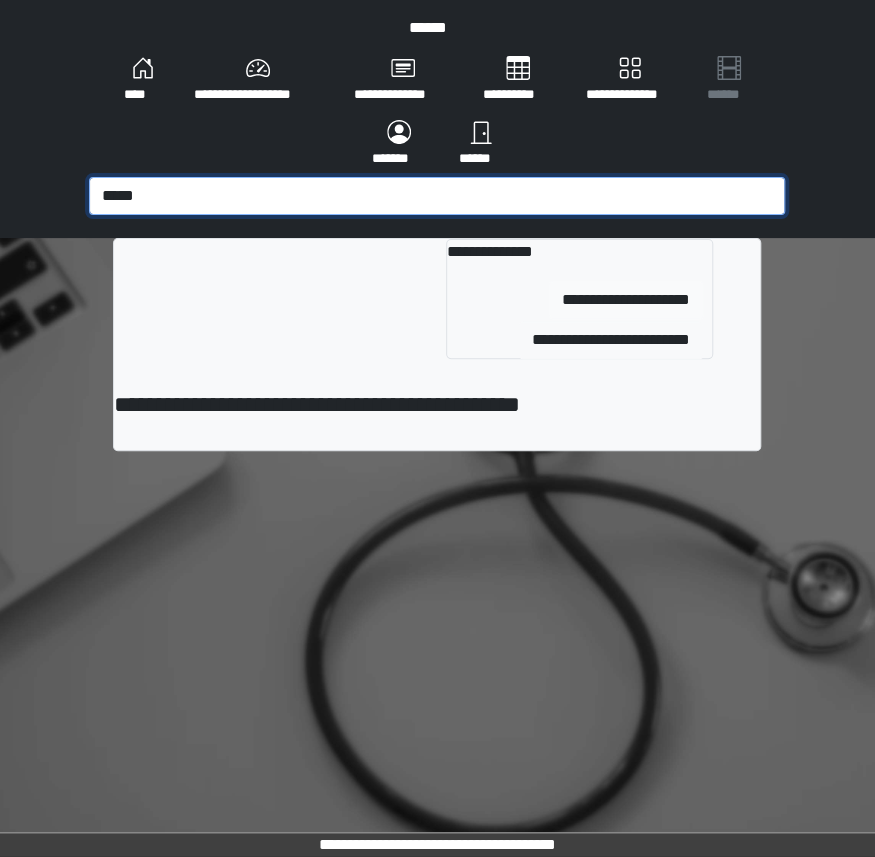 type on "*****" 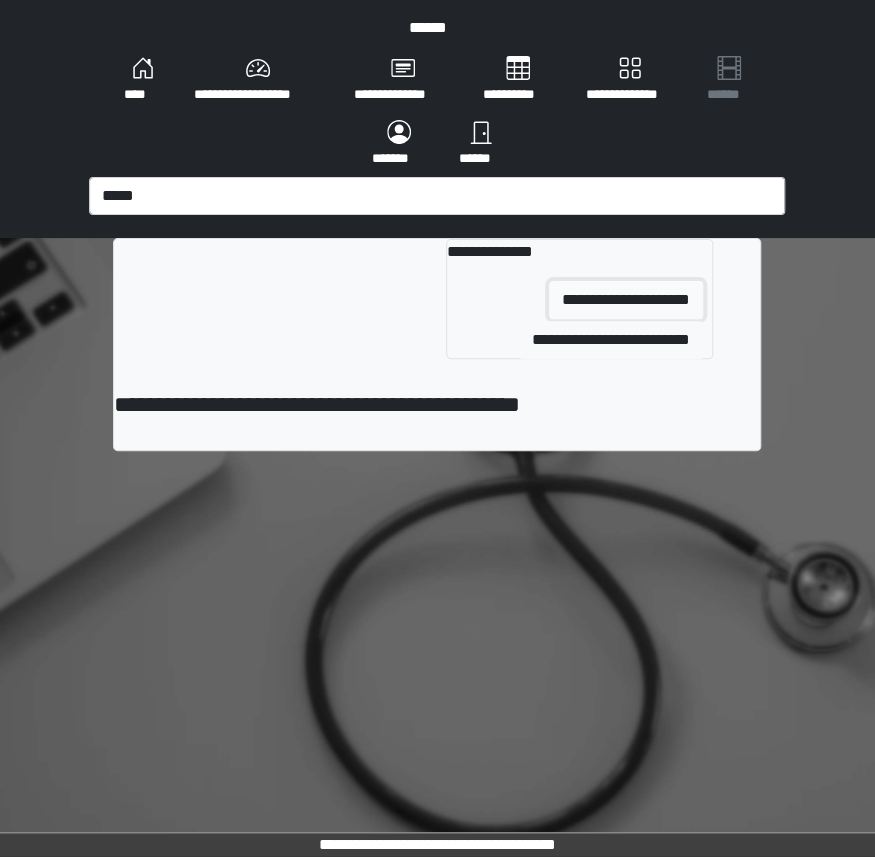 click on "**********" at bounding box center [626, 300] 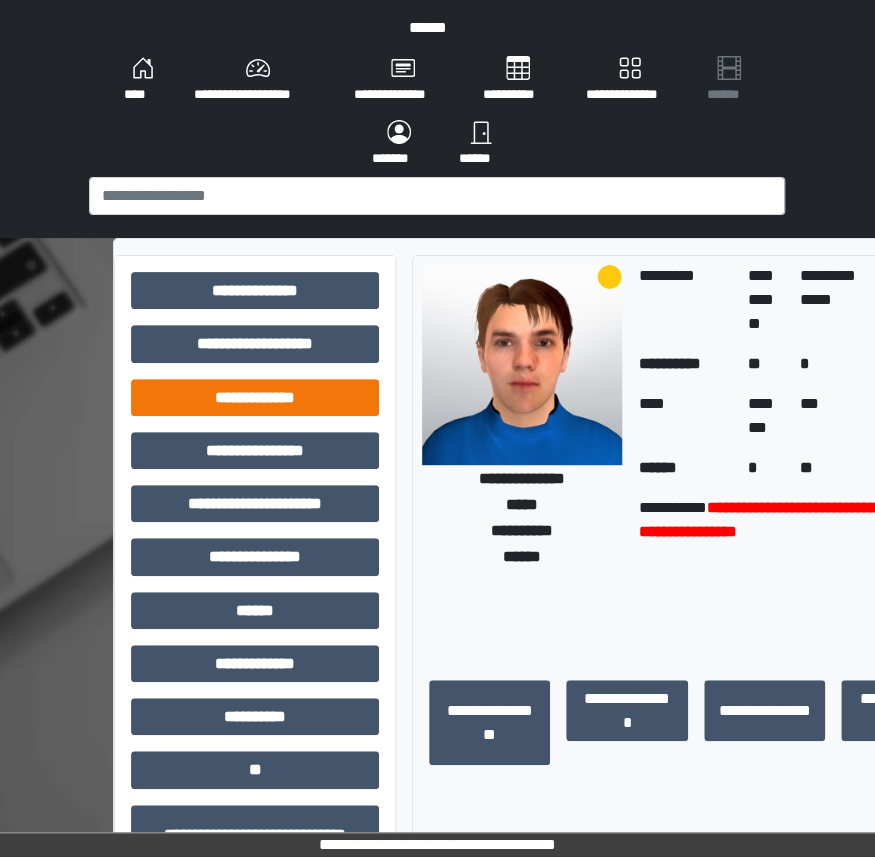 scroll, scrollTop: 181, scrollLeft: 0, axis: vertical 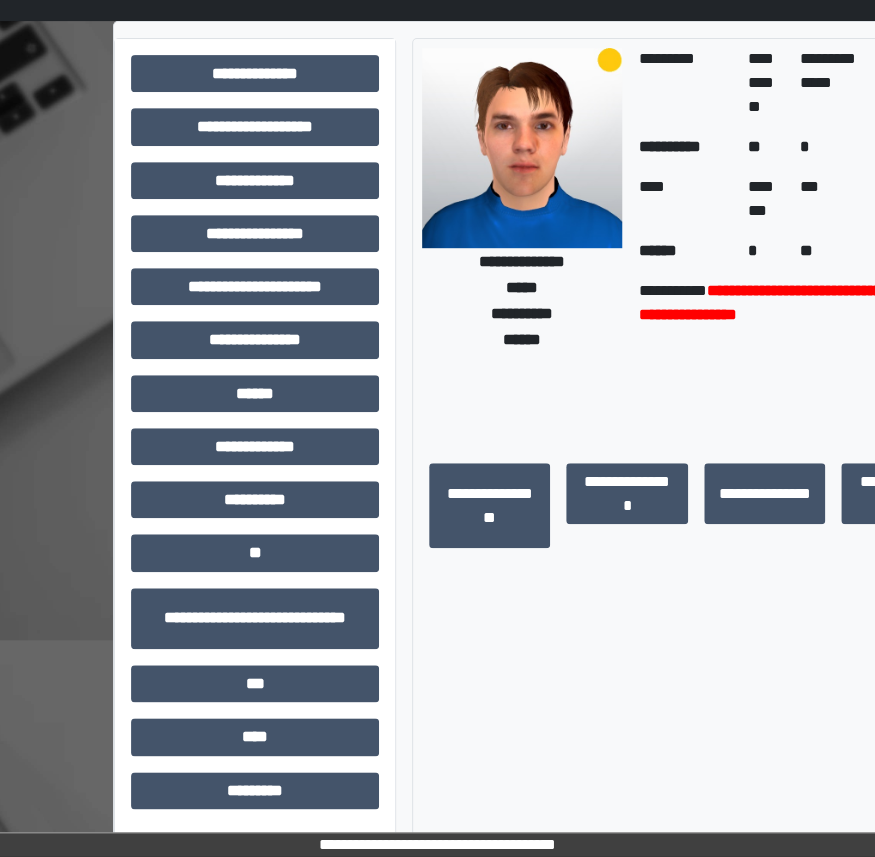 click on "**********" at bounding box center [255, 440] 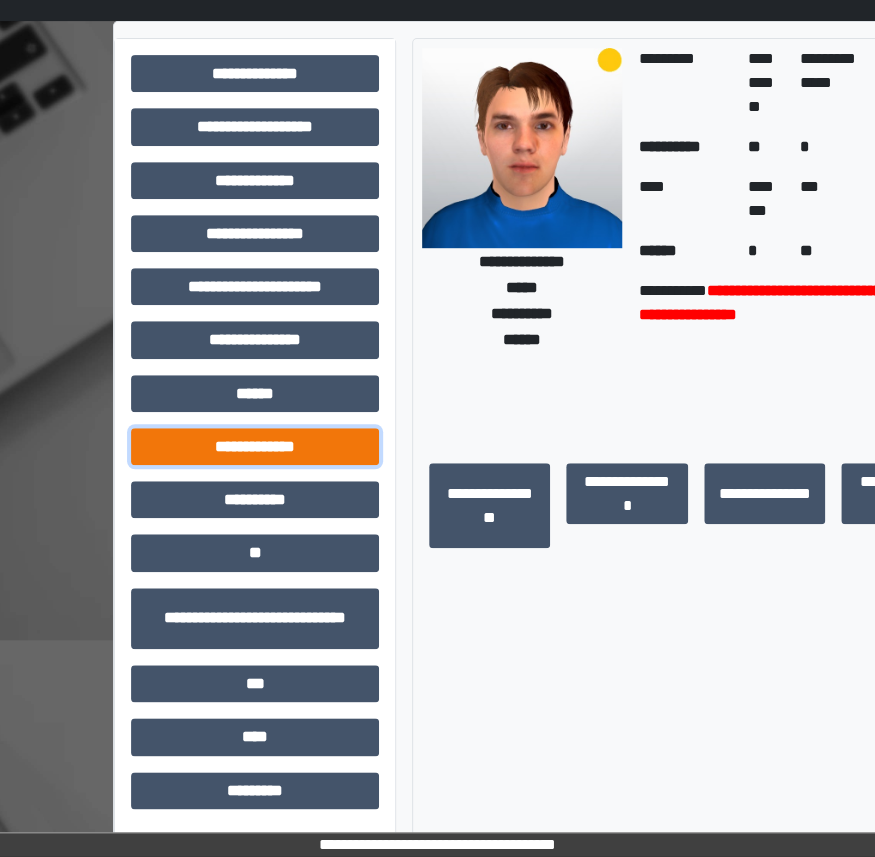 click on "**********" at bounding box center (255, 446) 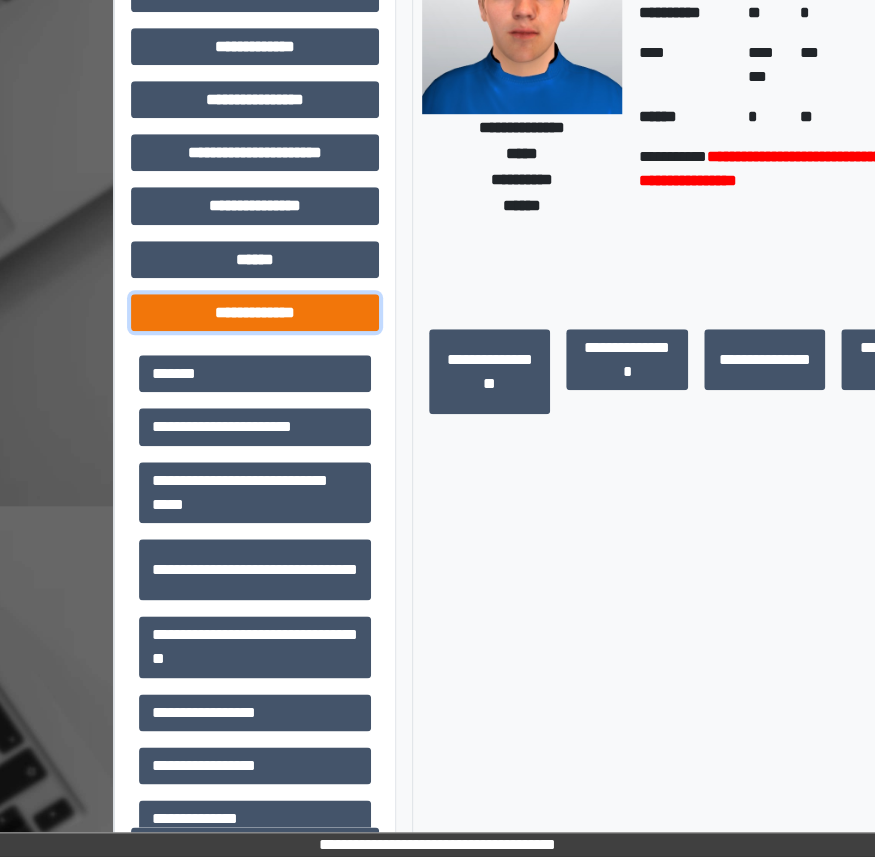 scroll, scrollTop: 465, scrollLeft: 0, axis: vertical 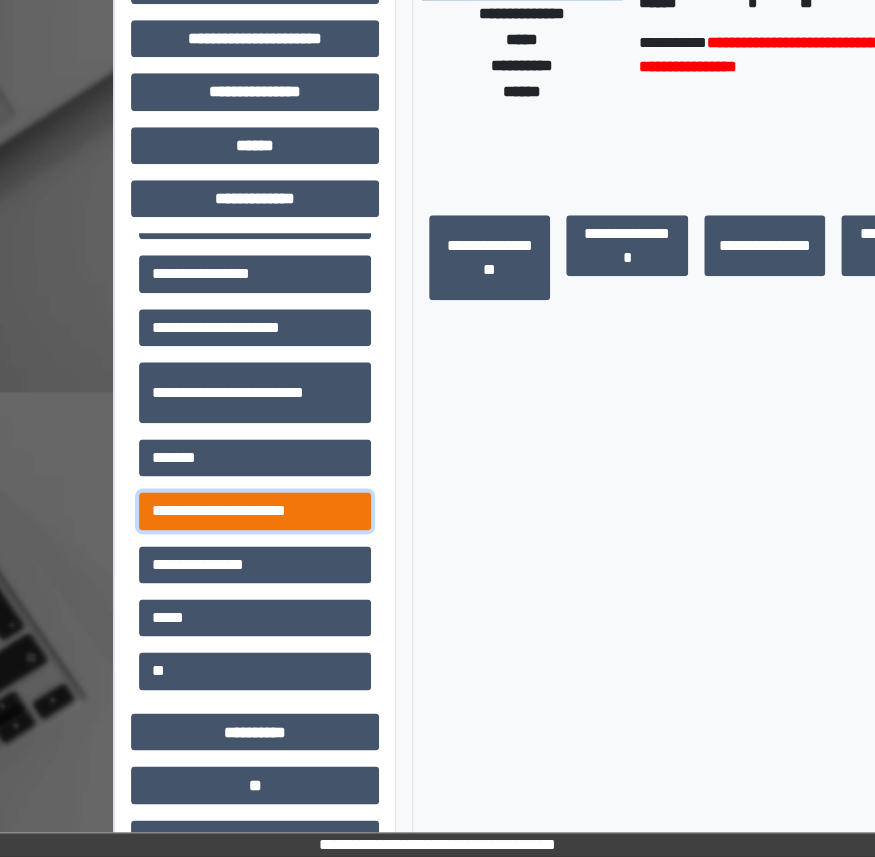 click on "**********" at bounding box center [255, 510] 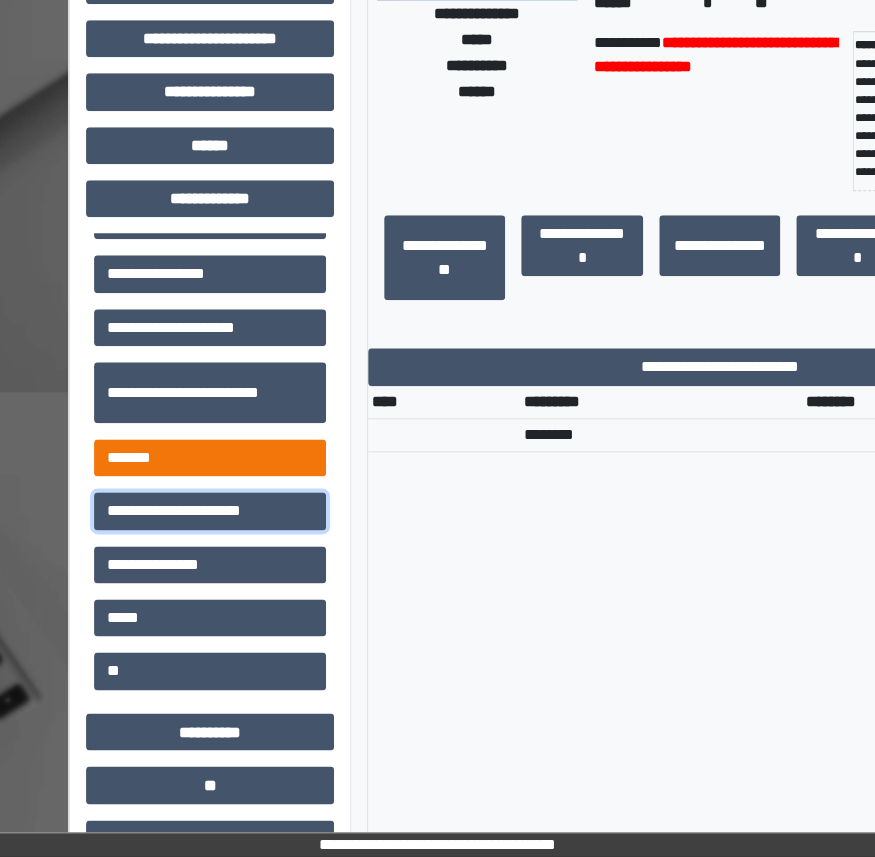 scroll, scrollTop: 465, scrollLeft: 121, axis: both 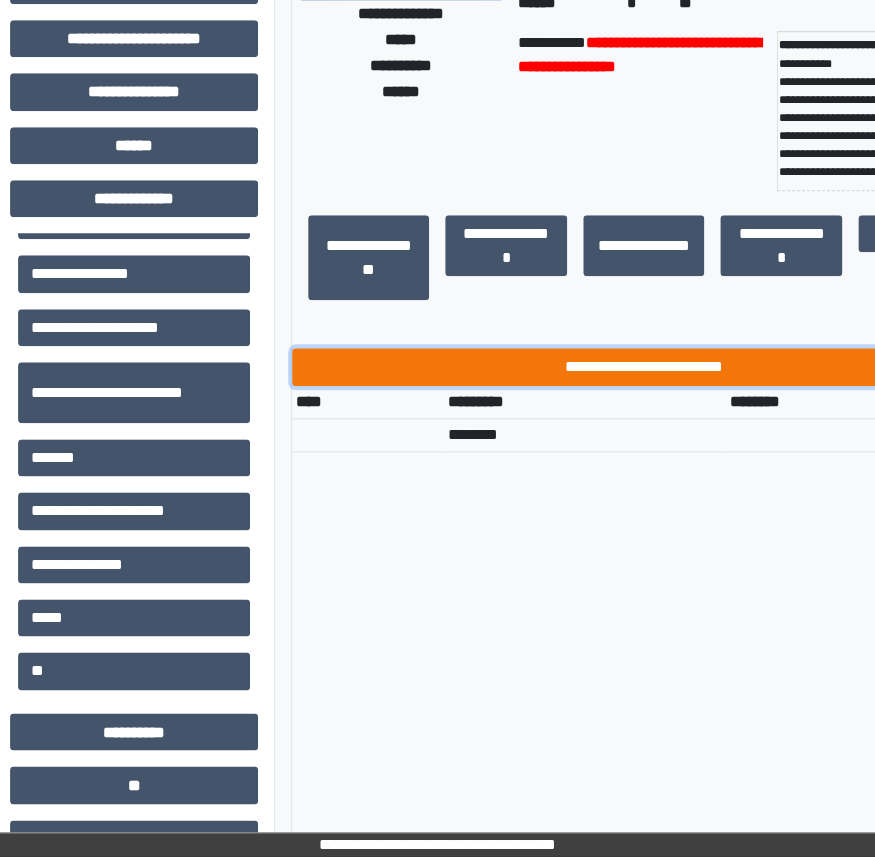 click on "**********" at bounding box center (644, 366) 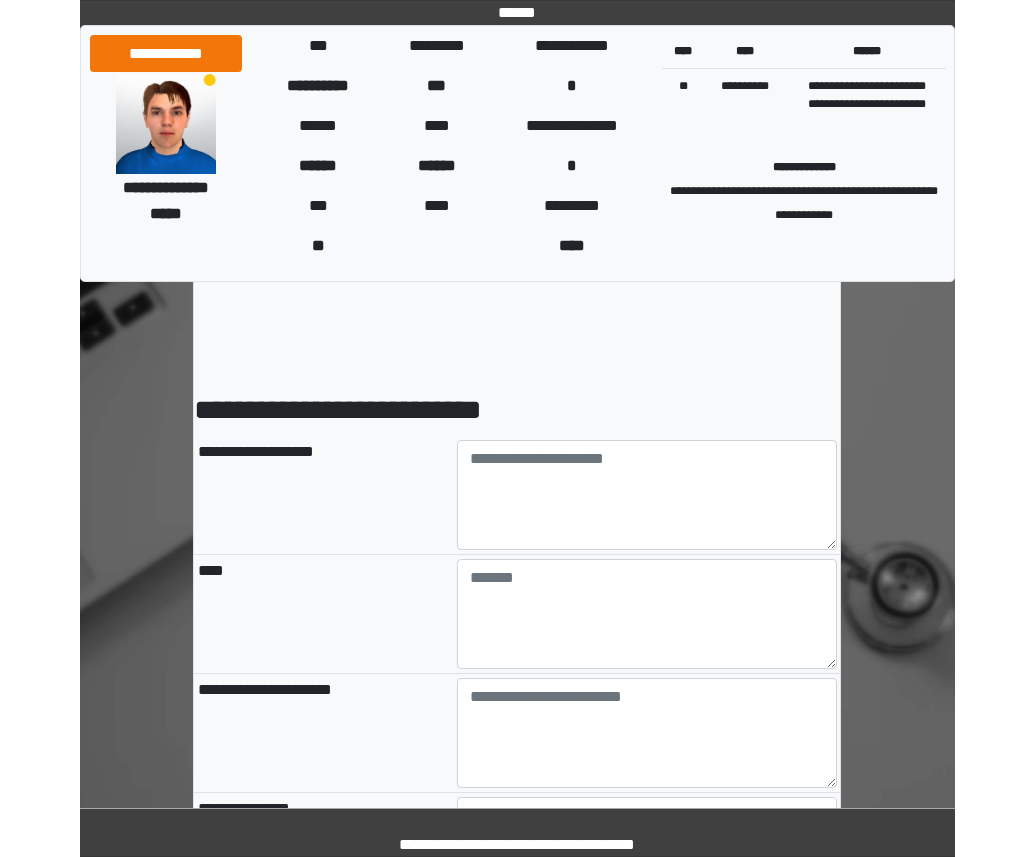 scroll, scrollTop: 0, scrollLeft: 0, axis: both 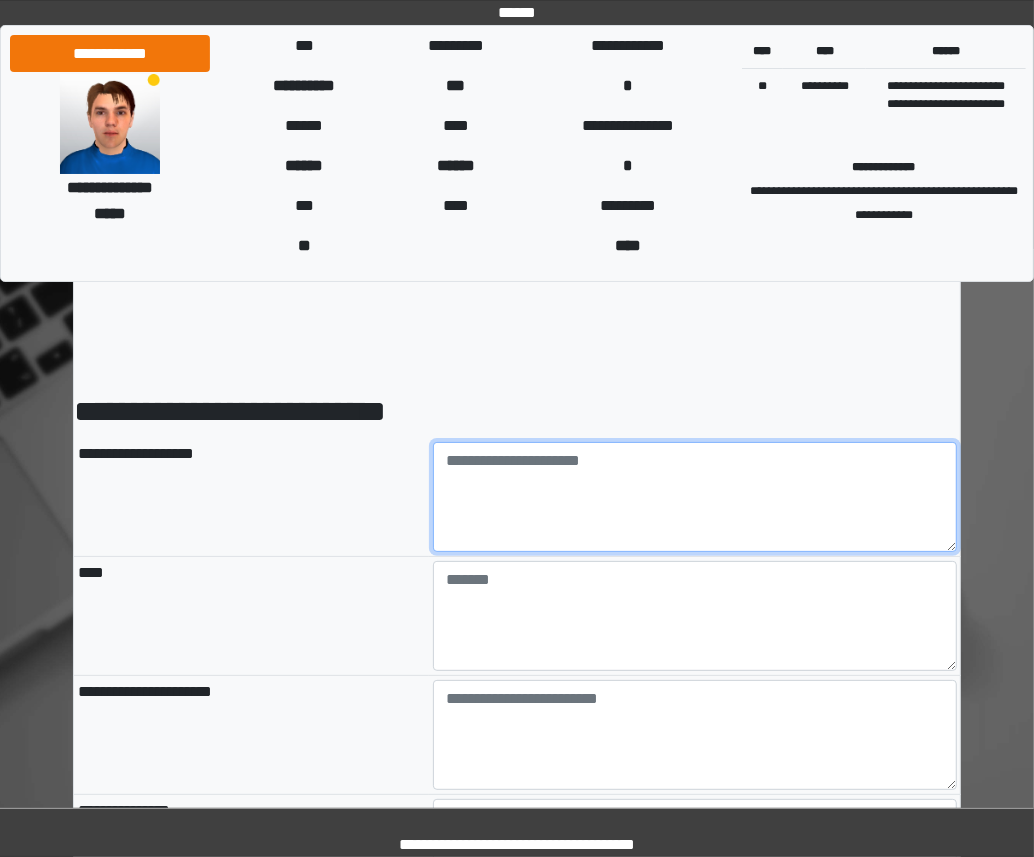click at bounding box center [695, 497] 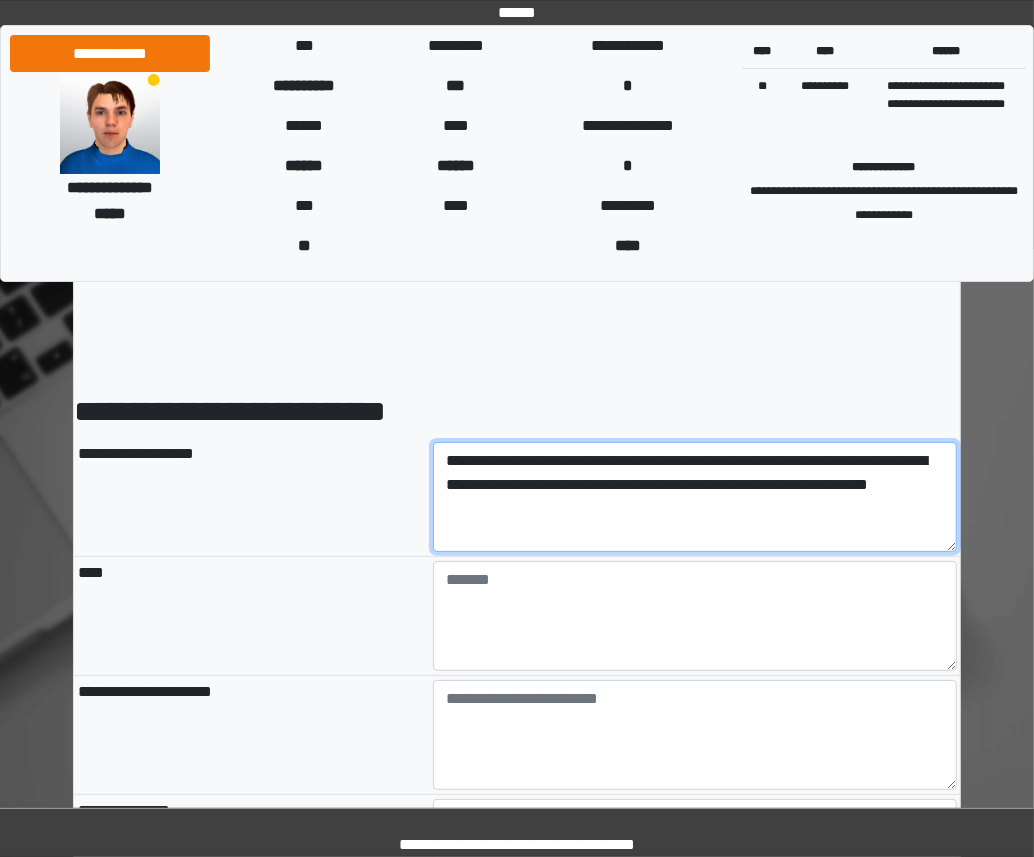 type on "**********" 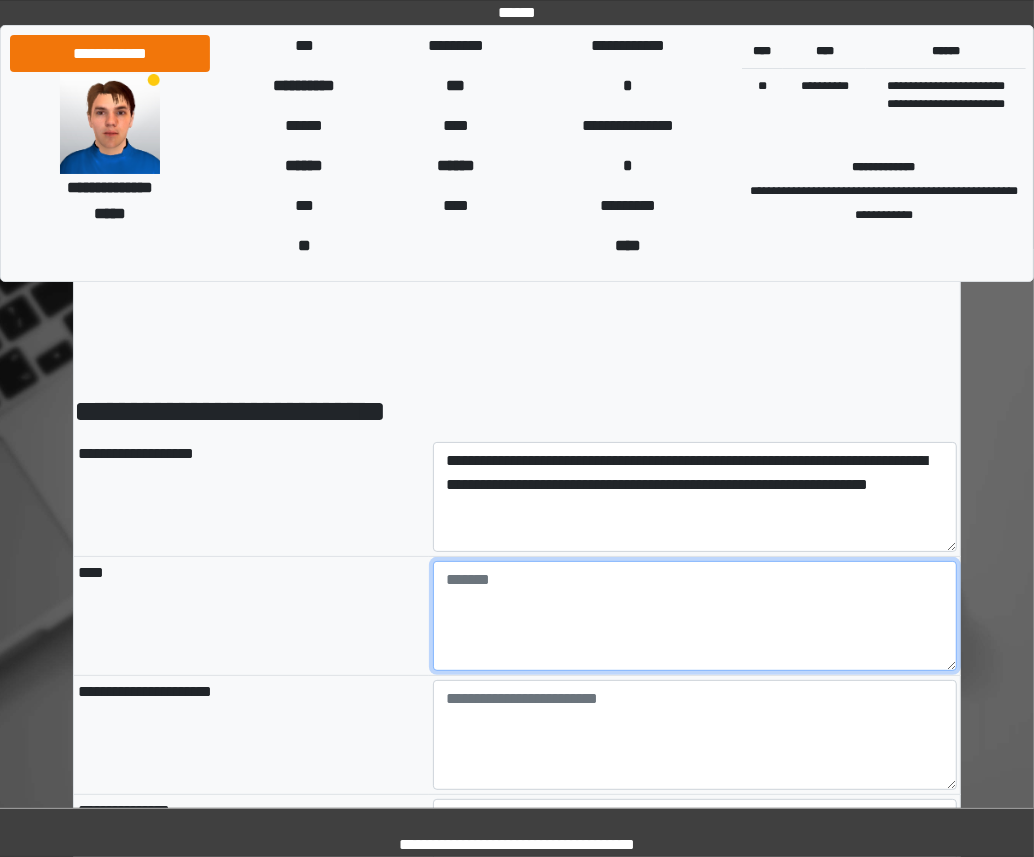 click at bounding box center [695, 616] 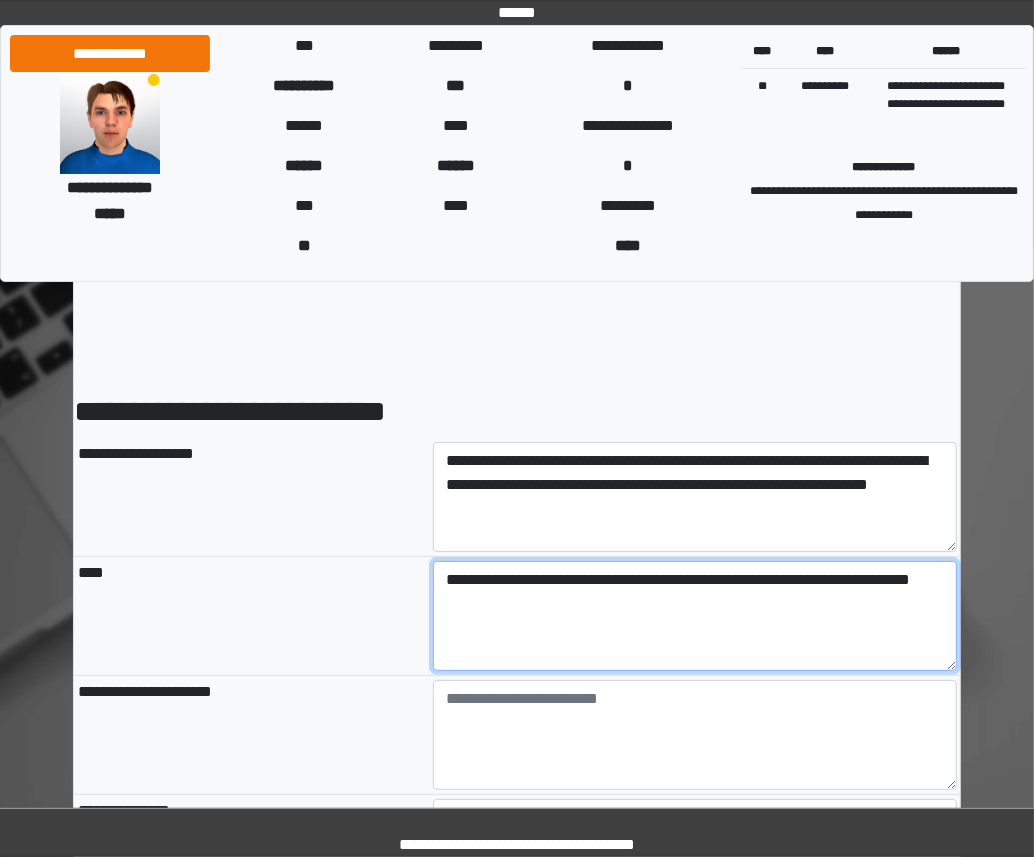 scroll, scrollTop: 13, scrollLeft: 0, axis: vertical 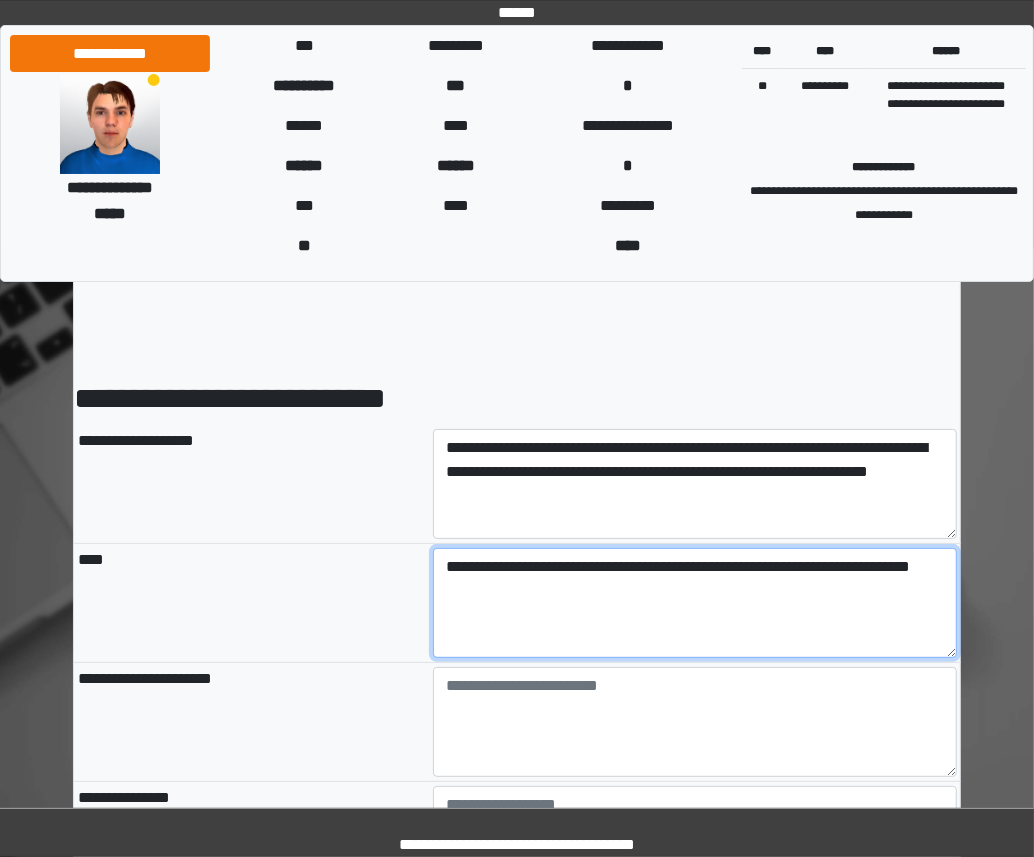 type on "**********" 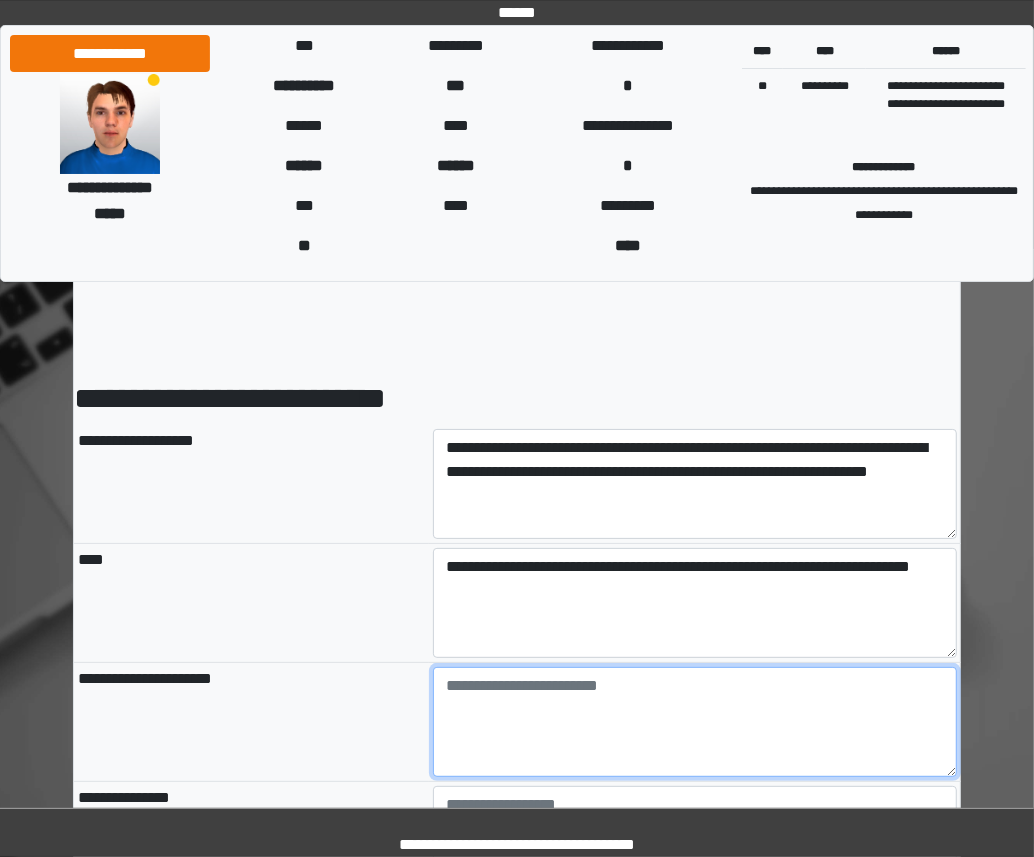 click at bounding box center (695, 722) 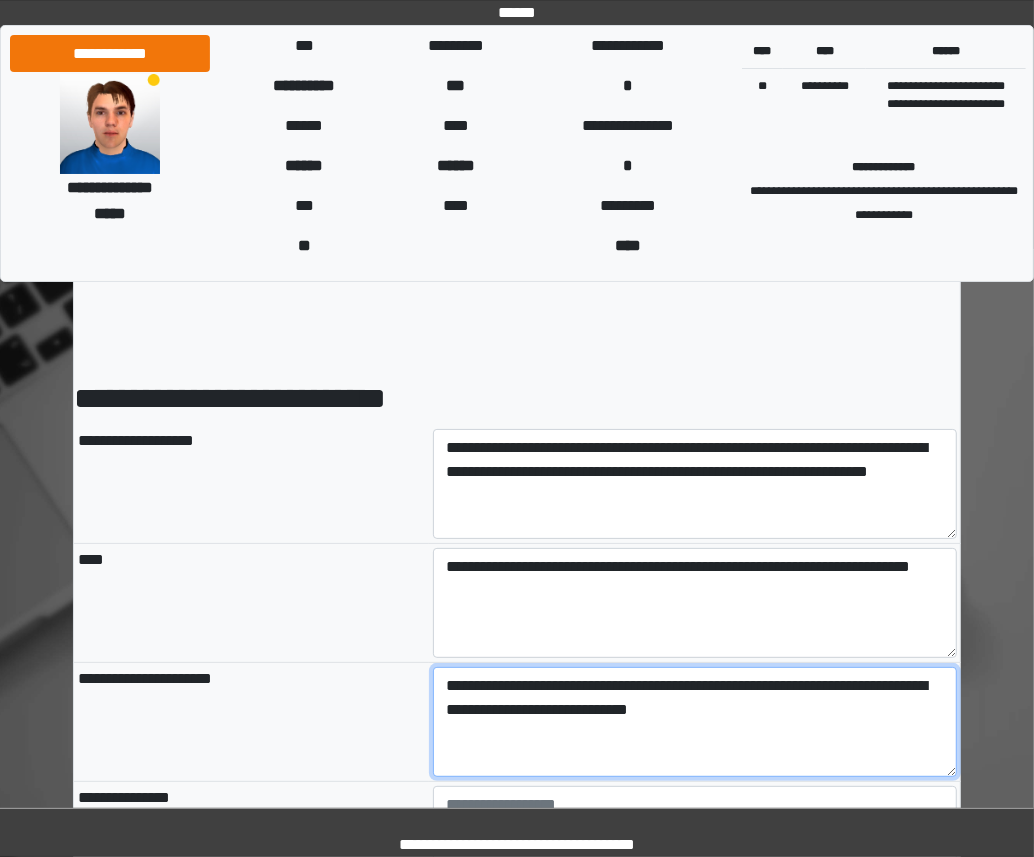 type on "**********" 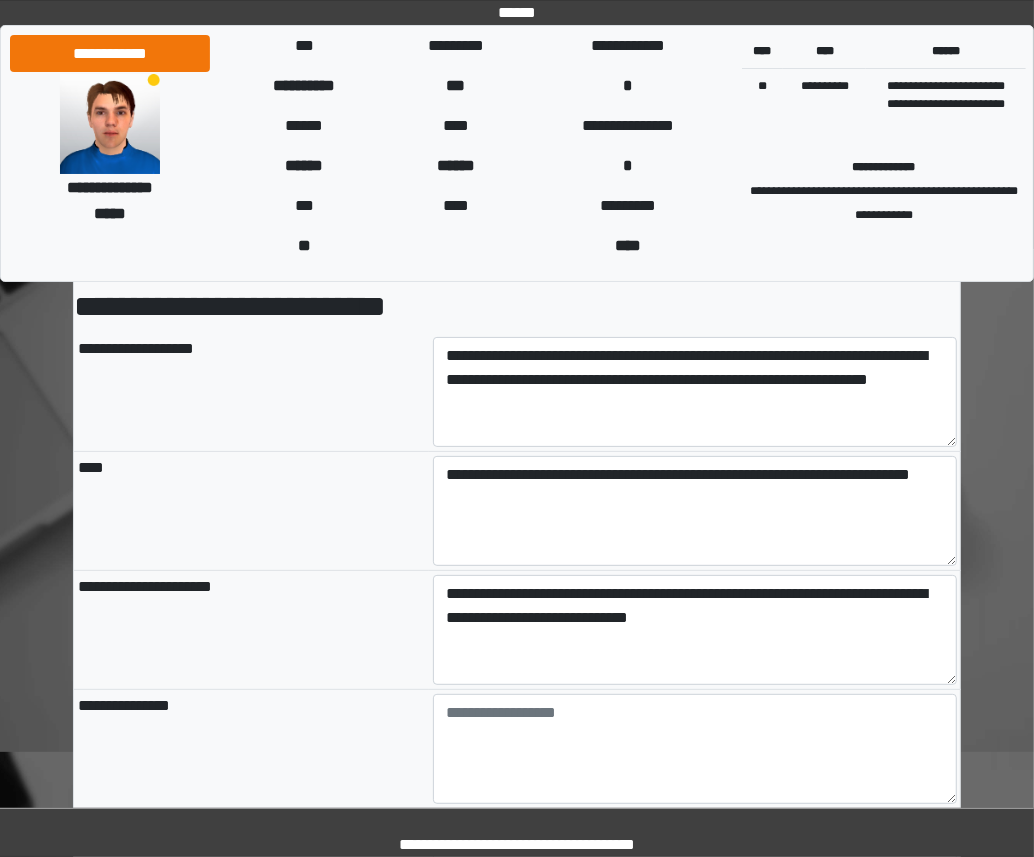 scroll, scrollTop: 114, scrollLeft: 0, axis: vertical 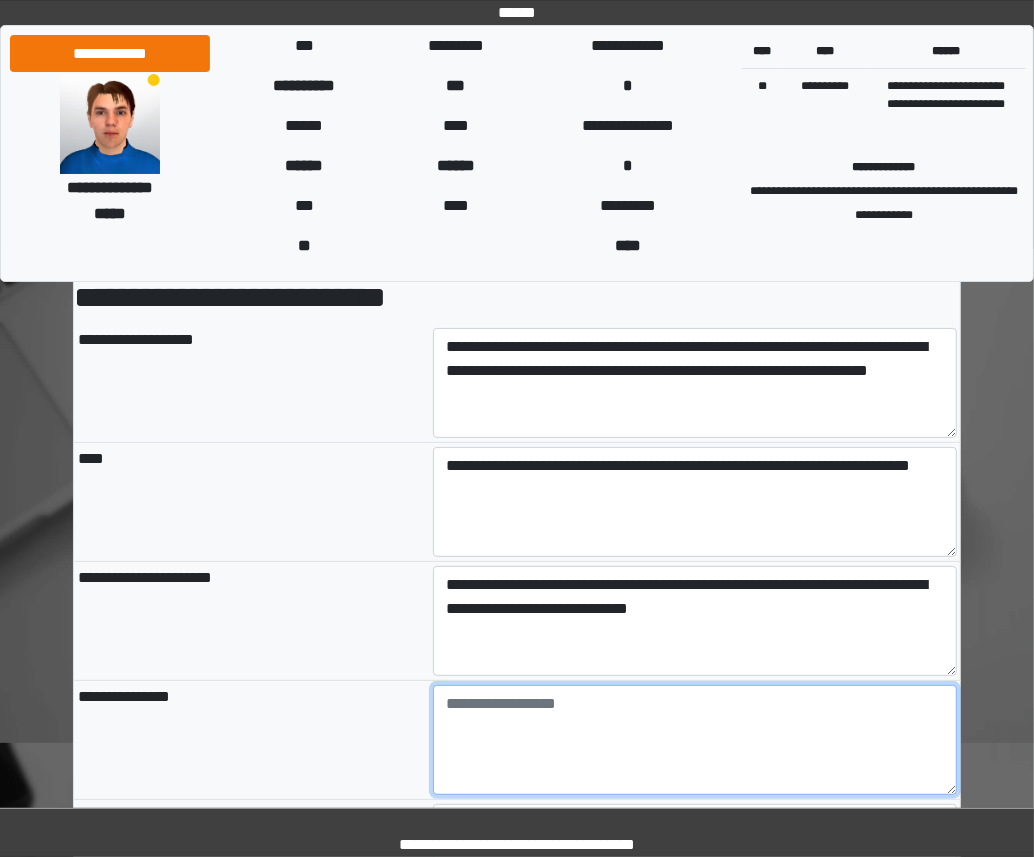 click at bounding box center (695, 740) 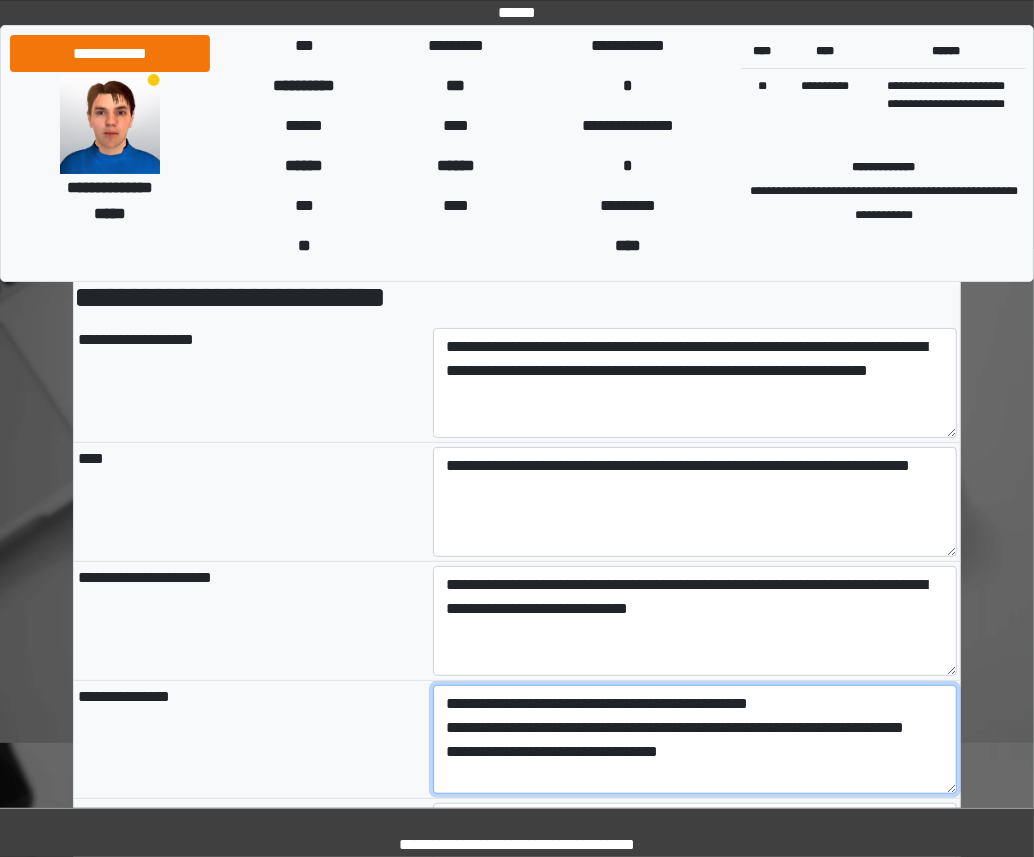 scroll, scrollTop: 0, scrollLeft: 0, axis: both 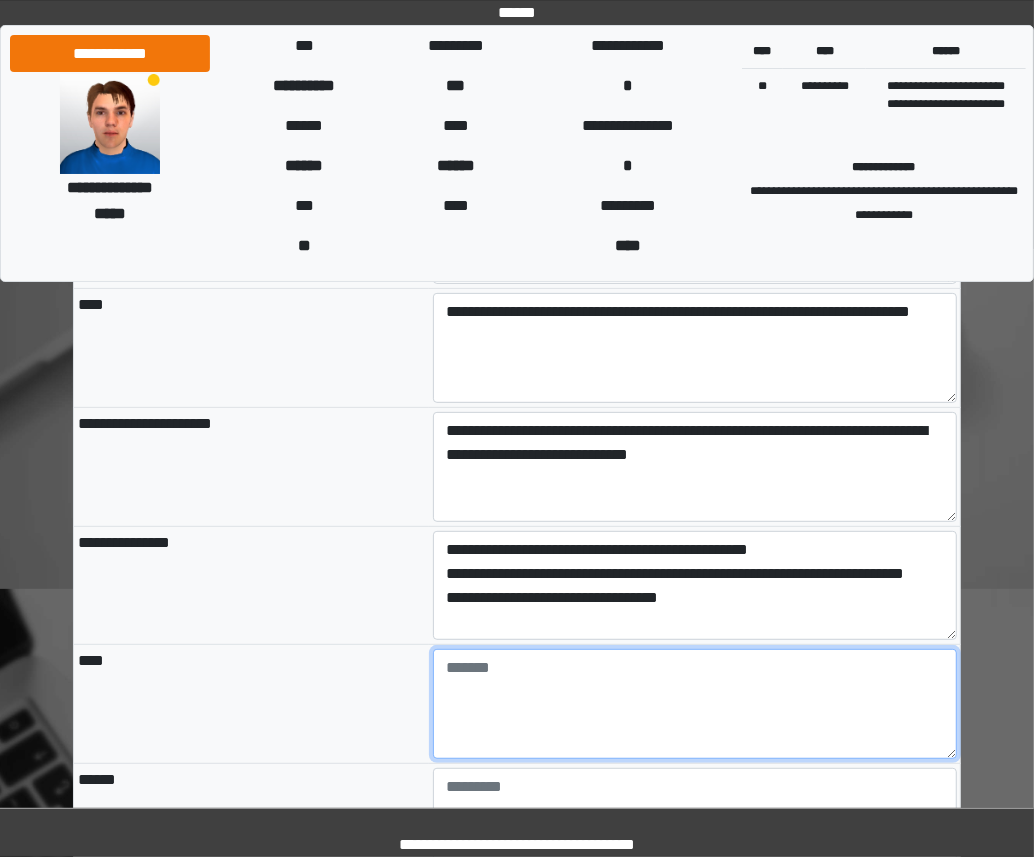click at bounding box center (695, 704) 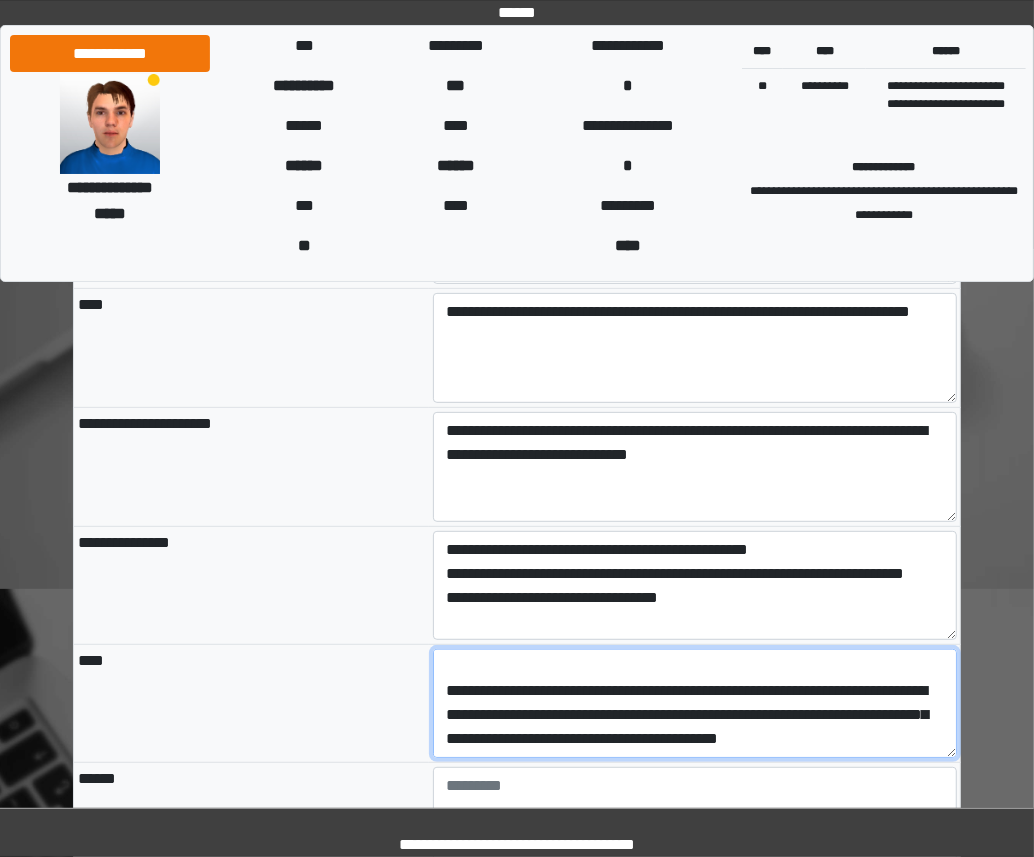 scroll, scrollTop: 408, scrollLeft: 0, axis: vertical 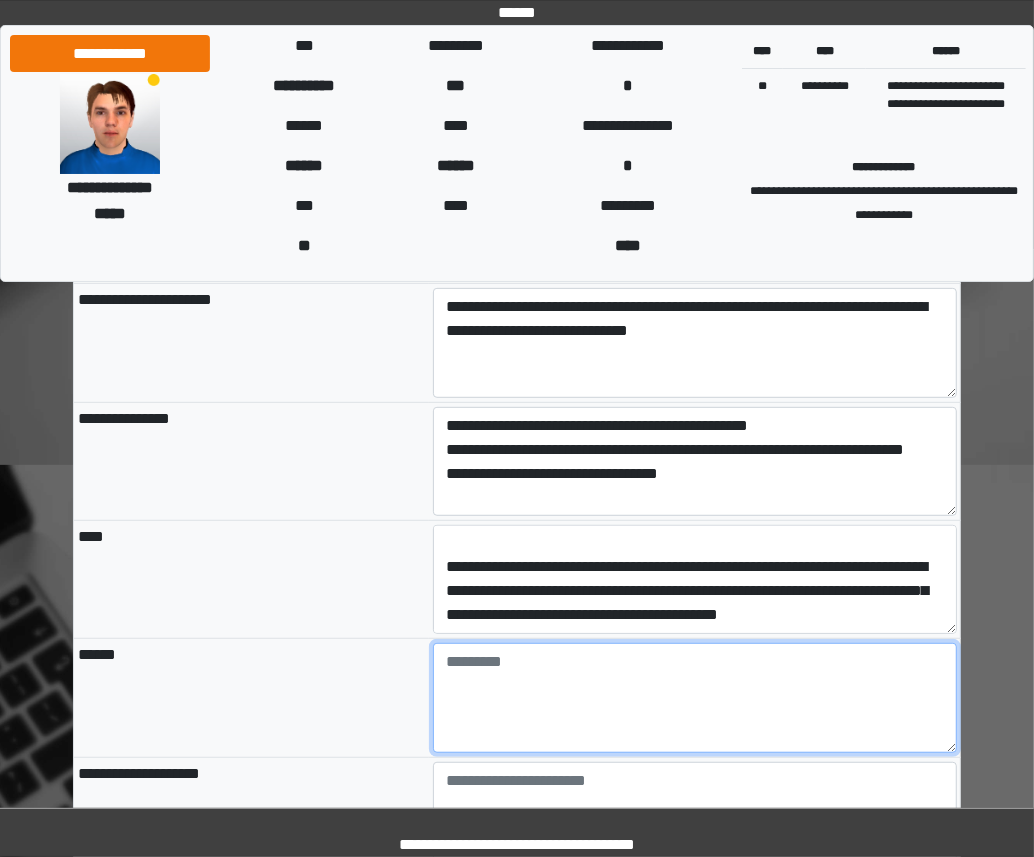 click at bounding box center (695, 698) 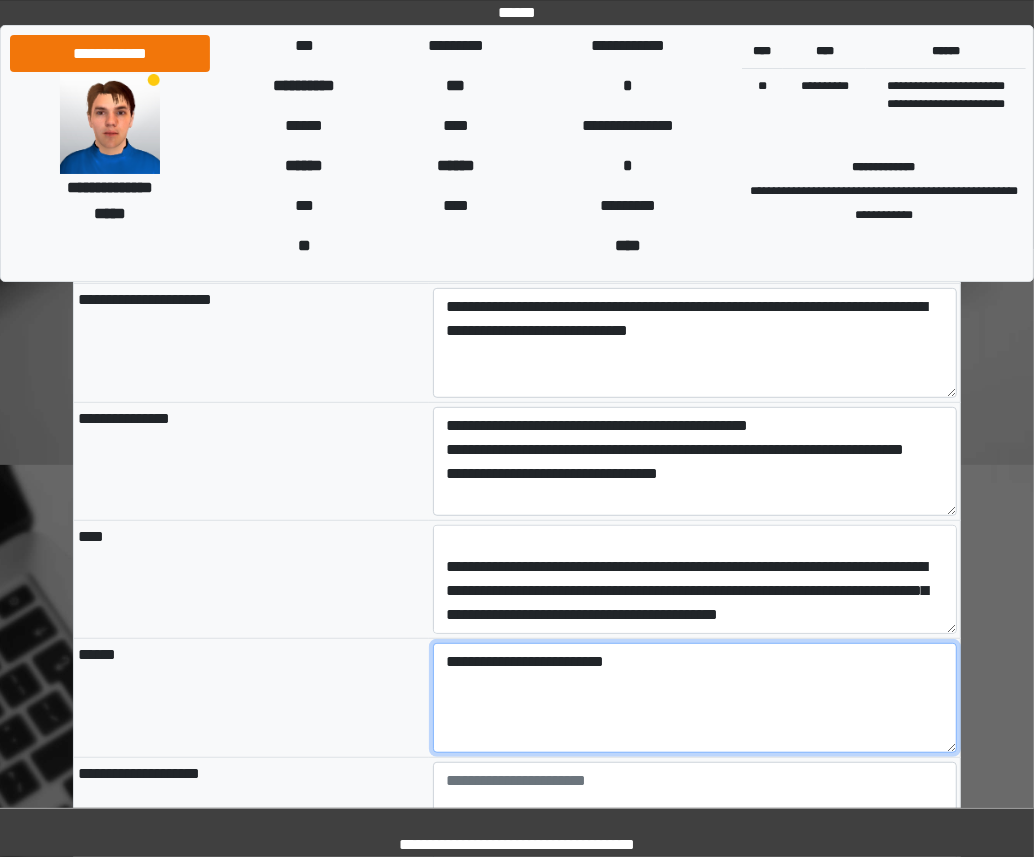 type on "**********" 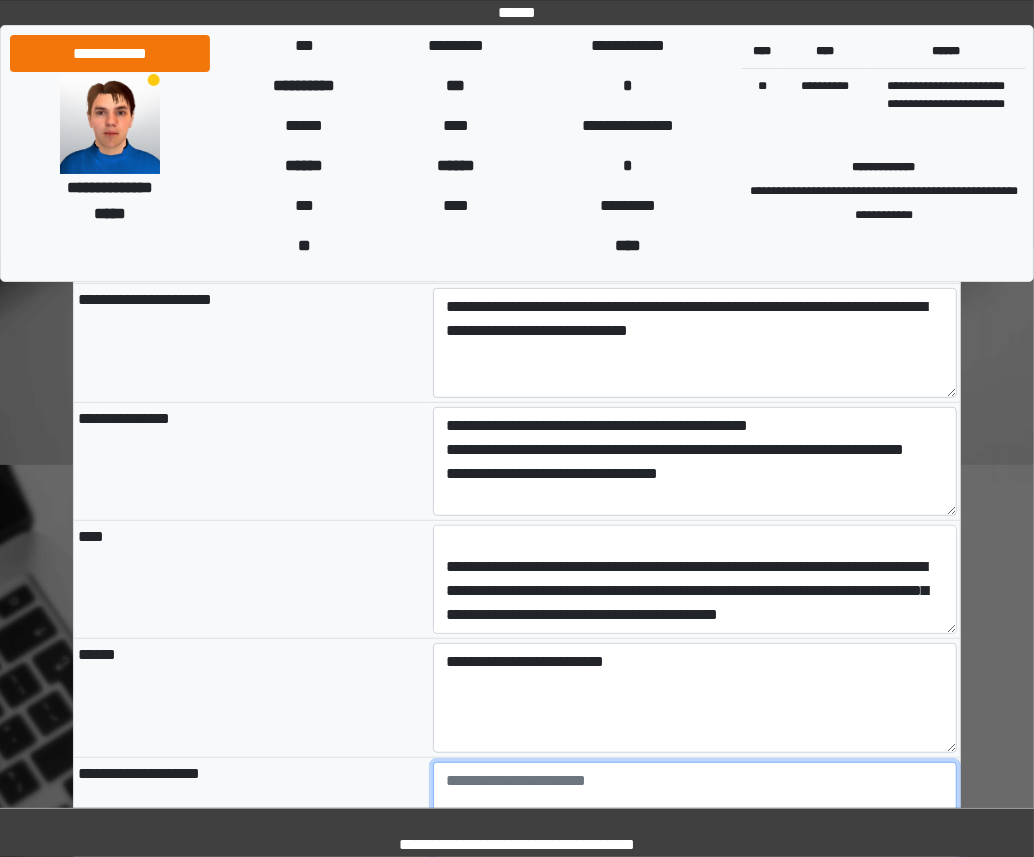 click at bounding box center [695, 817] 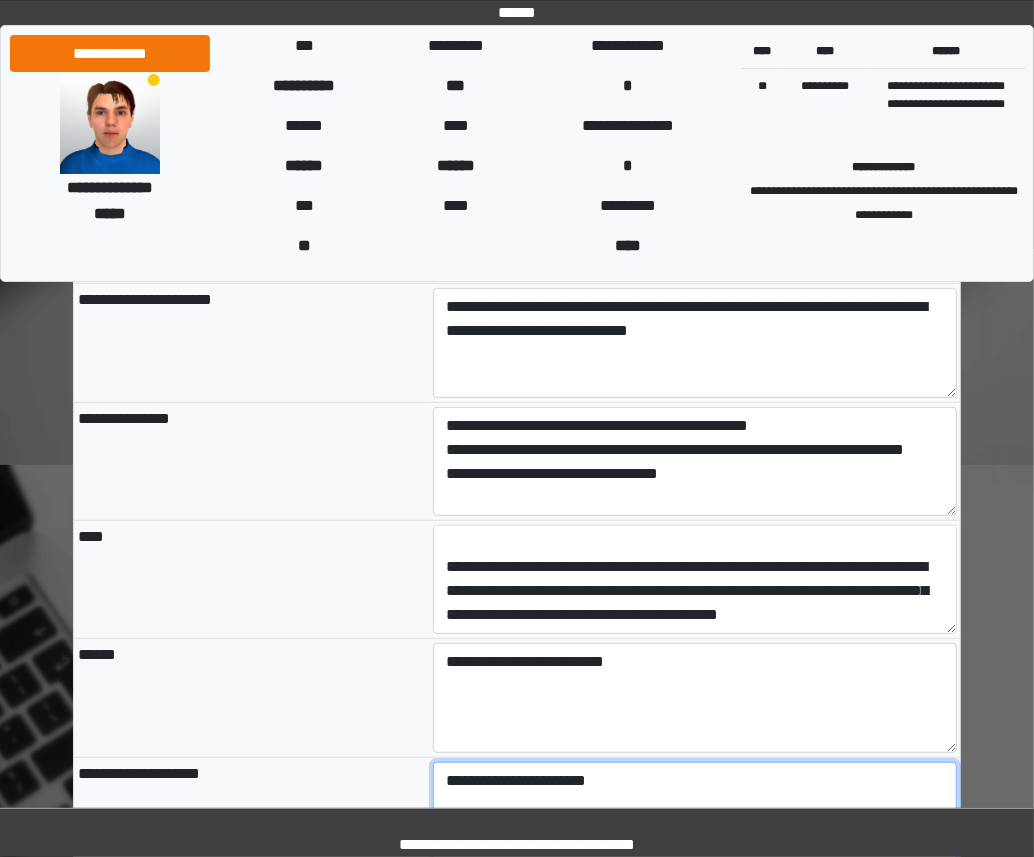 type on "**********" 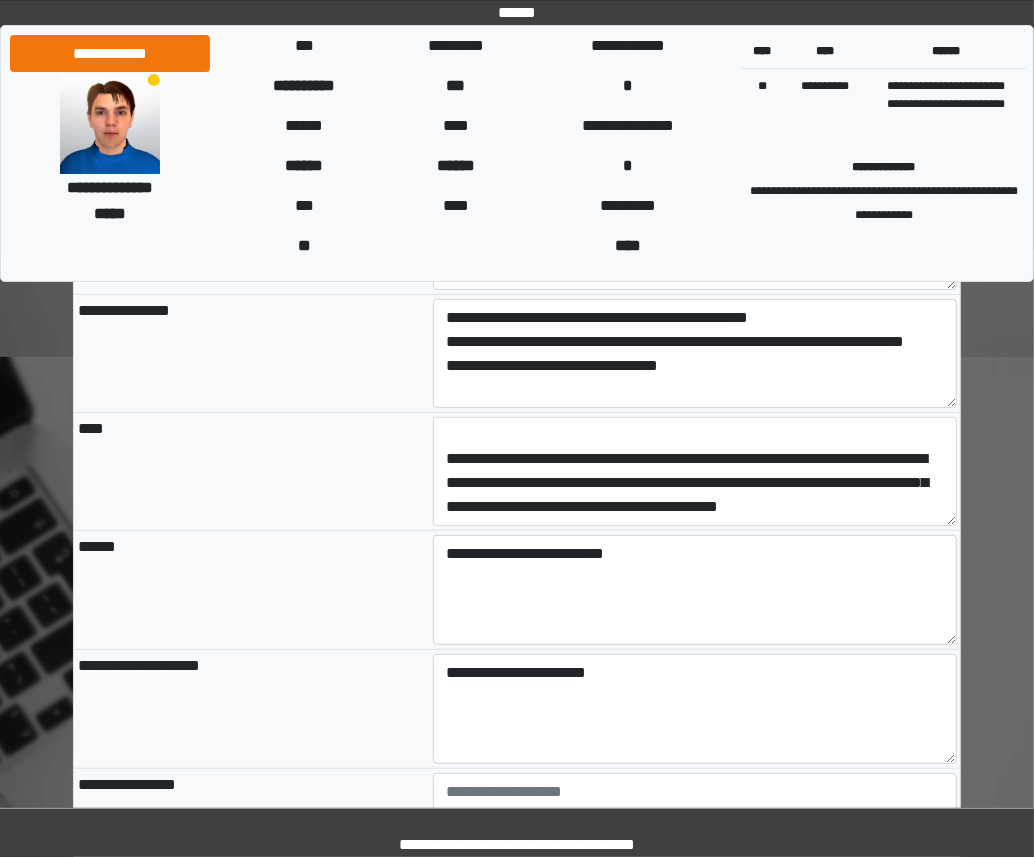 scroll, scrollTop: 559, scrollLeft: 0, axis: vertical 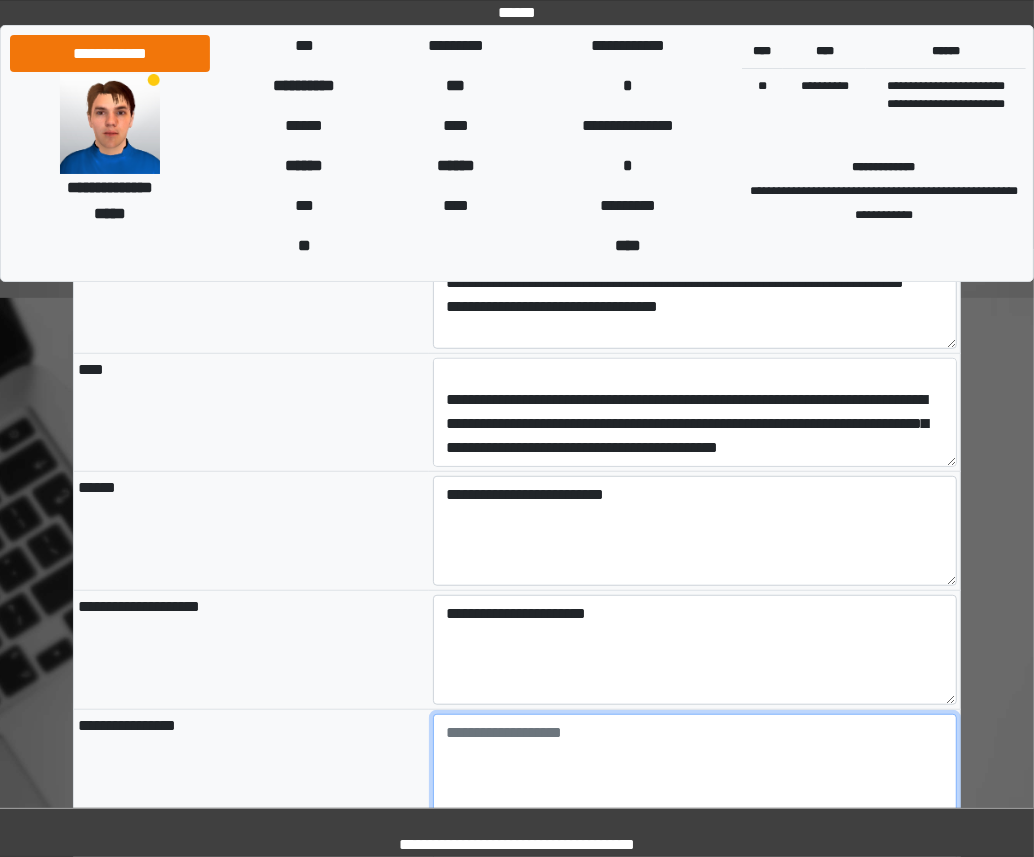 click at bounding box center [695, 769] 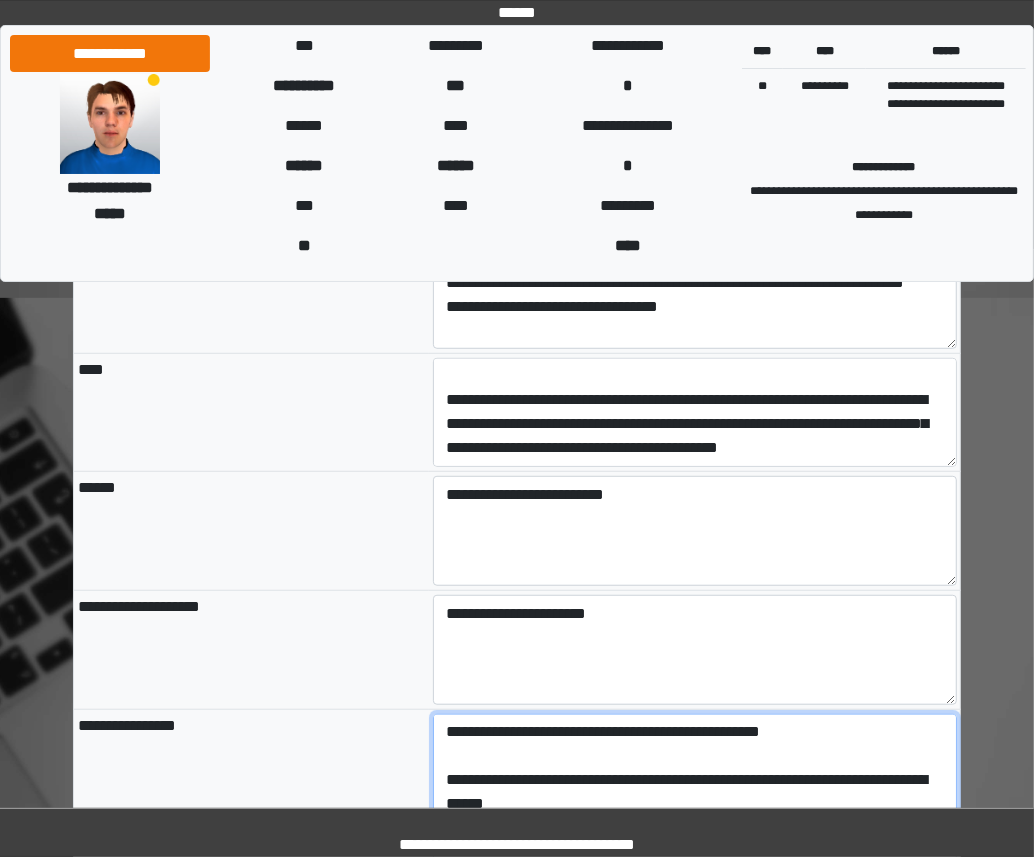 scroll, scrollTop: 72, scrollLeft: 0, axis: vertical 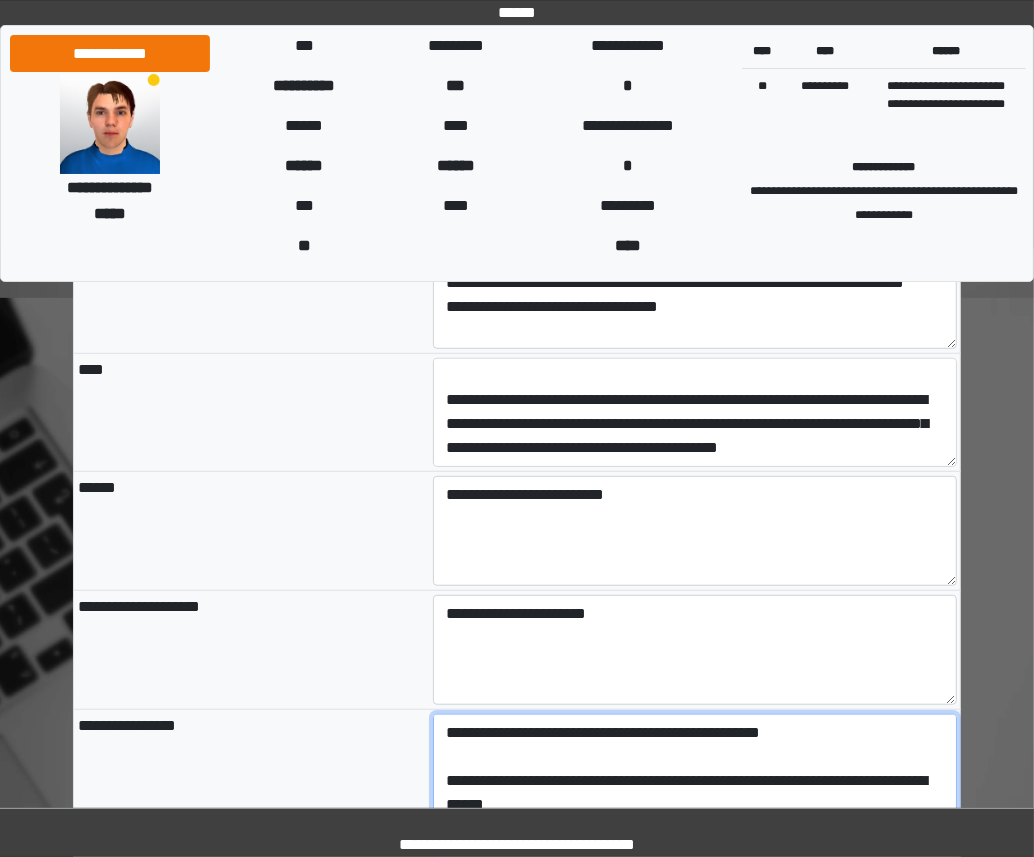 type on "**********" 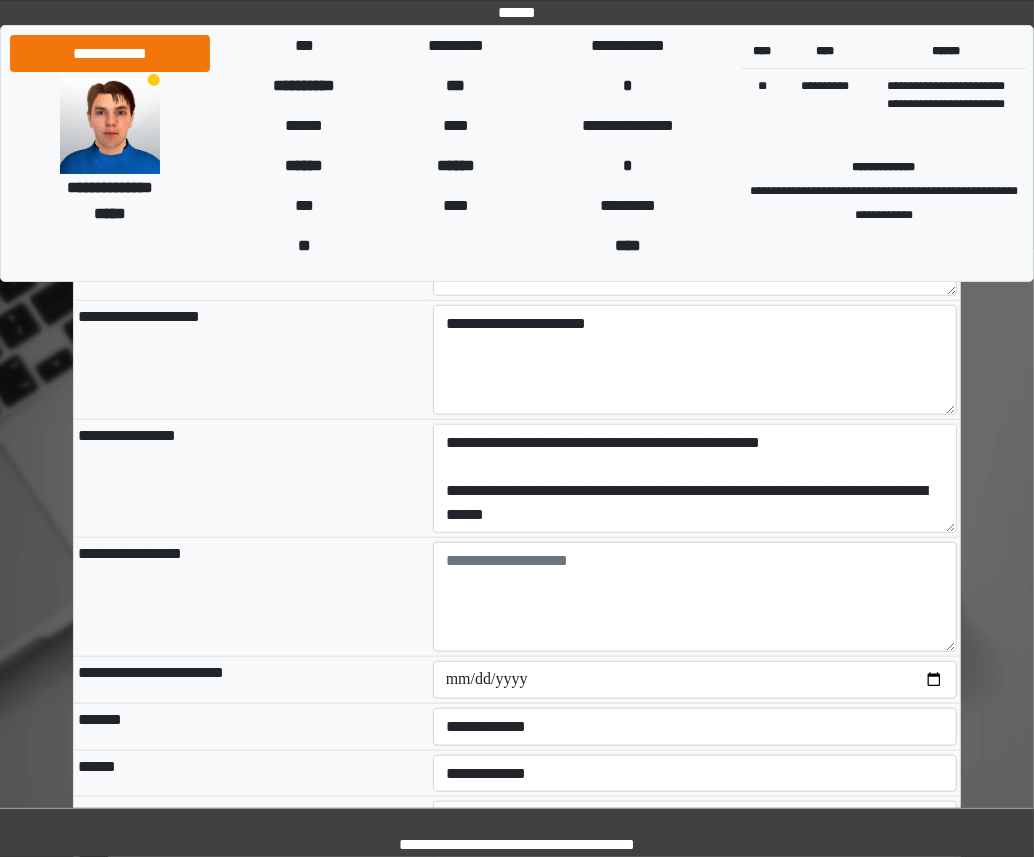 scroll, scrollTop: 860, scrollLeft: 0, axis: vertical 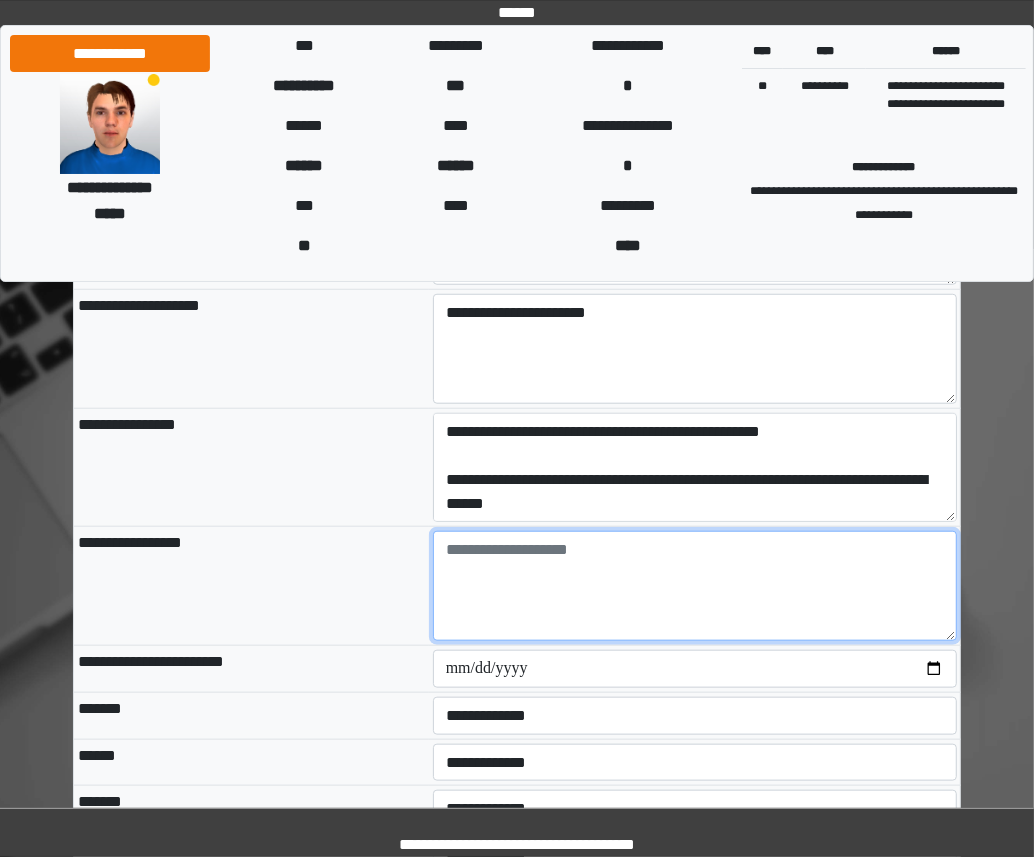 click at bounding box center [695, 586] 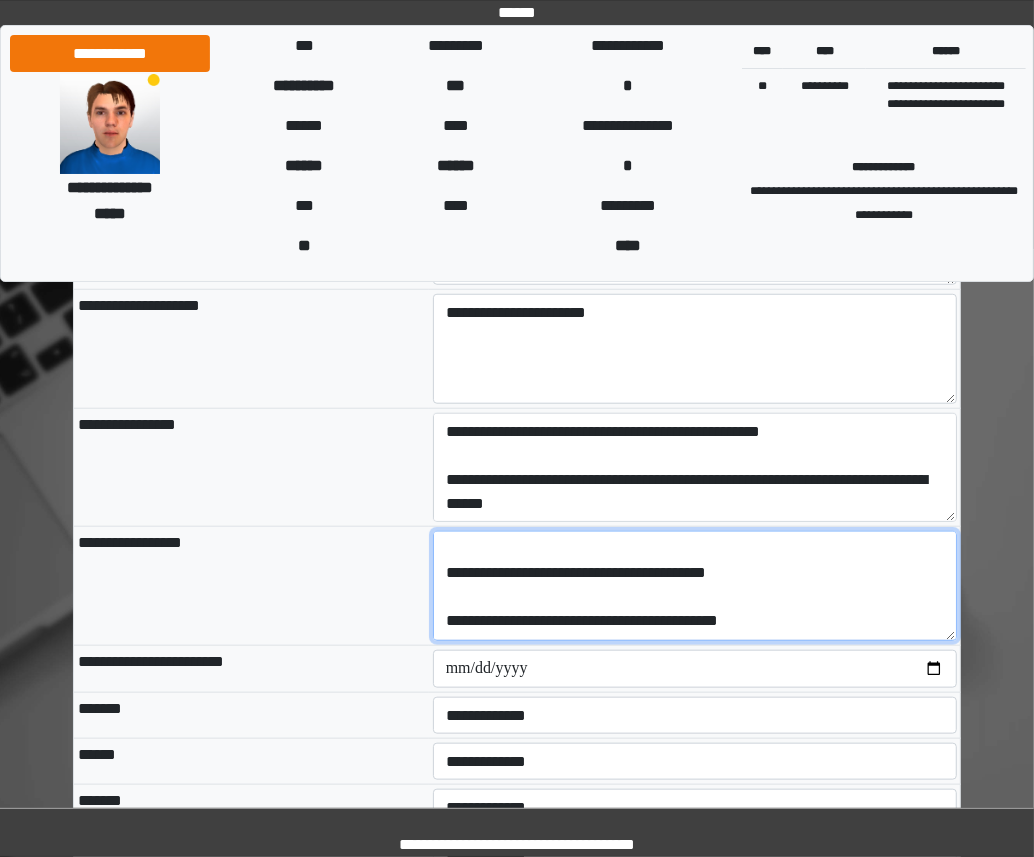 scroll, scrollTop: 144, scrollLeft: 0, axis: vertical 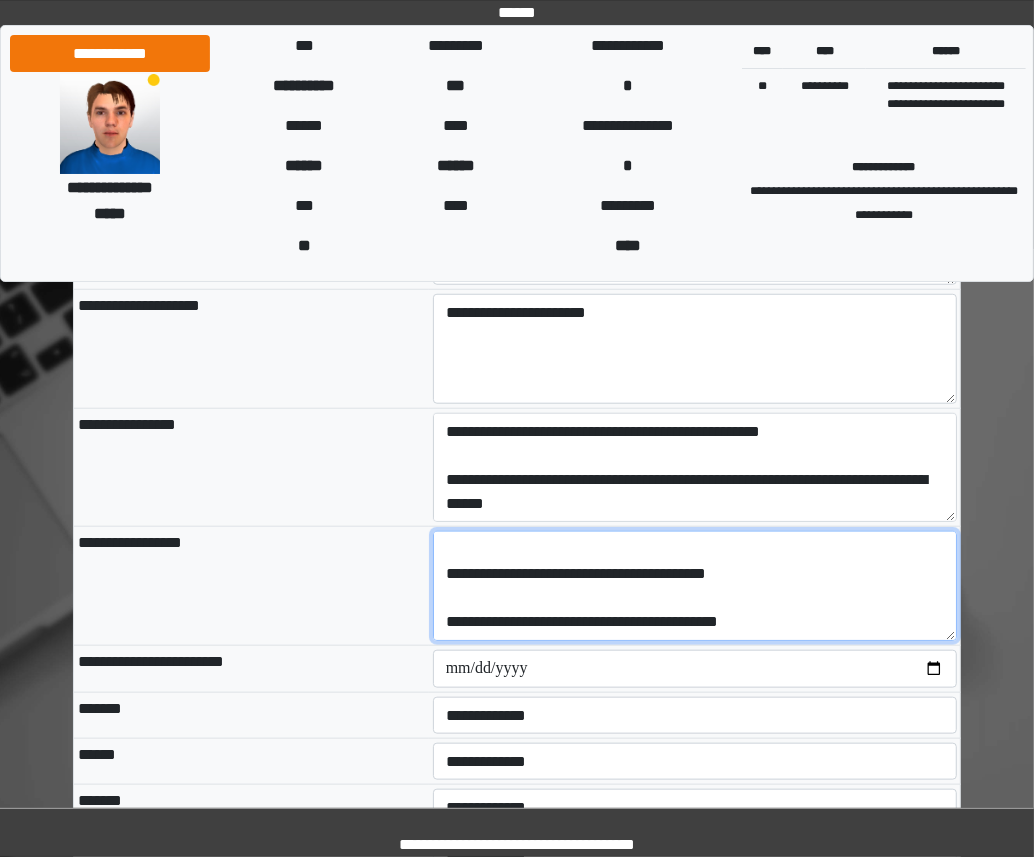 type on "**********" 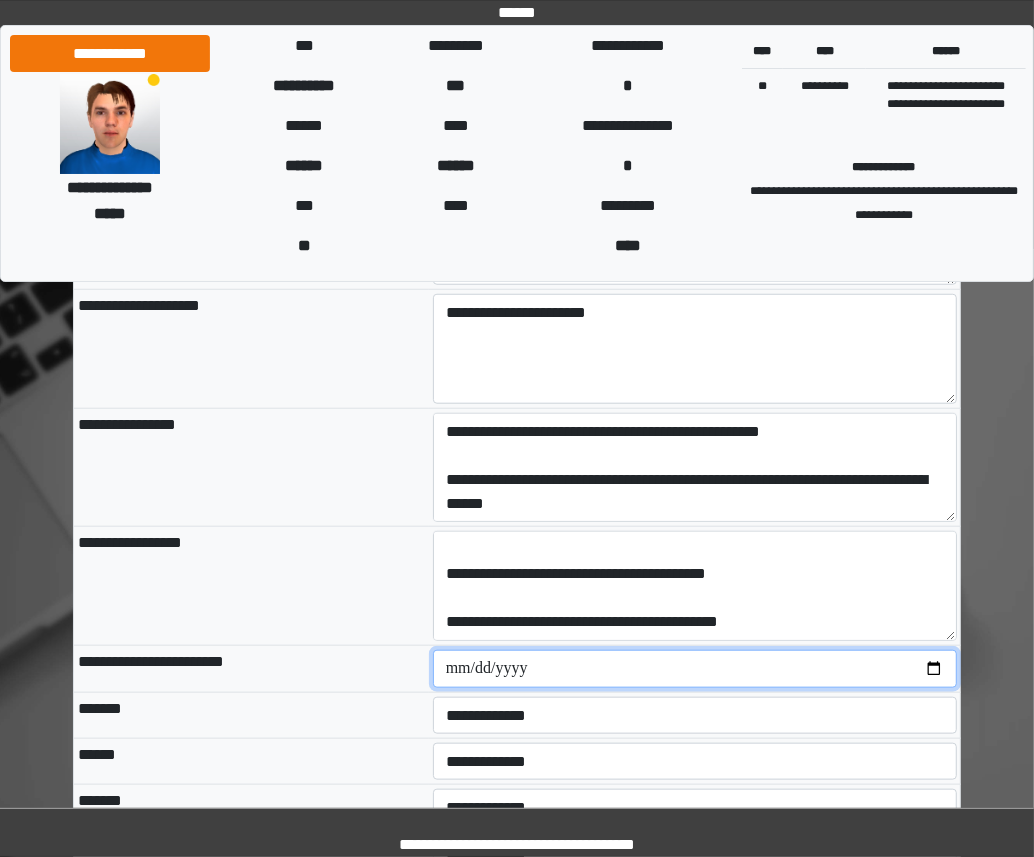 click at bounding box center [695, 669] 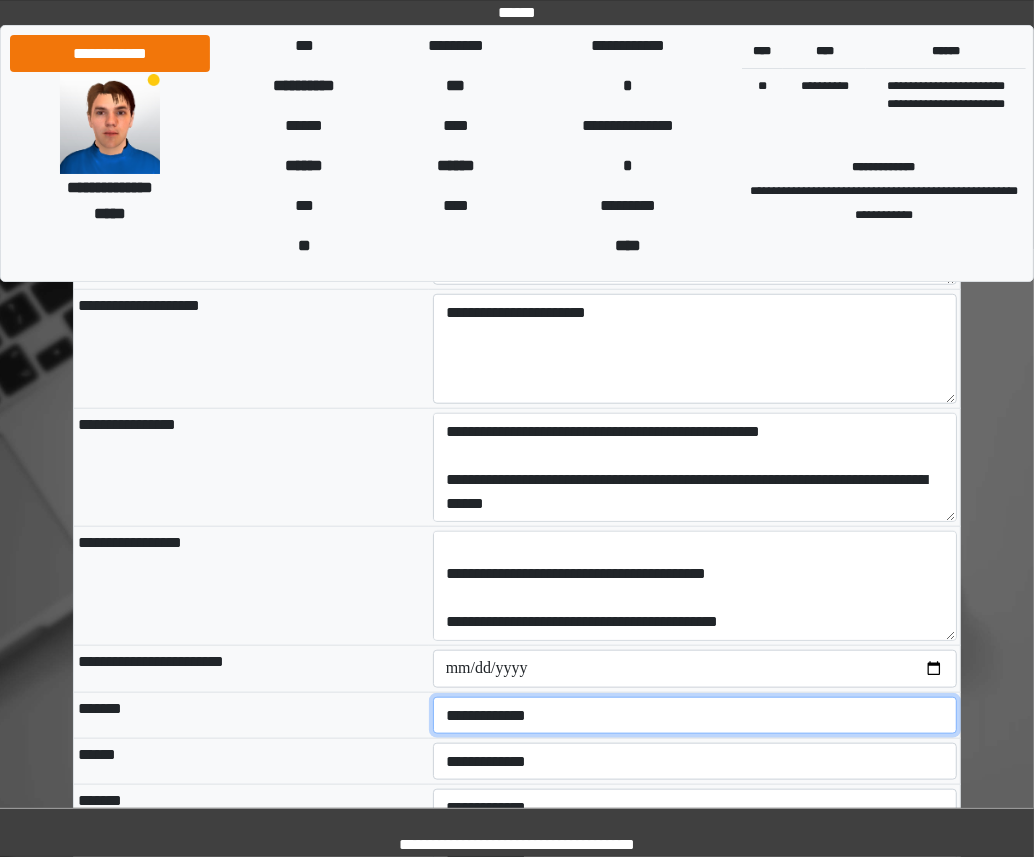 select on "*" 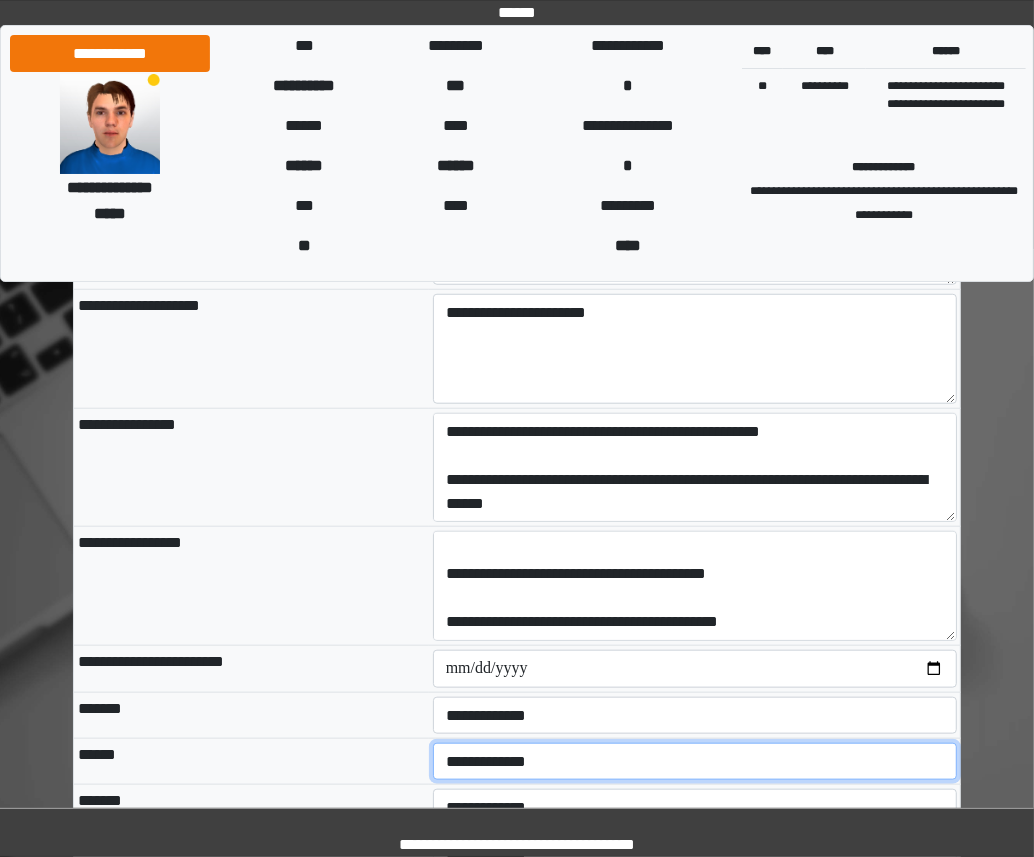 select on "*" 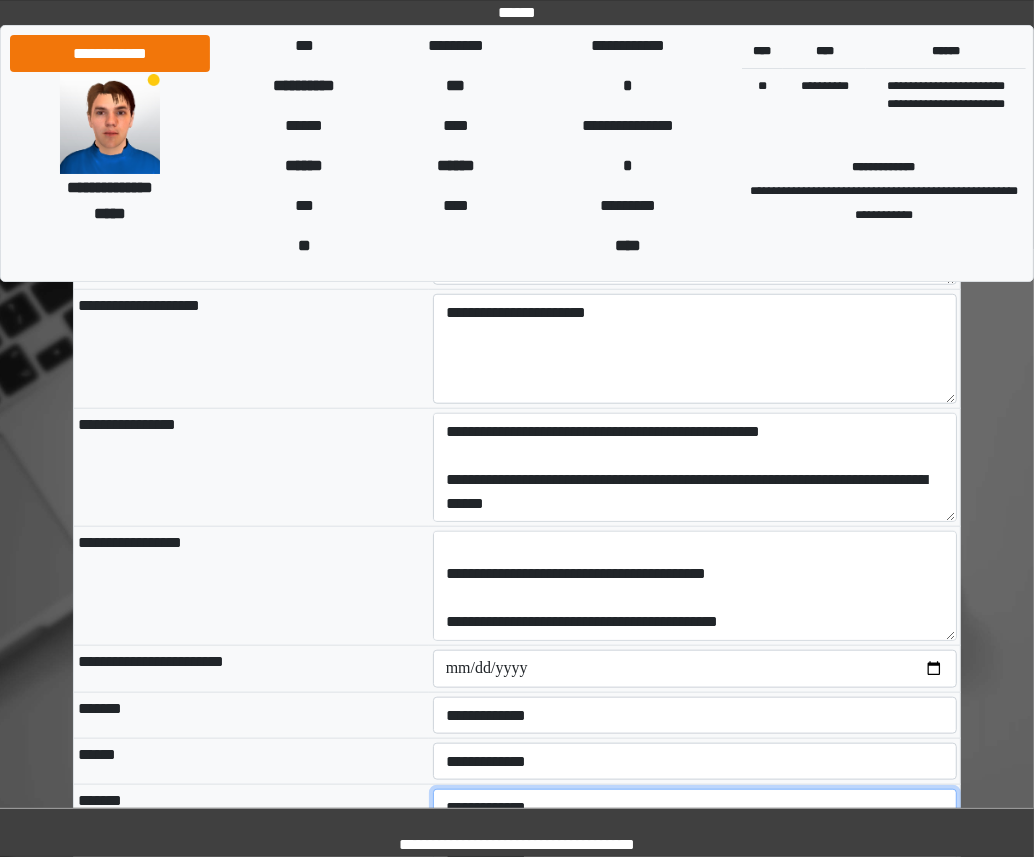 select on "*" 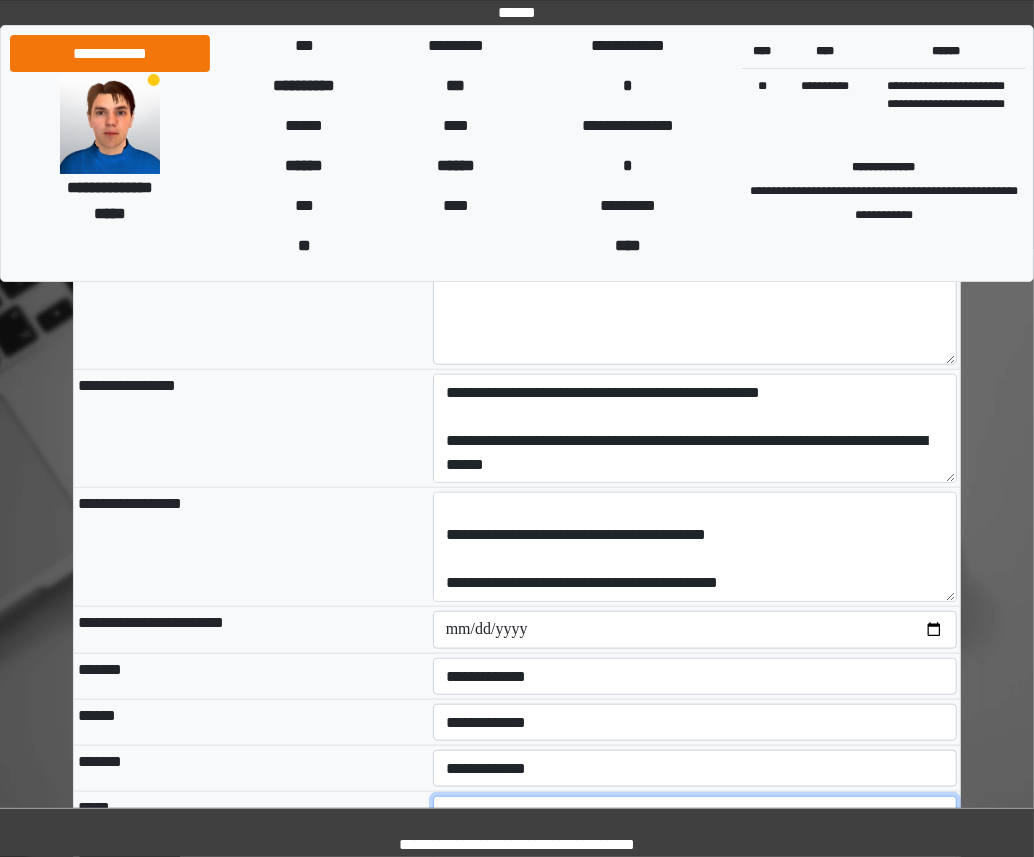 select on "*" 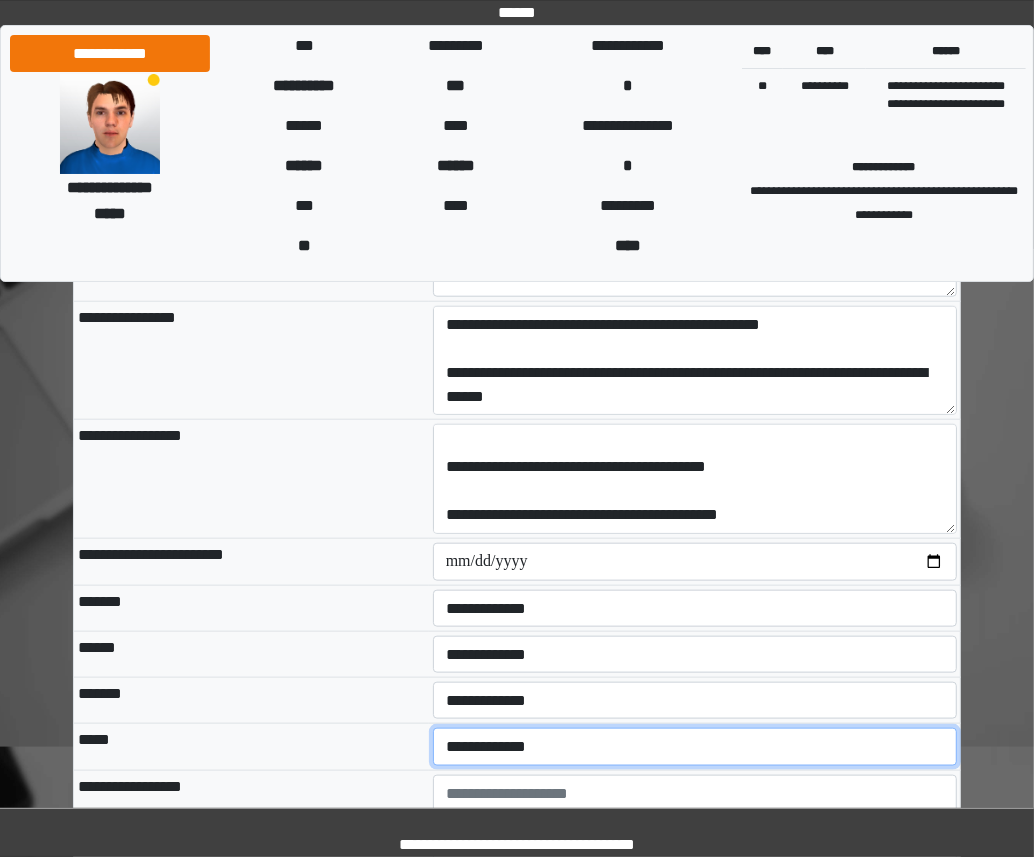scroll, scrollTop: 993, scrollLeft: 0, axis: vertical 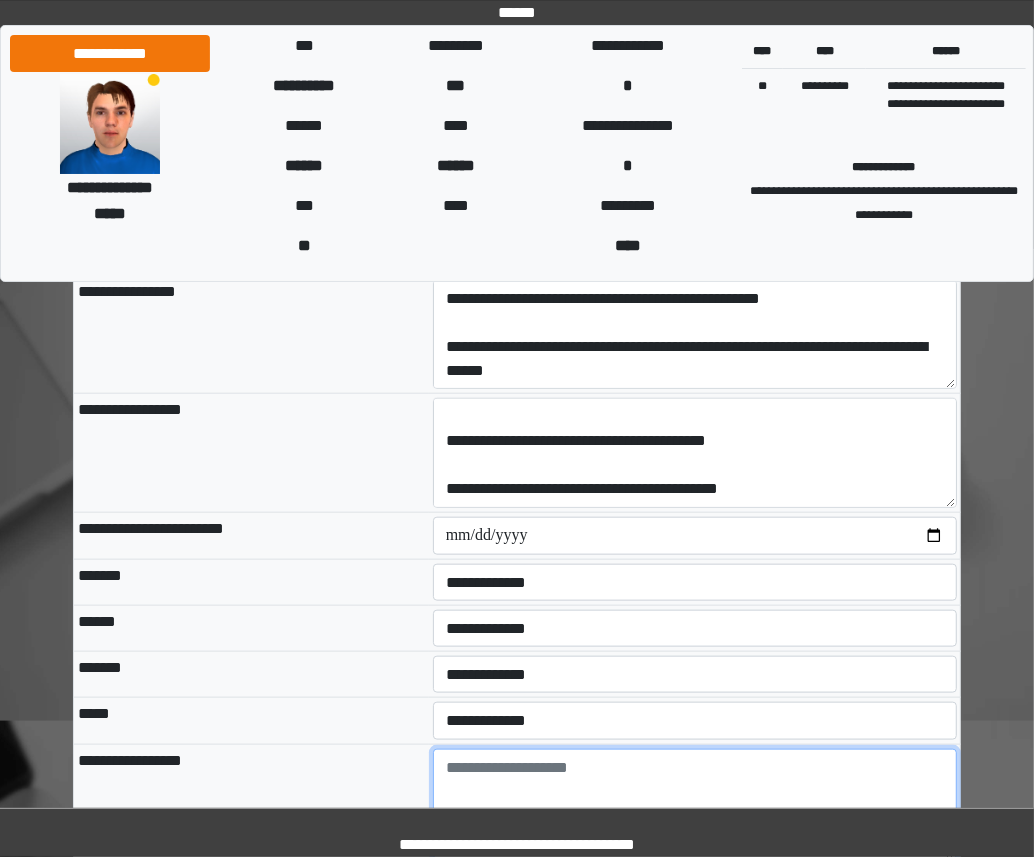 click at bounding box center [695, 804] 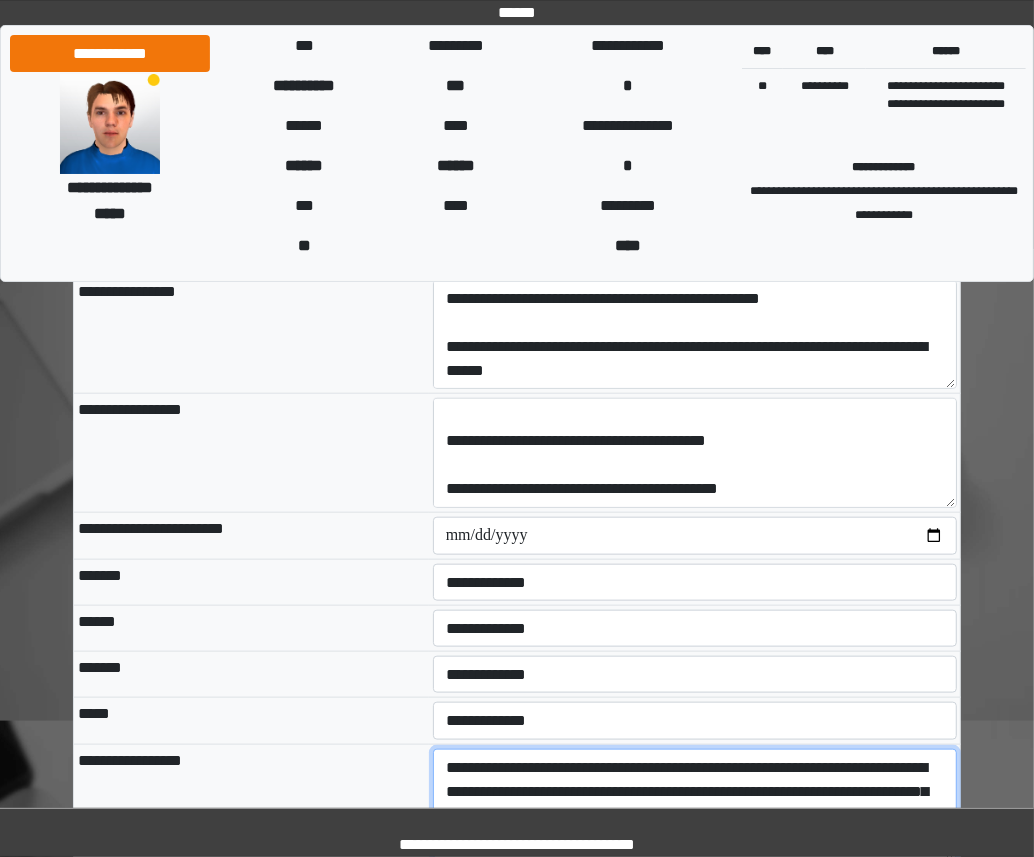 scroll, scrollTop: 1014, scrollLeft: 0, axis: vertical 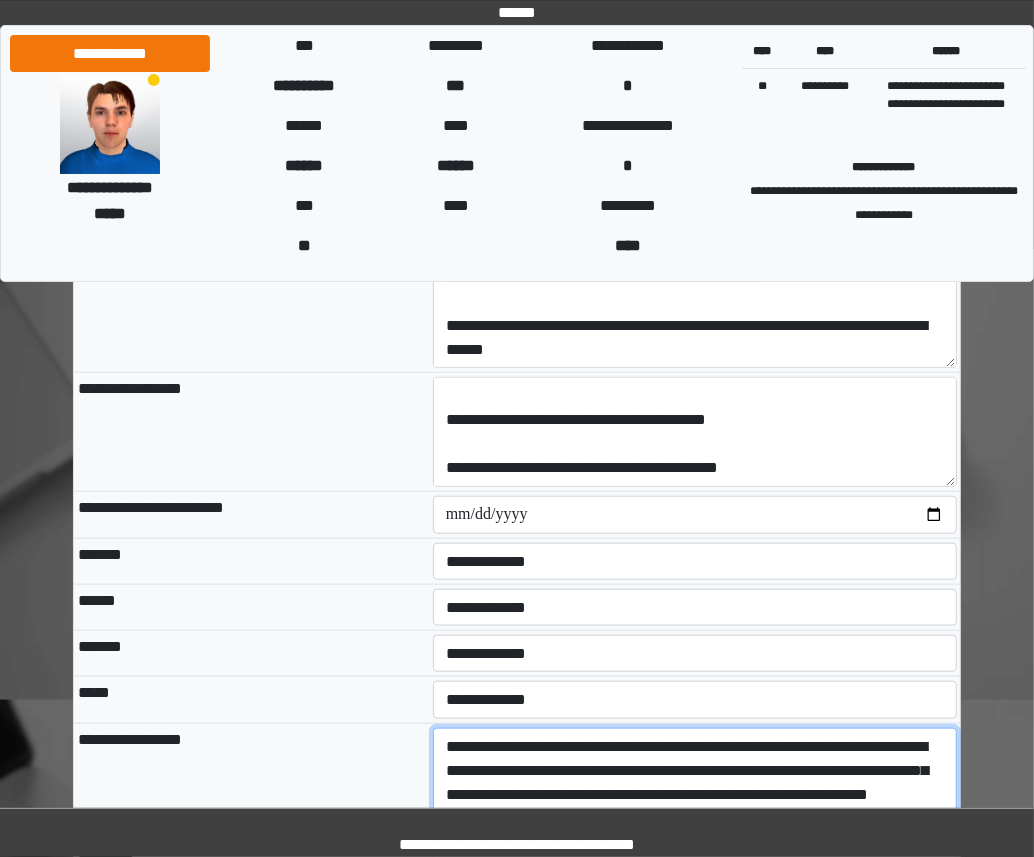 click on "**********" at bounding box center [695, 783] 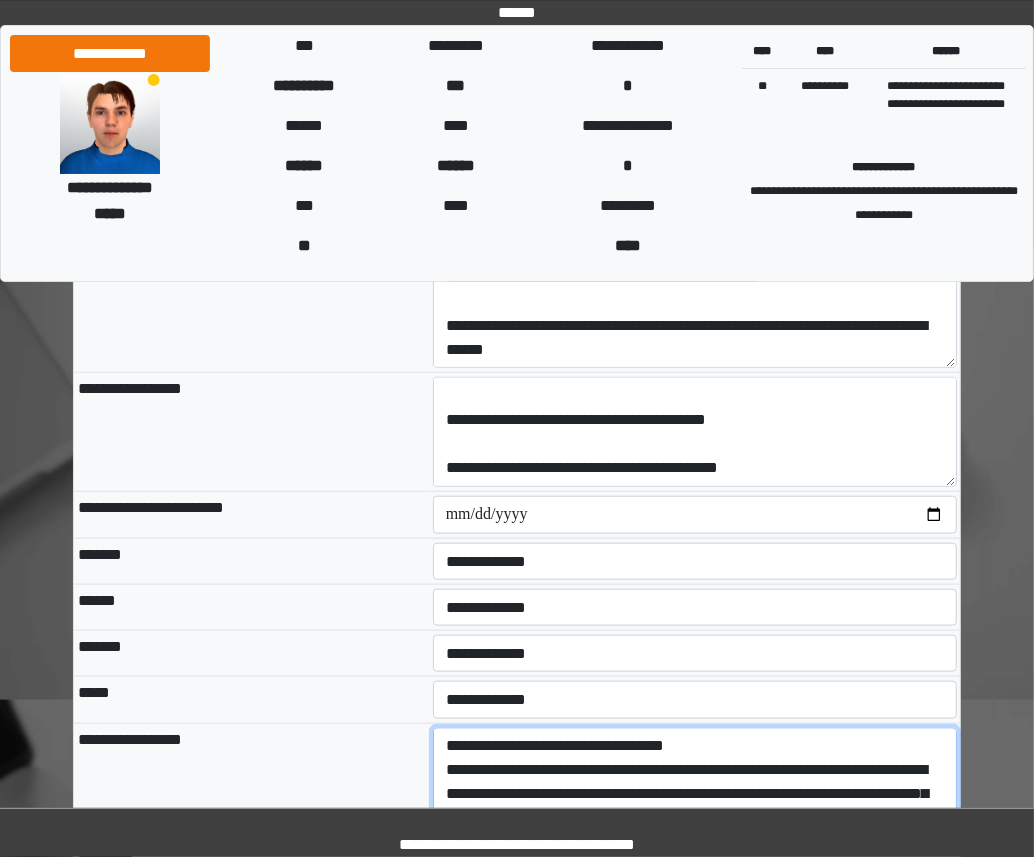 scroll, scrollTop: 24, scrollLeft: 0, axis: vertical 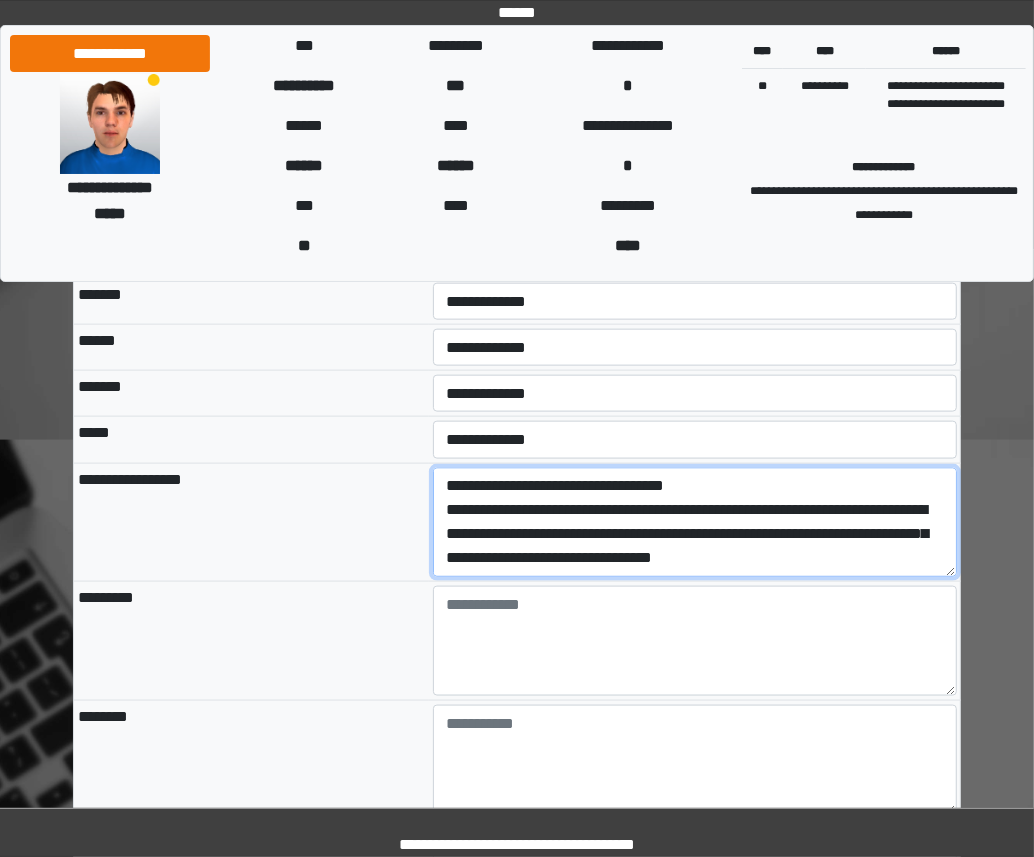 type on "**********" 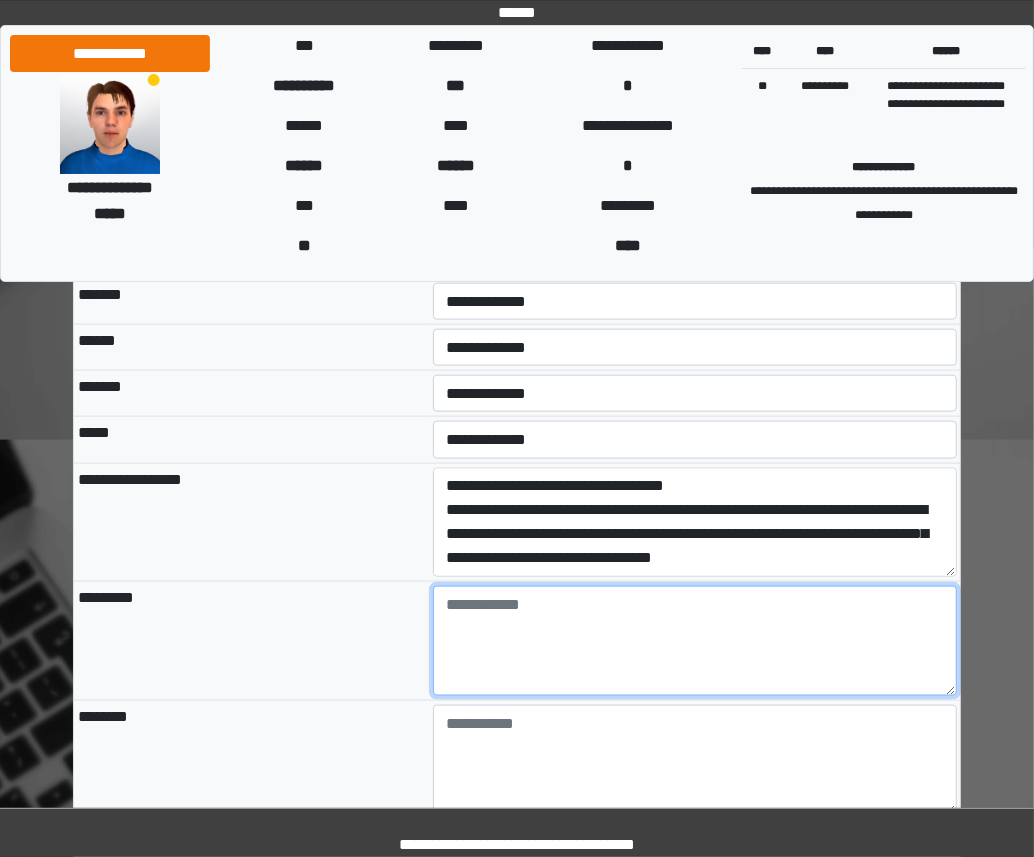 click at bounding box center [695, 641] 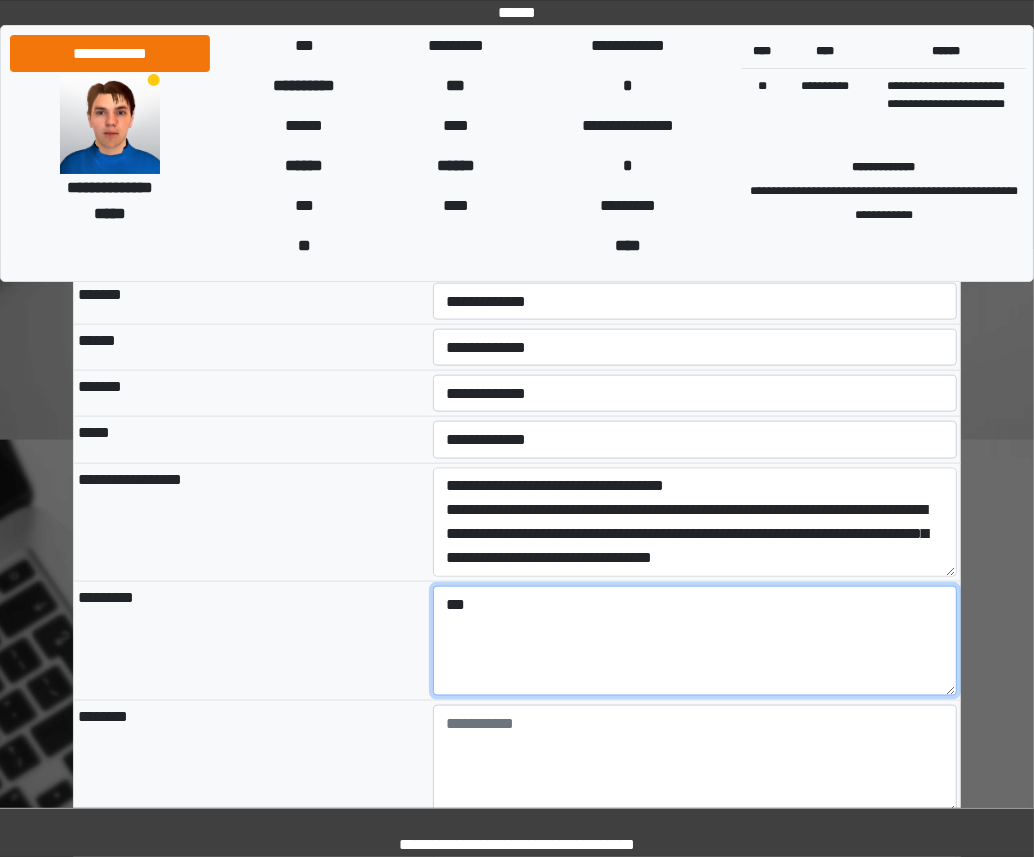 type on "***" 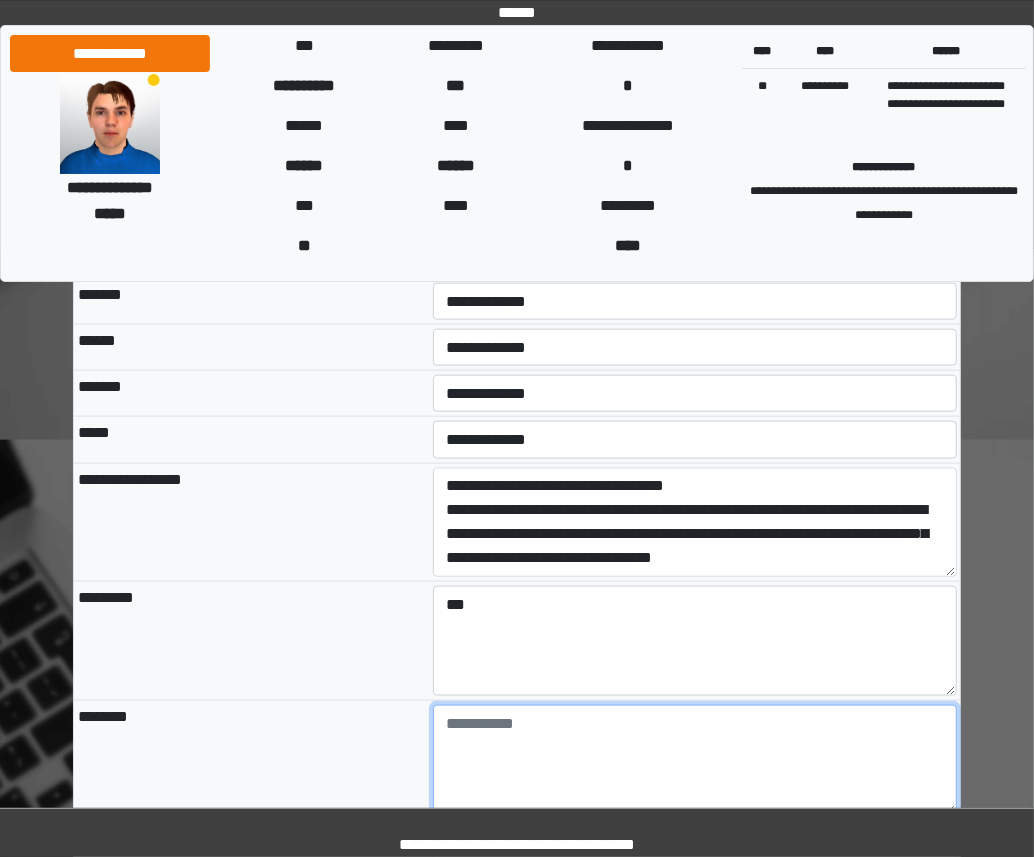 click at bounding box center [695, 760] 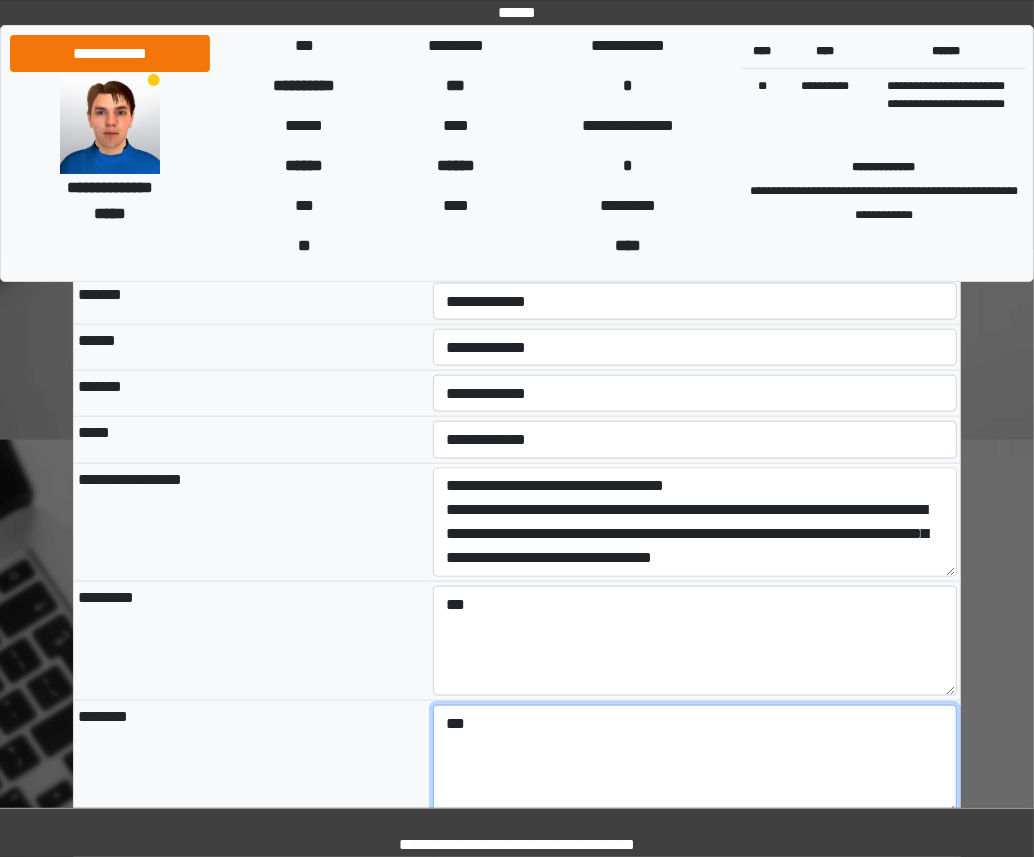 type on "***" 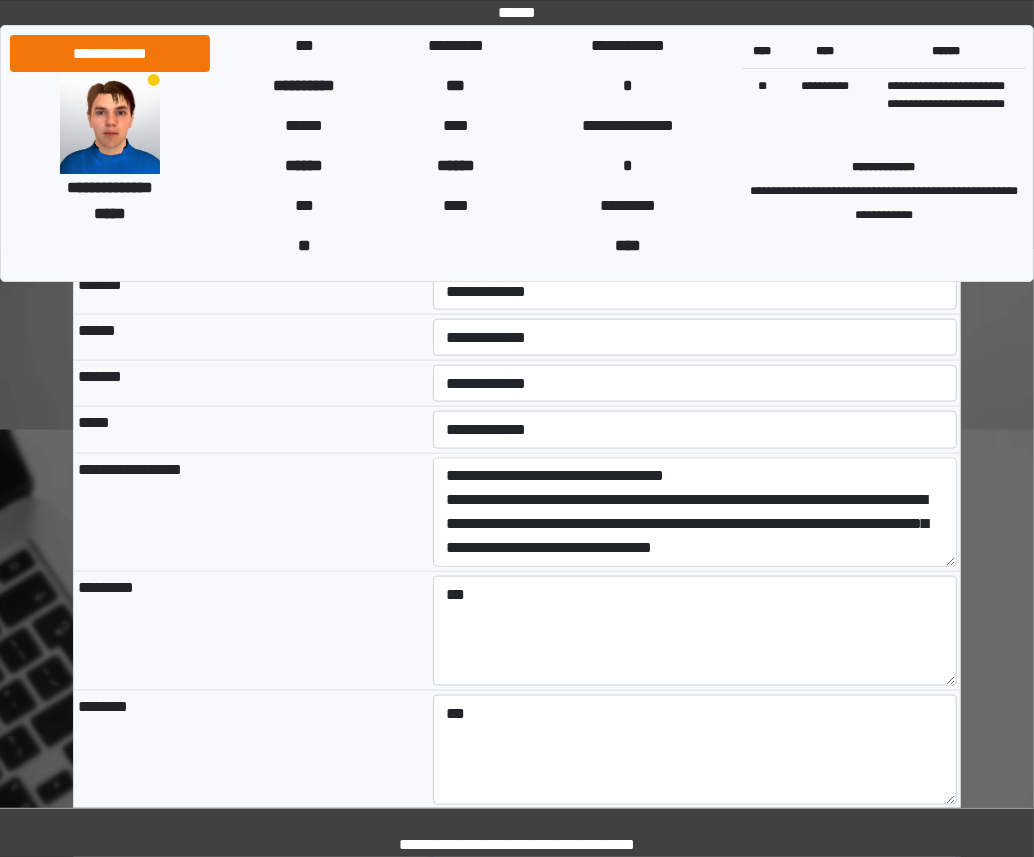 click at bounding box center [695, 869] 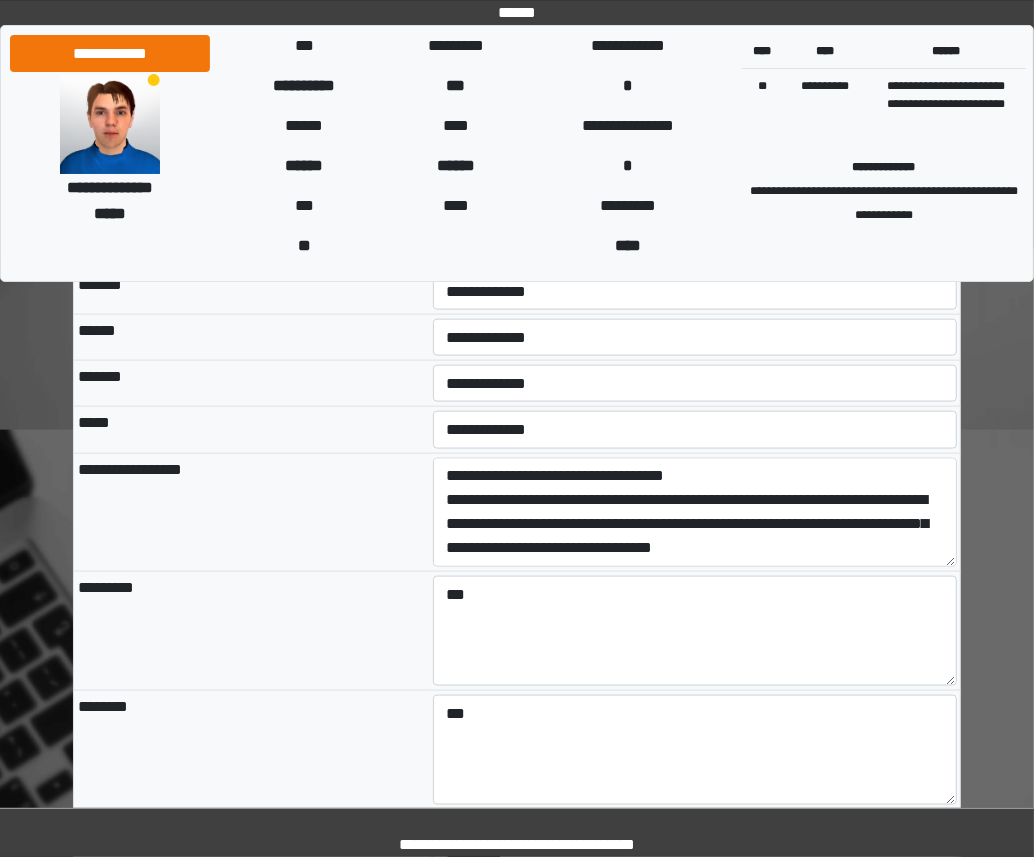 scroll, scrollTop: 1288, scrollLeft: 0, axis: vertical 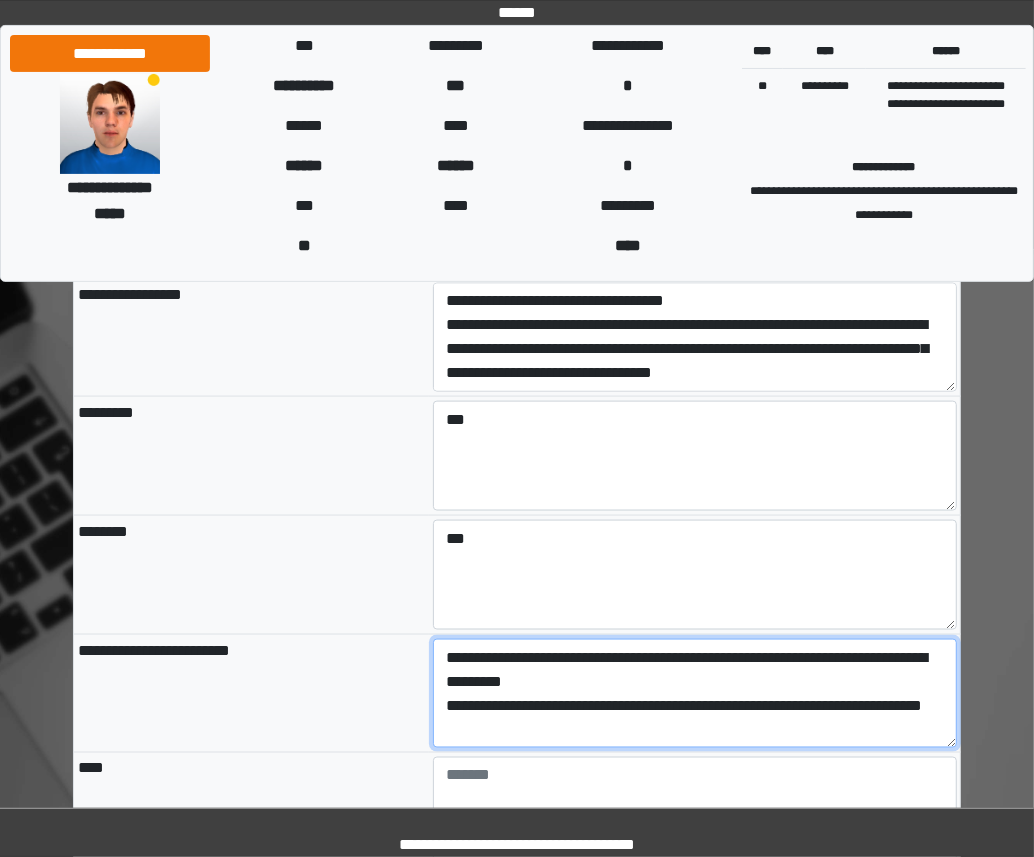 type on "**********" 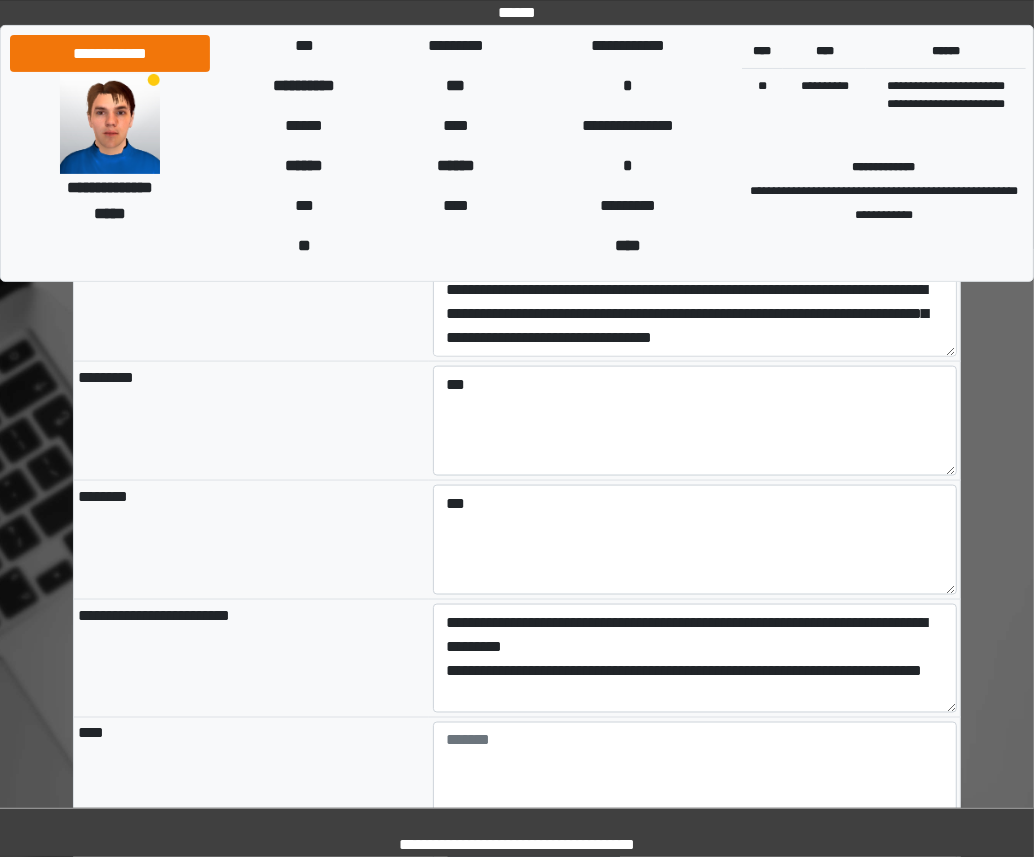 scroll, scrollTop: 1497, scrollLeft: 0, axis: vertical 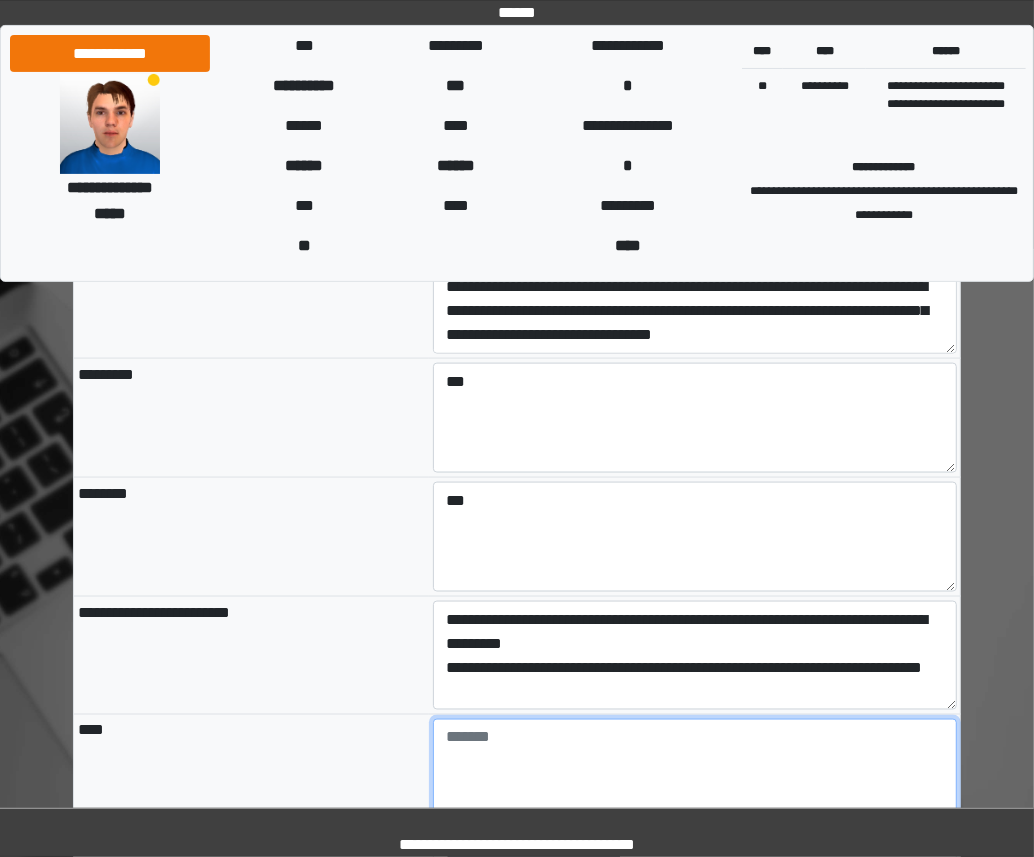 click at bounding box center (695, 774) 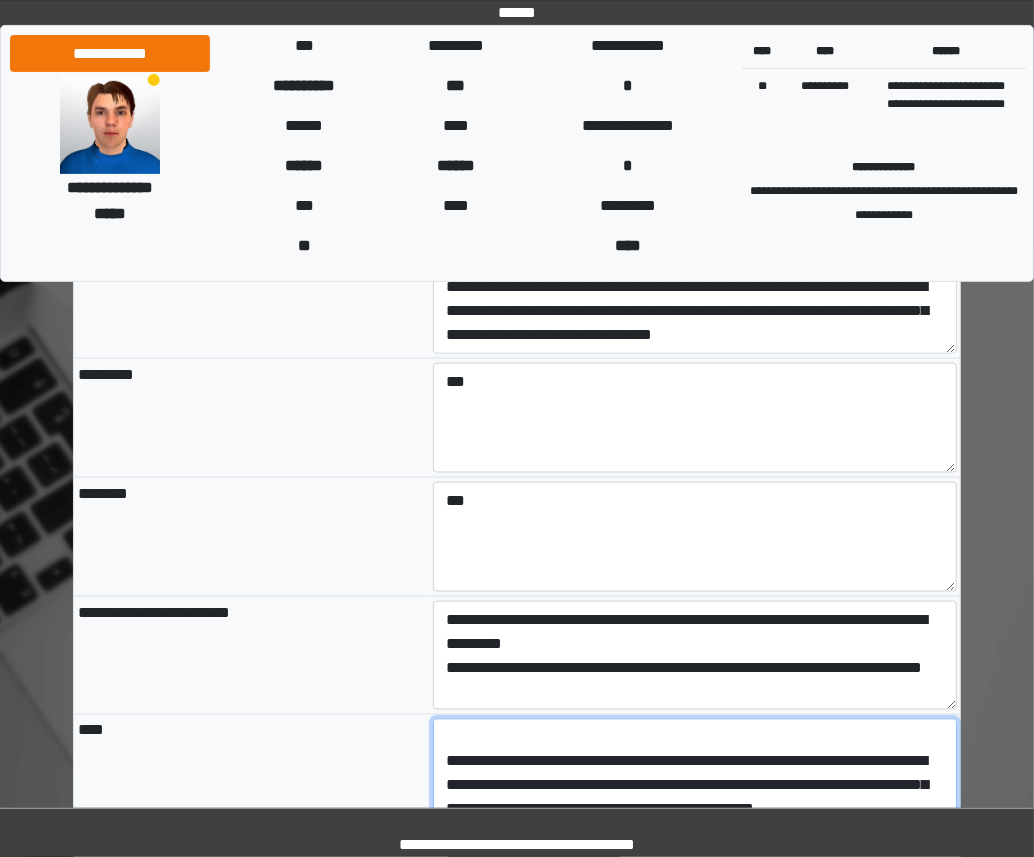 scroll, scrollTop: 288, scrollLeft: 0, axis: vertical 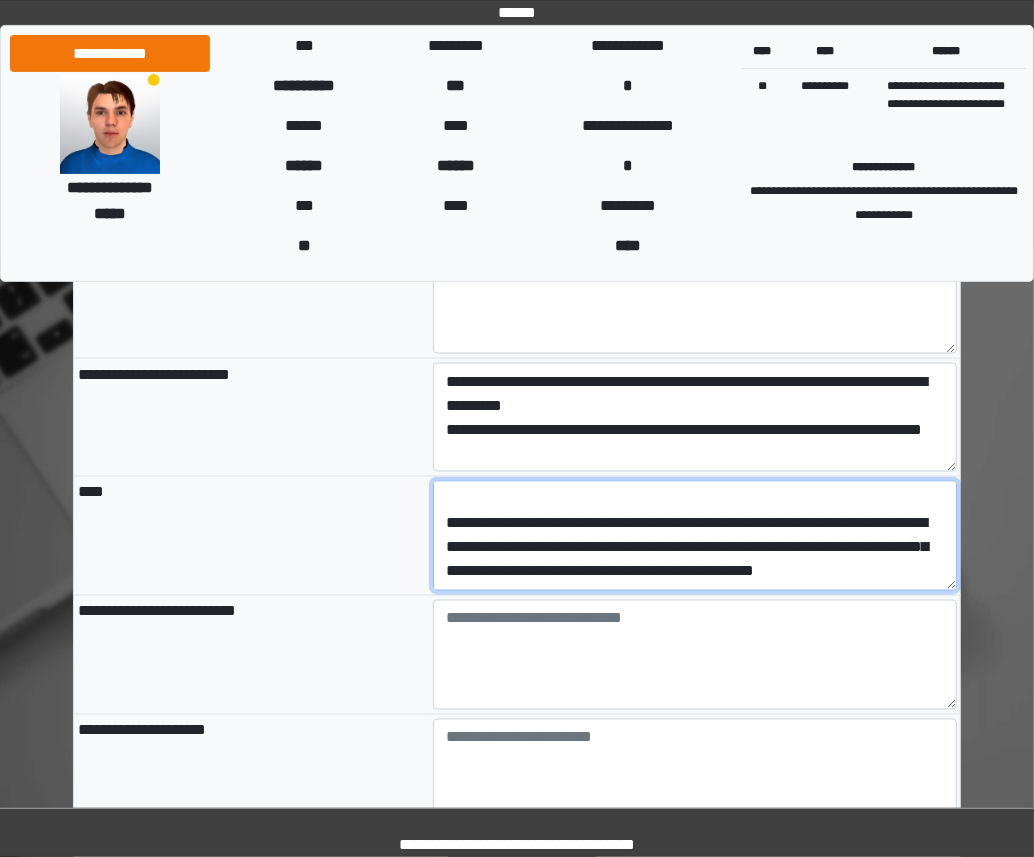 type on "**********" 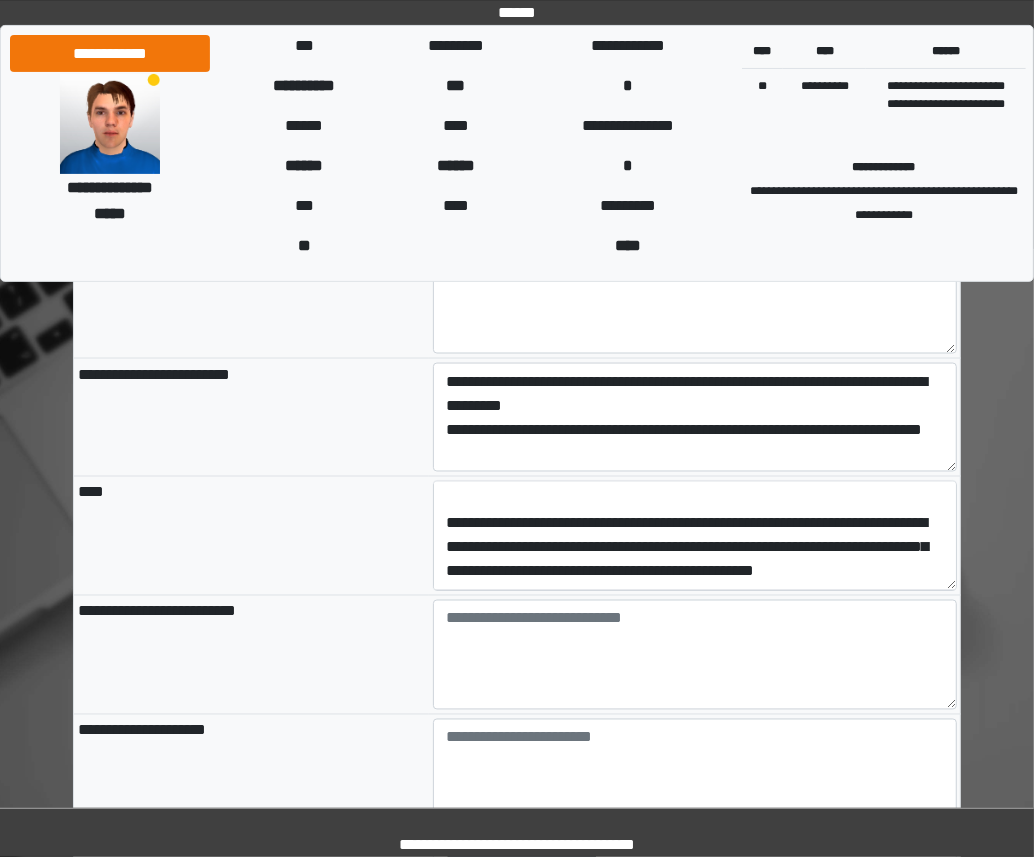 click on "**********" at bounding box center [695, 536] 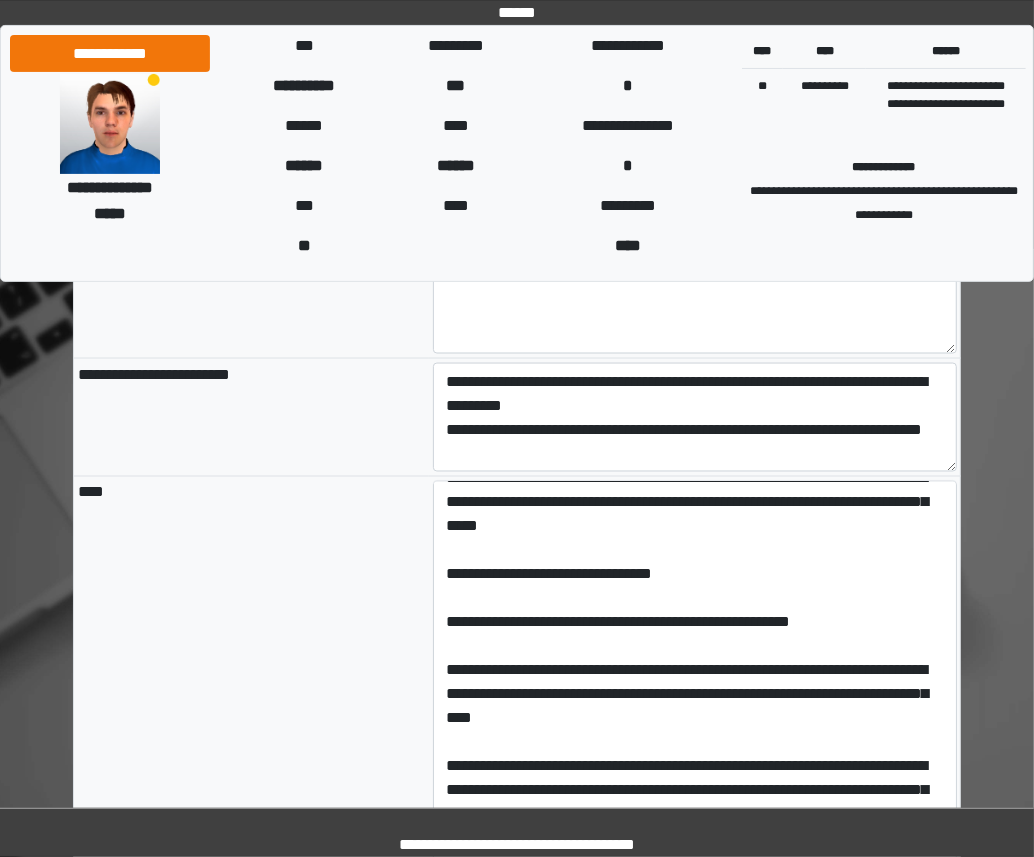 drag, startPoint x: 948, startPoint y: 525, endPoint x: 953, endPoint y: 804, distance: 279.0448 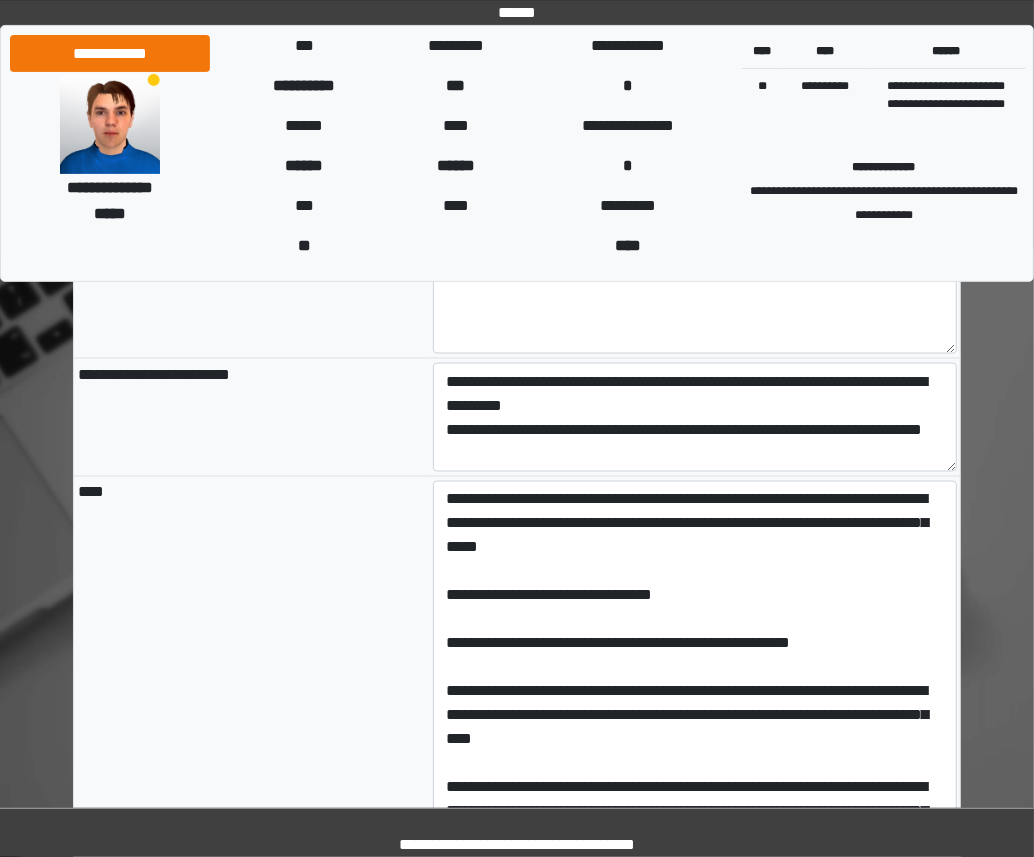 scroll, scrollTop: 0, scrollLeft: 0, axis: both 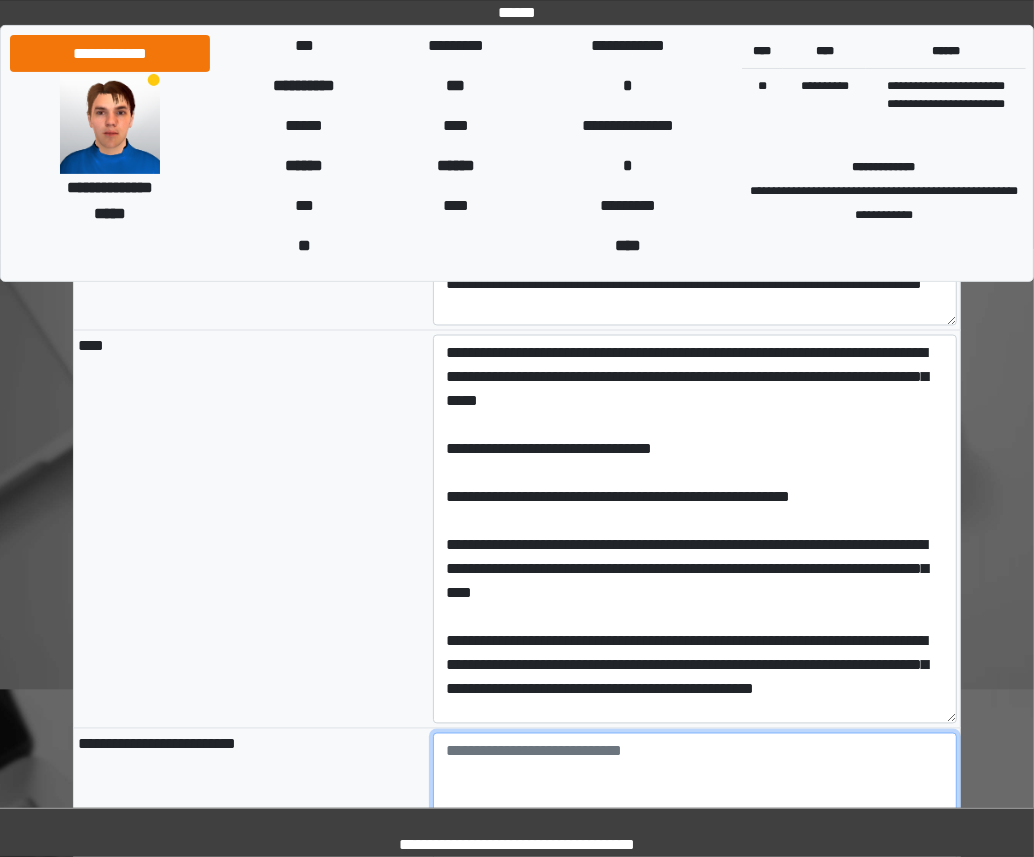 click at bounding box center [695, 788] 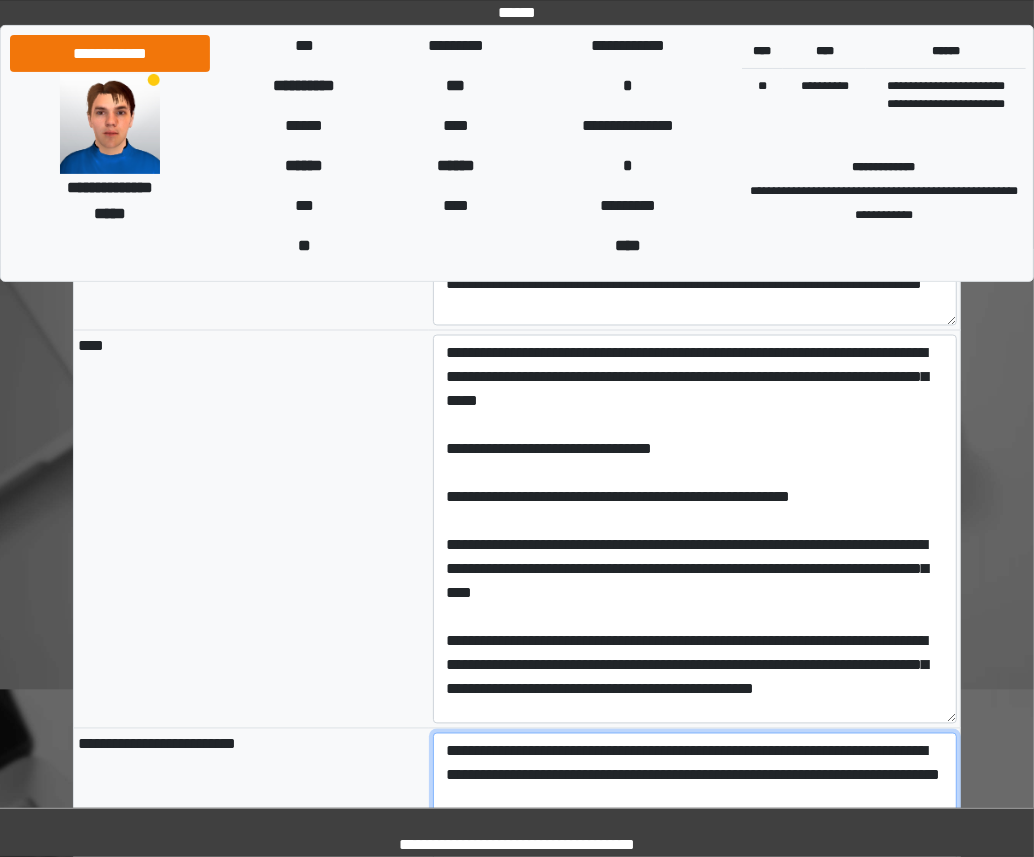 scroll, scrollTop: 1905, scrollLeft: 0, axis: vertical 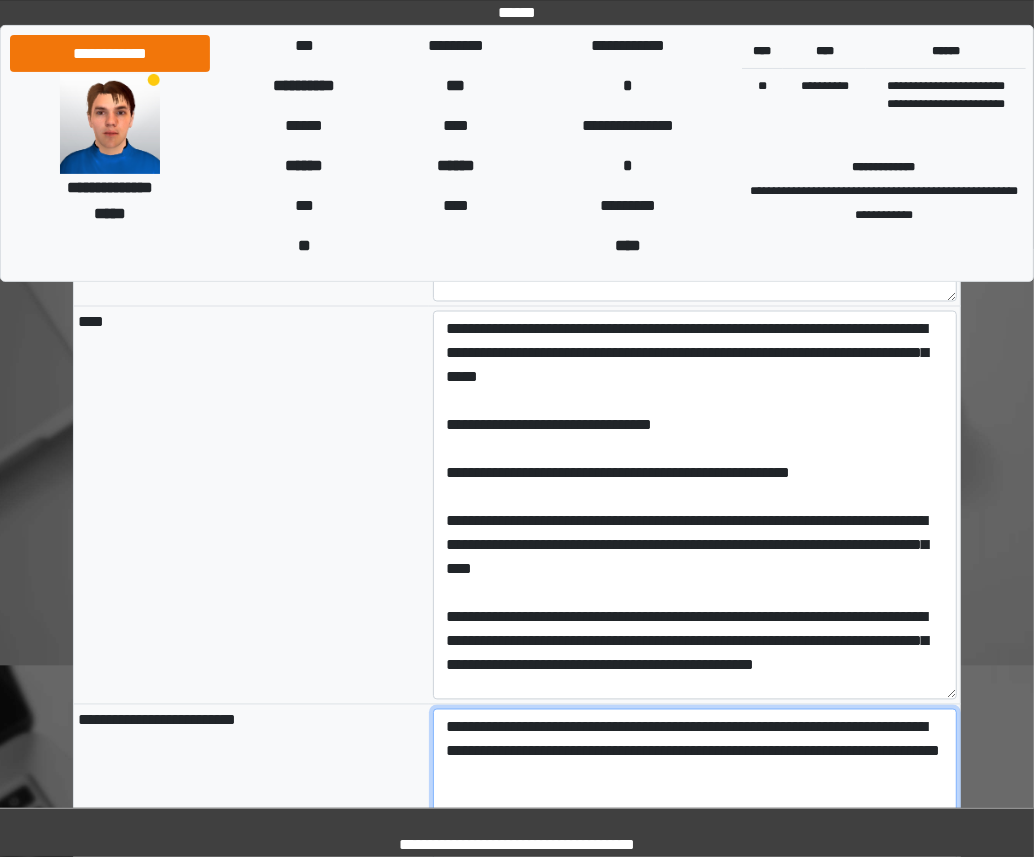 drag, startPoint x: 597, startPoint y: 690, endPoint x: 562, endPoint y: 691, distance: 35.014282 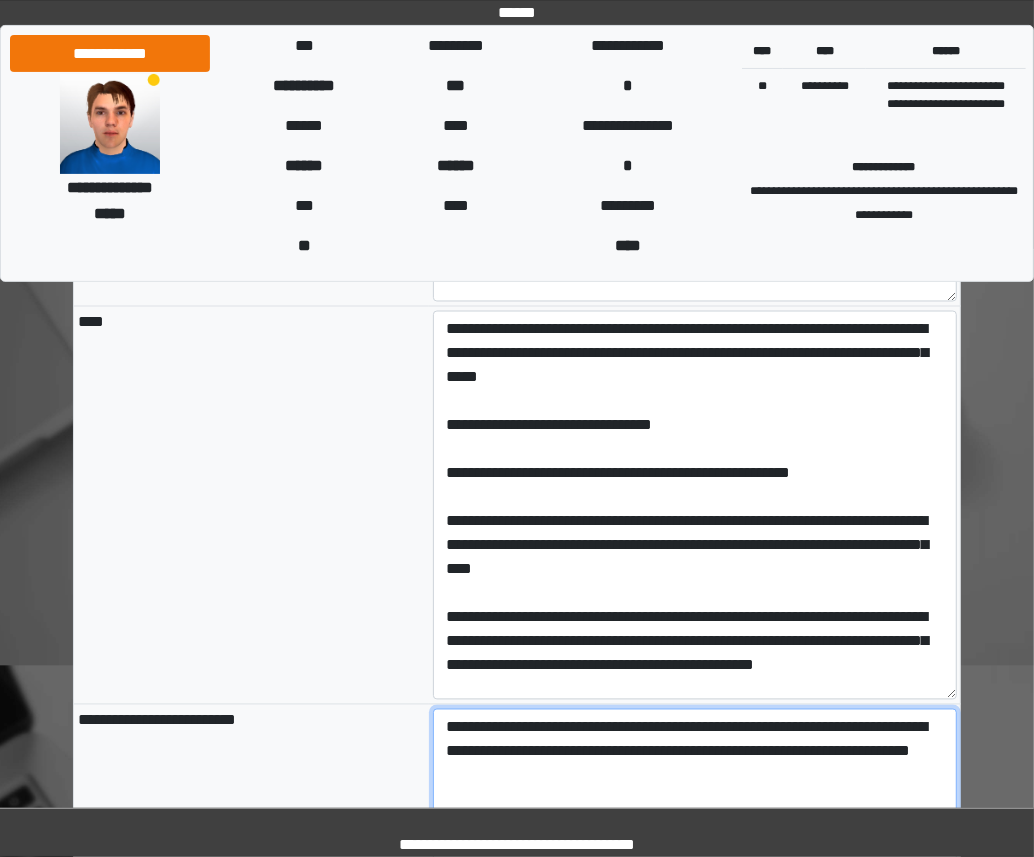 click on "**********" at bounding box center [695, 764] 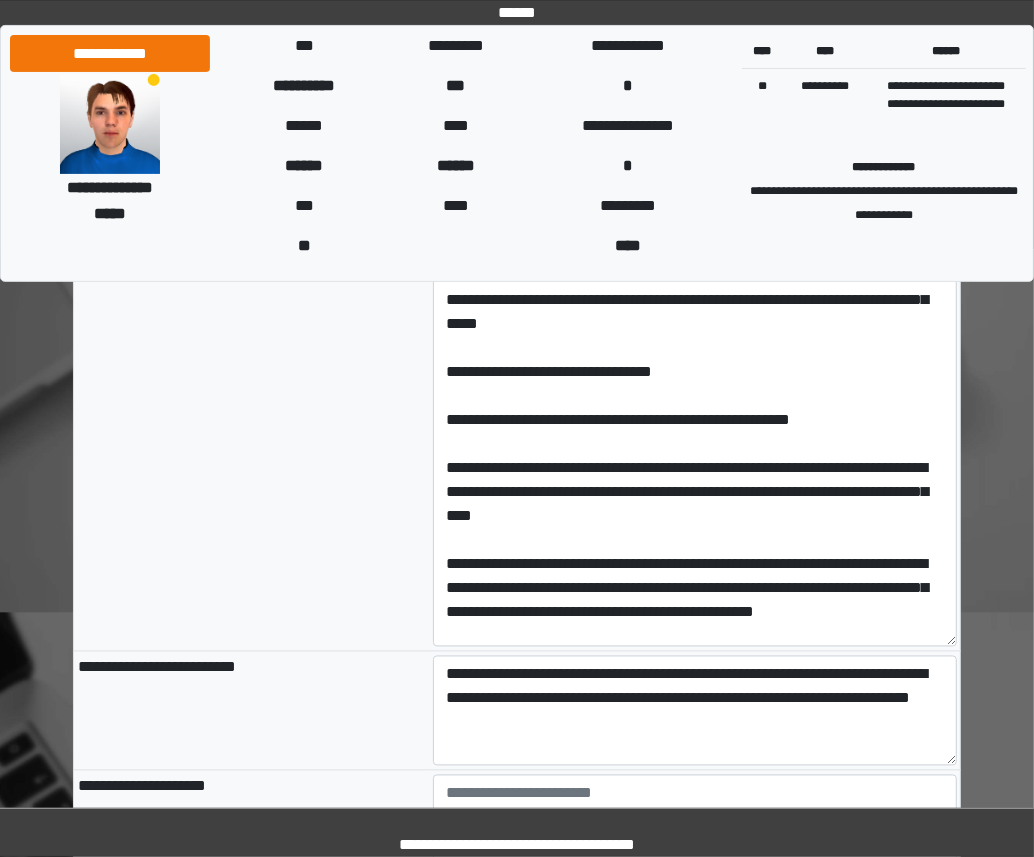 scroll, scrollTop: 2026, scrollLeft: 0, axis: vertical 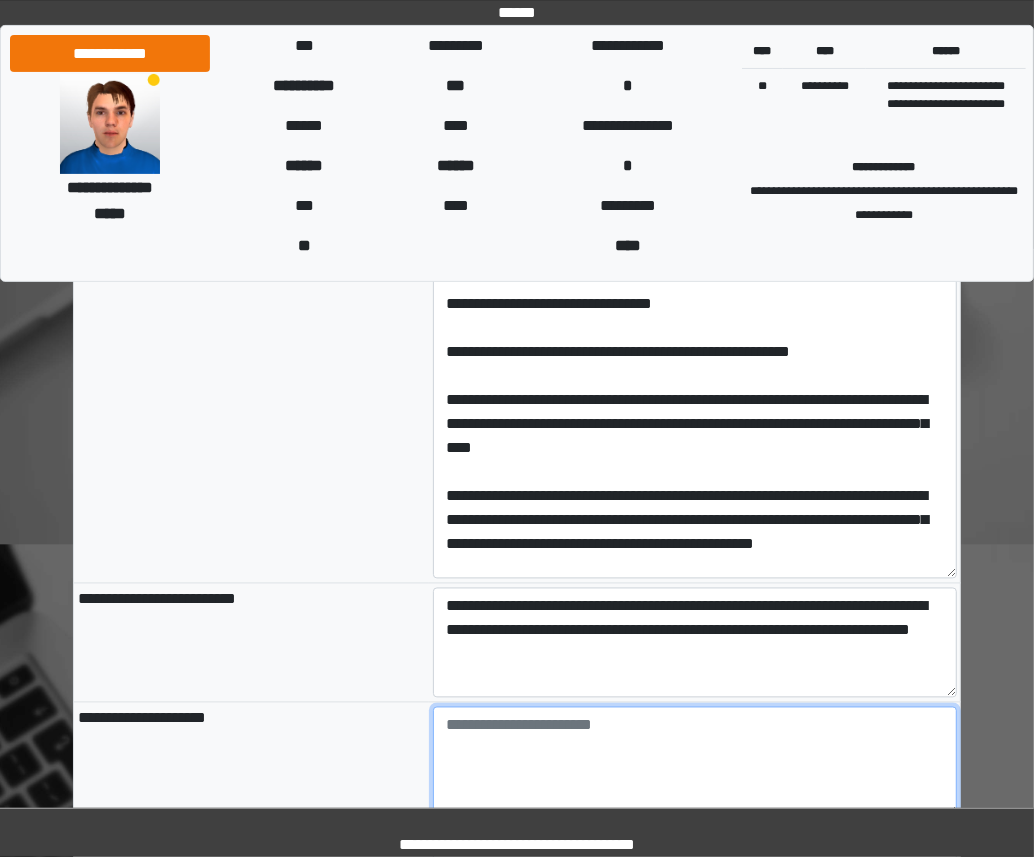 click at bounding box center [695, 762] 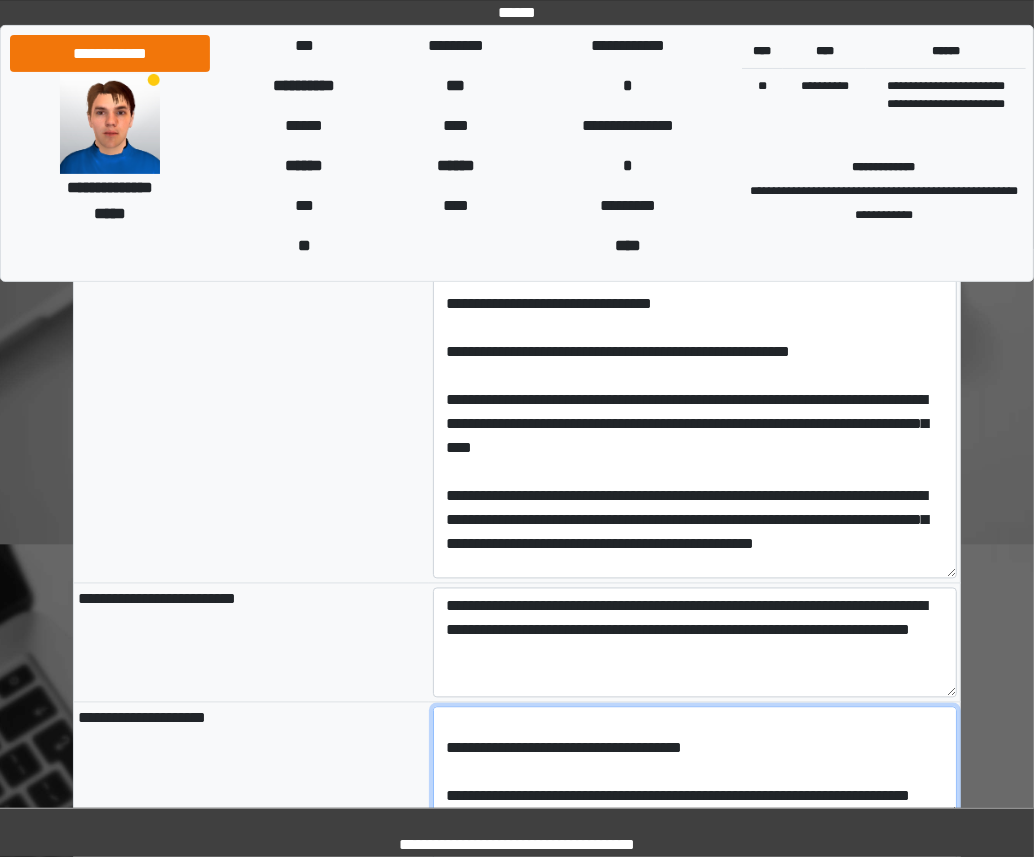 scroll, scrollTop: 72, scrollLeft: 0, axis: vertical 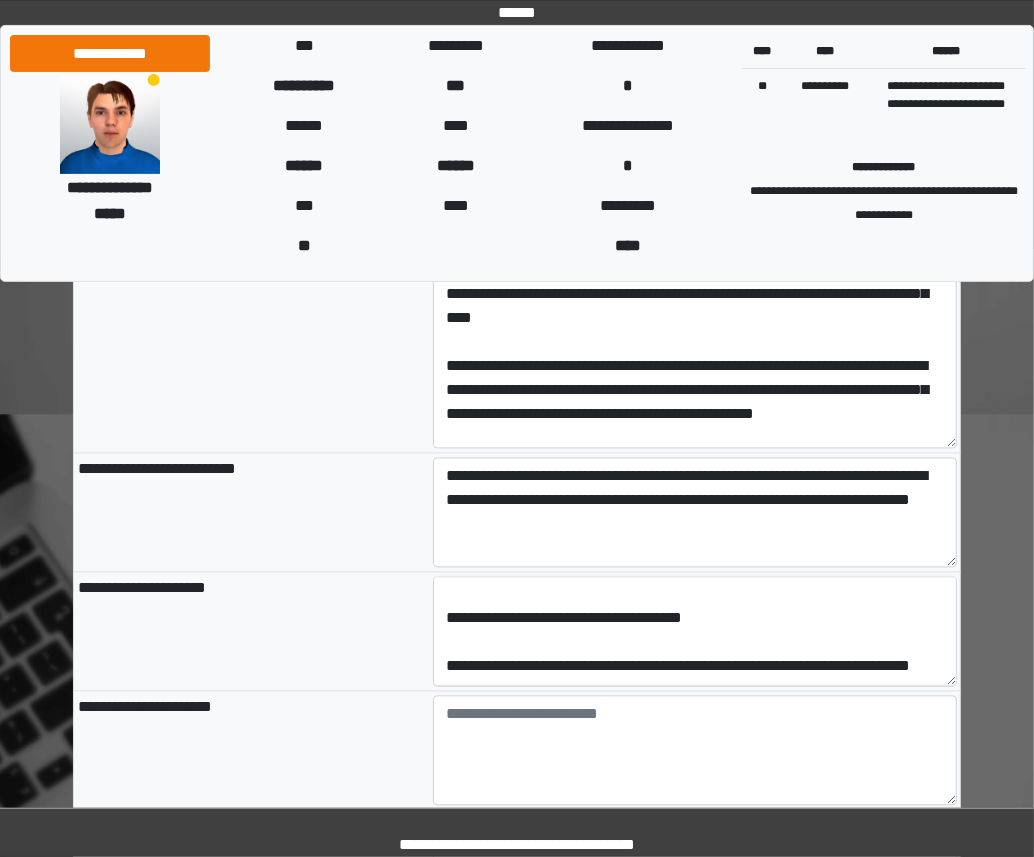 click at bounding box center (695, 750) 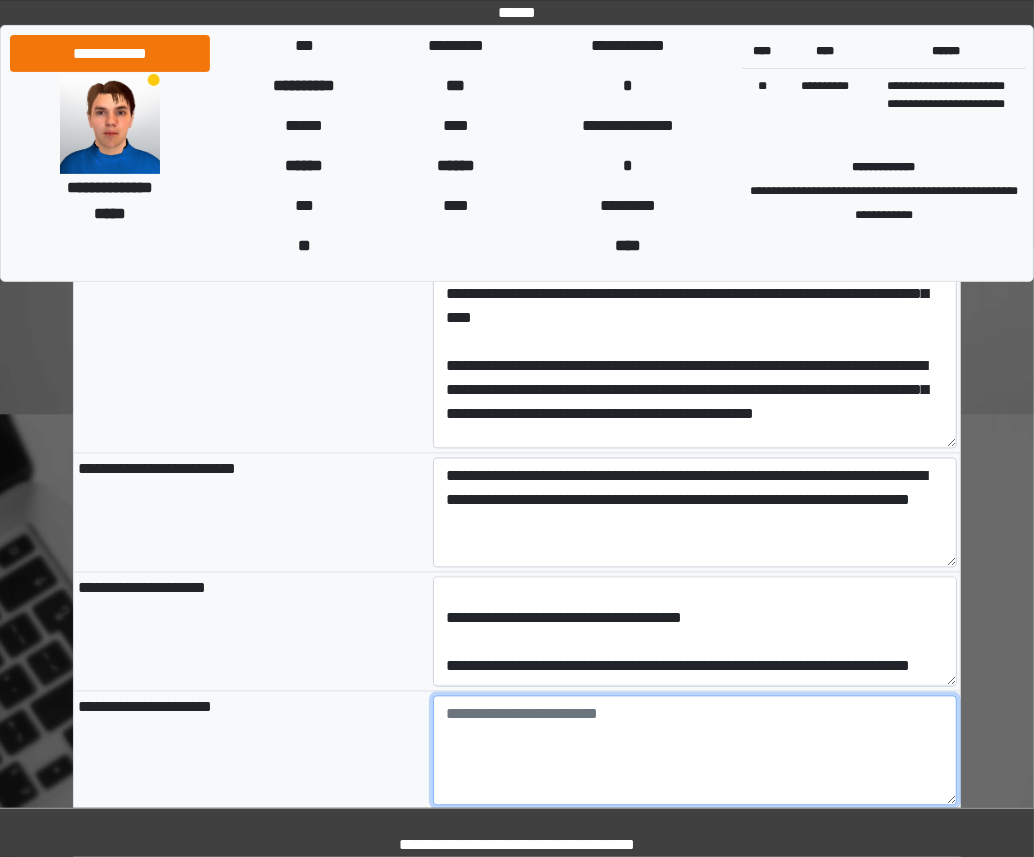 click at bounding box center [695, 751] 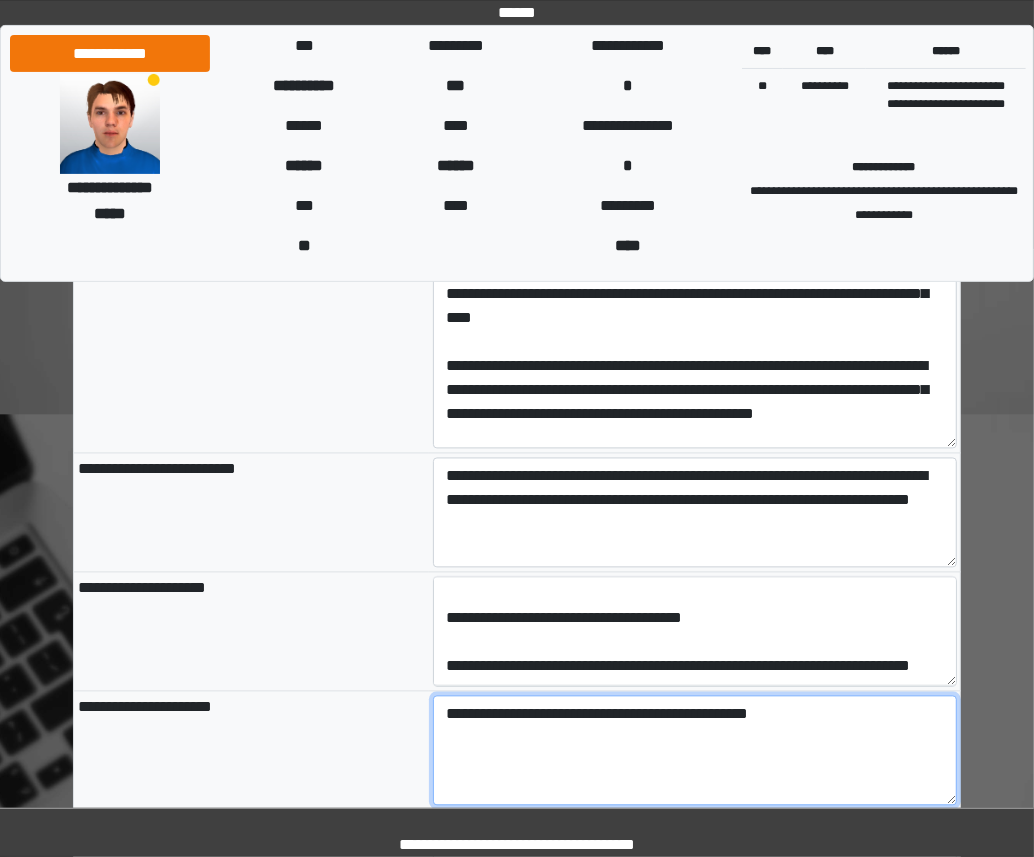 type on "**********" 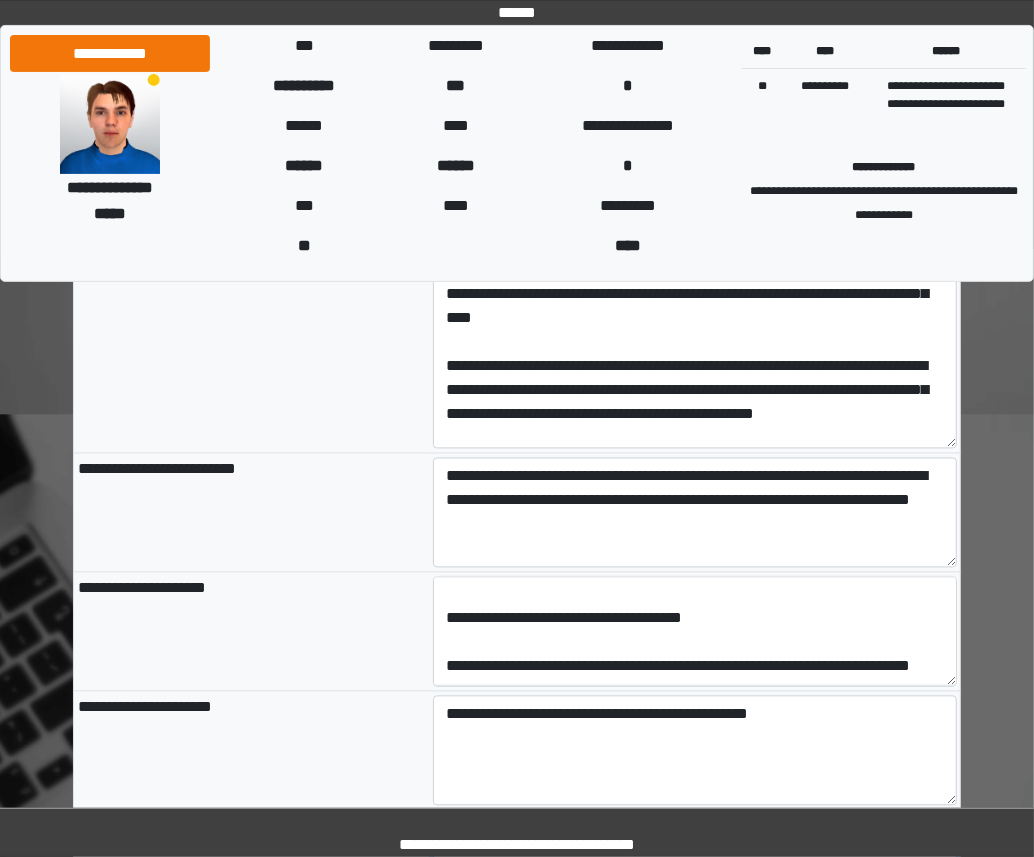 click at bounding box center (695, 870) 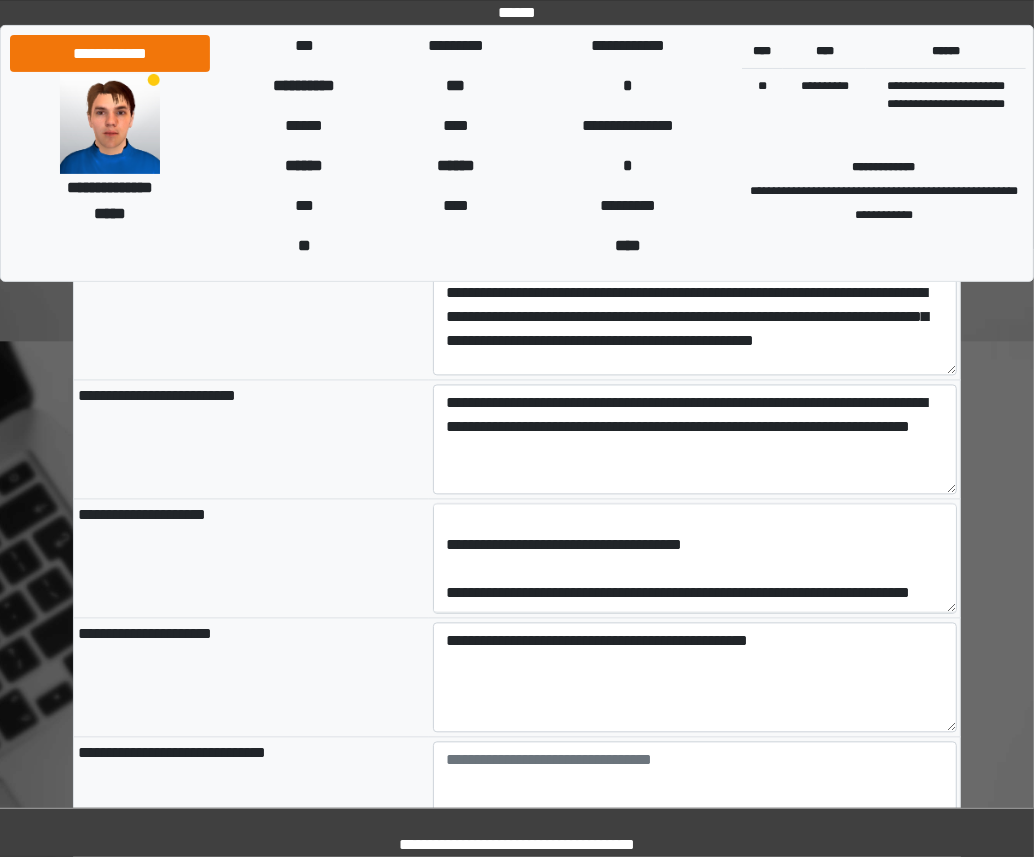scroll, scrollTop: 2259, scrollLeft: 0, axis: vertical 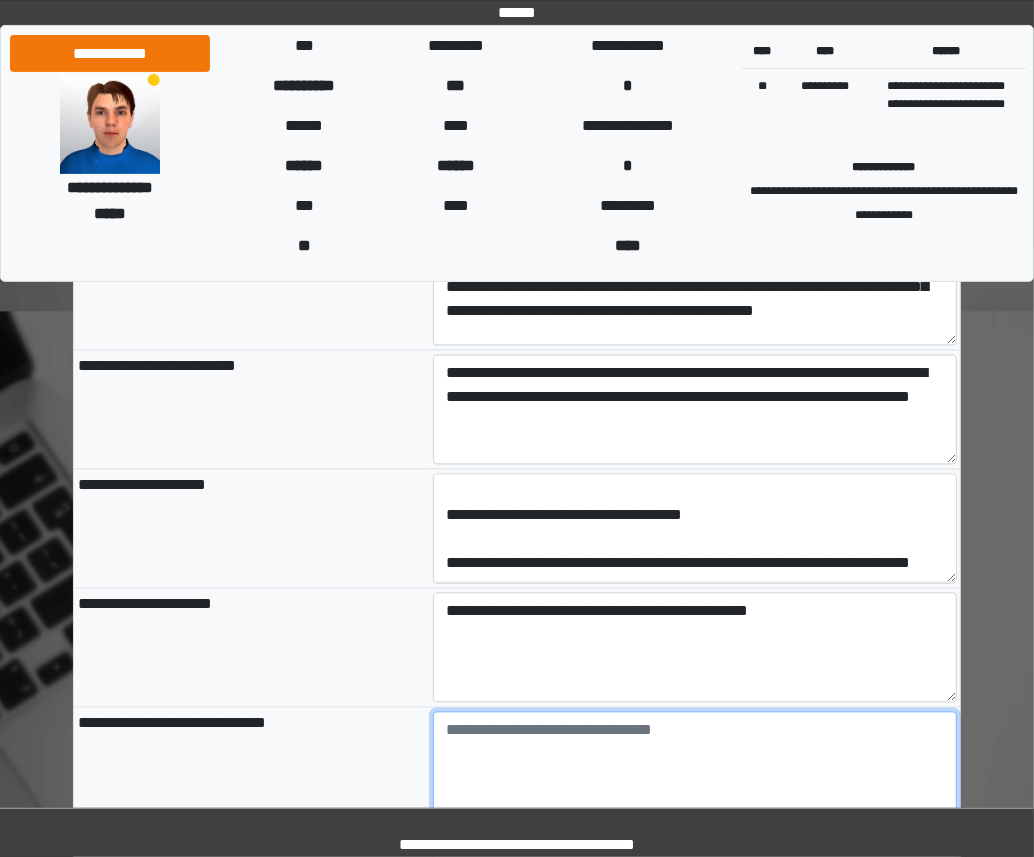 paste on "**********" 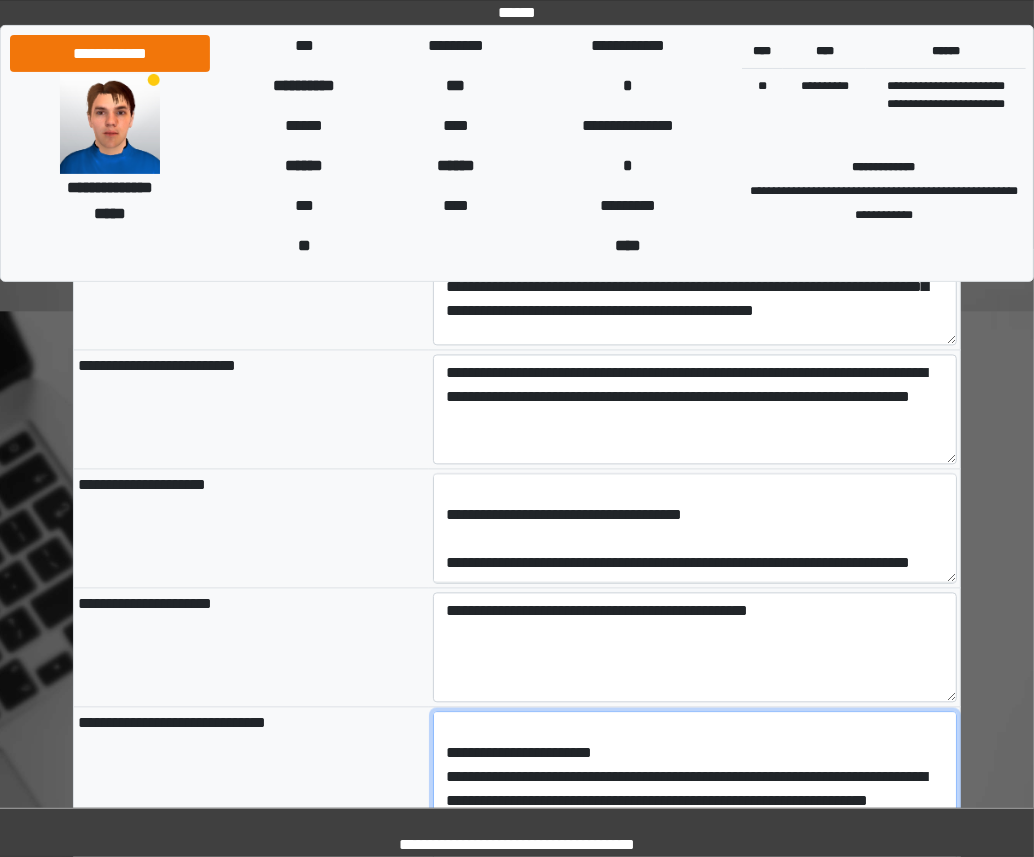 scroll, scrollTop: 143, scrollLeft: 0, axis: vertical 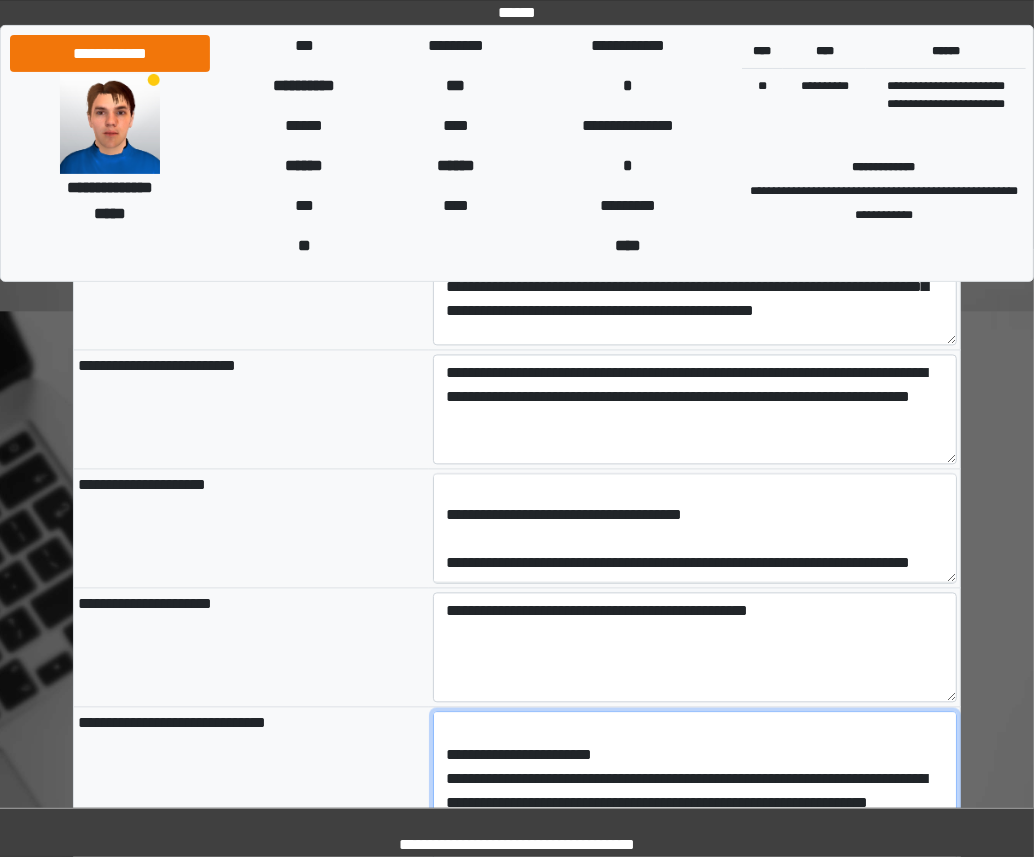type on "**********" 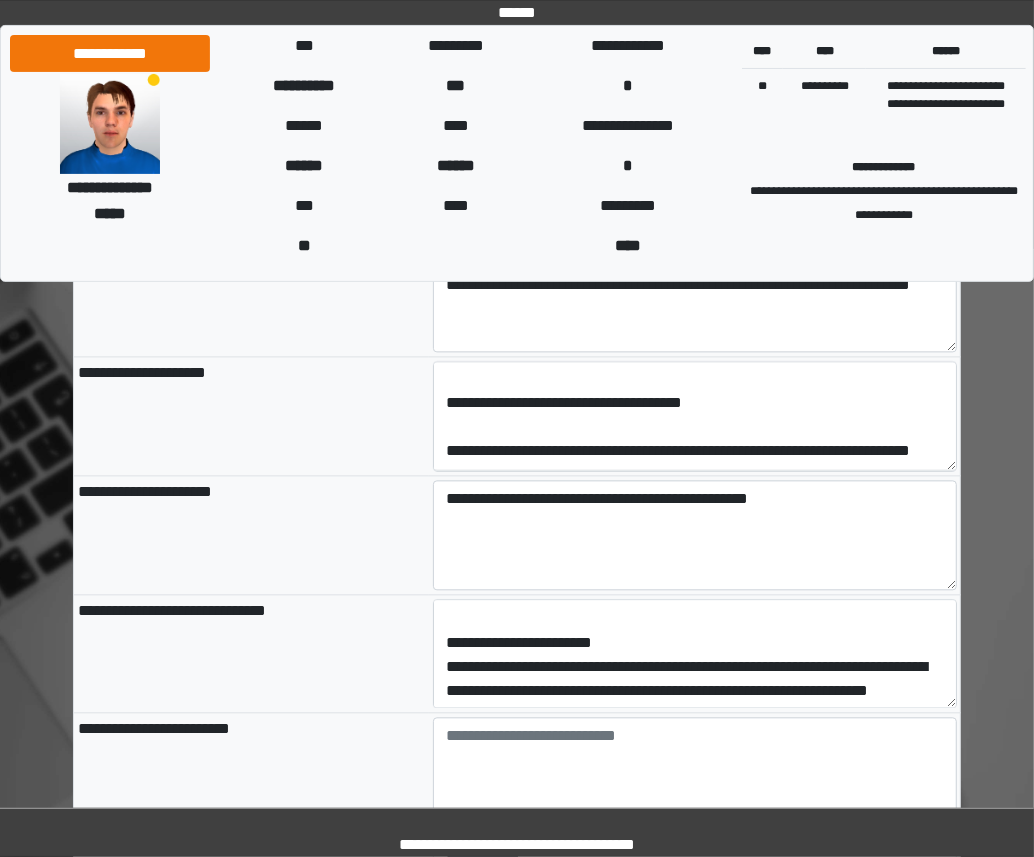 scroll, scrollTop: 2393, scrollLeft: 0, axis: vertical 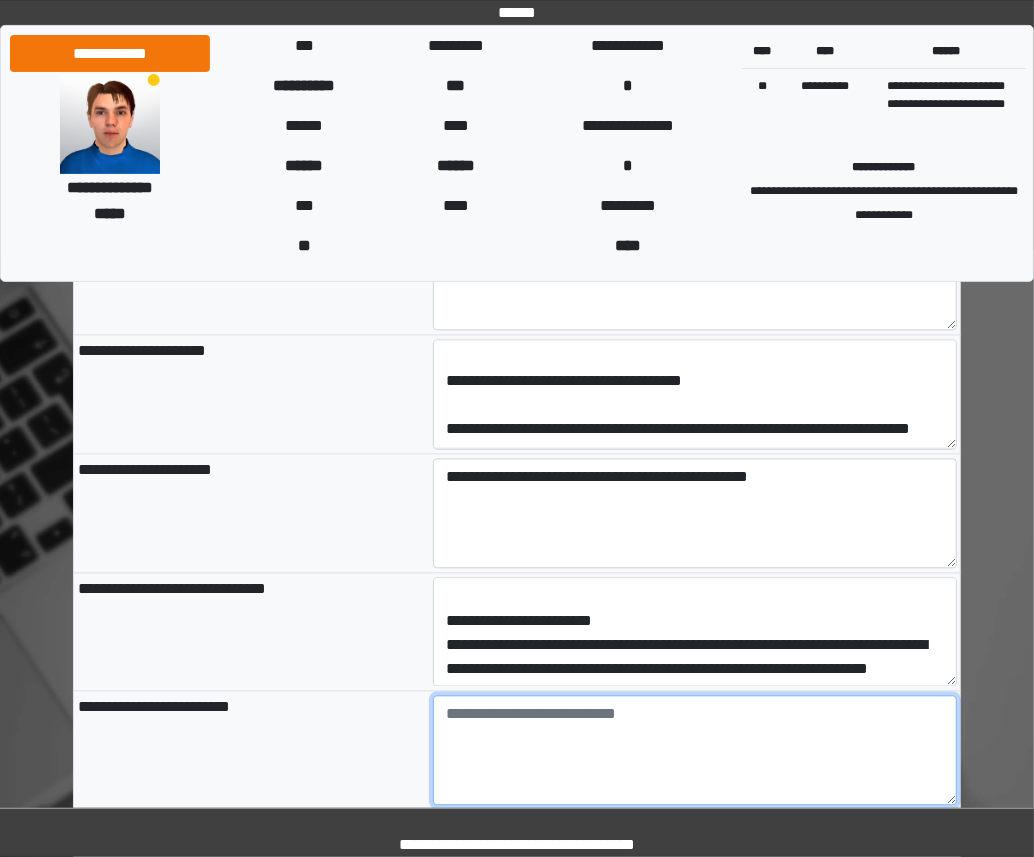 click at bounding box center [695, 751] 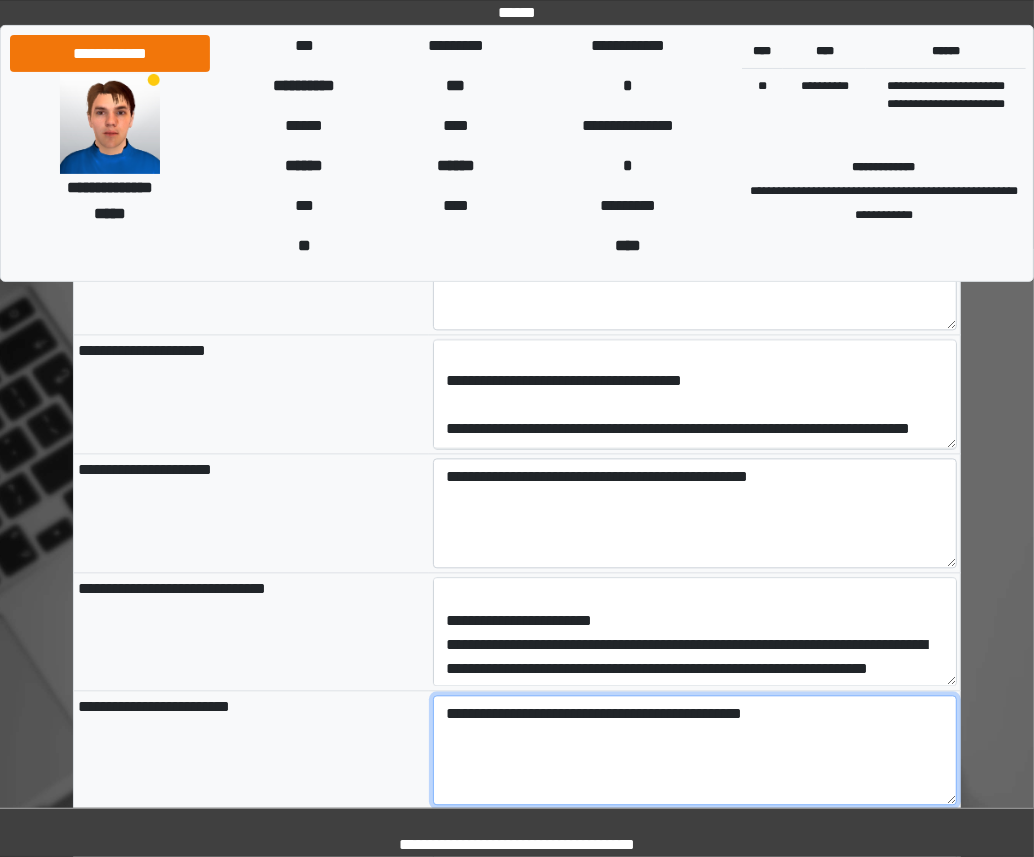 type on "**********" 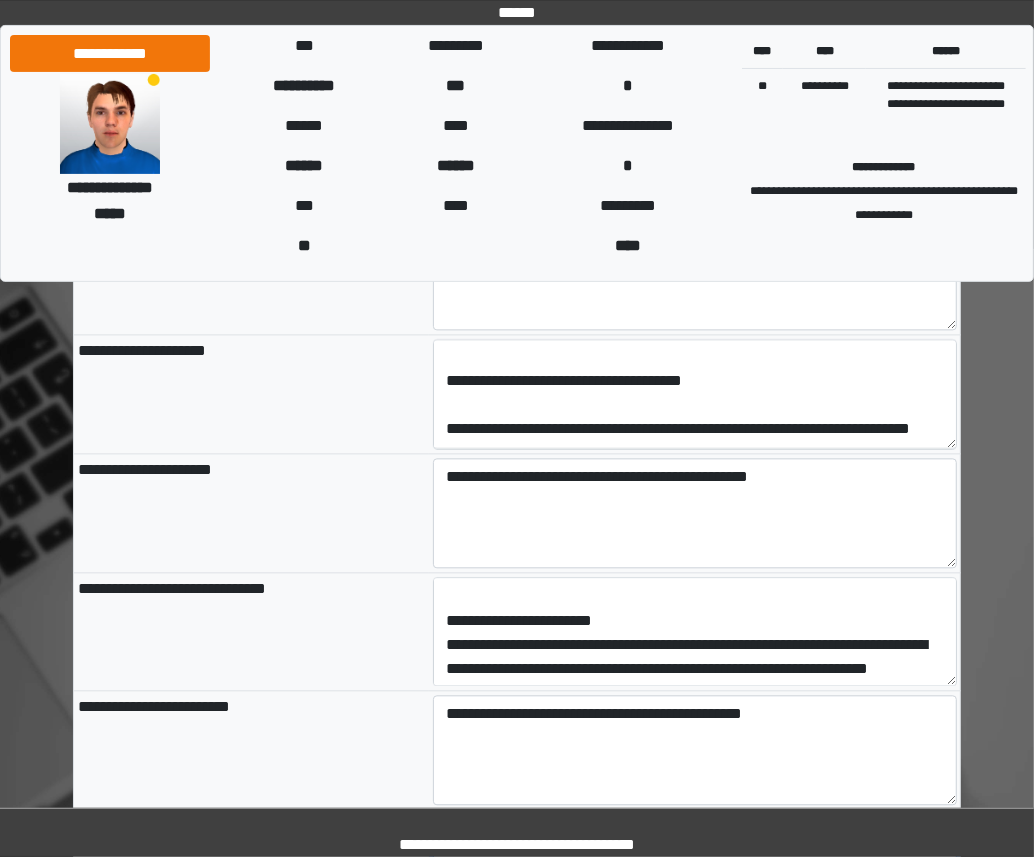 click at bounding box center (695, 870) 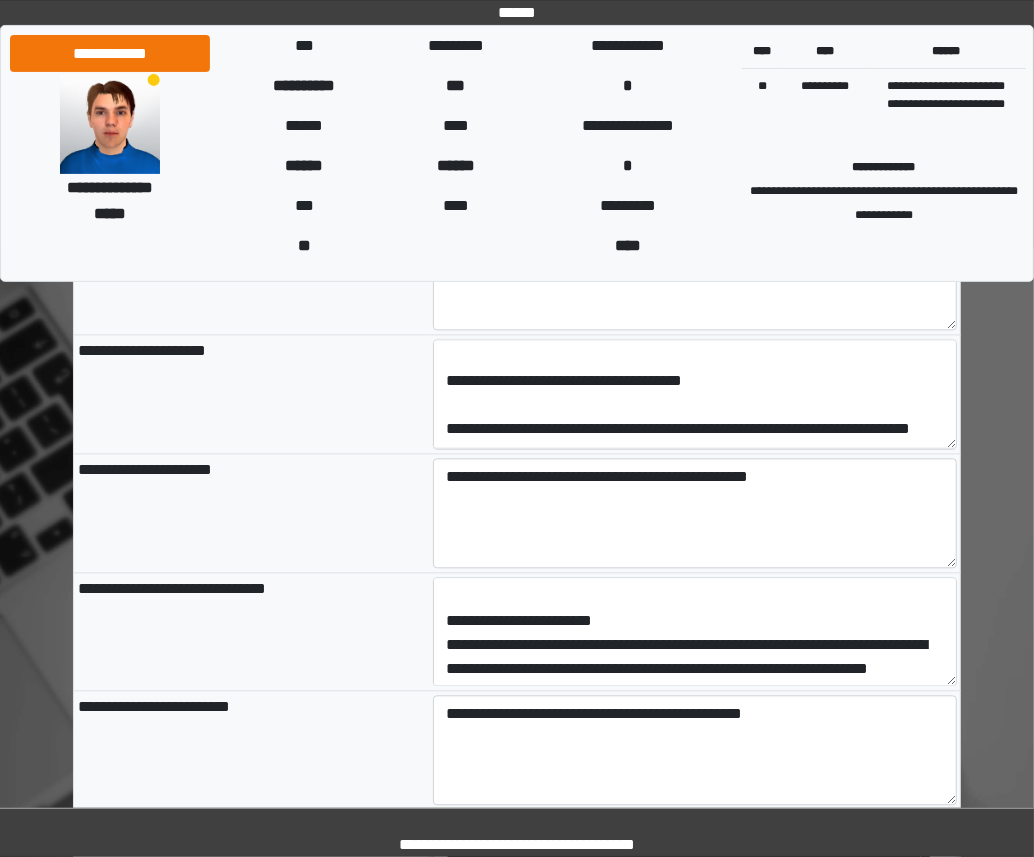 scroll, scrollTop: 160, scrollLeft: 0, axis: vertical 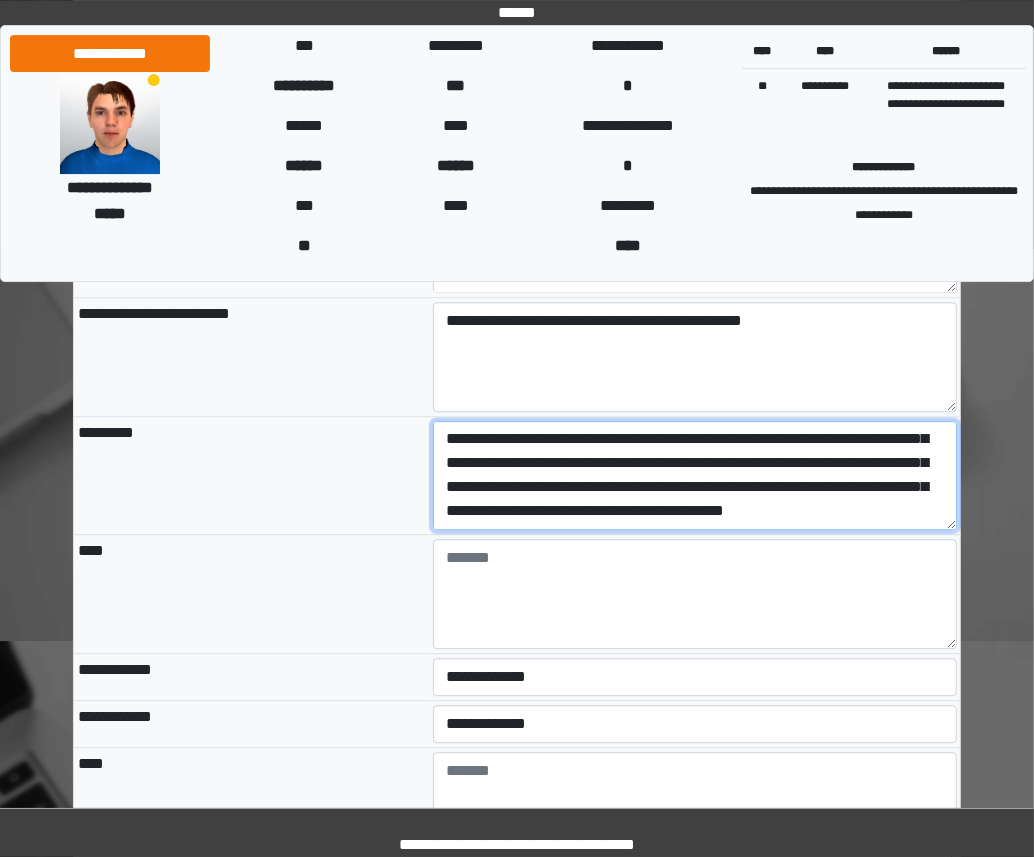type on "**********" 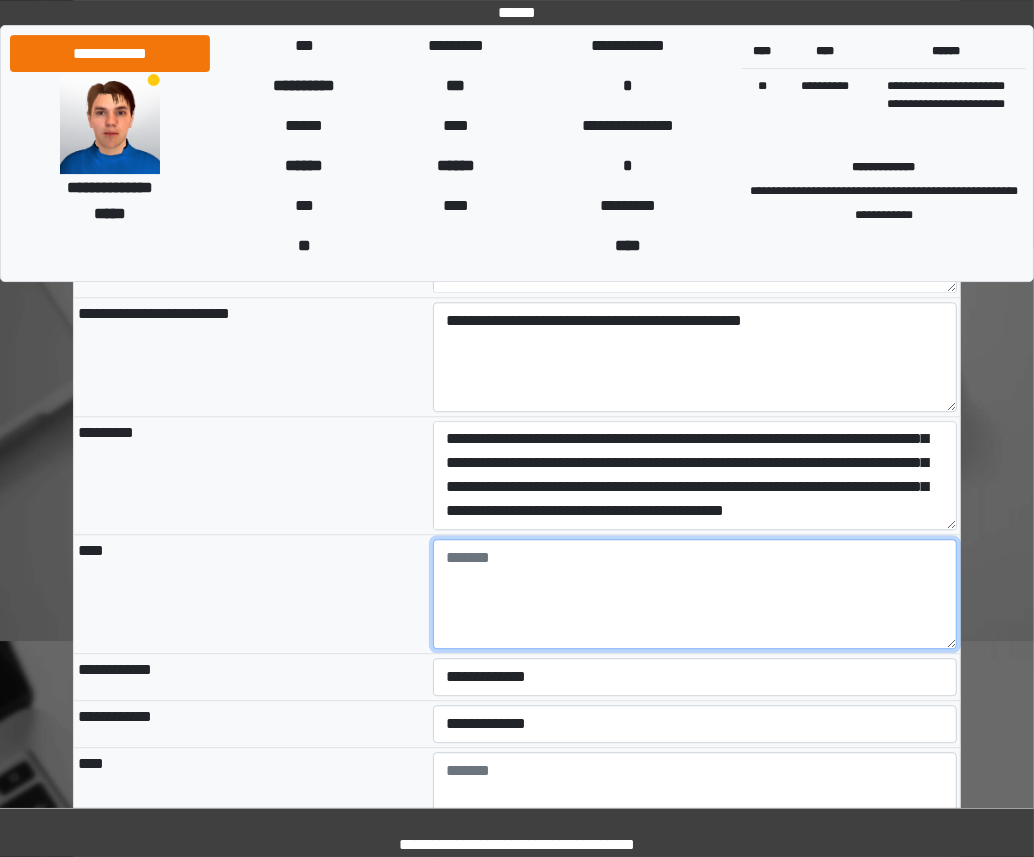 click at bounding box center (695, 594) 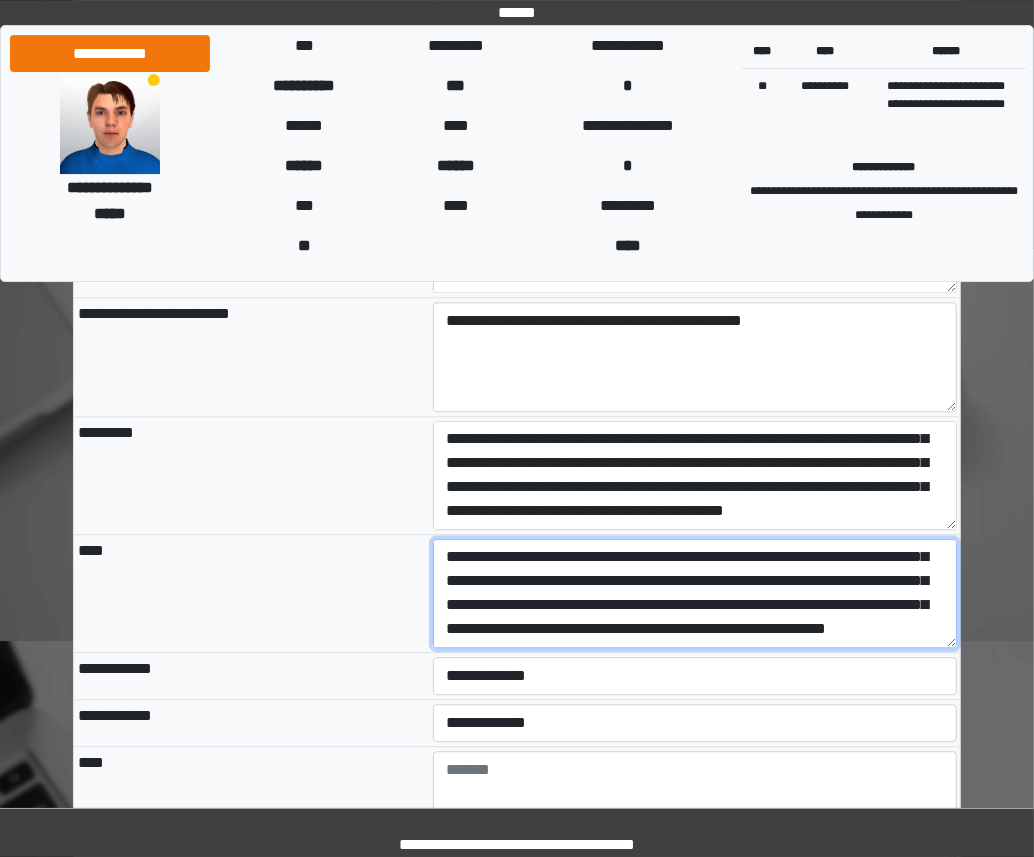 scroll, scrollTop: 336, scrollLeft: 0, axis: vertical 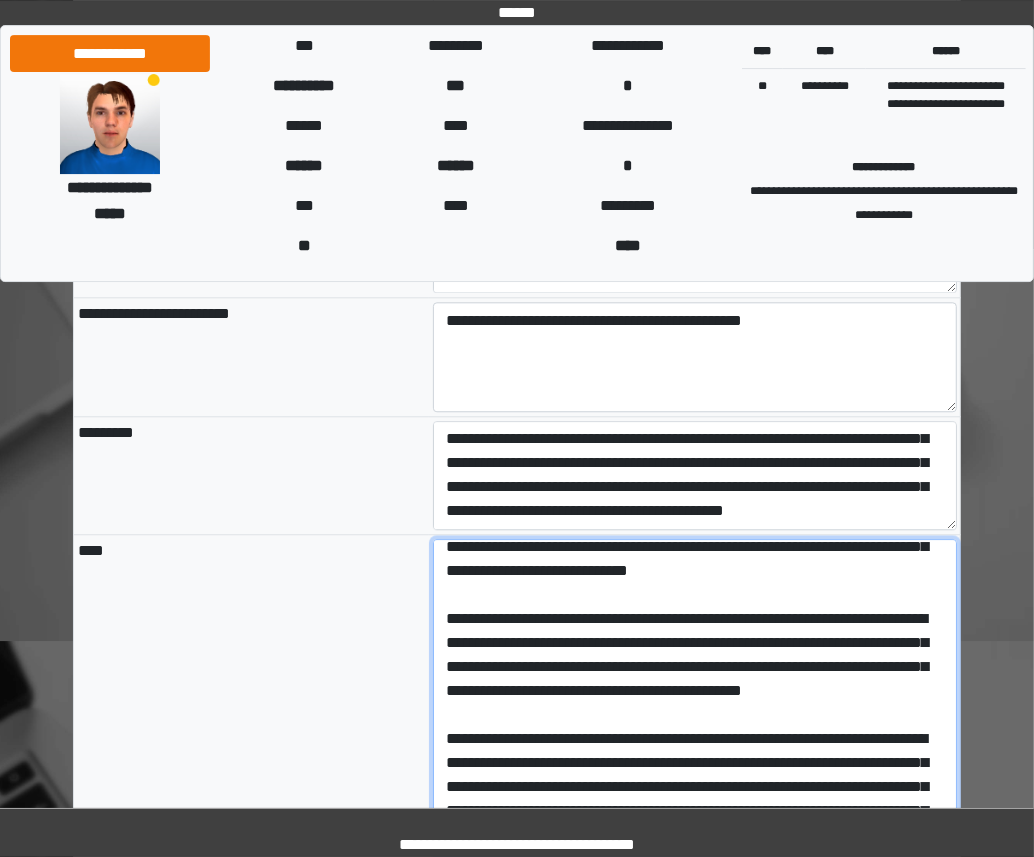 drag, startPoint x: 950, startPoint y: 574, endPoint x: 950, endPoint y: 797, distance: 223 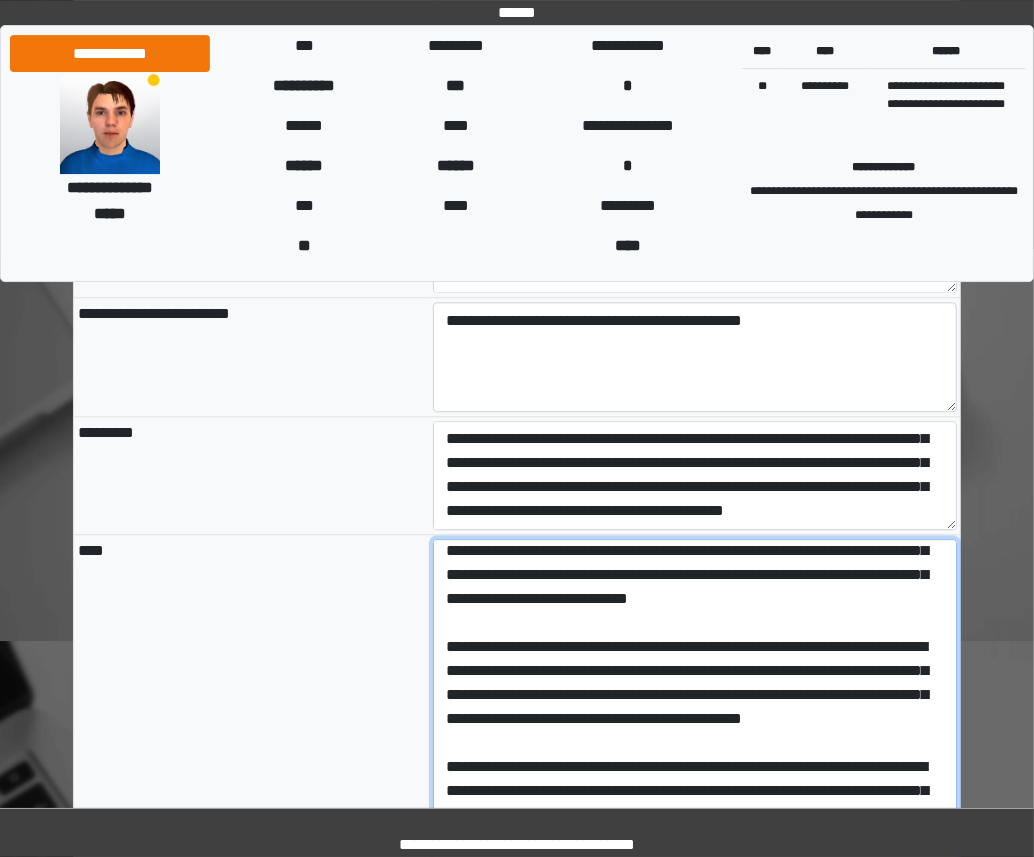 scroll, scrollTop: 0, scrollLeft: 0, axis: both 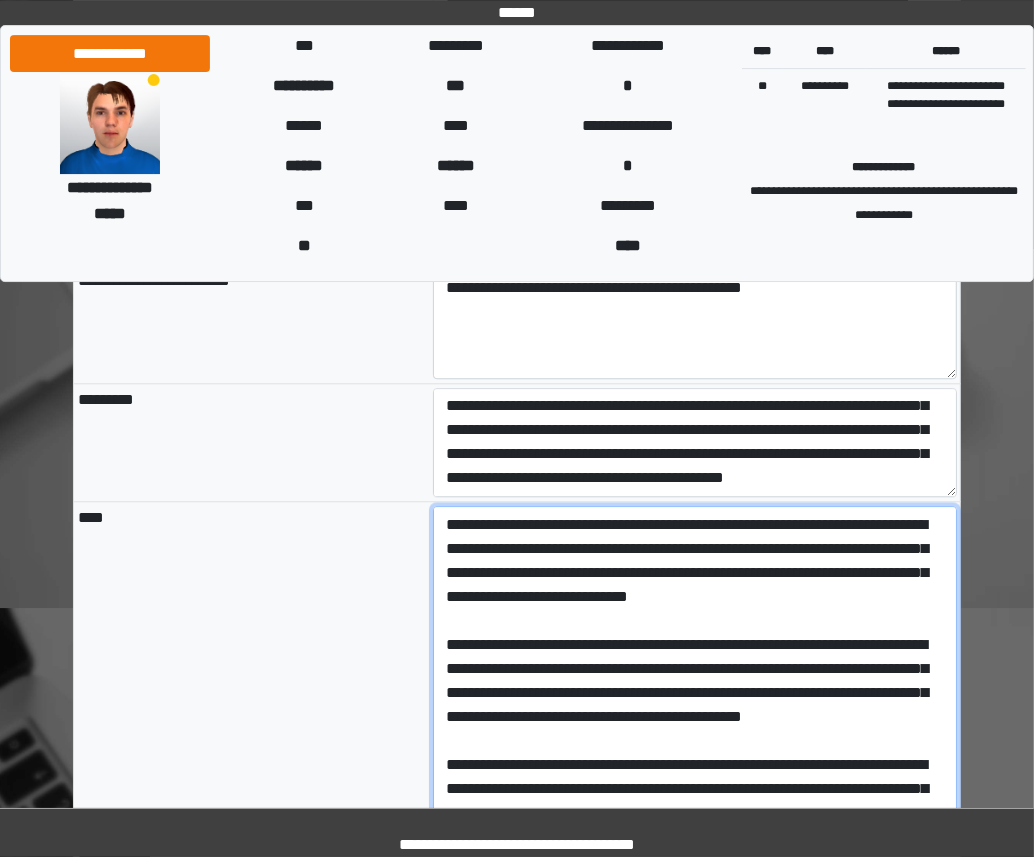 click on "**********" at bounding box center (695, 672) 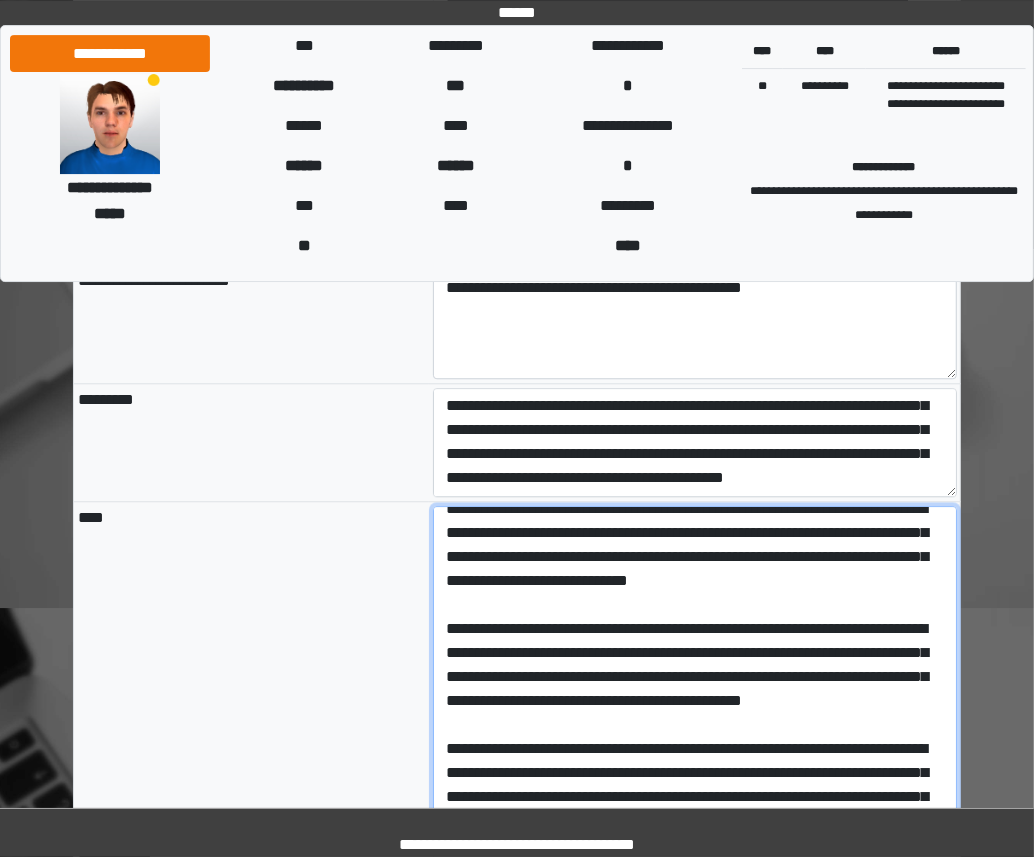 scroll, scrollTop: 19, scrollLeft: 0, axis: vertical 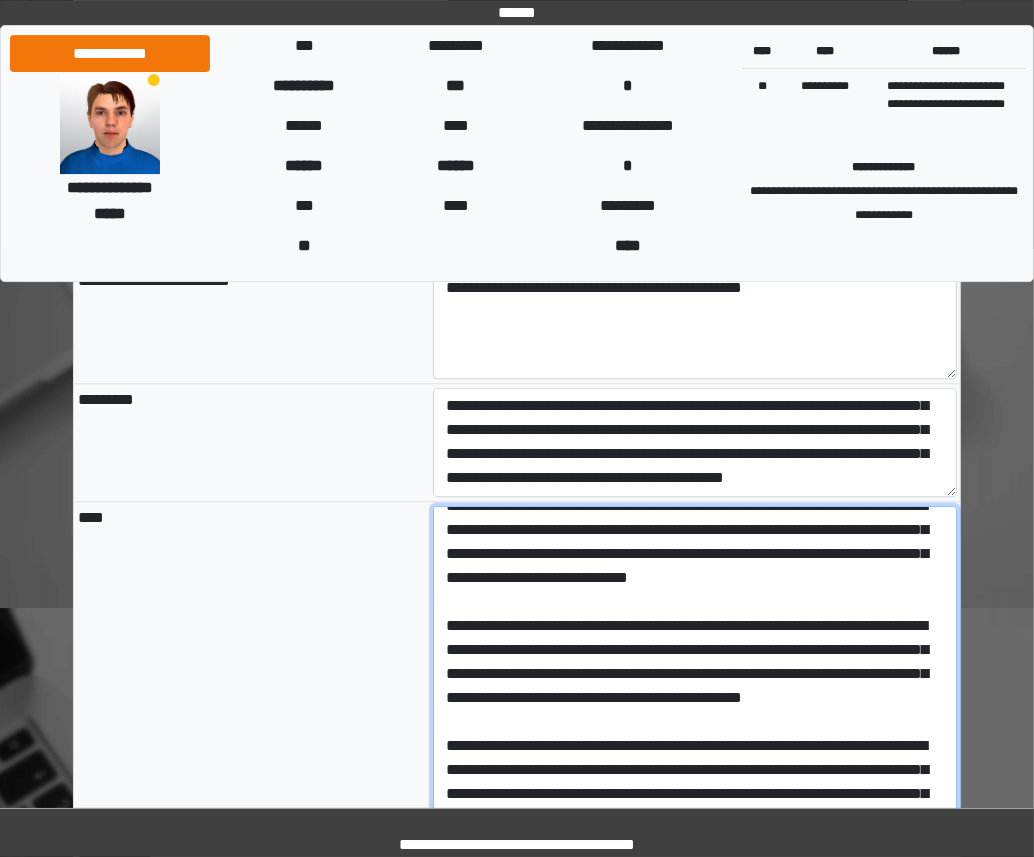 click on "**********" at bounding box center [695, 672] 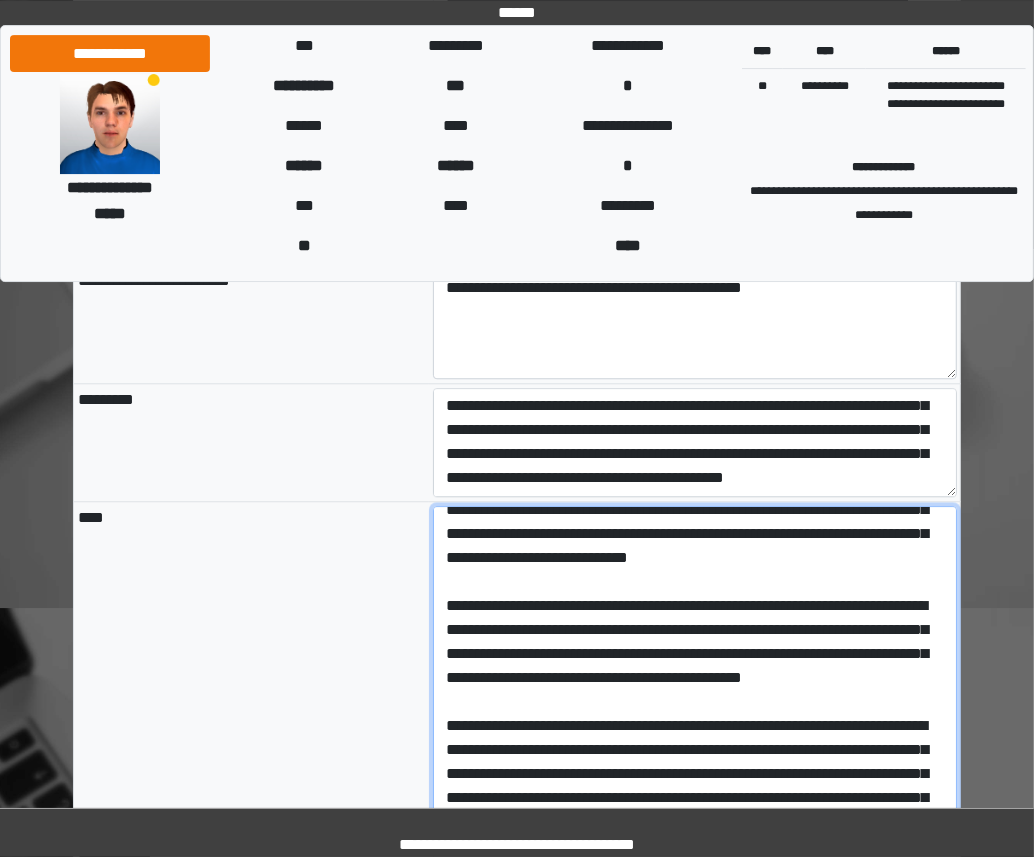 click on "**********" at bounding box center [695, 672] 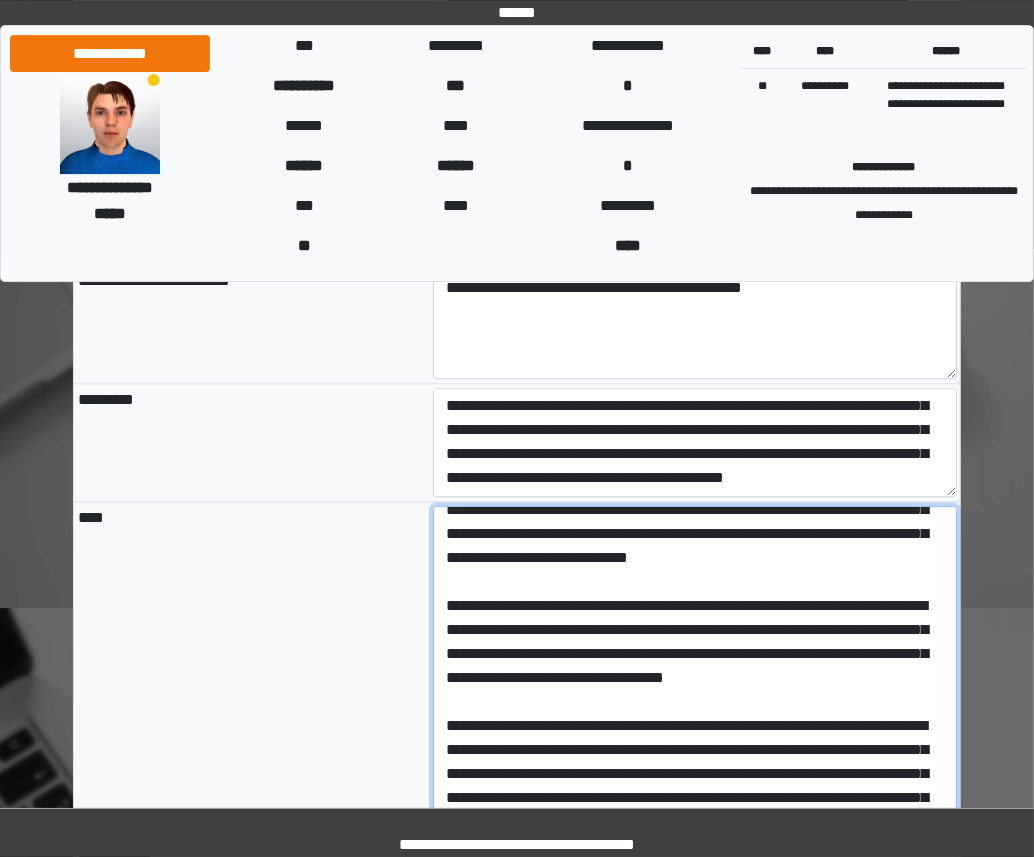 click on "**********" at bounding box center (695, 672) 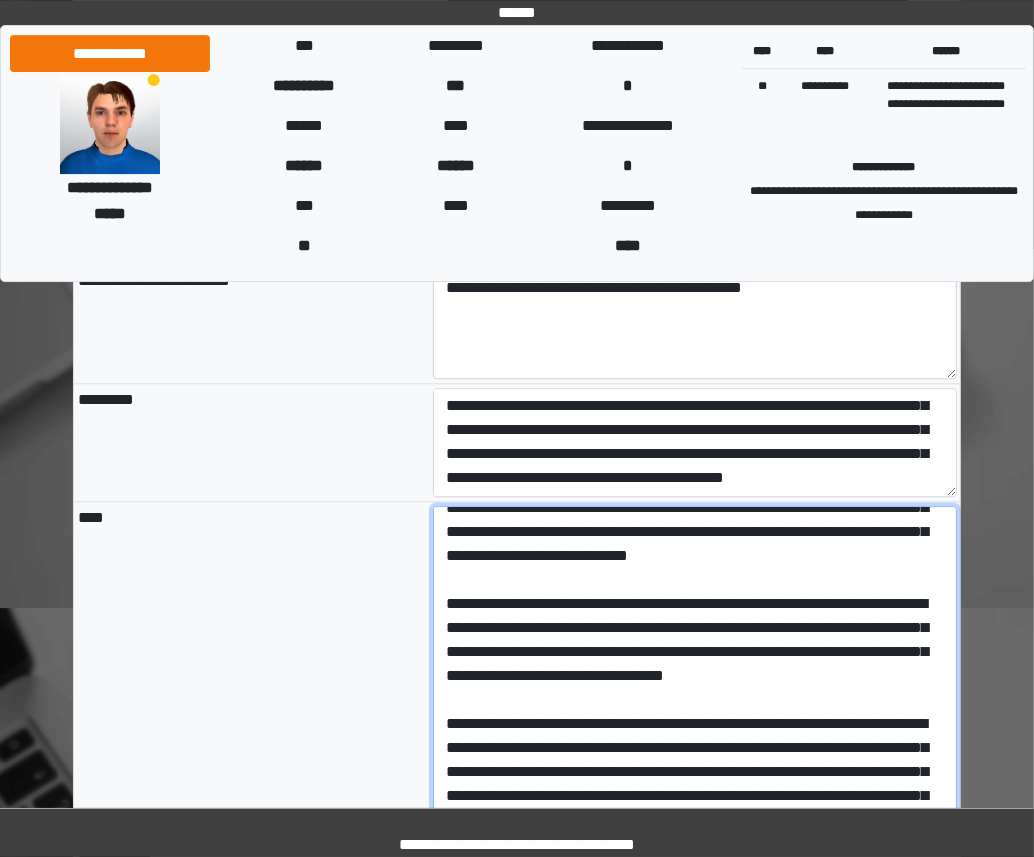 scroll, scrollTop: 112, scrollLeft: 0, axis: vertical 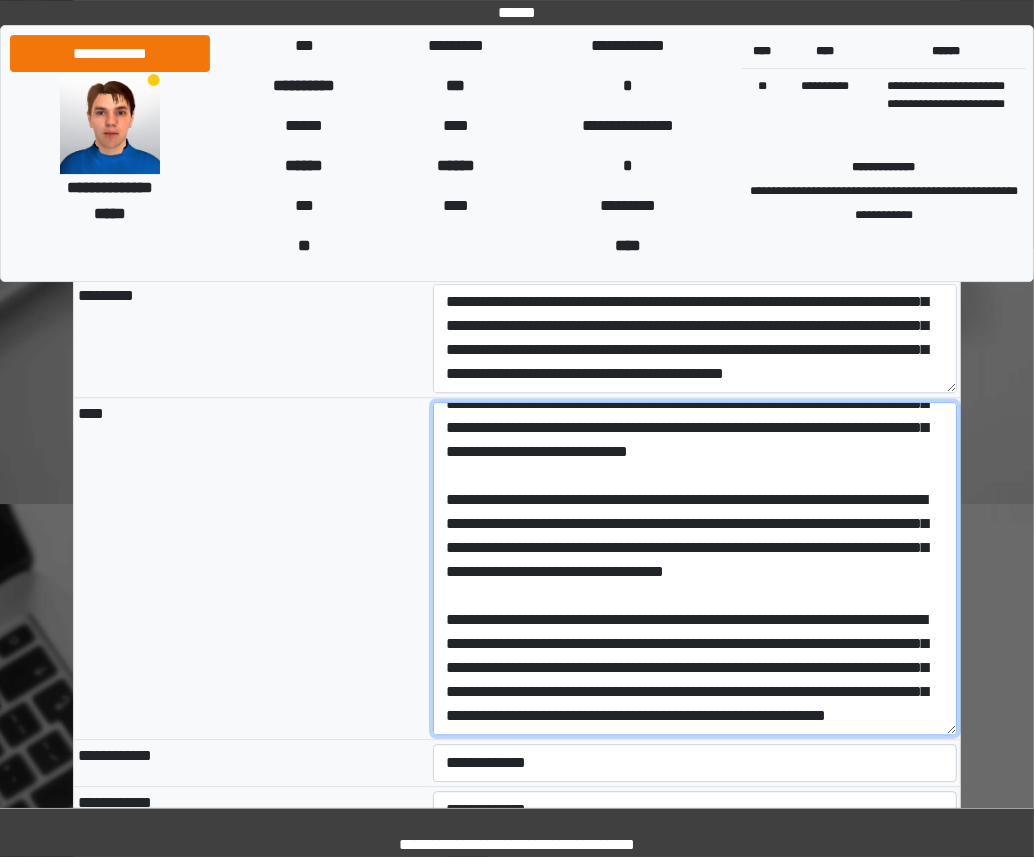 click on "**********" at bounding box center (695, 568) 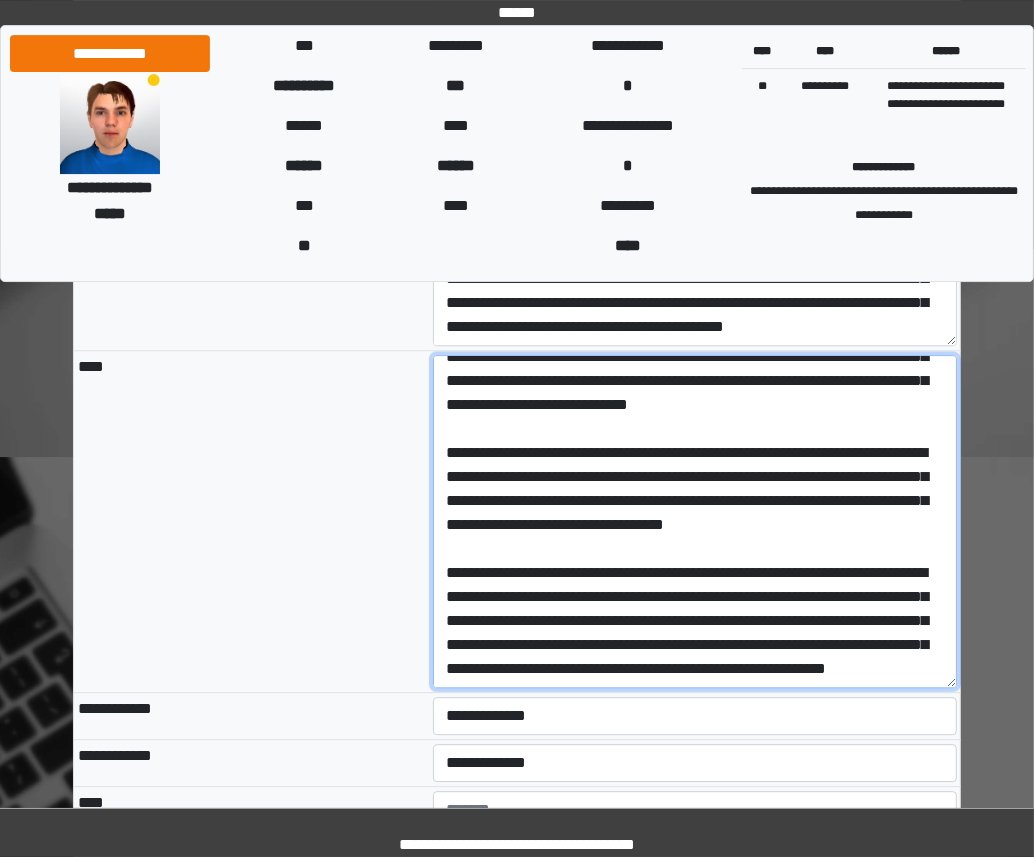 scroll, scrollTop: 2974, scrollLeft: 0, axis: vertical 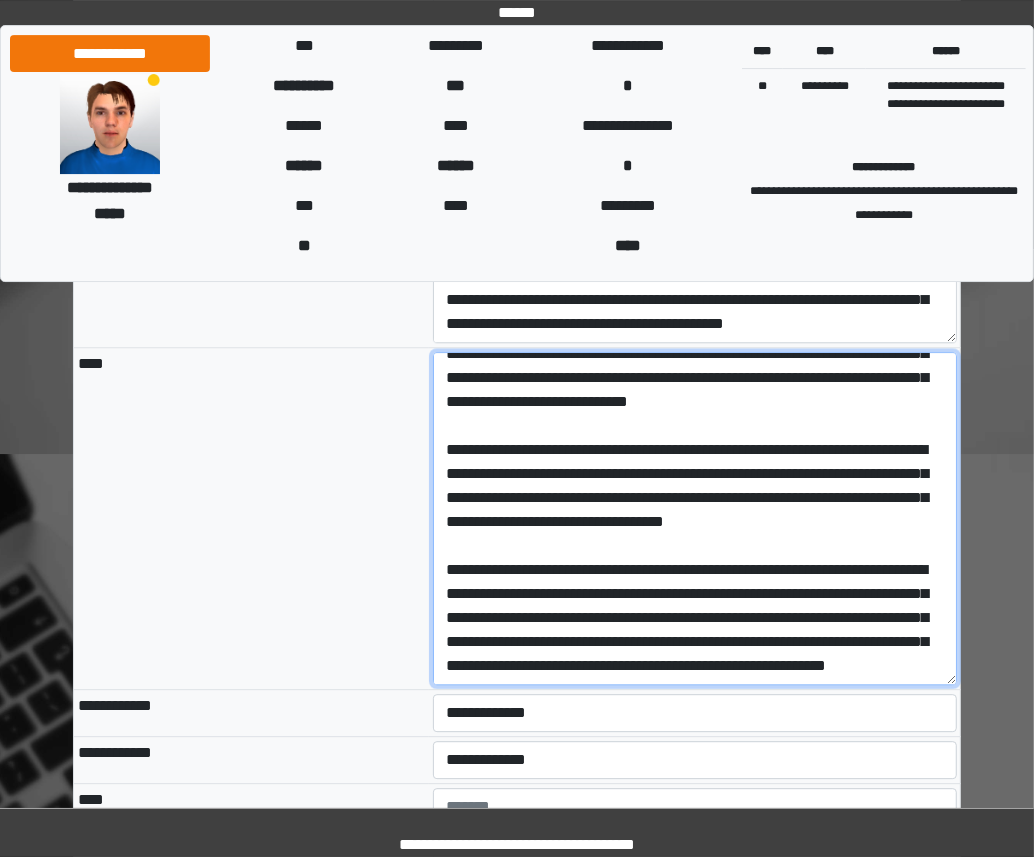 drag, startPoint x: 624, startPoint y: 600, endPoint x: 916, endPoint y: 598, distance: 292.00684 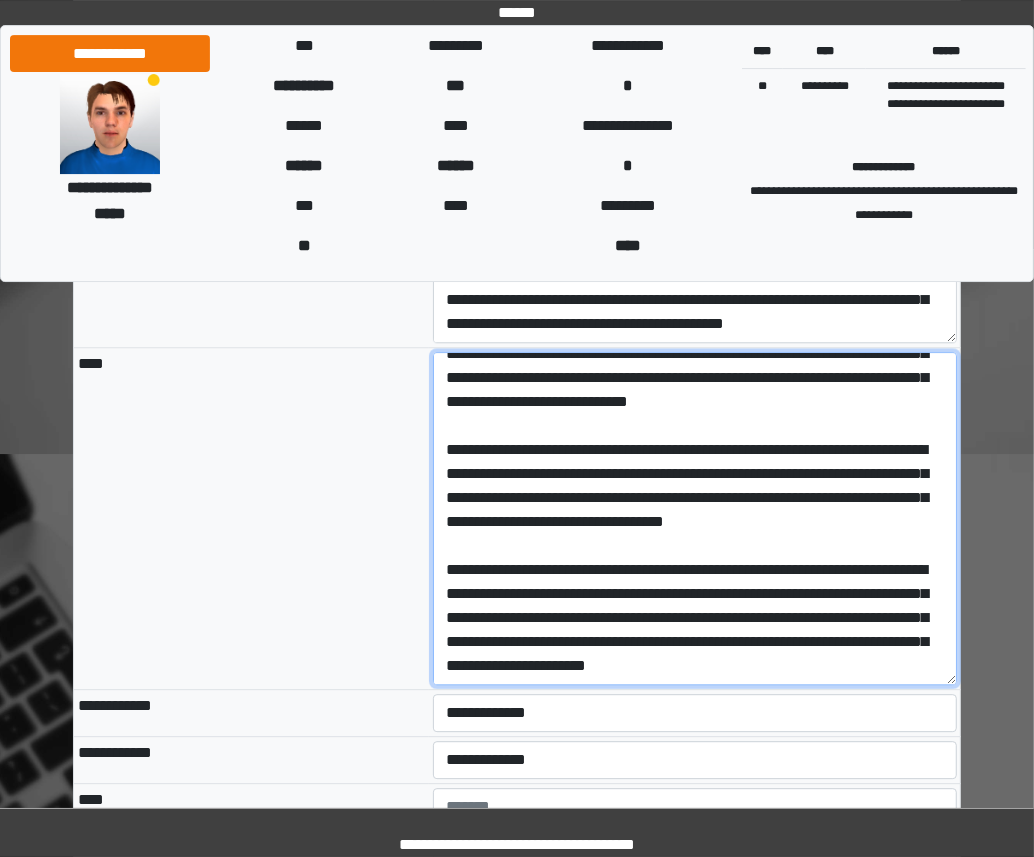 type on "**********" 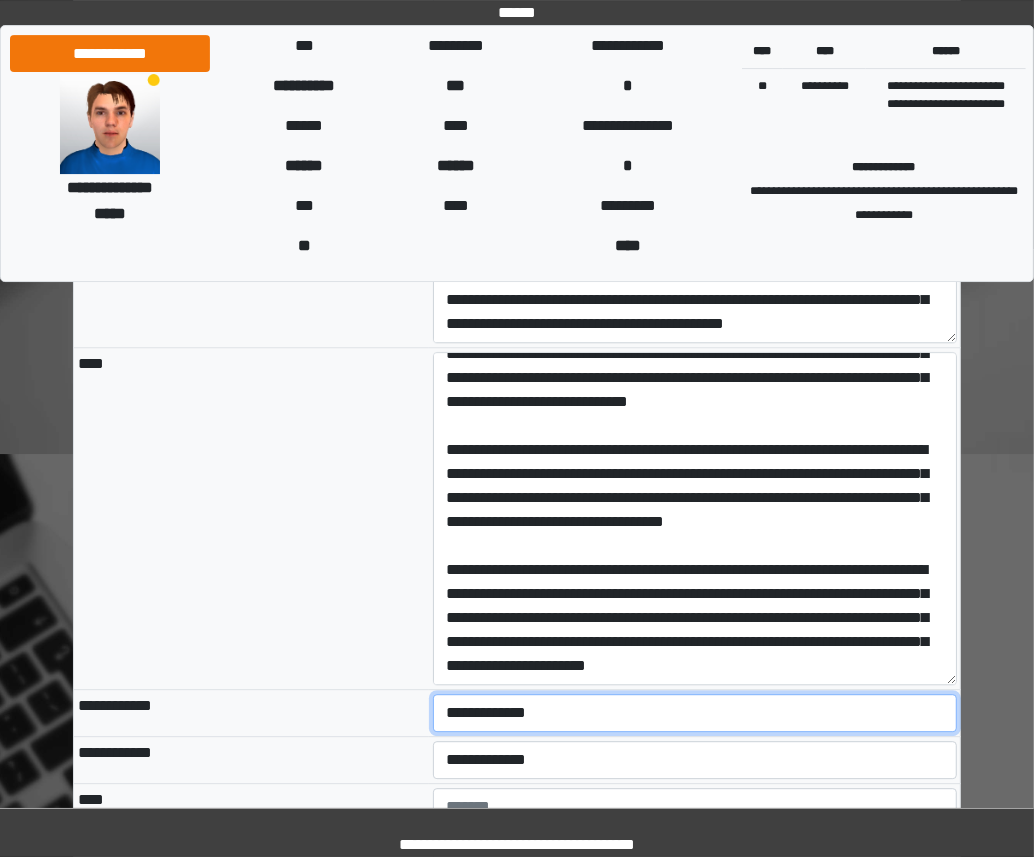 click on "**********" at bounding box center (695, 713) 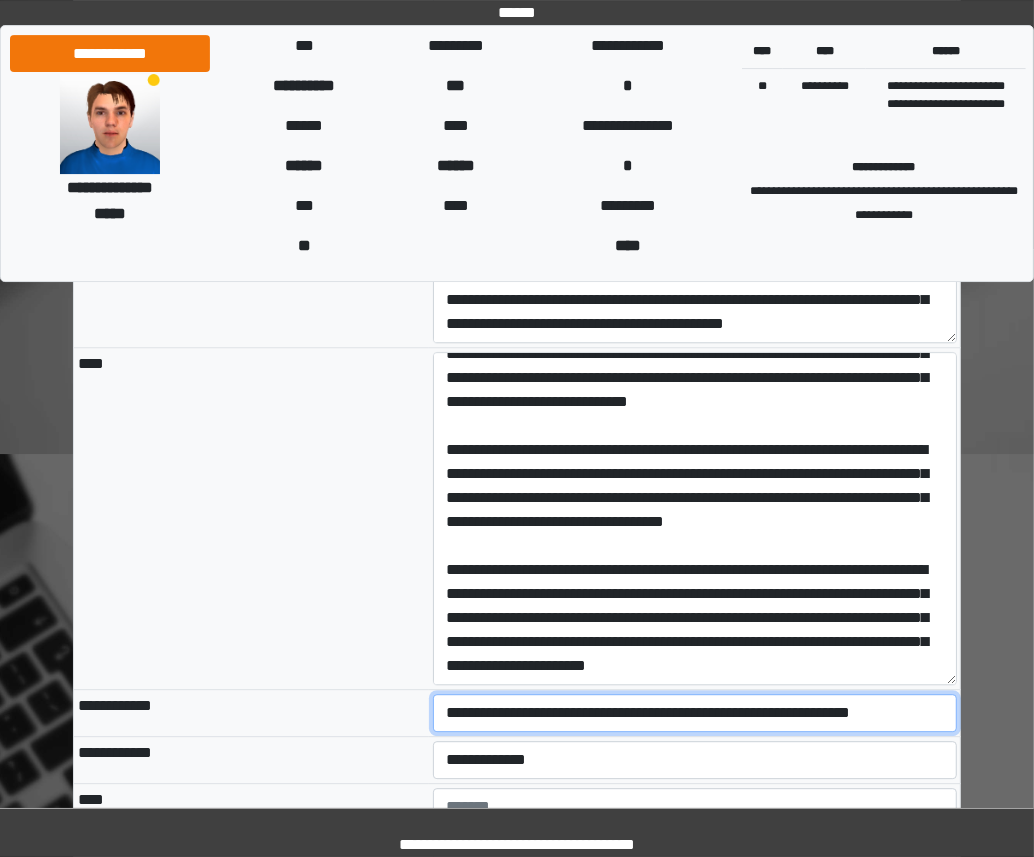 click on "**********" at bounding box center (0, 0) 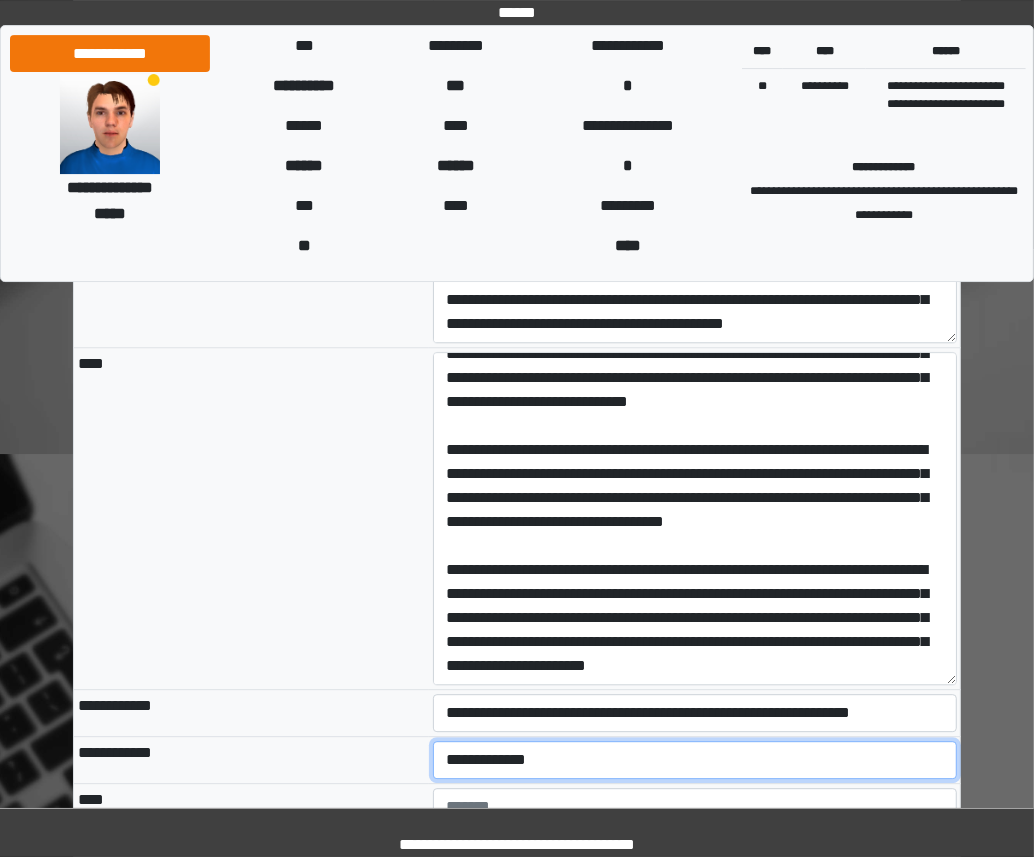click on "**********" at bounding box center [695, 760] 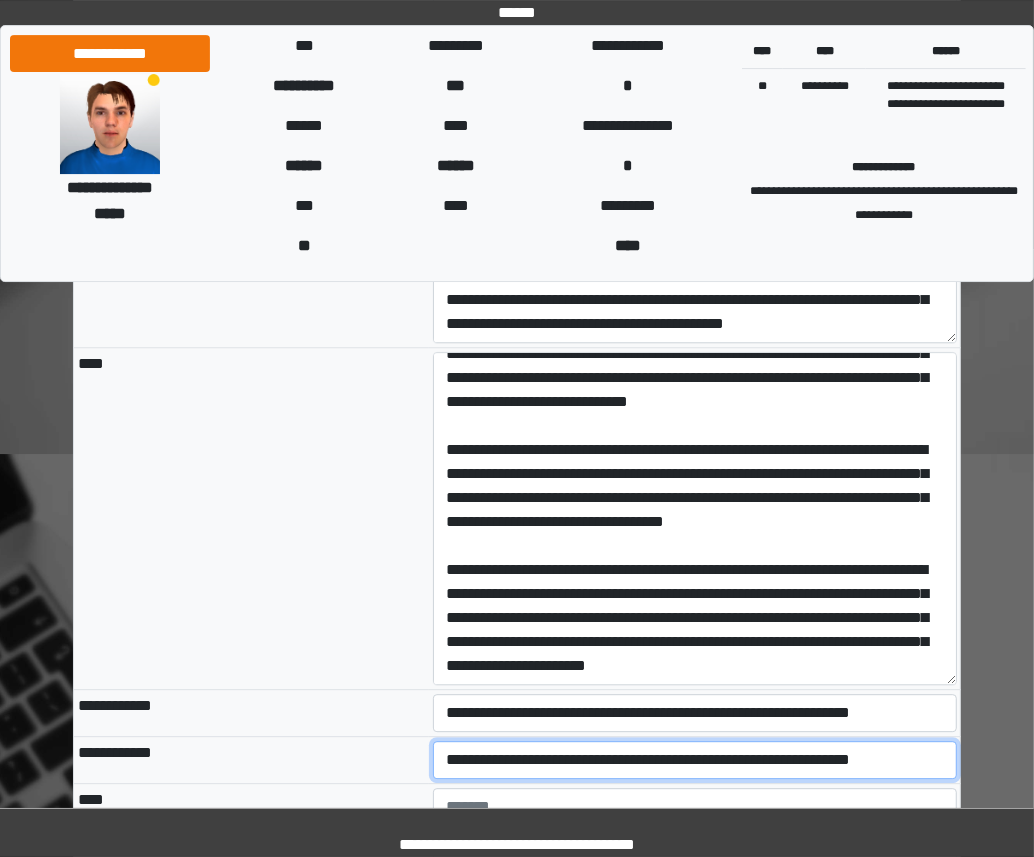 click on "**********" at bounding box center [0, 0] 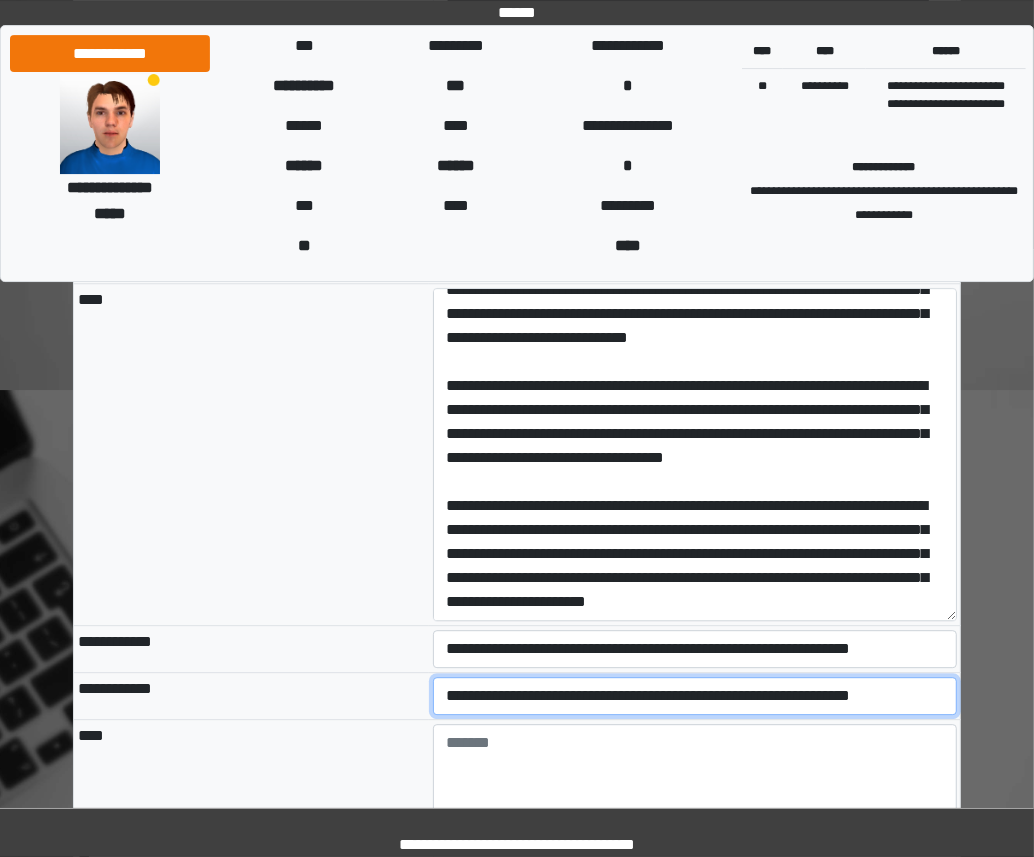 scroll, scrollTop: 3043, scrollLeft: 0, axis: vertical 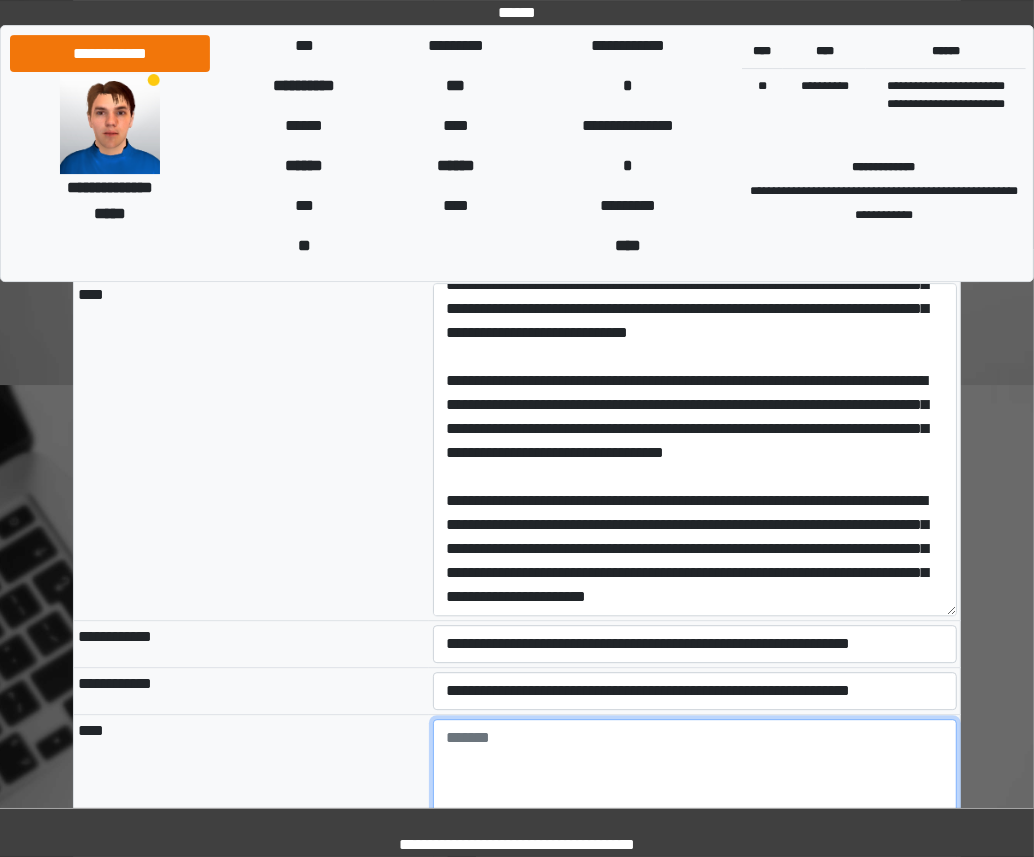 click at bounding box center (695, 774) 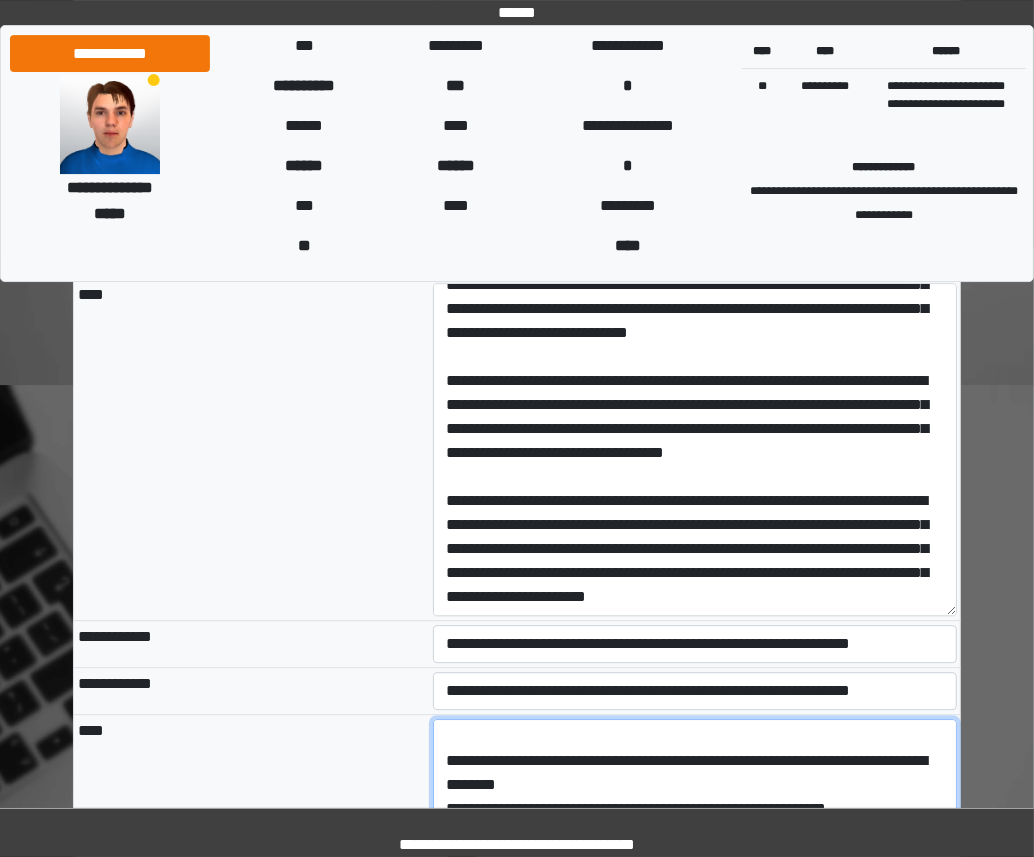 scroll, scrollTop: 144, scrollLeft: 0, axis: vertical 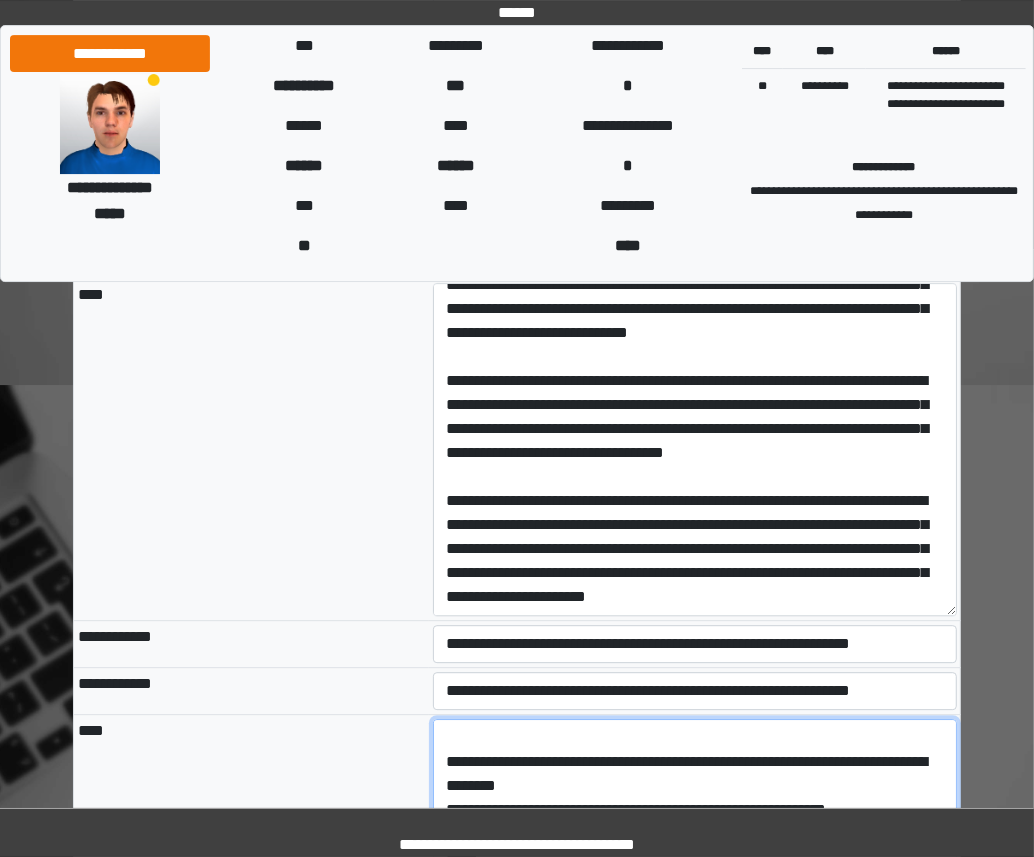 click on "**********" at bounding box center (695, 773) 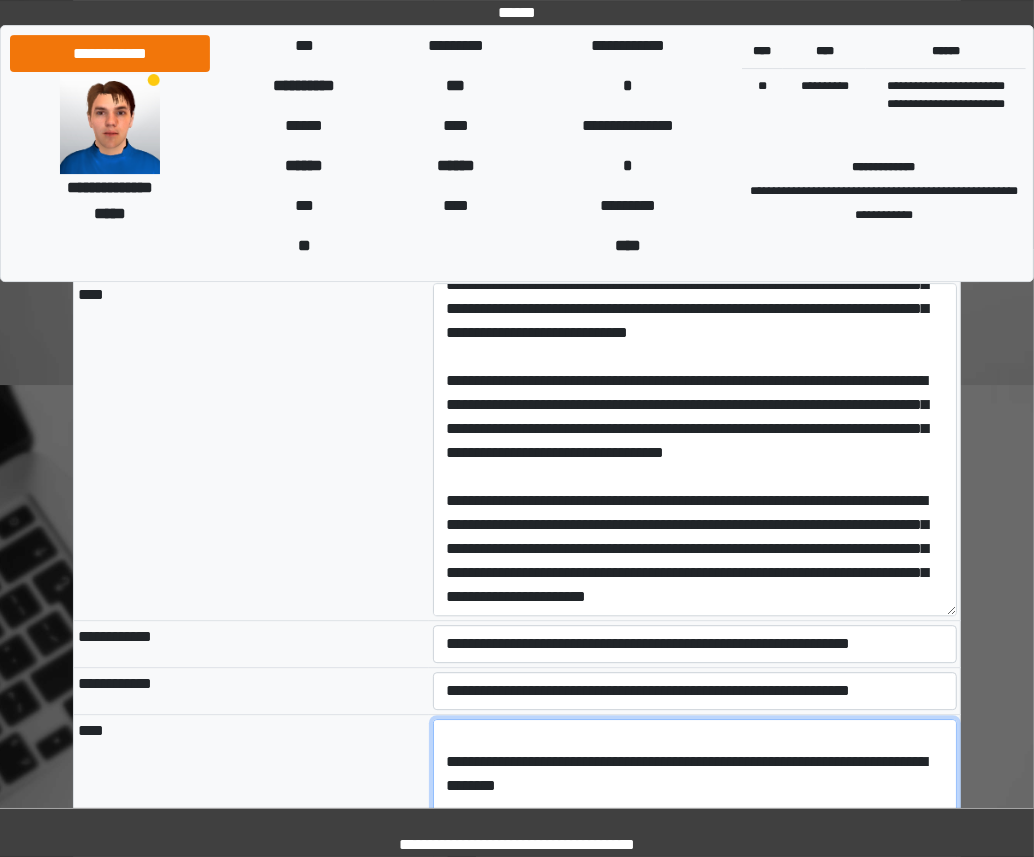 scroll, scrollTop: 0, scrollLeft: 0, axis: both 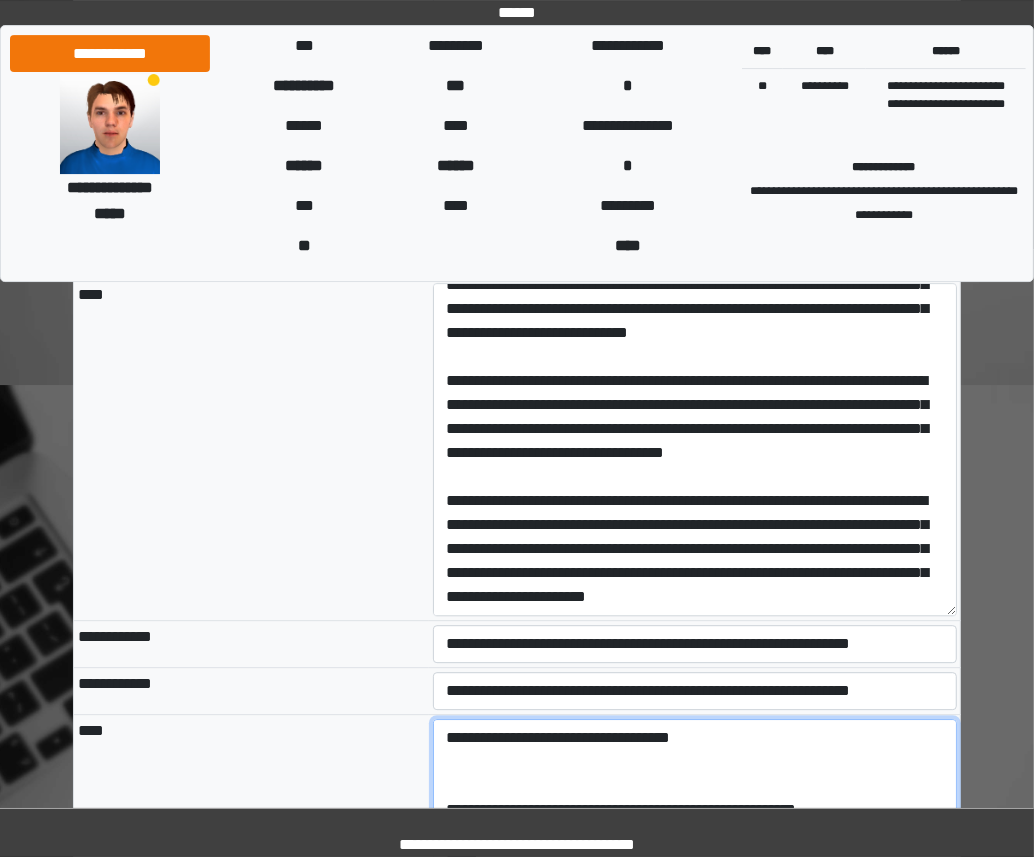 click on "**********" at bounding box center (695, 773) 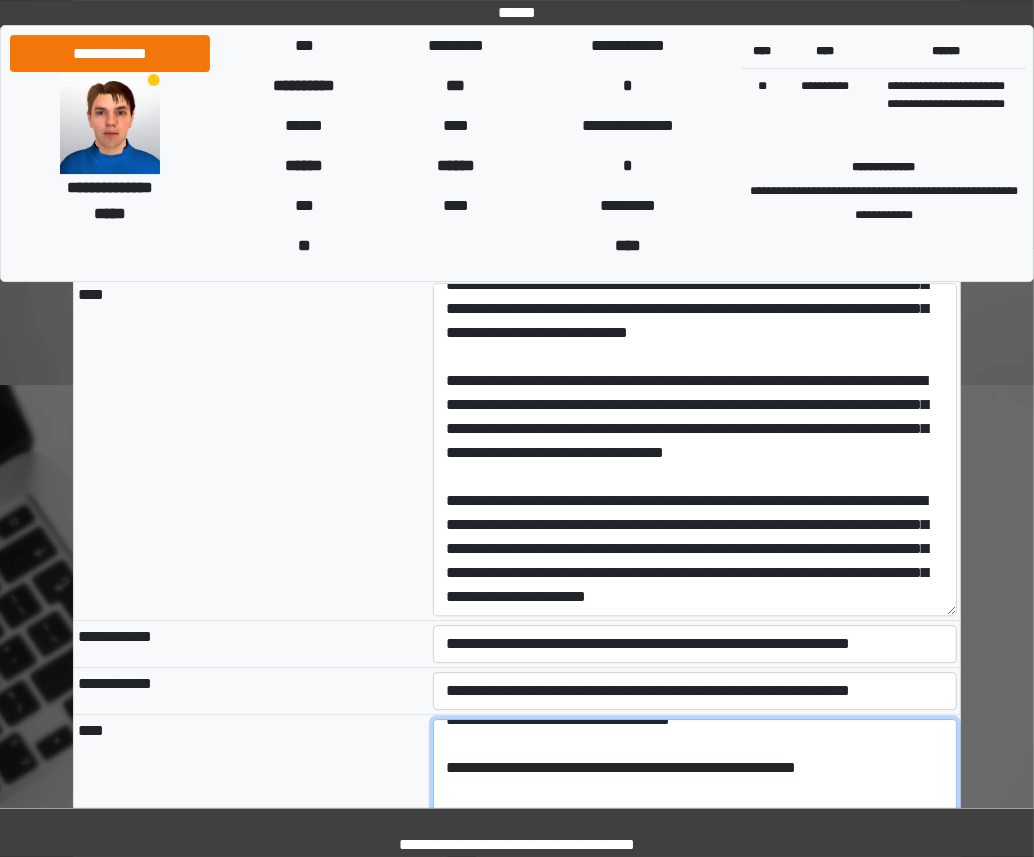 scroll, scrollTop: 0, scrollLeft: 0, axis: both 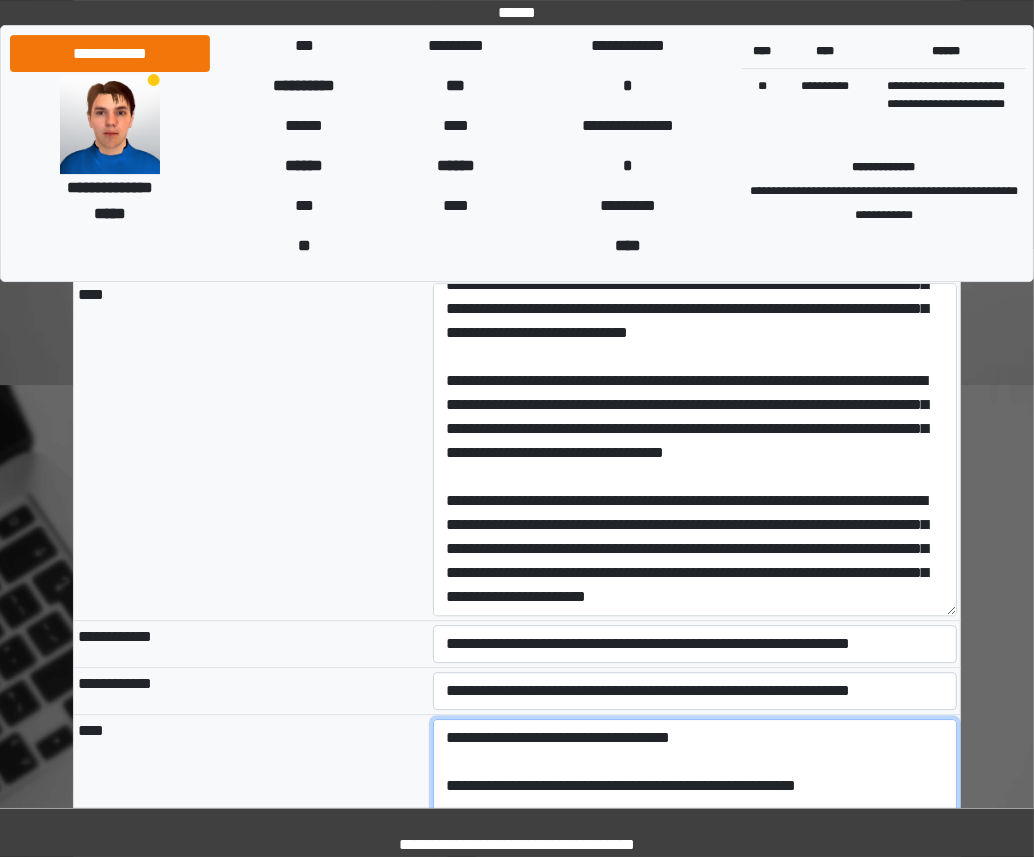 click on "**********" at bounding box center (695, 773) 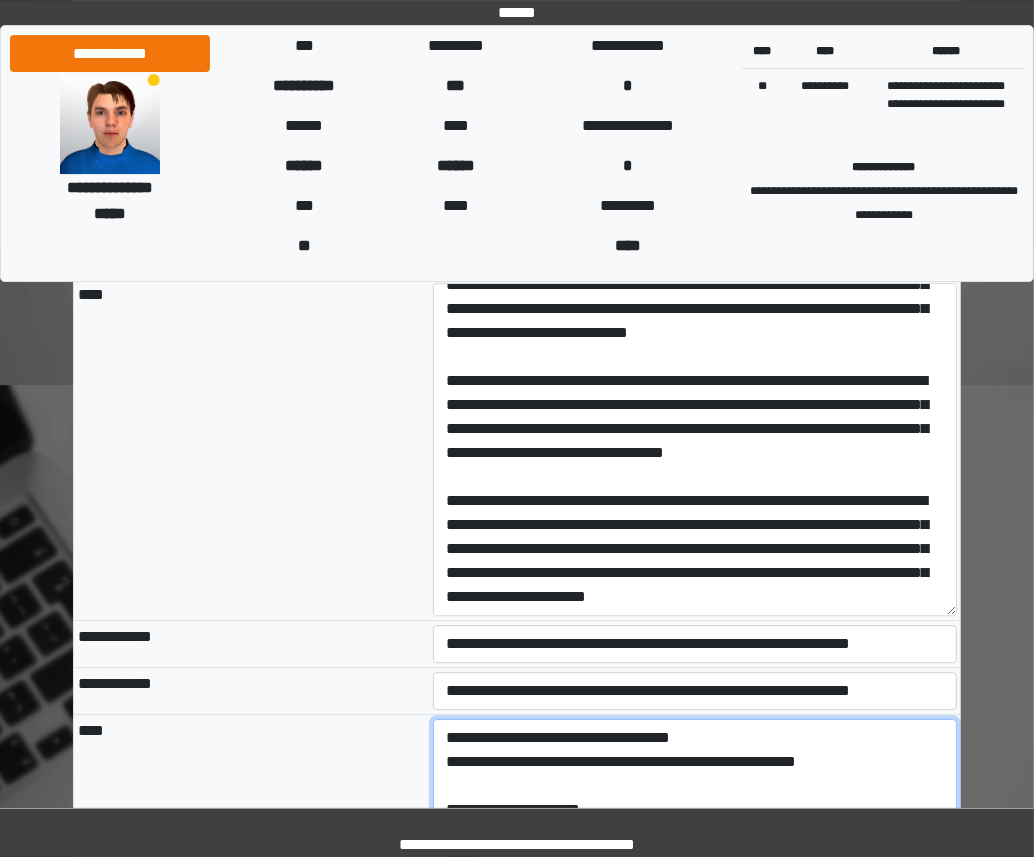 click on "**********" at bounding box center (695, 773) 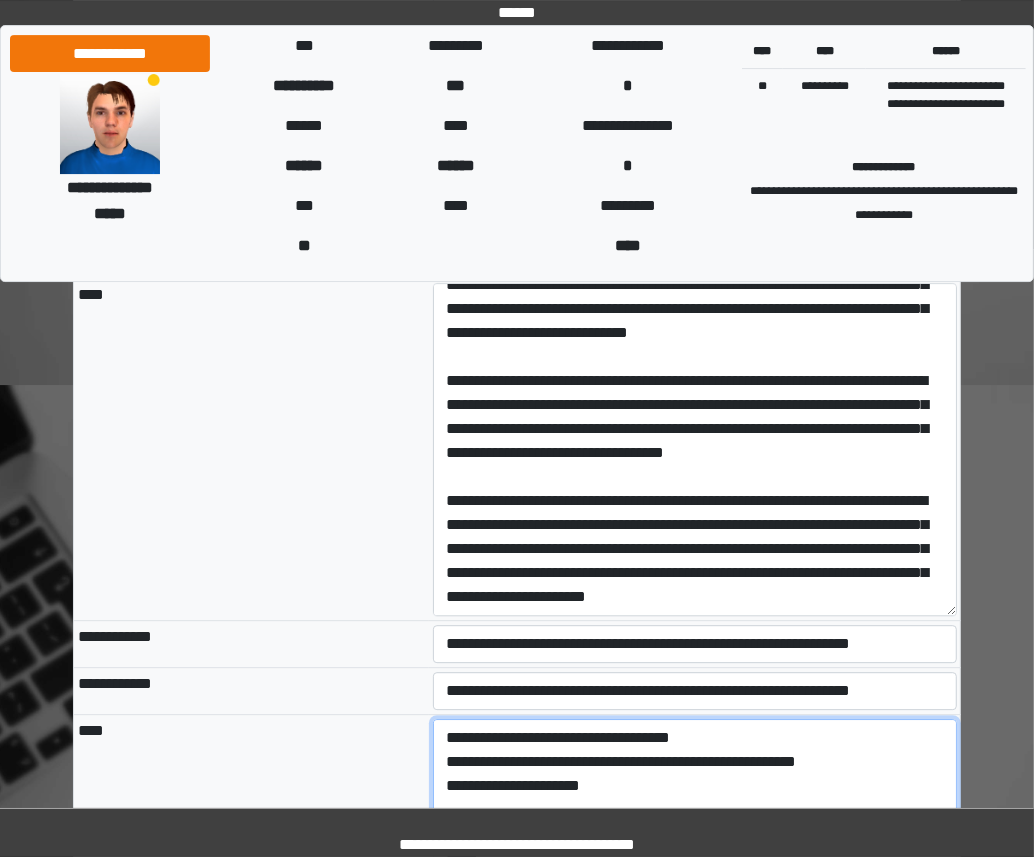 click on "**********" at bounding box center (695, 773) 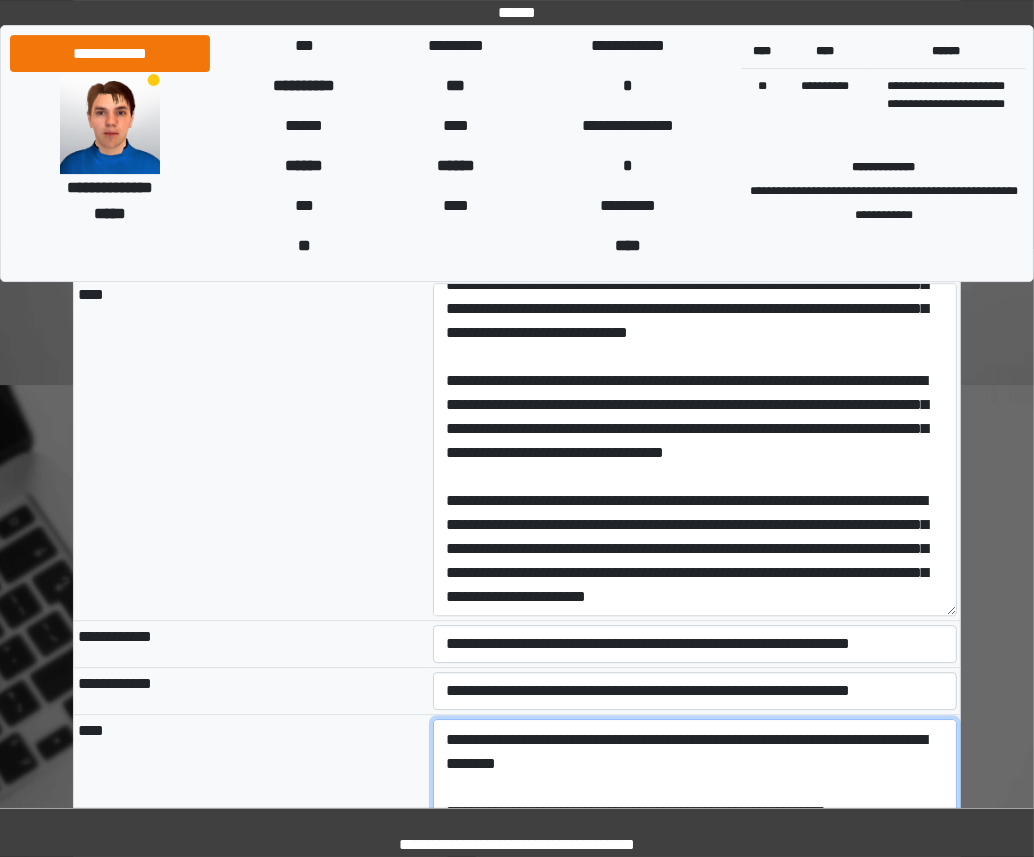 click on "**********" at bounding box center (695, 773) 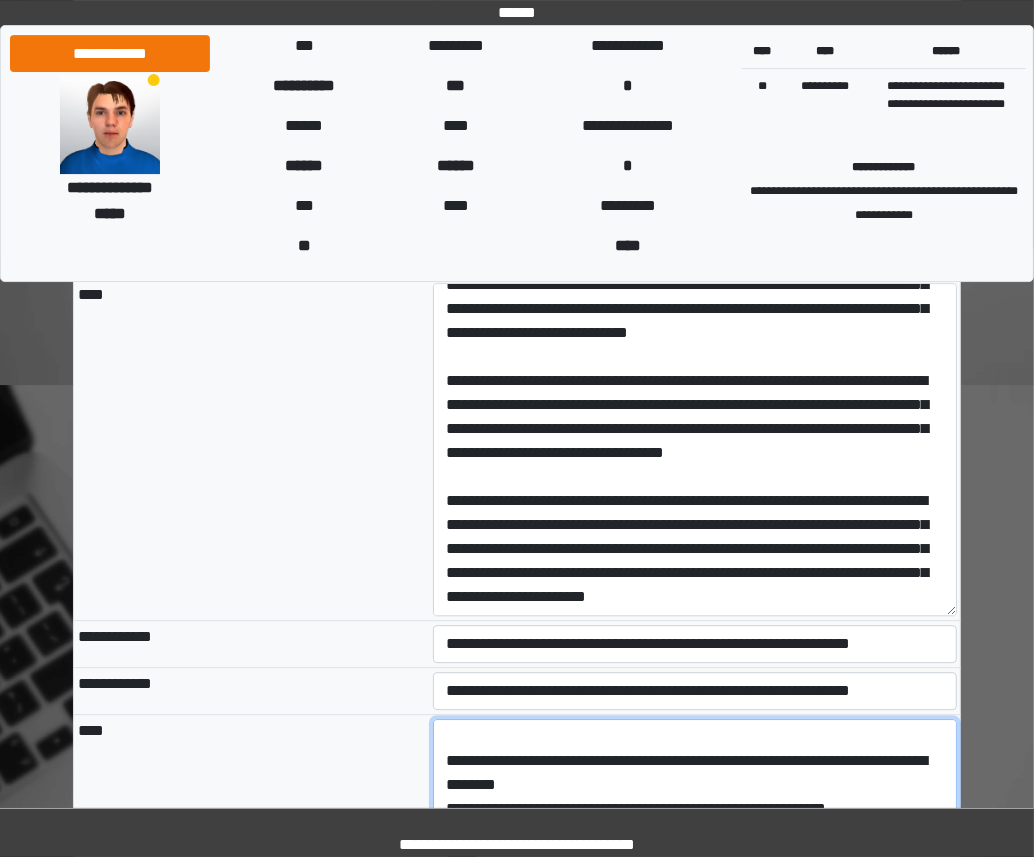 scroll, scrollTop: 72, scrollLeft: 0, axis: vertical 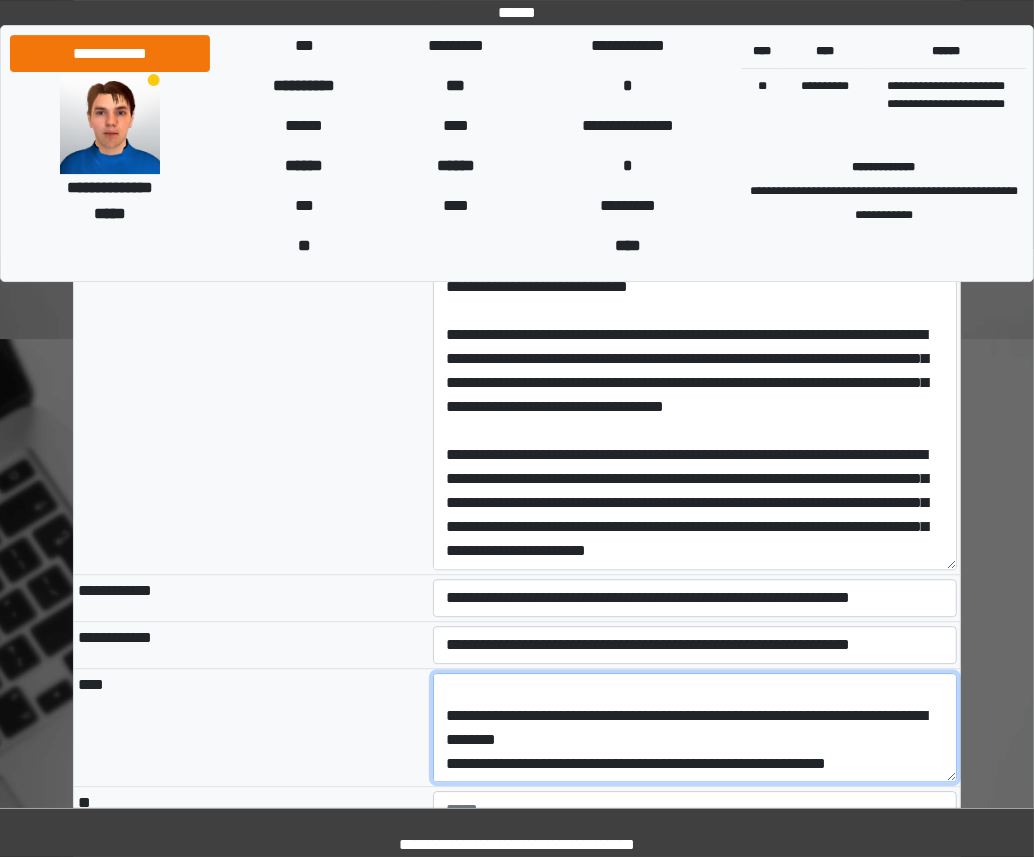 type on "**********" 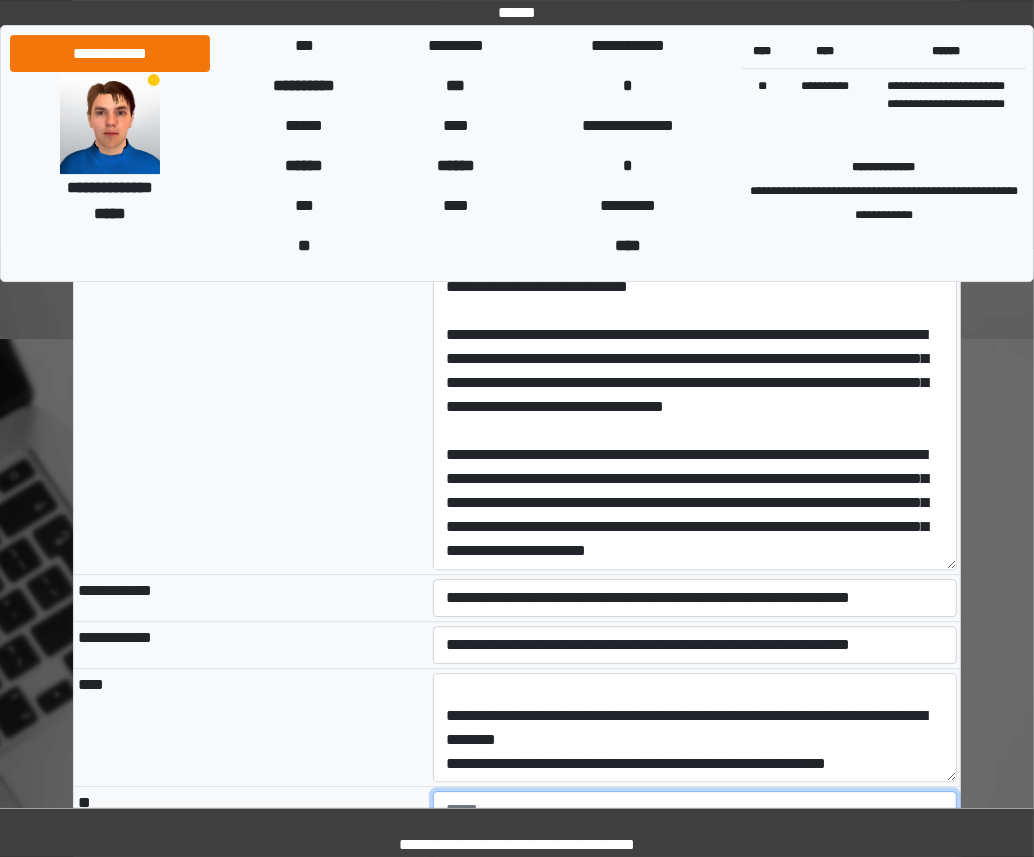 click at bounding box center [695, 846] 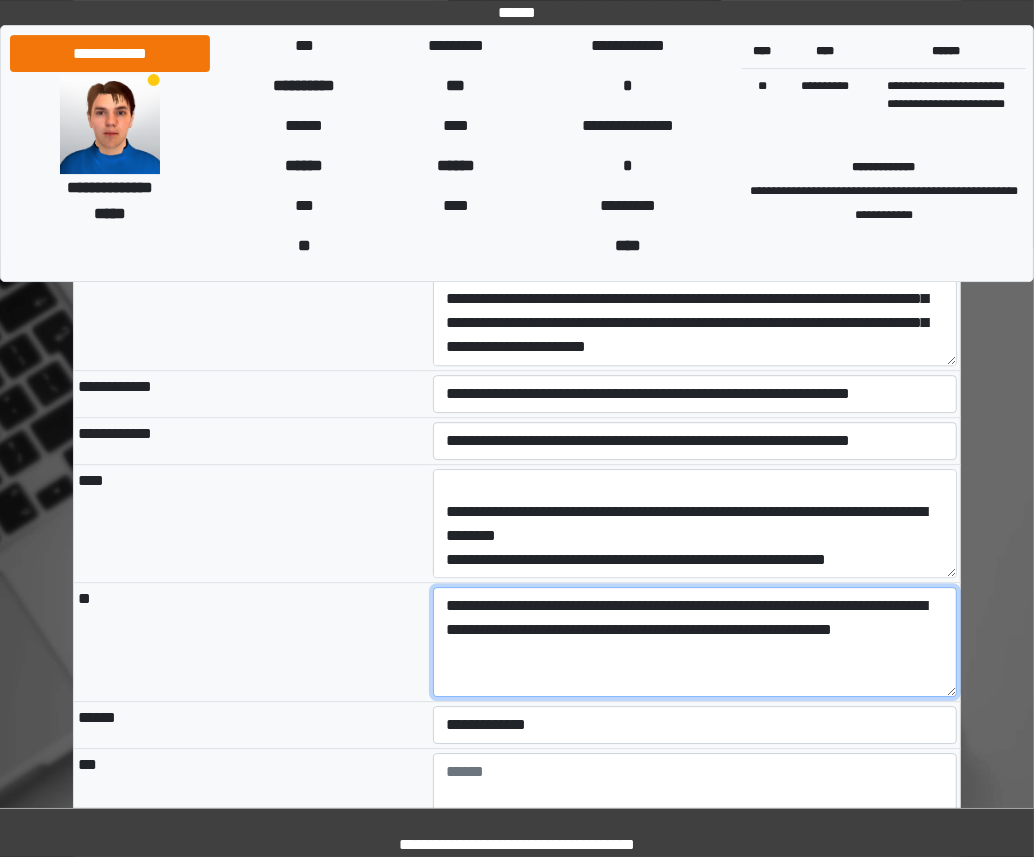 scroll, scrollTop: 3344, scrollLeft: 0, axis: vertical 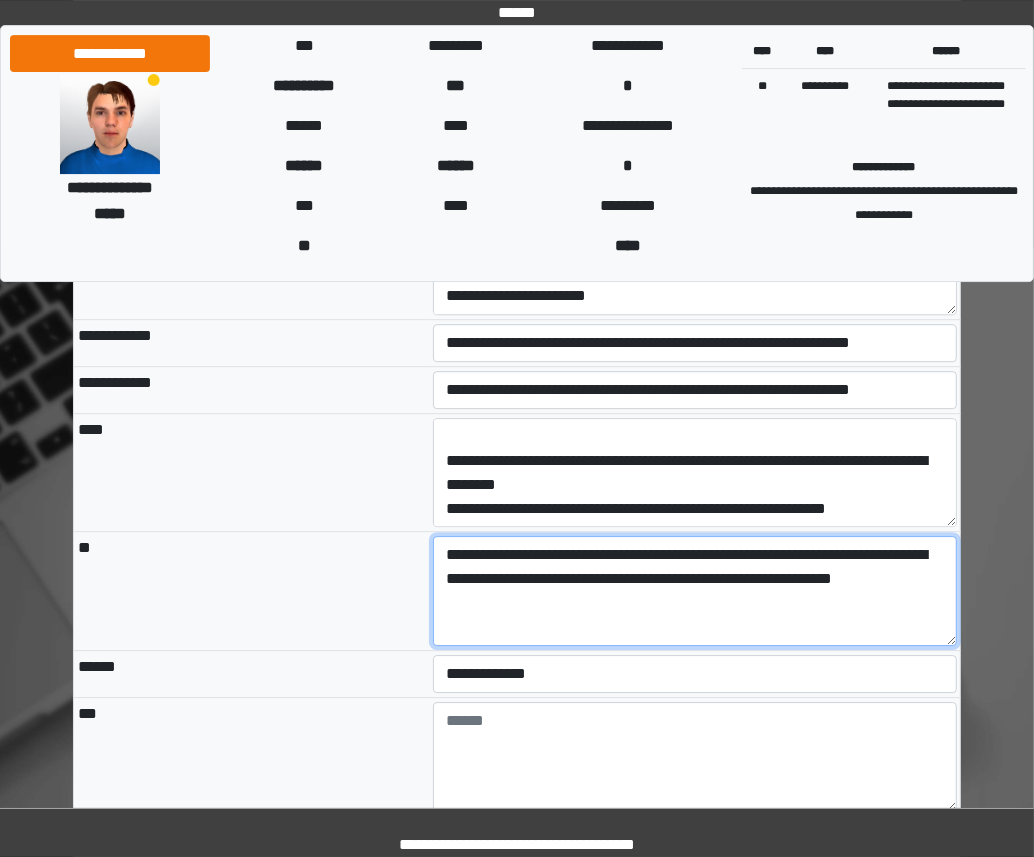type on "**********" 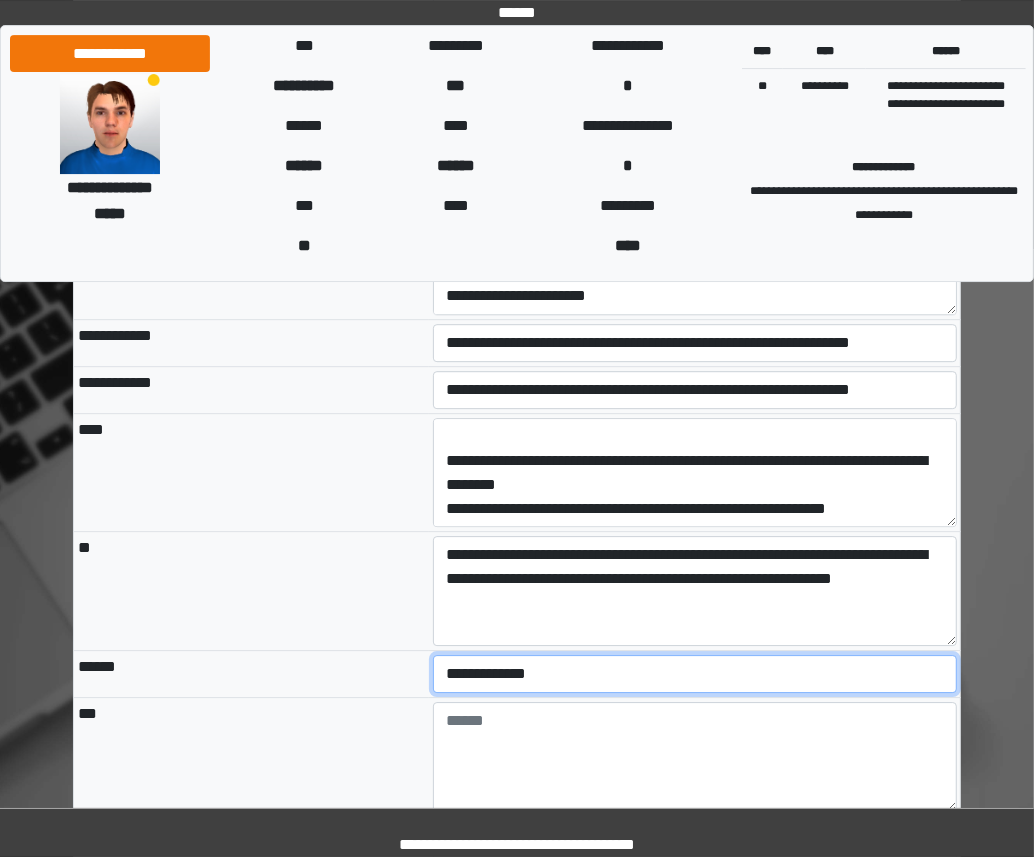 select on "*" 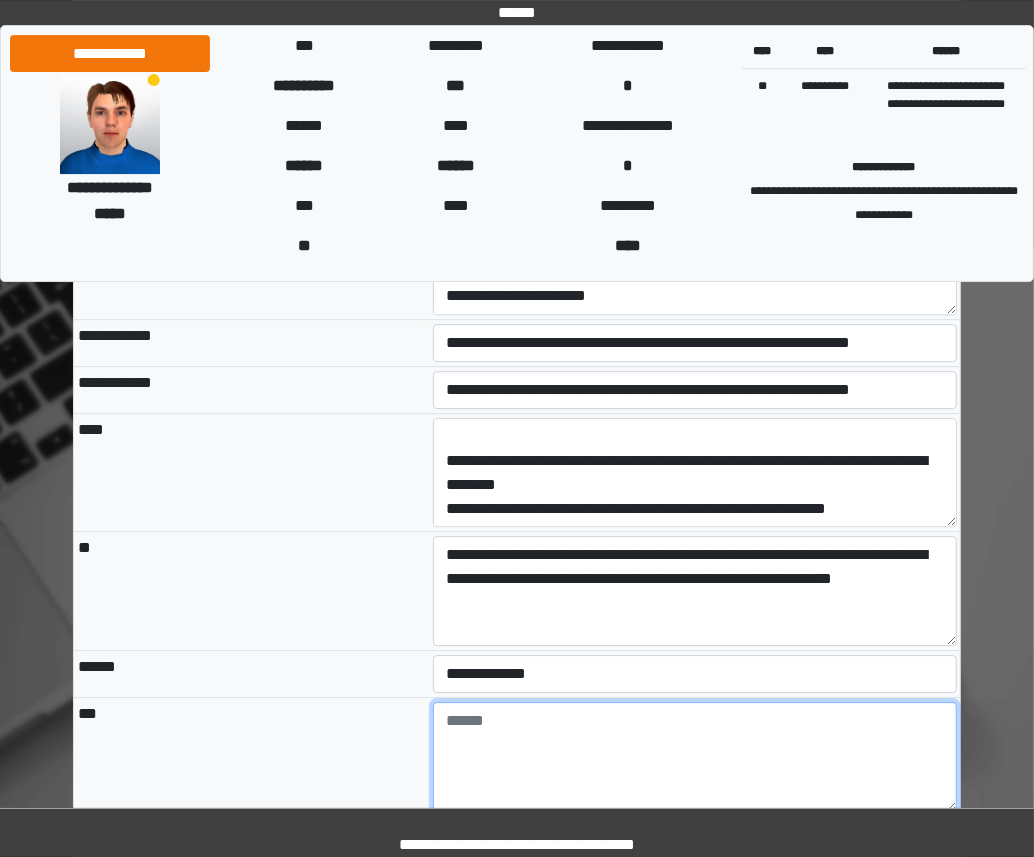 click at bounding box center [695, 757] 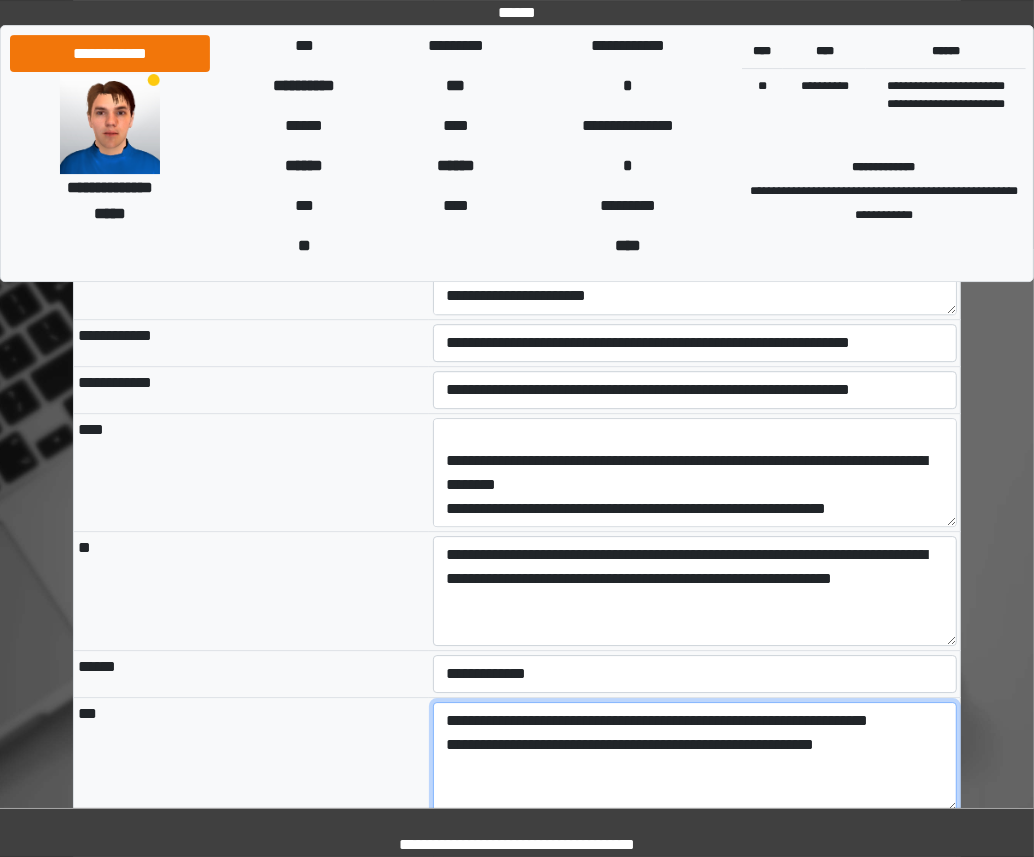 type on "**********" 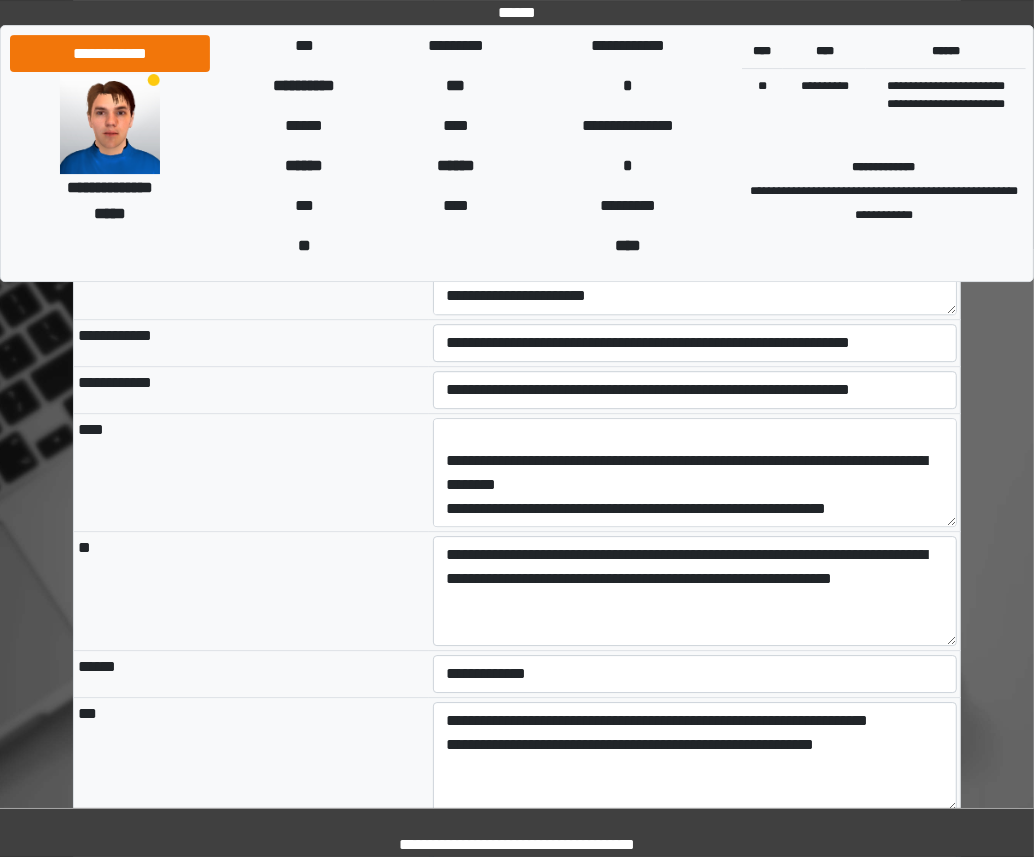 click at bounding box center [695, 876] 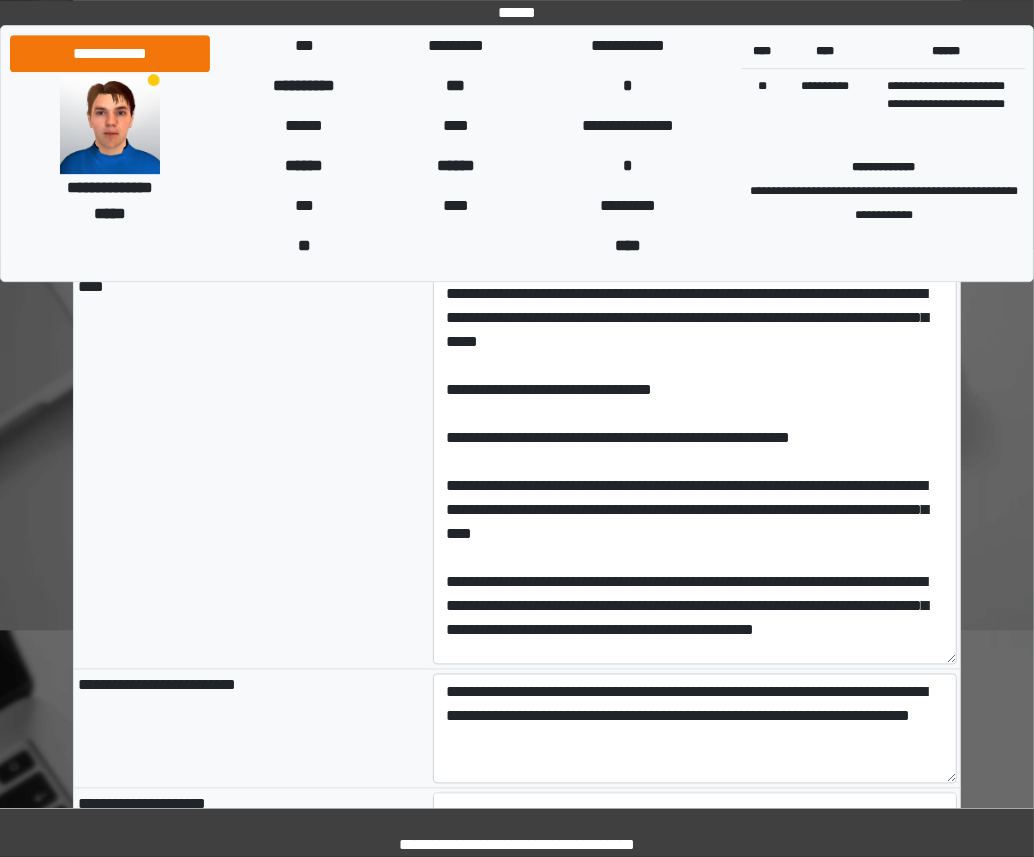 scroll, scrollTop: 3540, scrollLeft: 0, axis: vertical 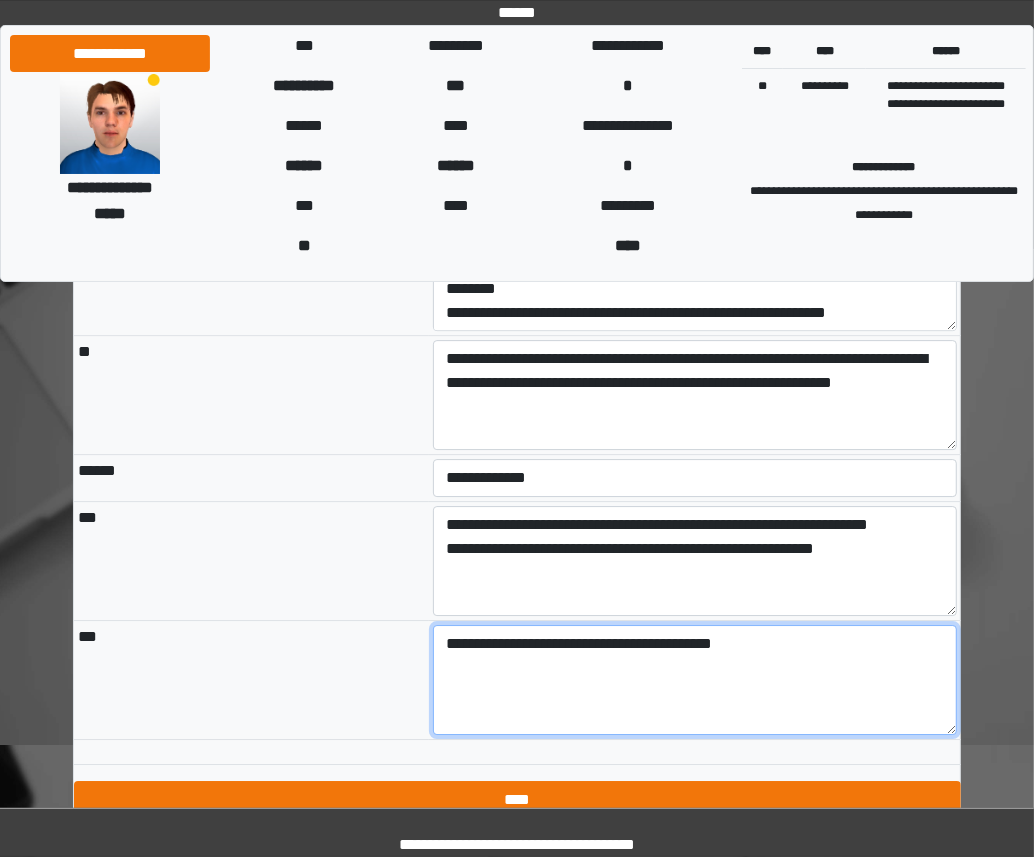 type on "**********" 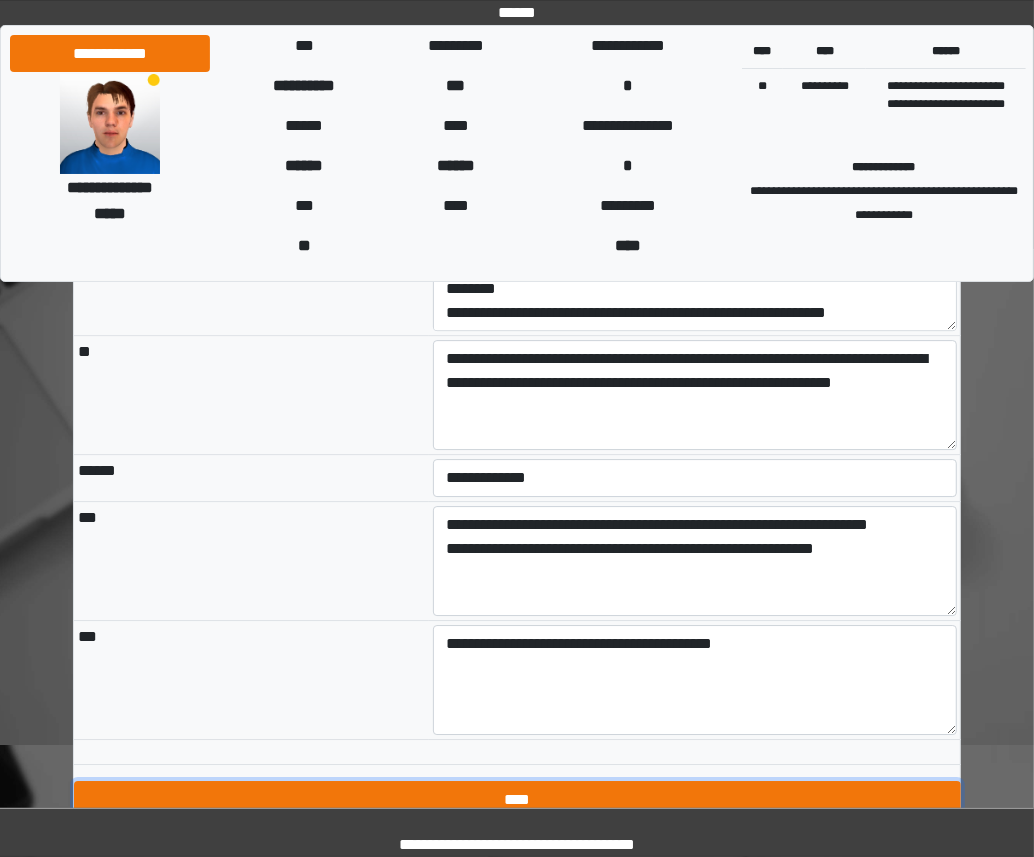 click on "****" at bounding box center [517, 800] 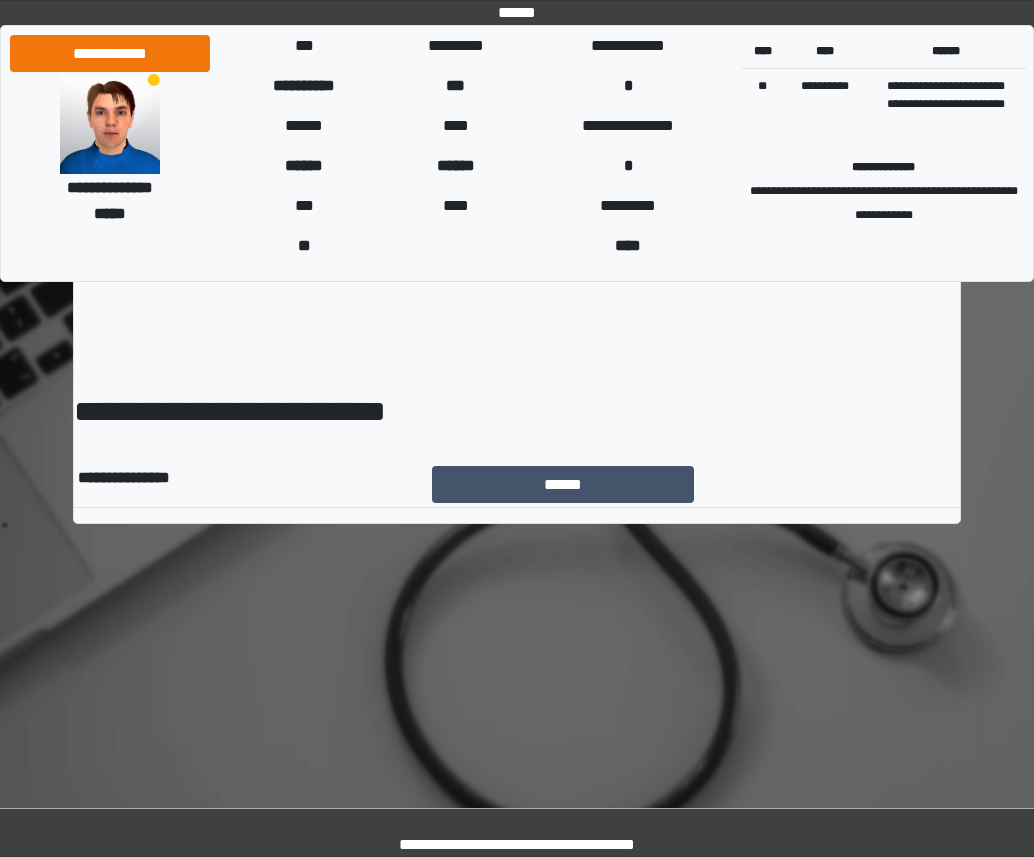 scroll, scrollTop: 0, scrollLeft: 0, axis: both 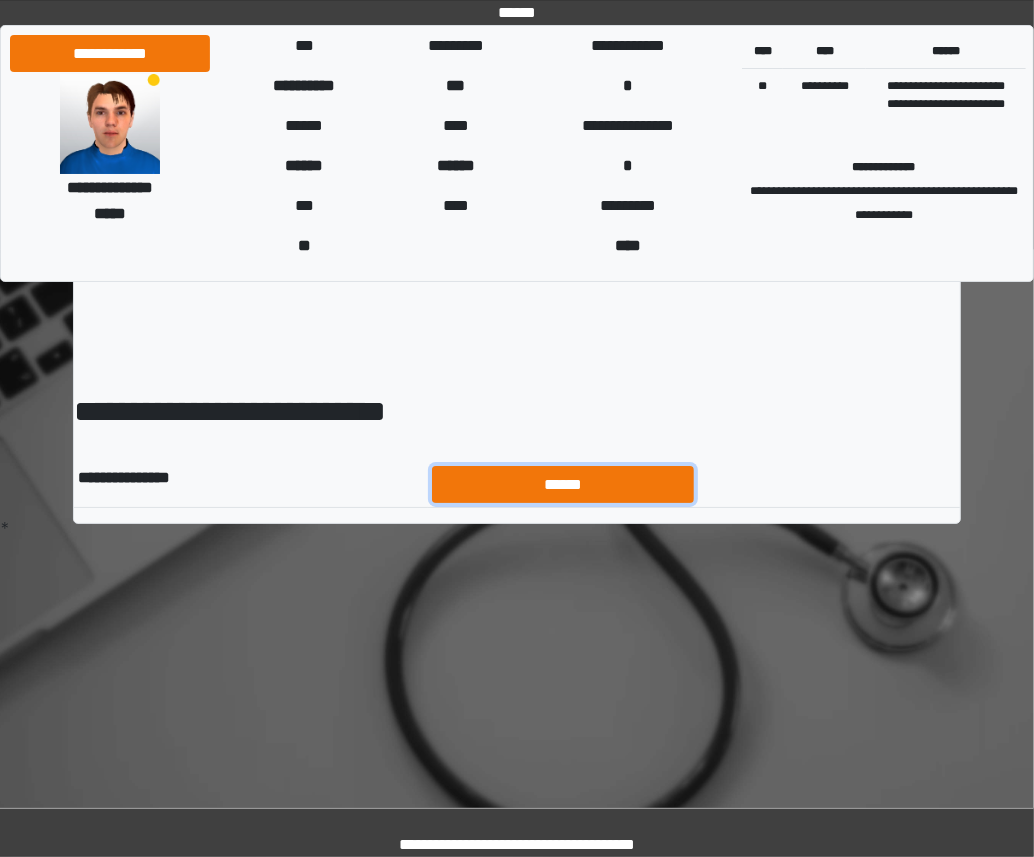 click on "******" at bounding box center [563, 484] 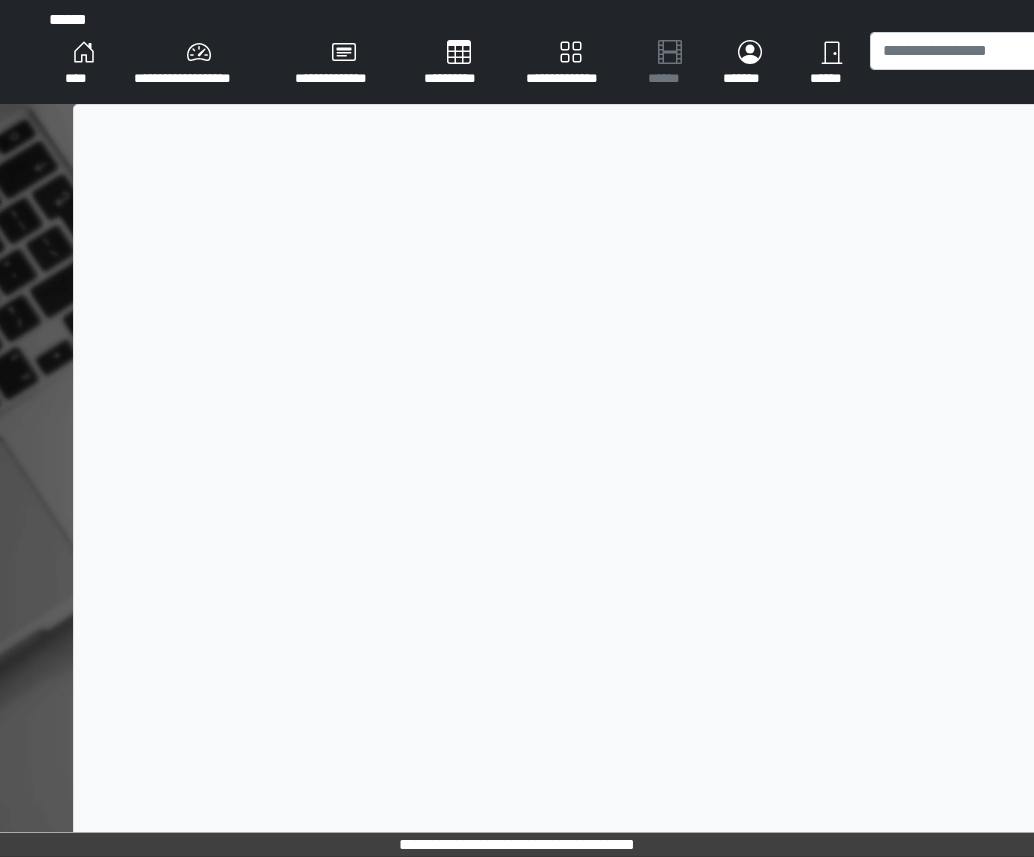 scroll, scrollTop: 0, scrollLeft: 0, axis: both 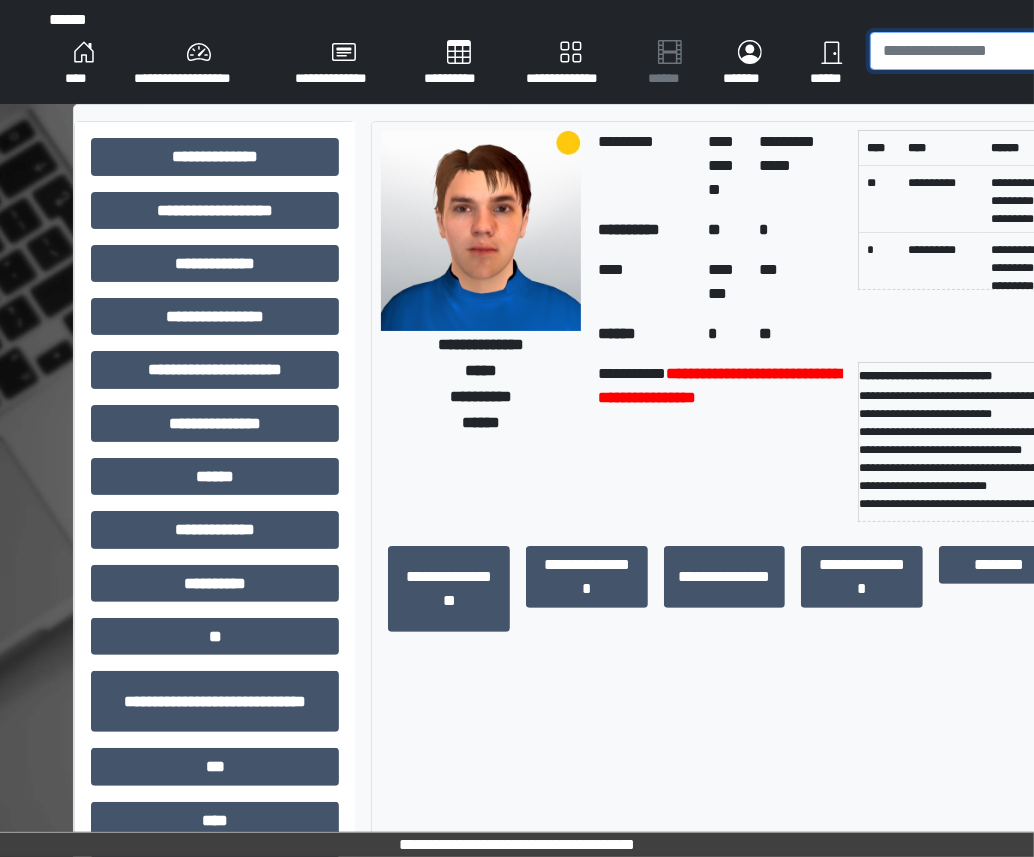 click at bounding box center [991, 51] 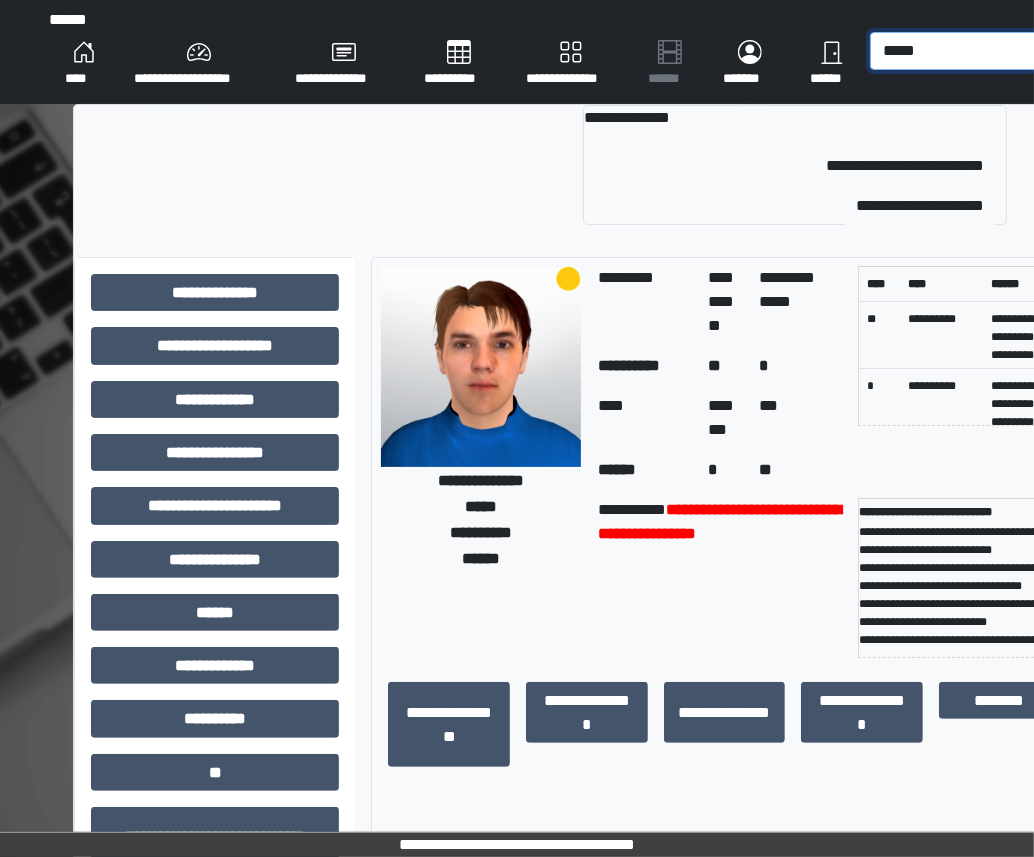 type on "*****" 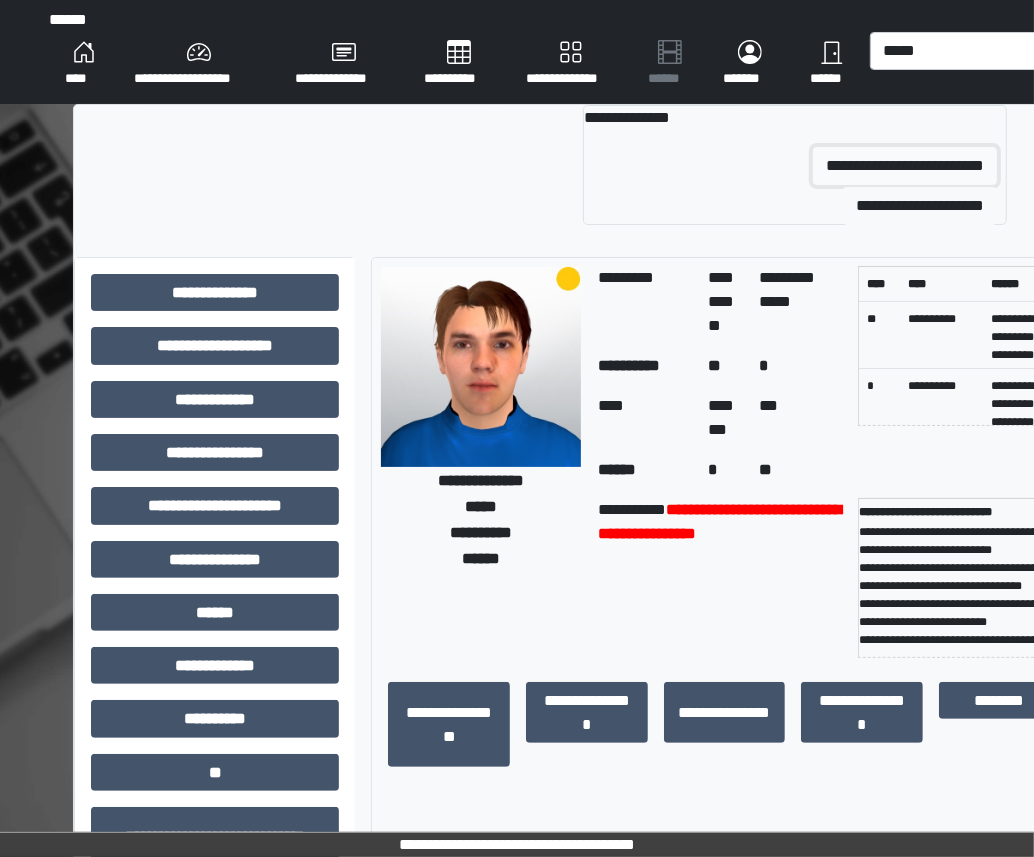 click on "**********" at bounding box center (905, 166) 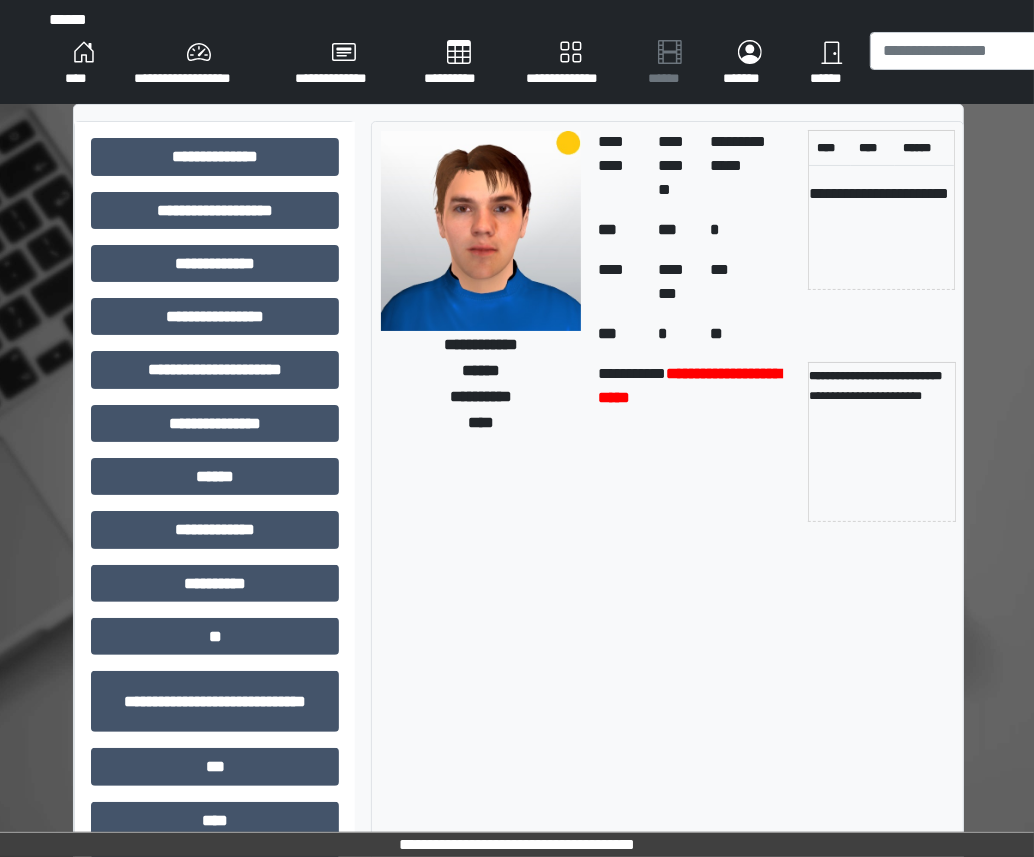 click on "**********" at bounding box center (215, 523) 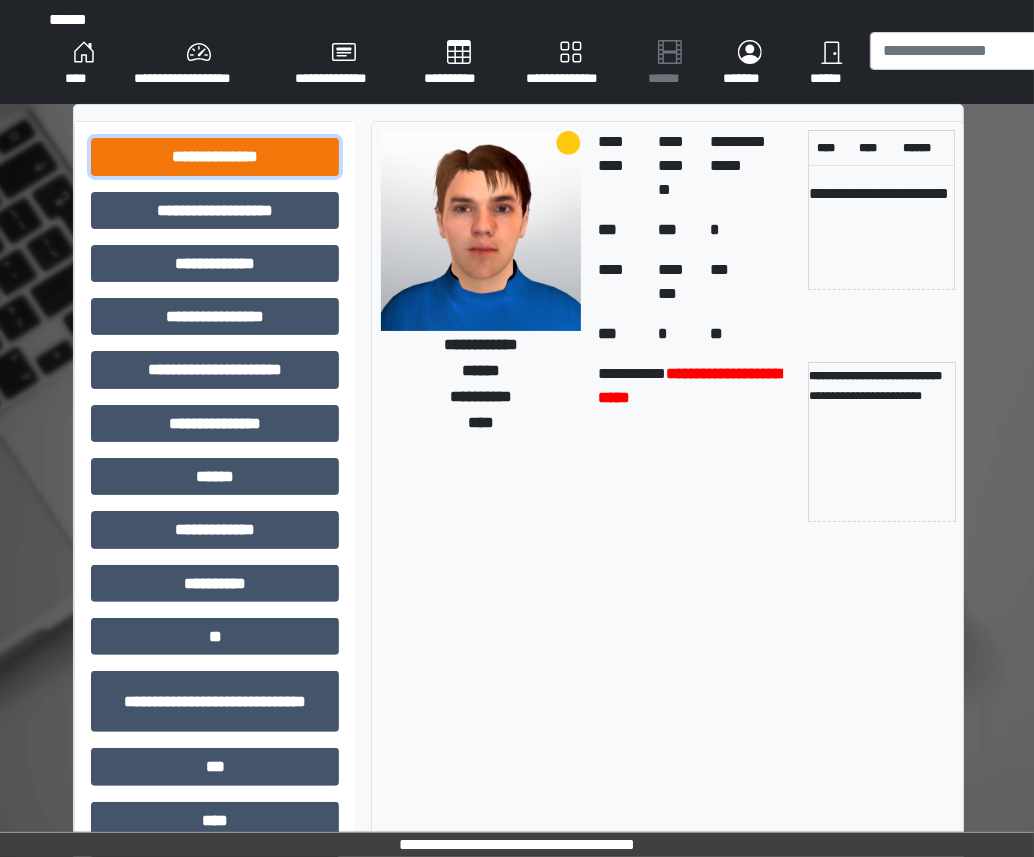 click on "**********" at bounding box center [215, 156] 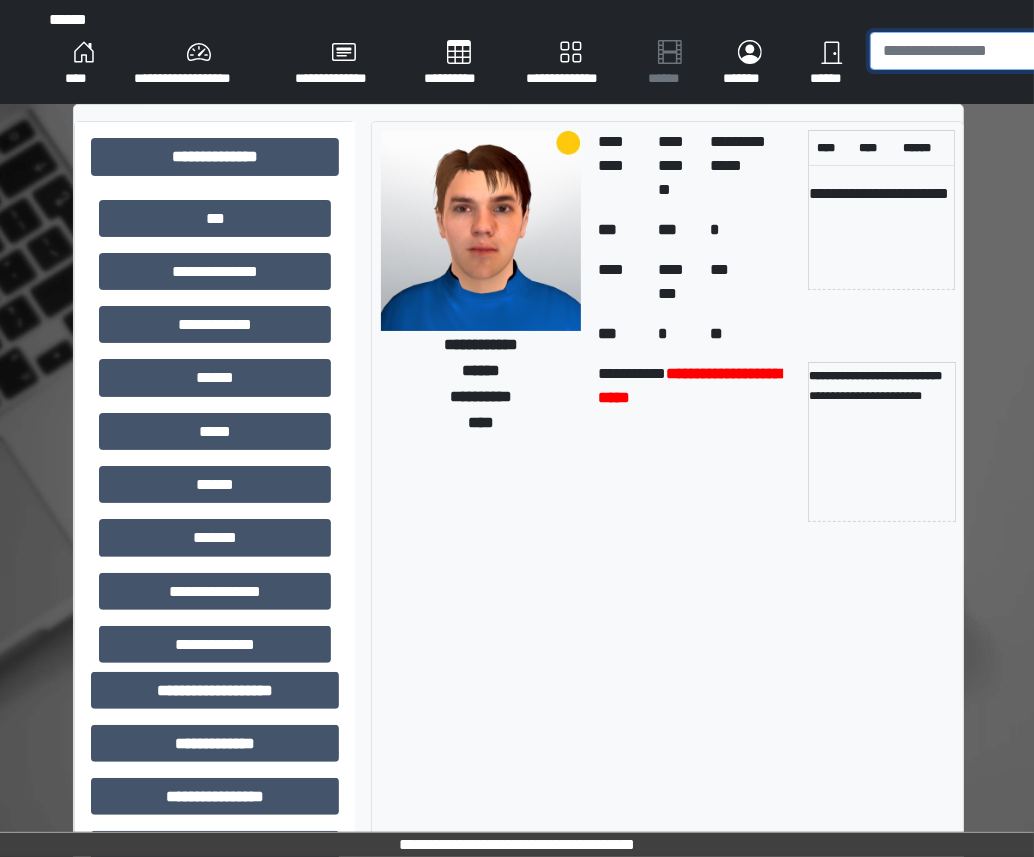 click at bounding box center (991, 51) 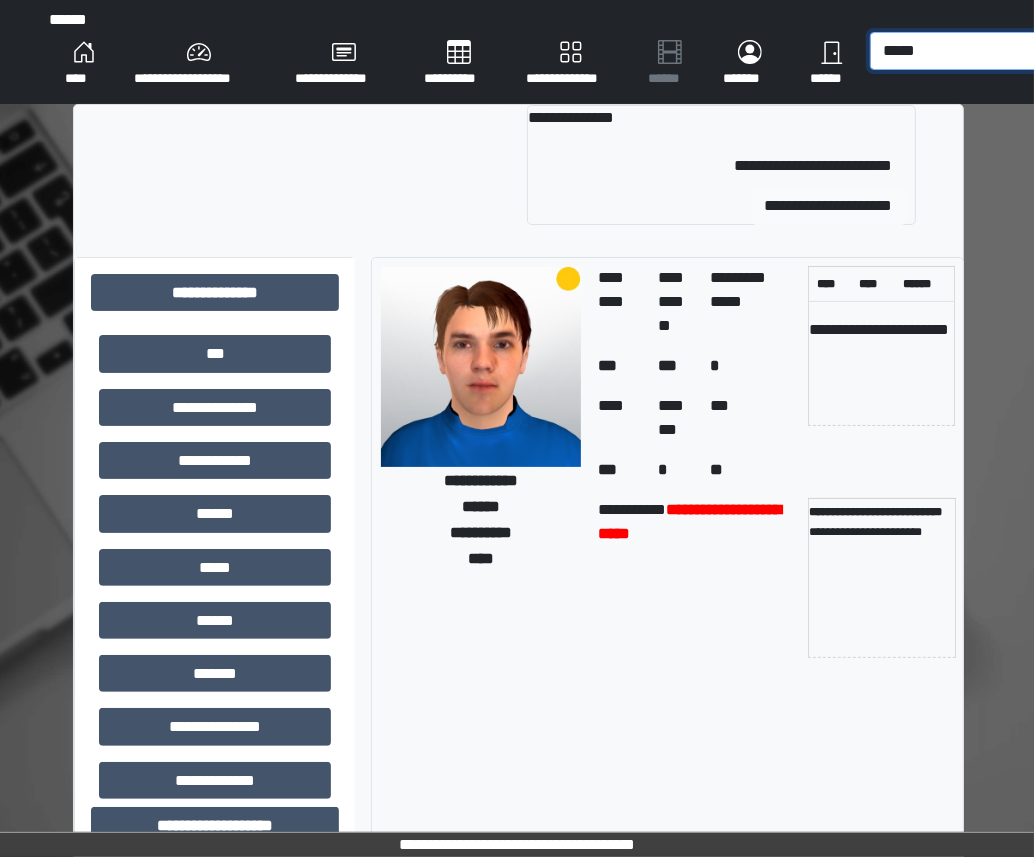 type on "*****" 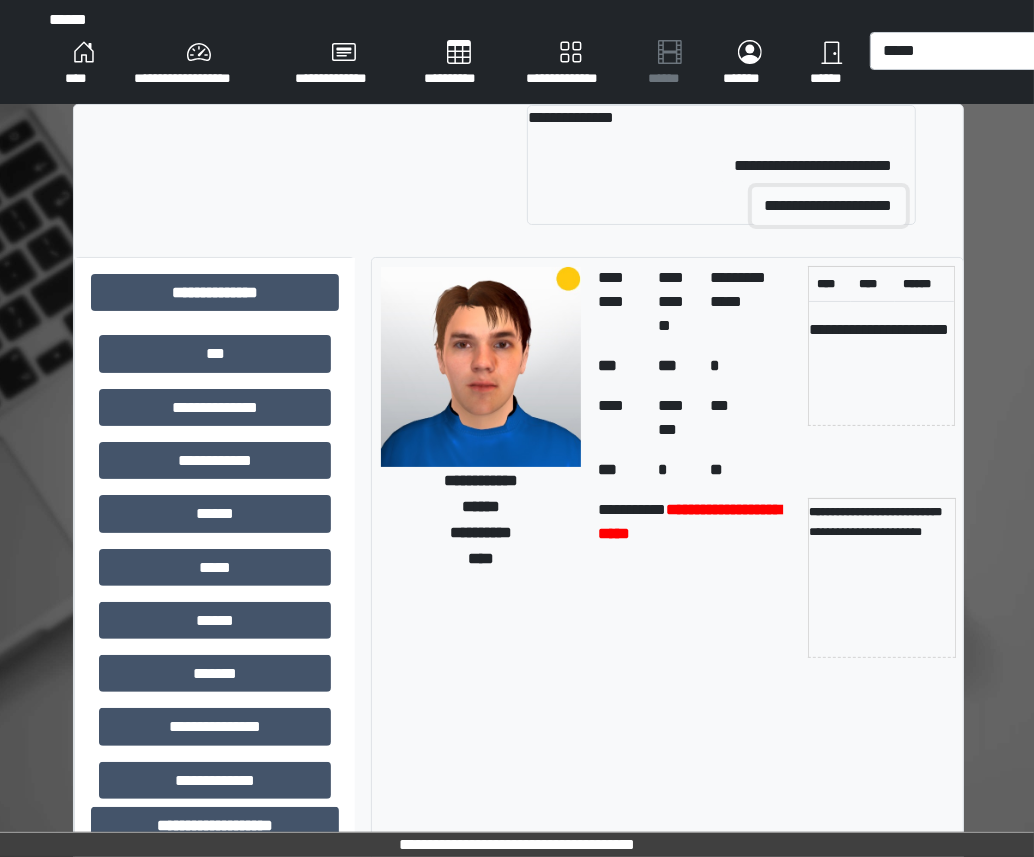 click on "**********" at bounding box center [829, 206] 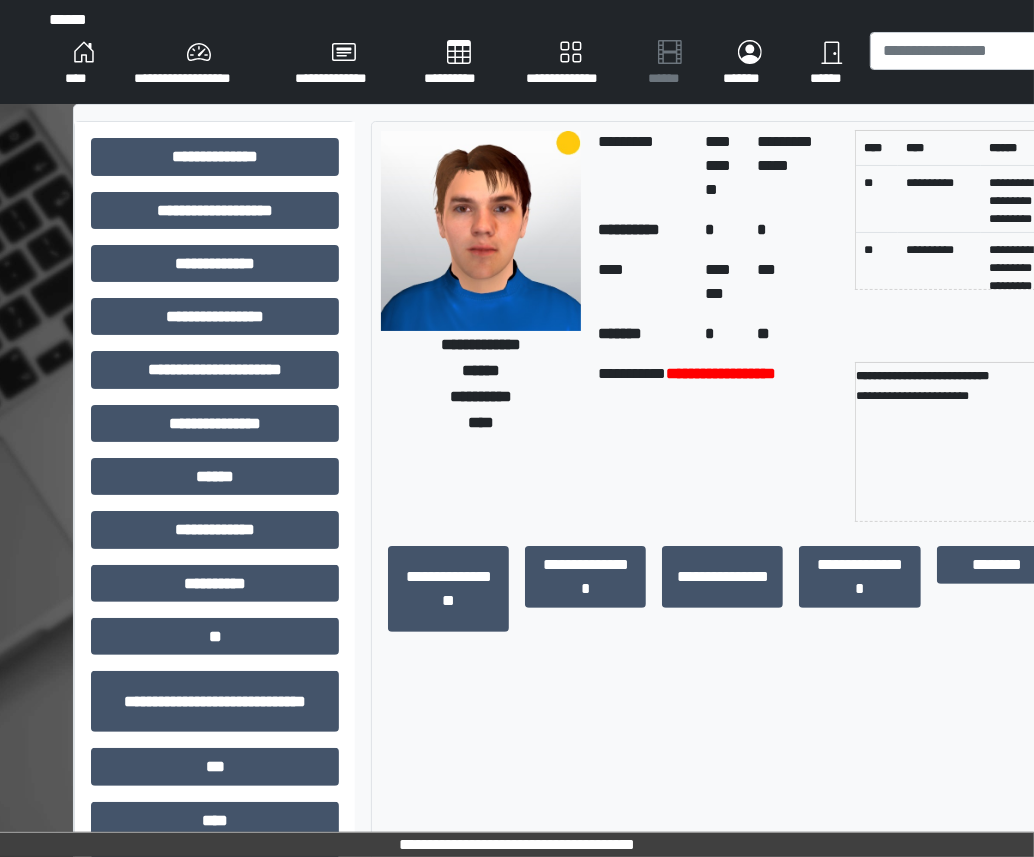 click on "**********" at bounding box center [215, 523] 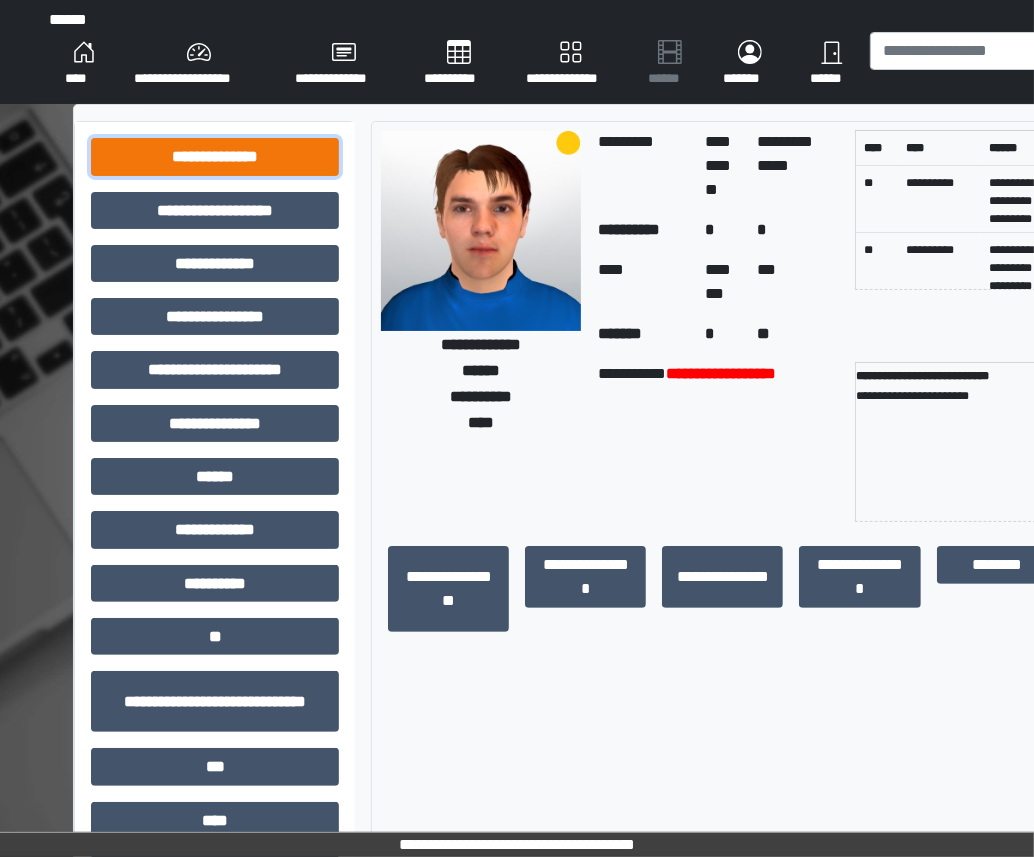 click on "**********" at bounding box center [215, 156] 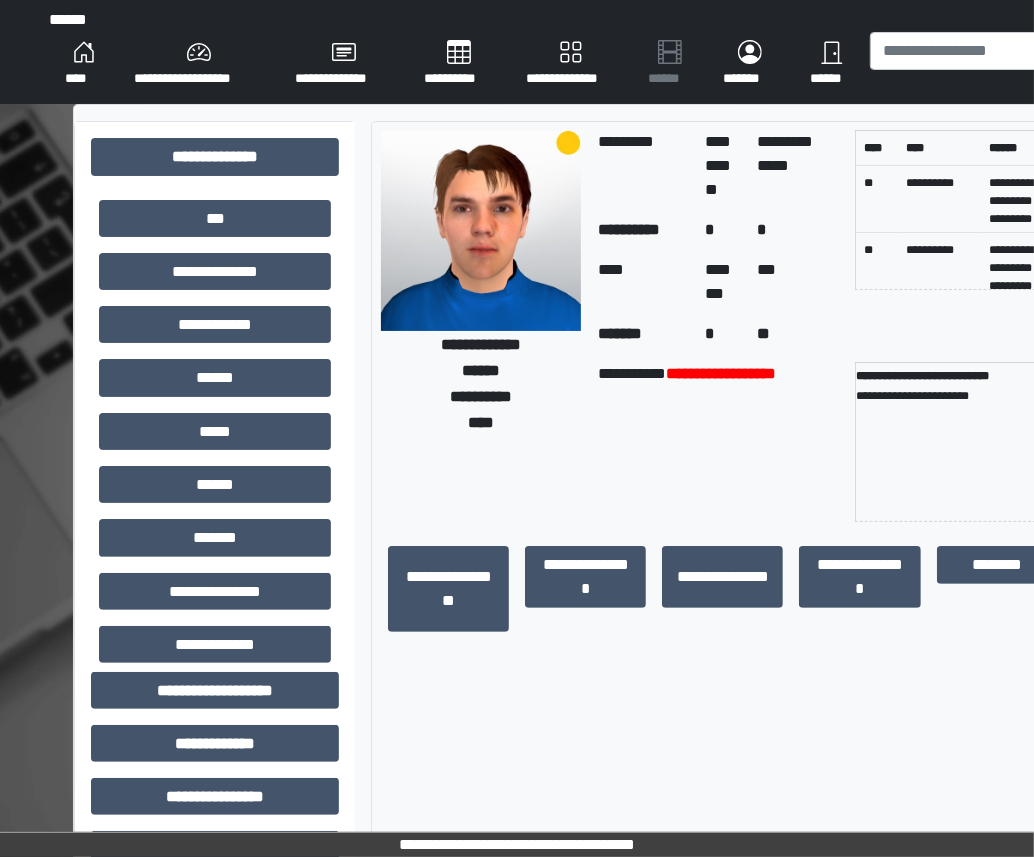 click on "***" at bounding box center (215, 218) 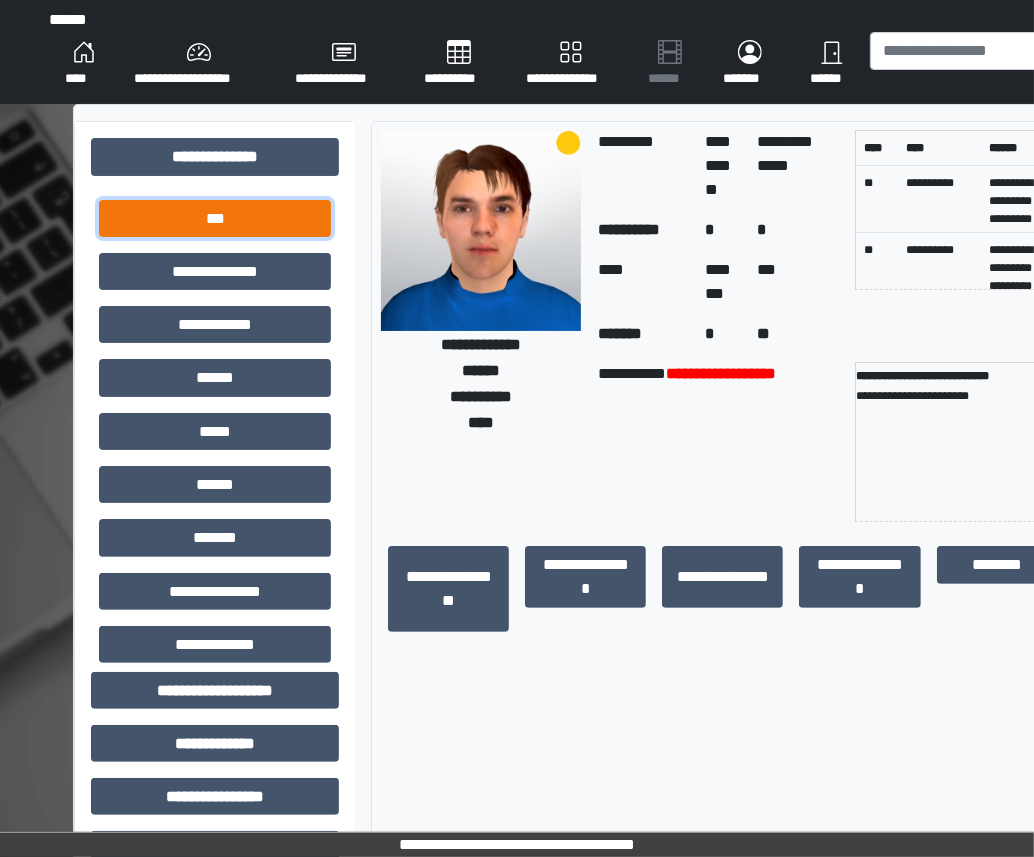 click on "***" at bounding box center [215, 218] 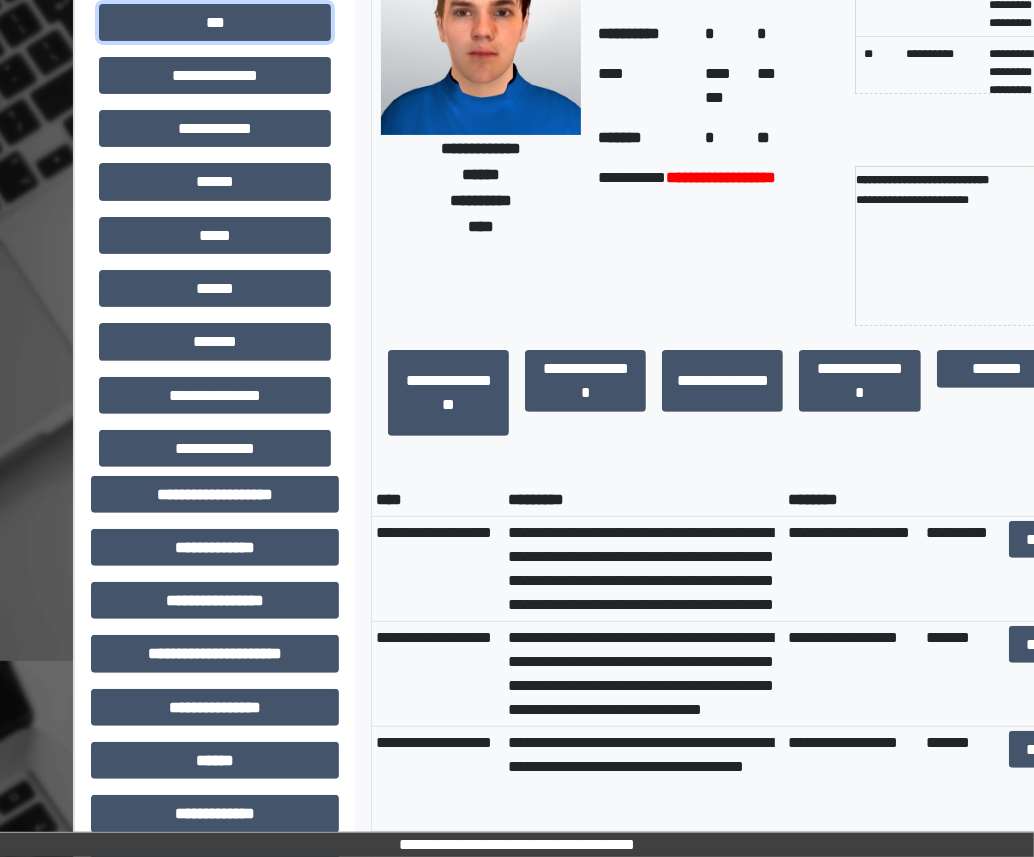 scroll, scrollTop: 255, scrollLeft: 0, axis: vertical 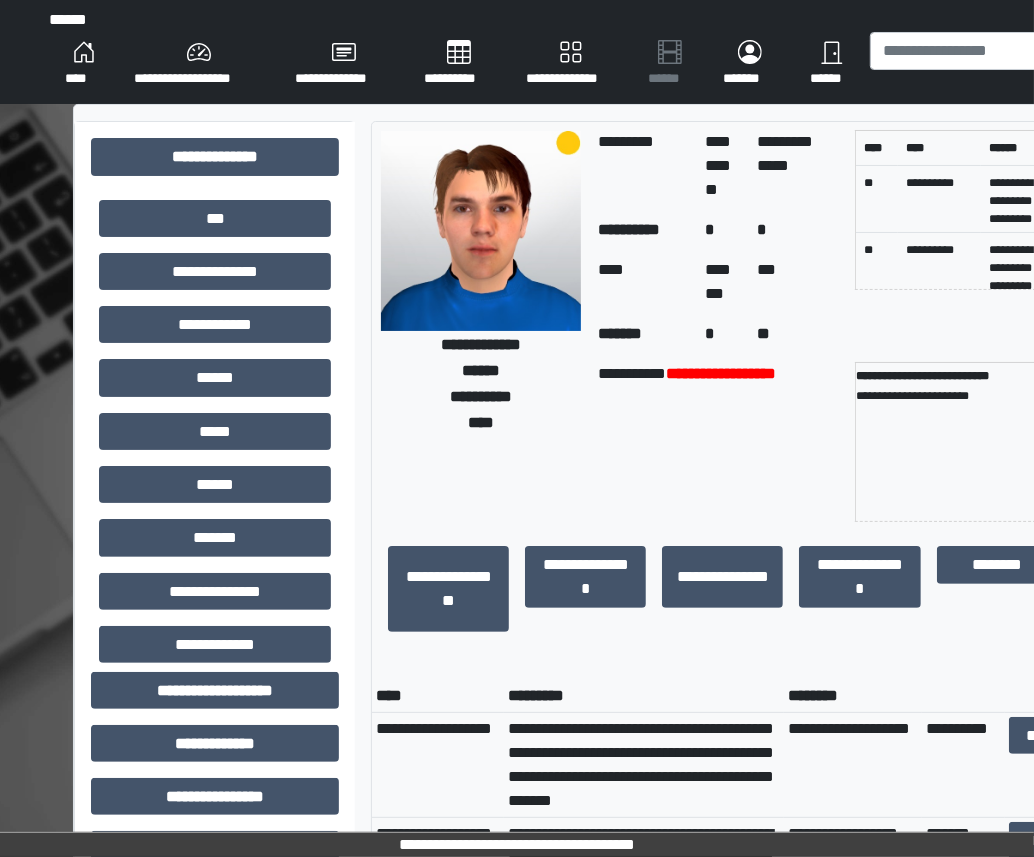 click on "******" at bounding box center (832, 64) 